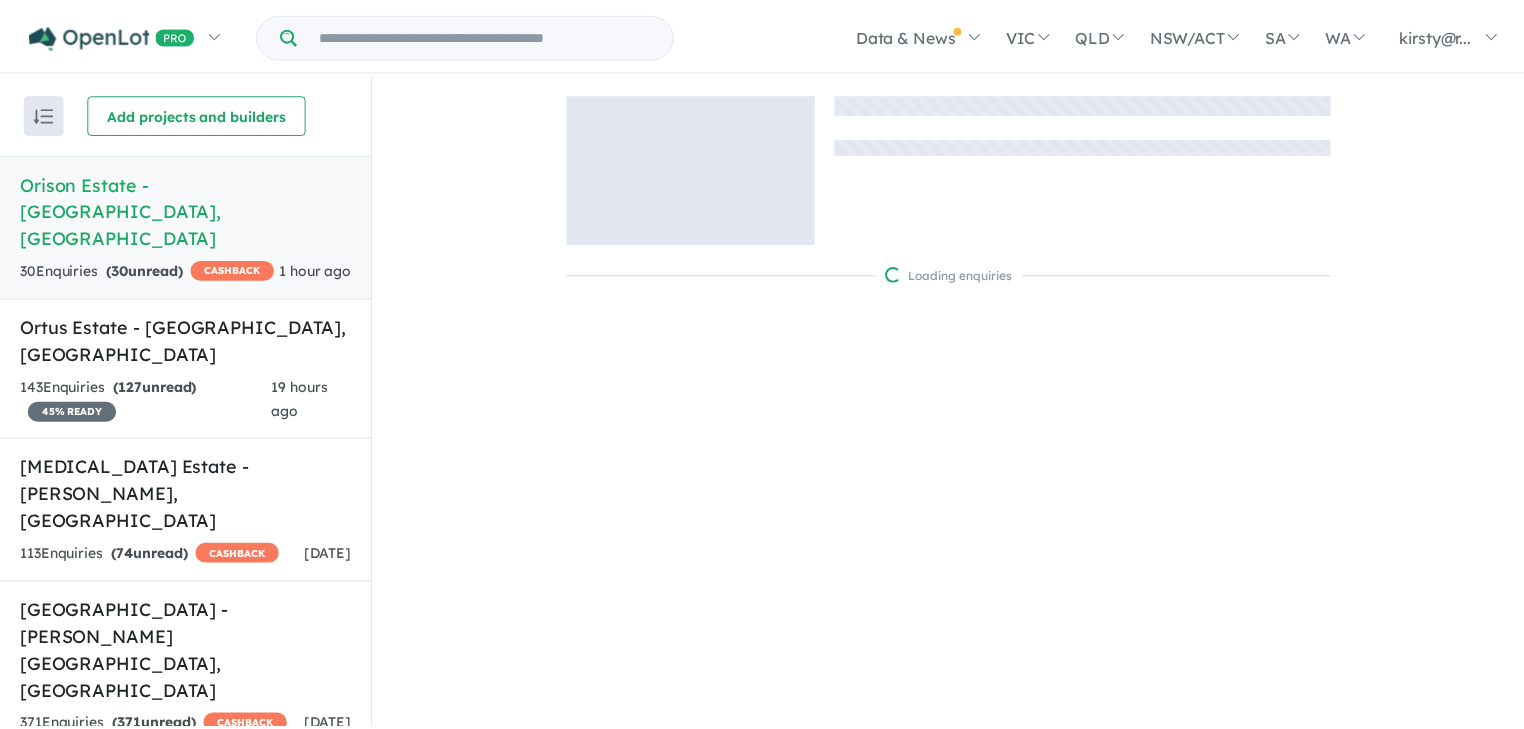 scroll, scrollTop: 0, scrollLeft: 0, axis: both 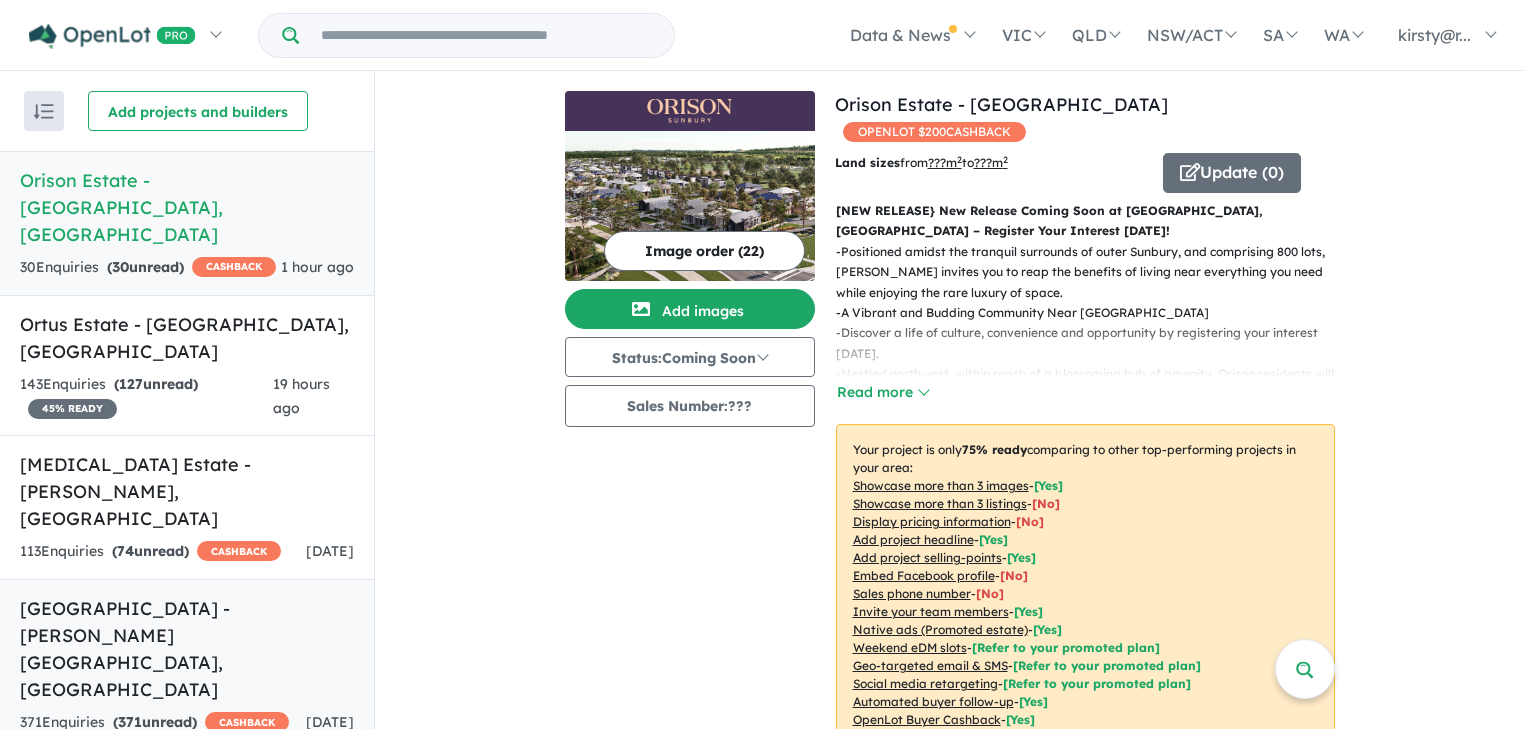 click on "[GEOGRAPHIC_DATA] - [PERSON_NAME][GEOGRAPHIC_DATA] , [GEOGRAPHIC_DATA] 371  Enquir ies ( 371  unread) CASHBACK [DATE]" at bounding box center (187, 665) 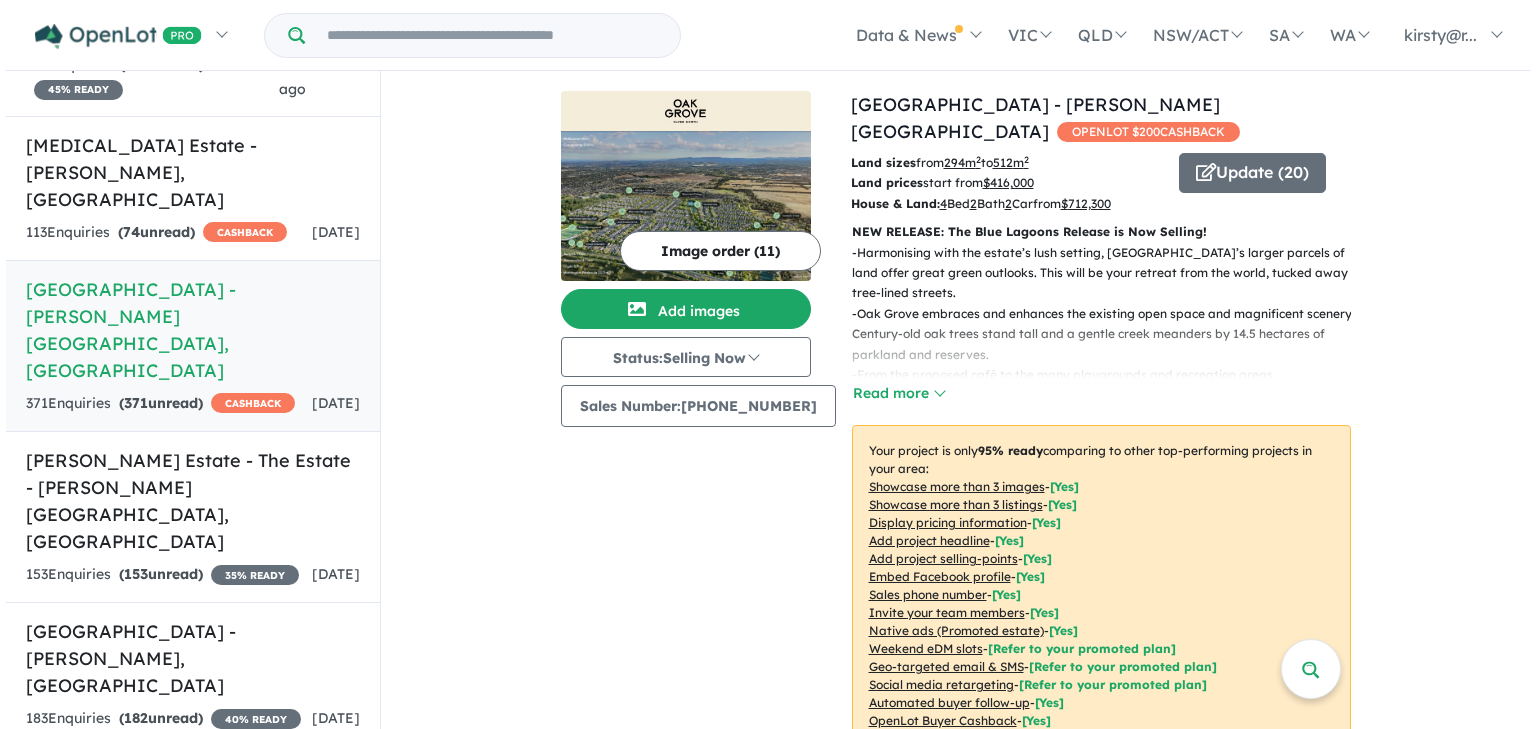 scroll, scrollTop: 320, scrollLeft: 0, axis: vertical 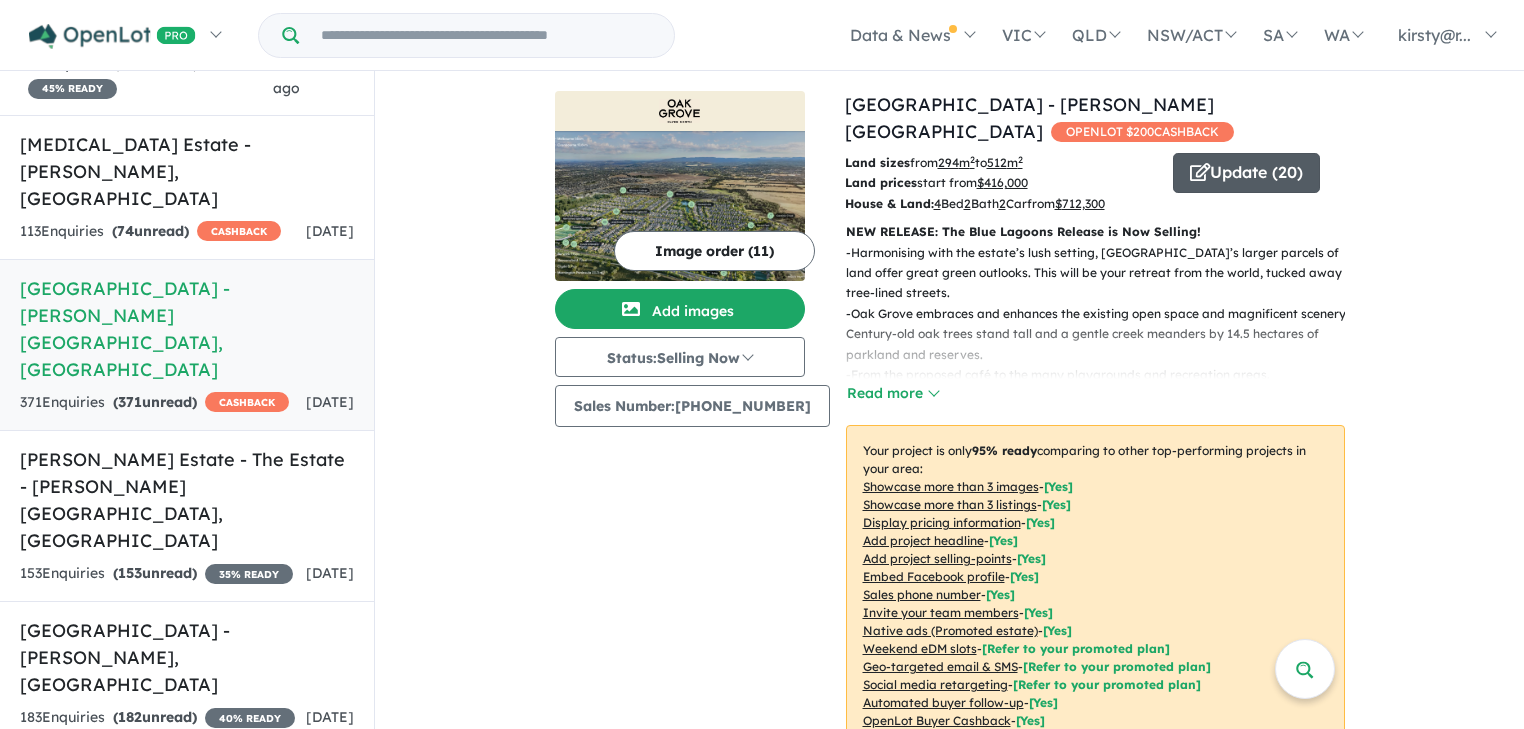 click on "Update ( 20 )" at bounding box center (1246, 173) 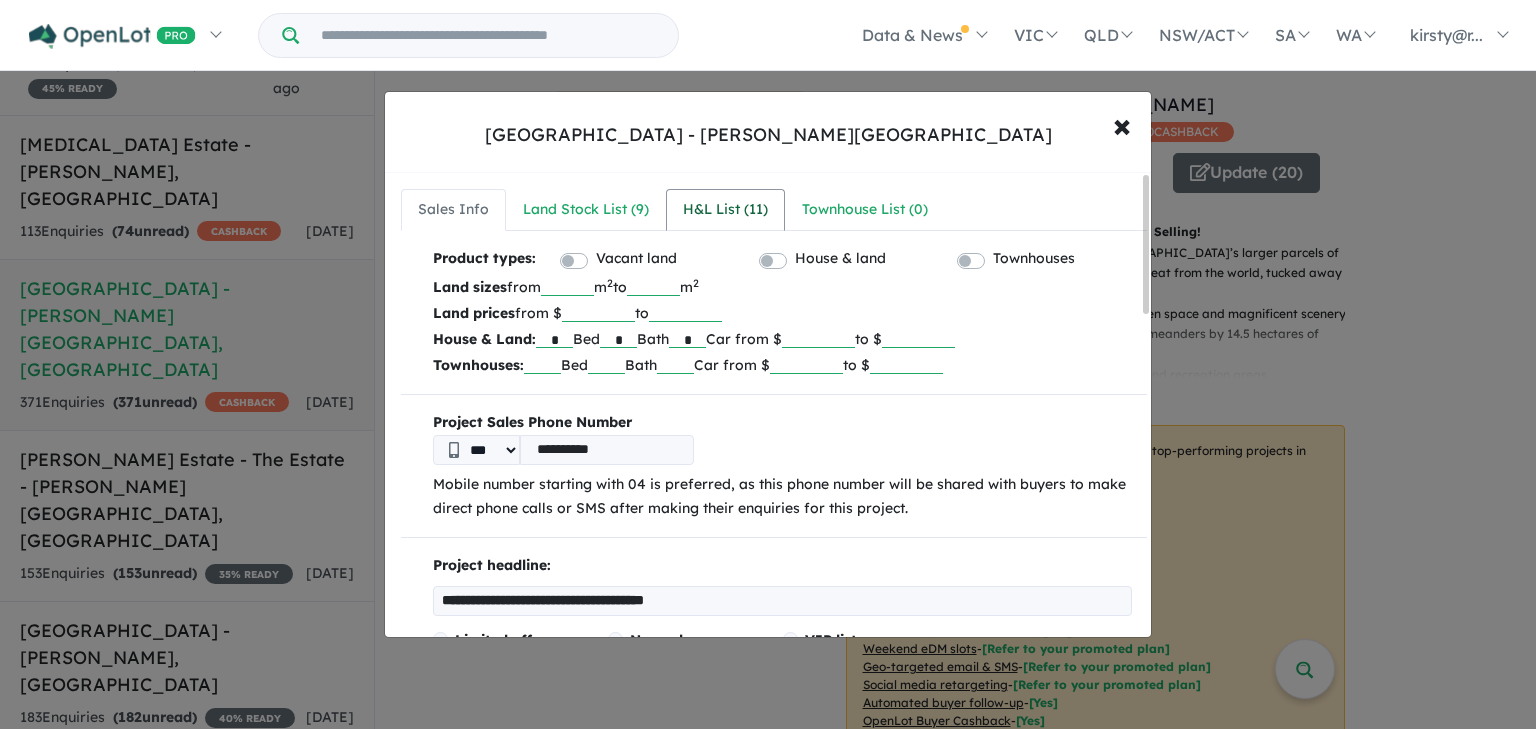 click on "H&L List ( 11 )" at bounding box center (725, 210) 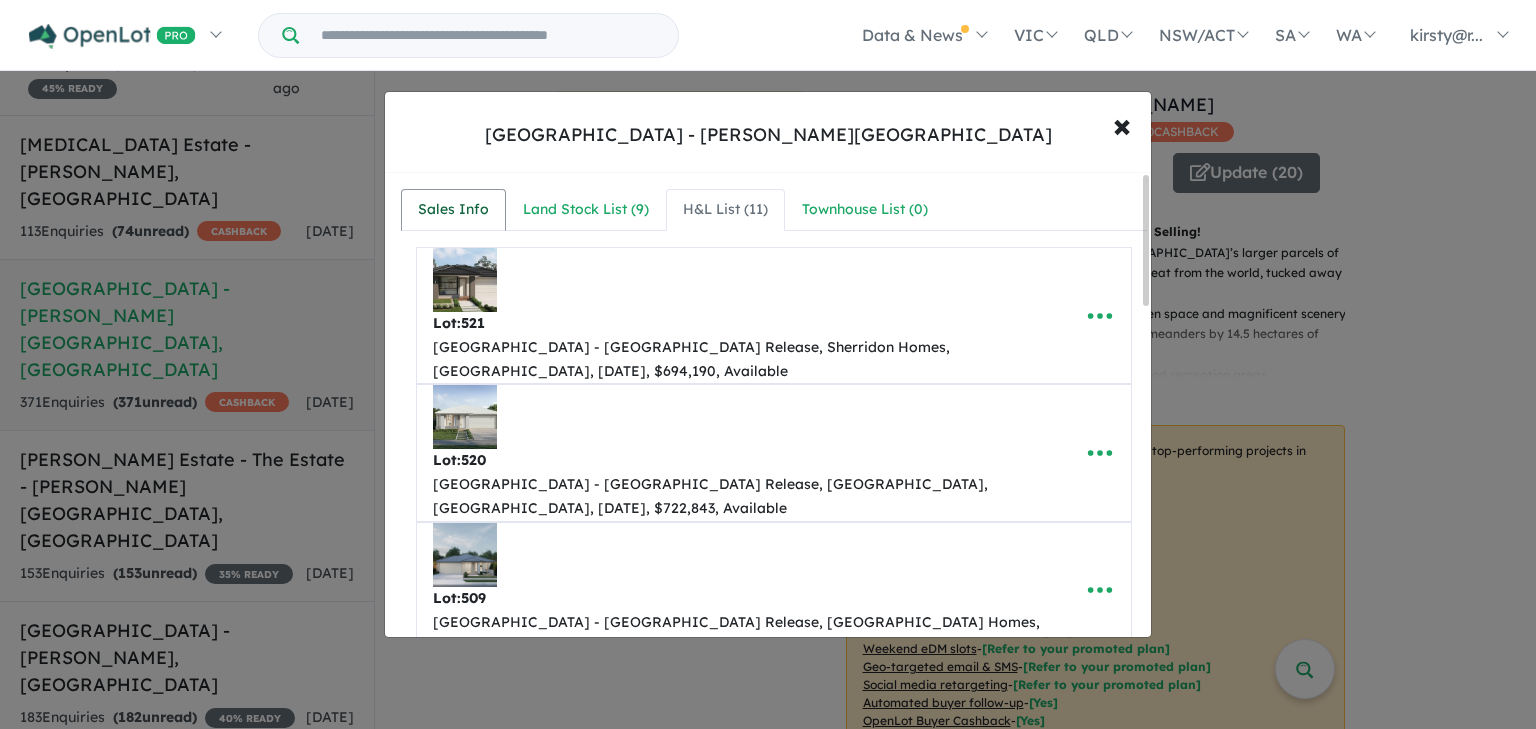 click on "Sales Info" at bounding box center [453, 210] 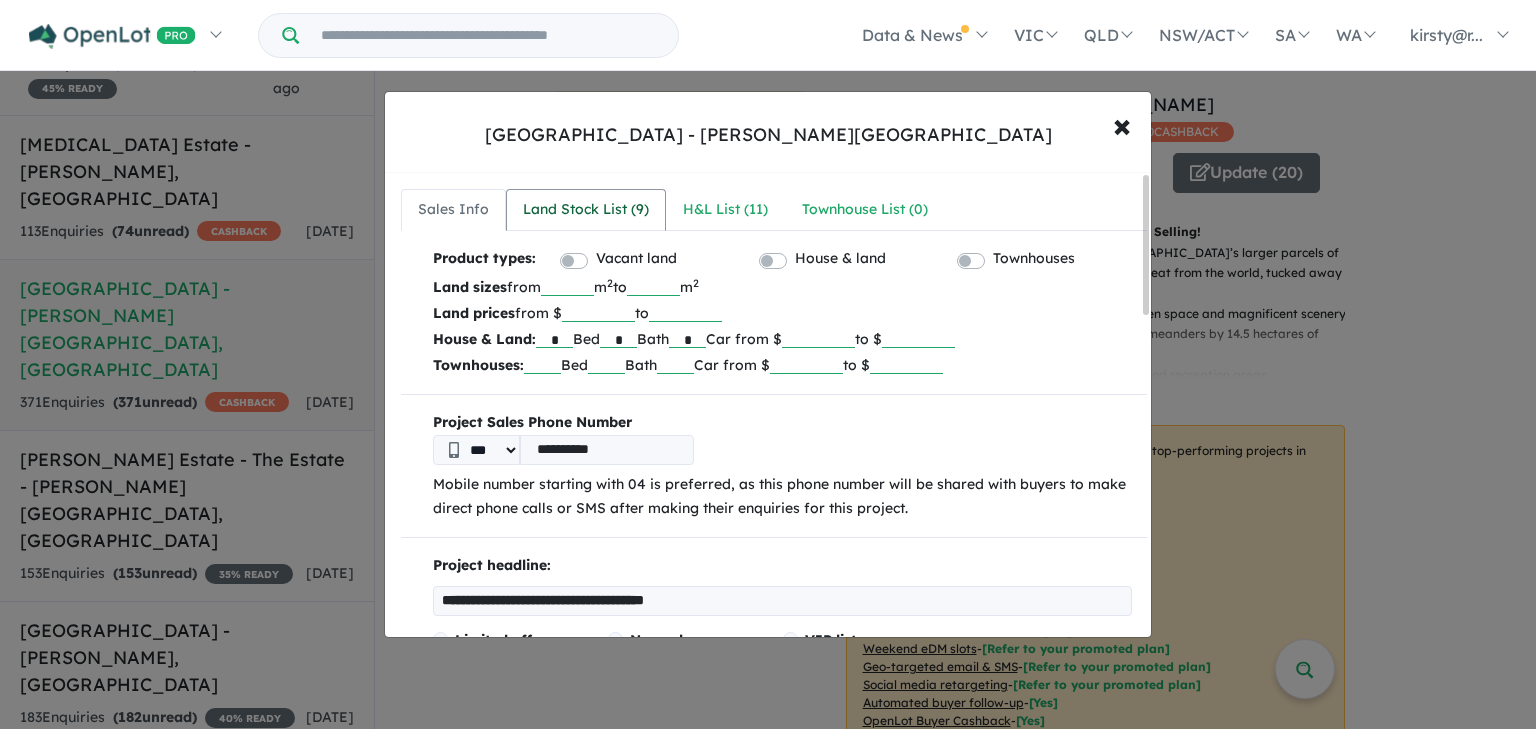 drag, startPoint x: 604, startPoint y: 204, endPoint x: 648, endPoint y: 190, distance: 46.173584 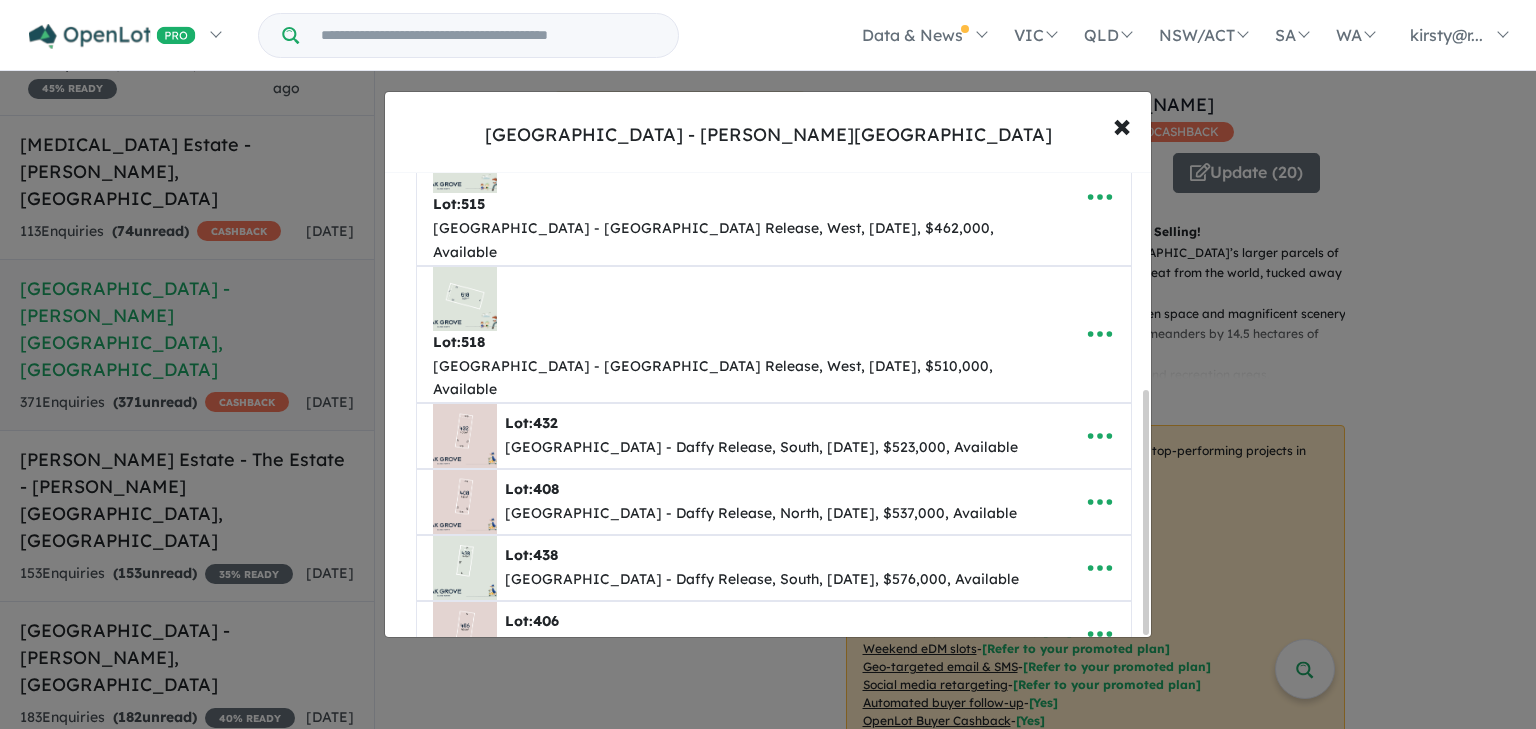scroll, scrollTop: 415, scrollLeft: 0, axis: vertical 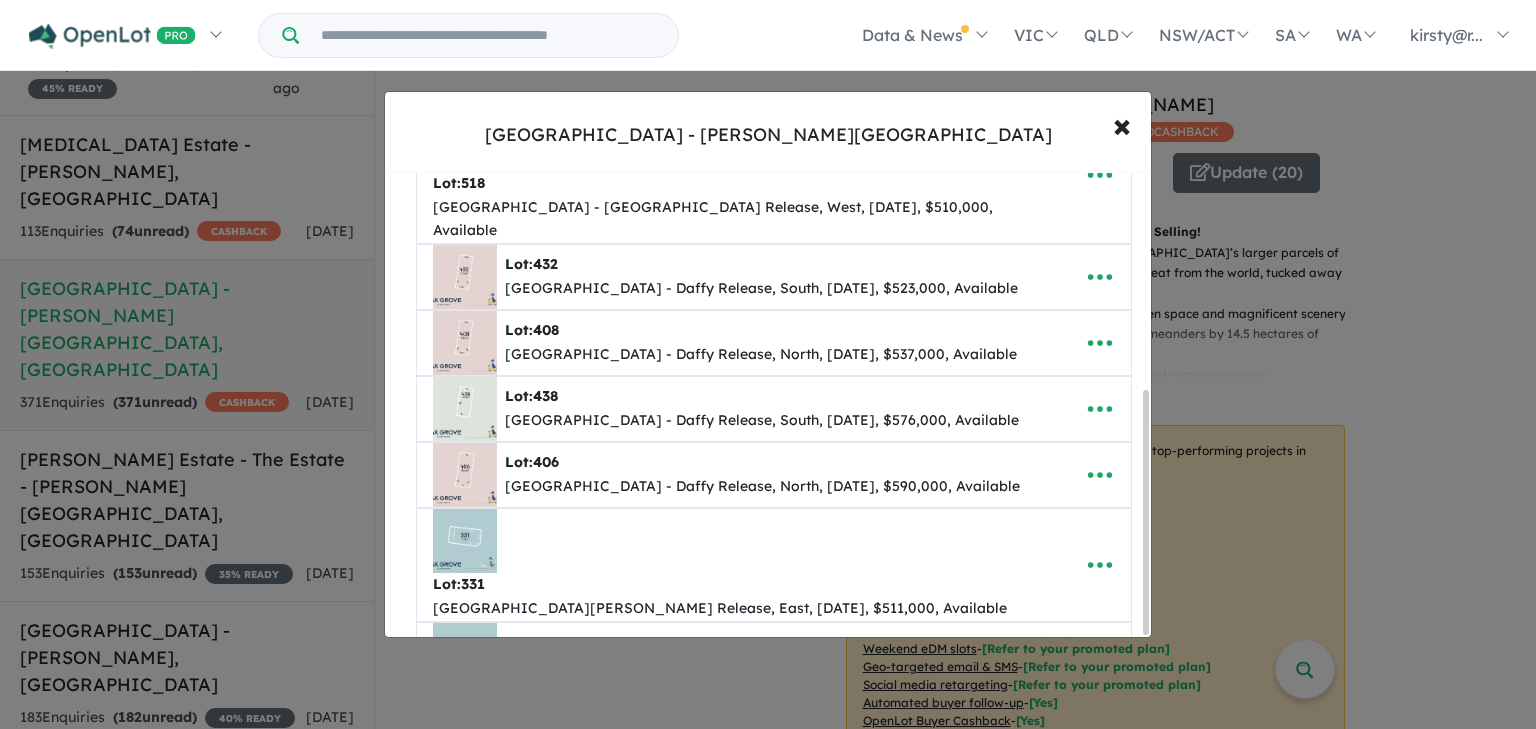 click at bounding box center (1100, 678) 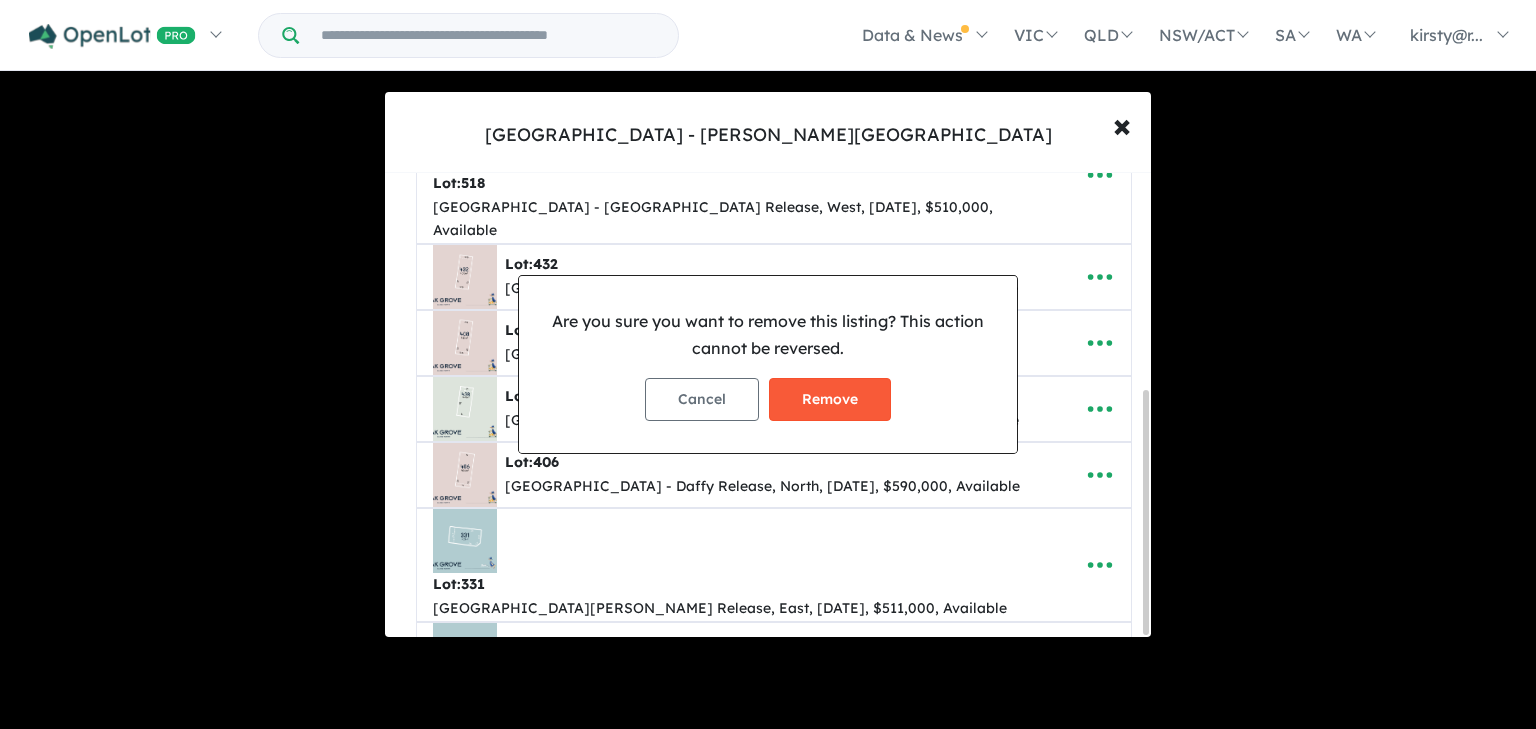 click on "Remove" at bounding box center (830, 399) 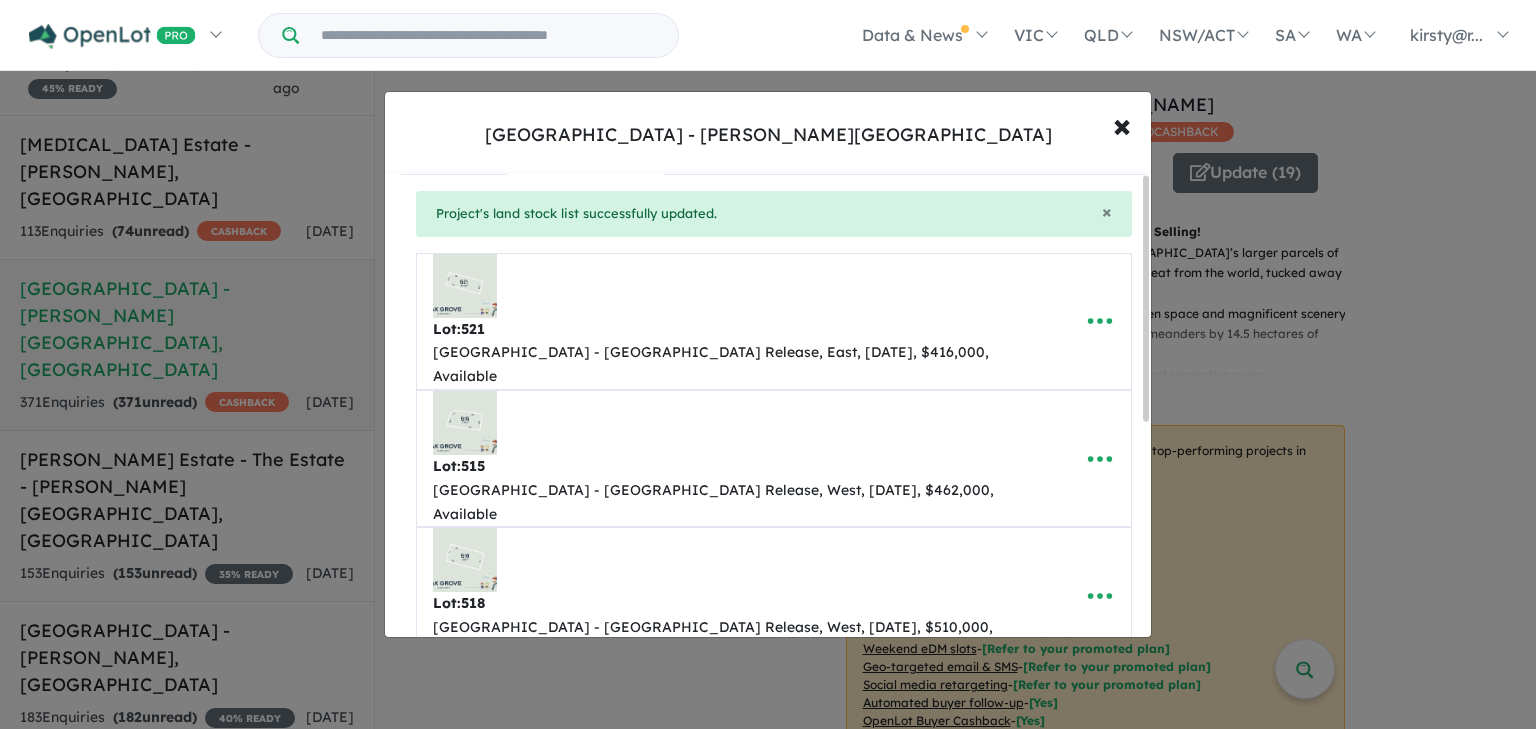 scroll, scrollTop: 0, scrollLeft: 0, axis: both 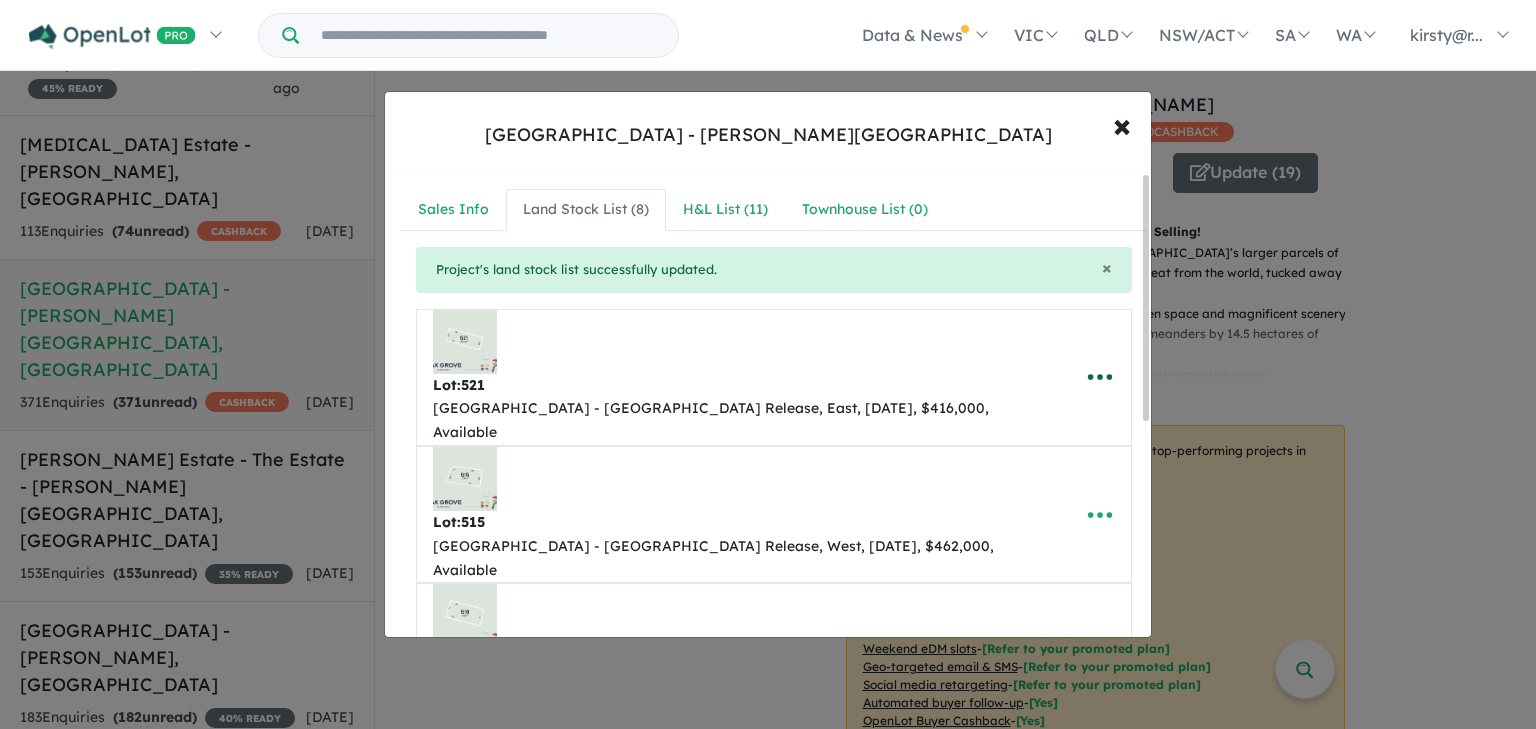 click 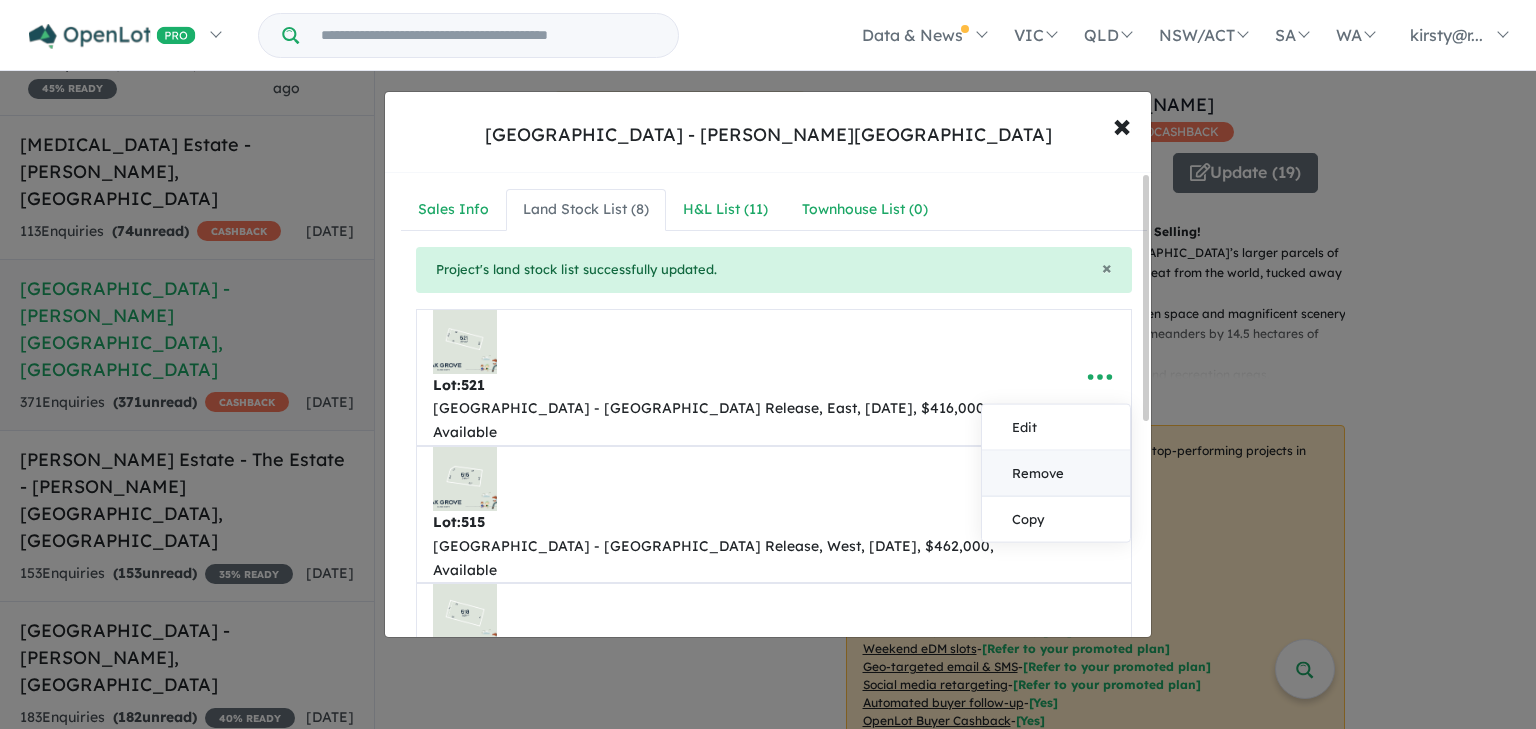 click on "Remove" at bounding box center [1056, 474] 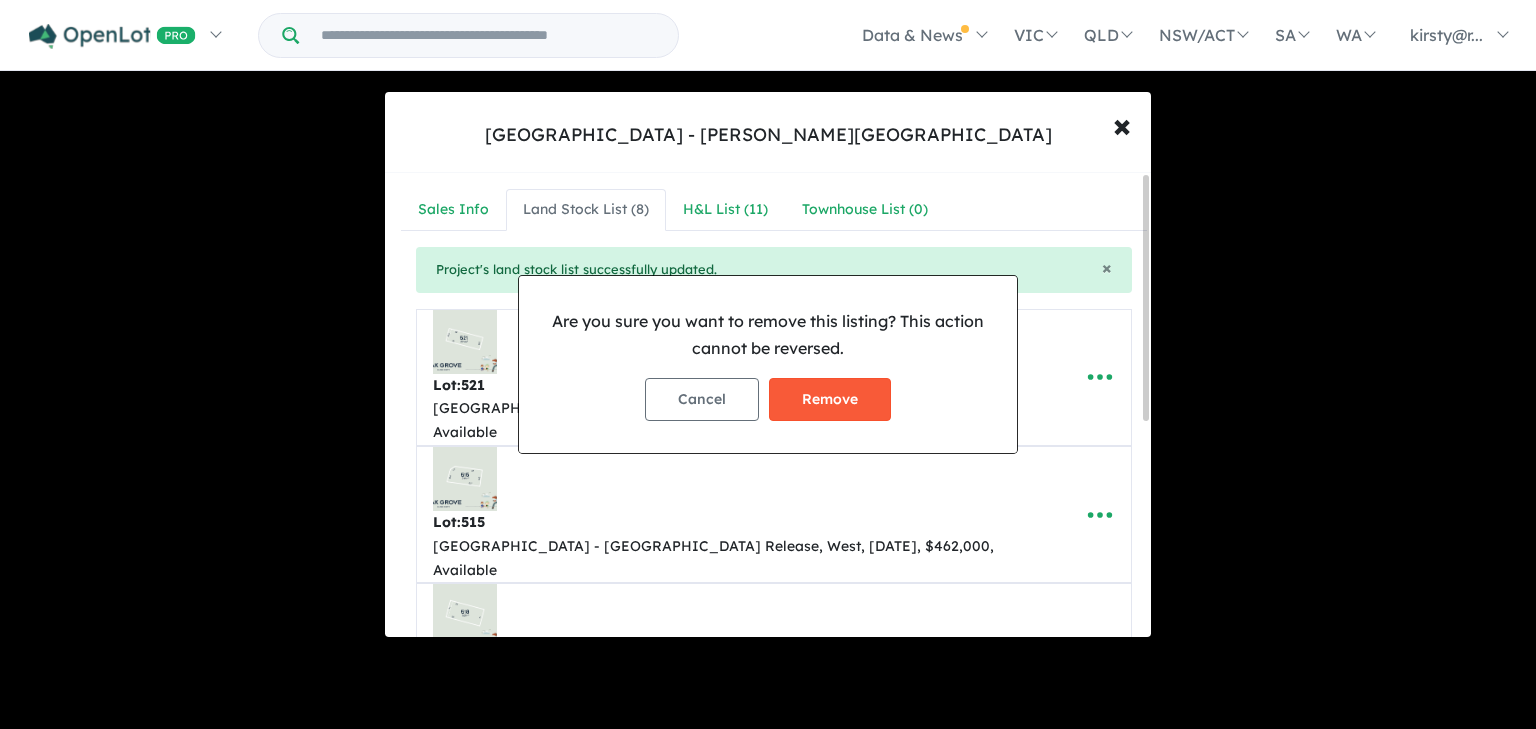 click on "Remove" at bounding box center (830, 399) 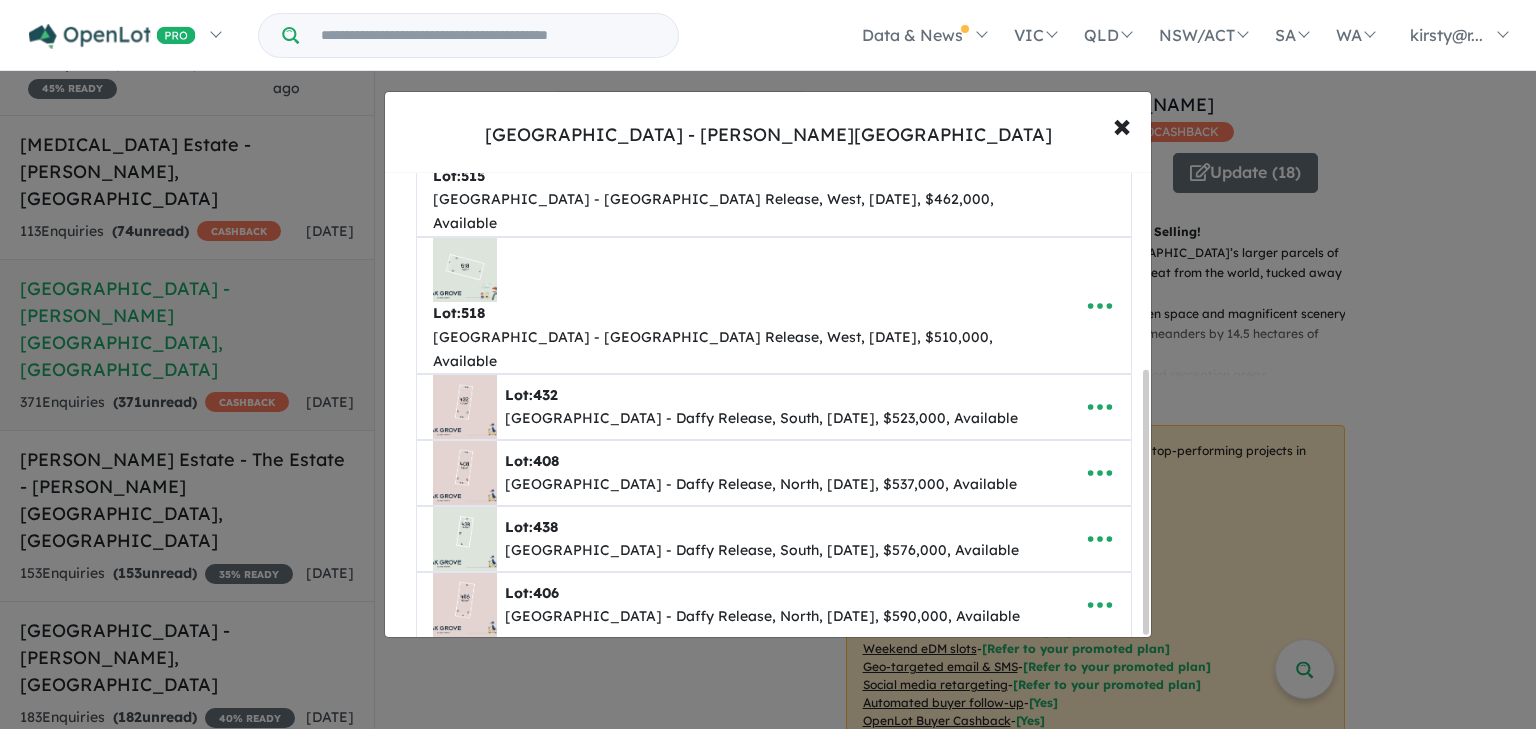 scroll, scrollTop: 345, scrollLeft: 0, axis: vertical 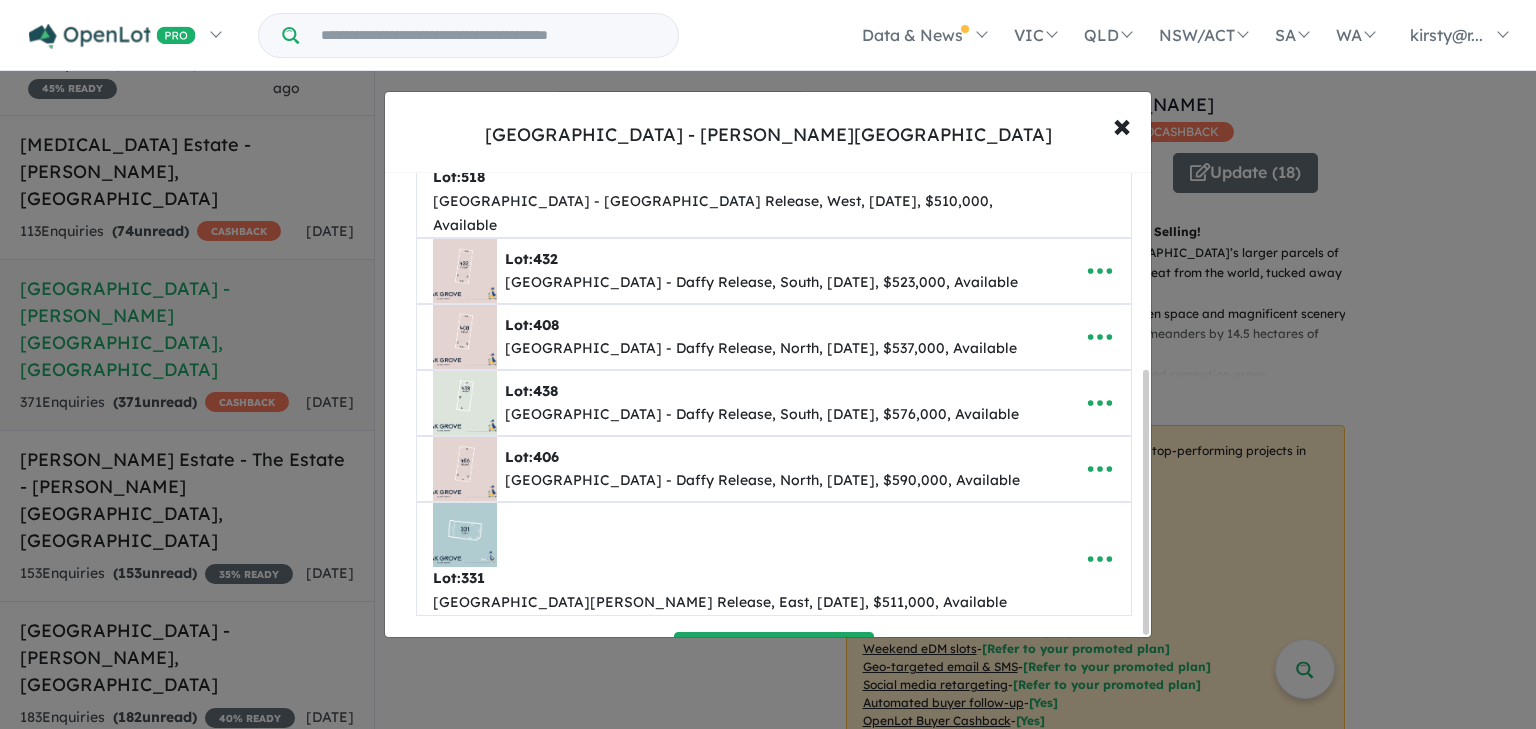 click on "Create a new listing" at bounding box center (774, 653) 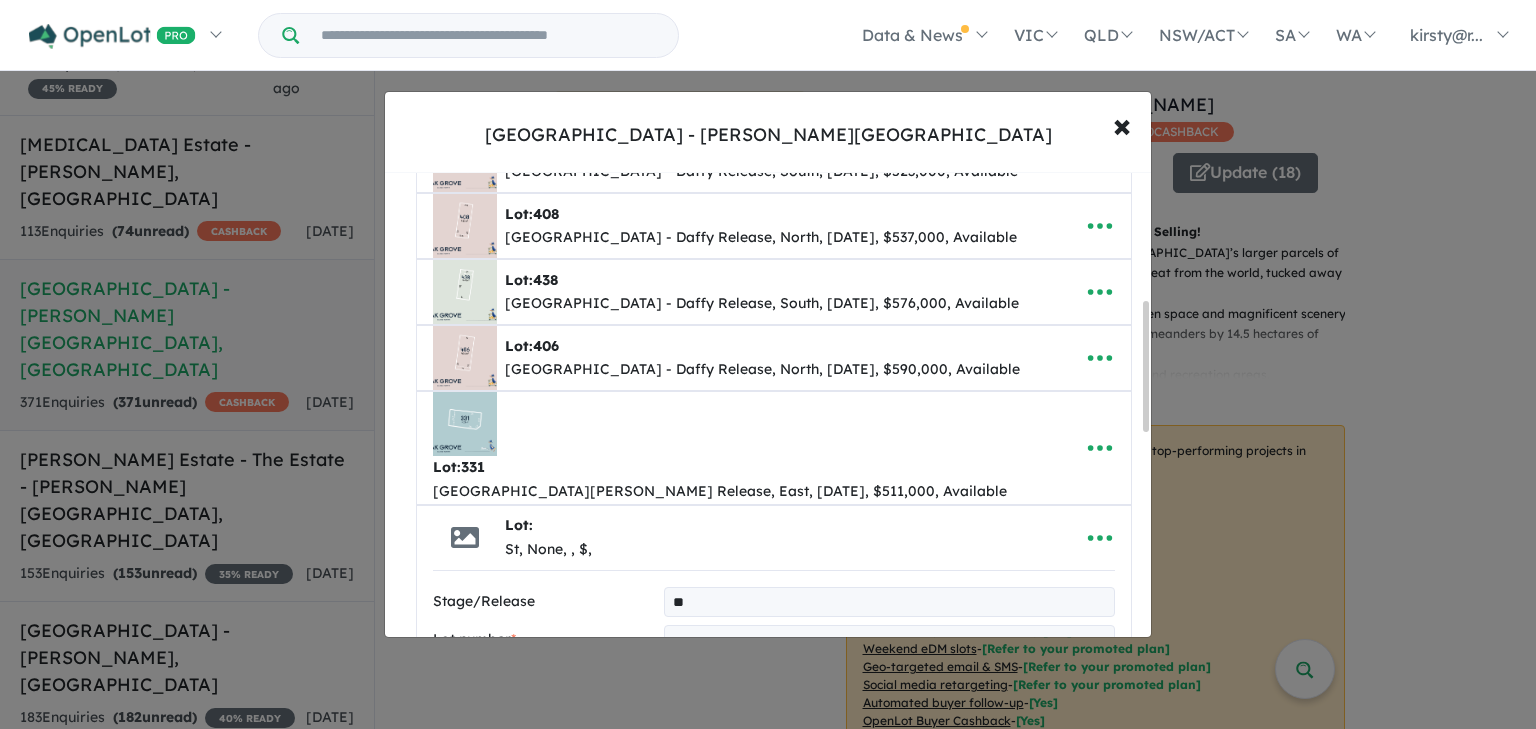 type on "*" 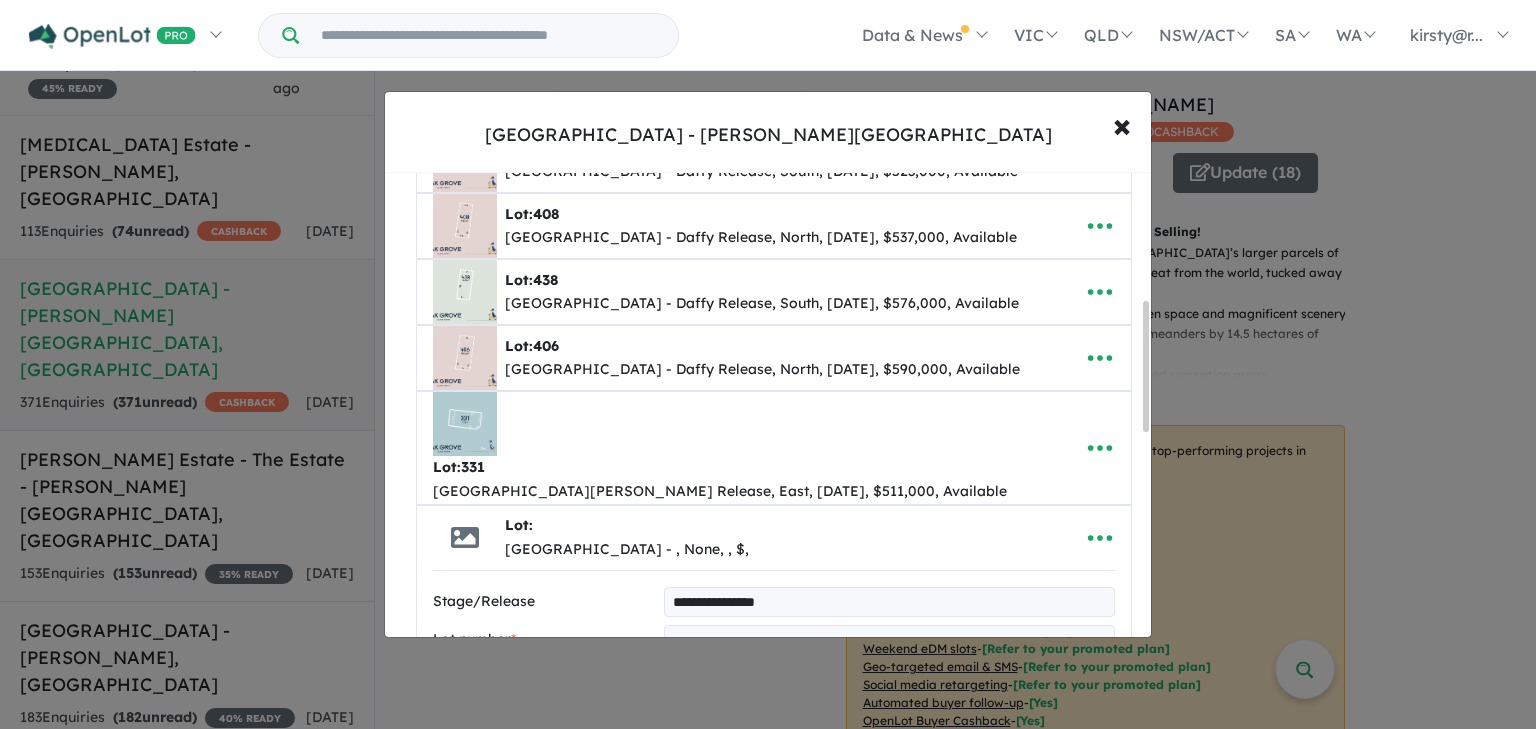 click on "**********" at bounding box center [889, 602] 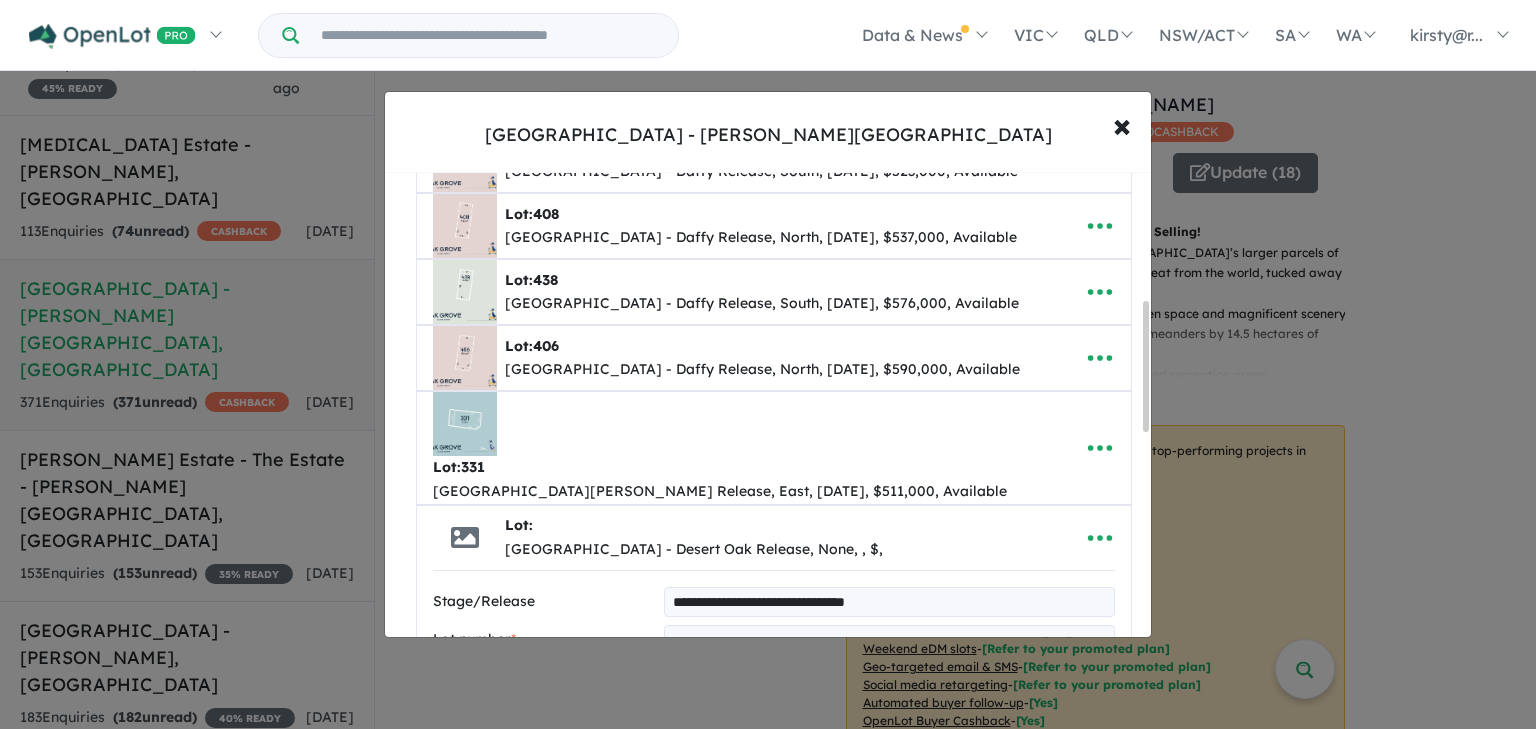 type on "**********" 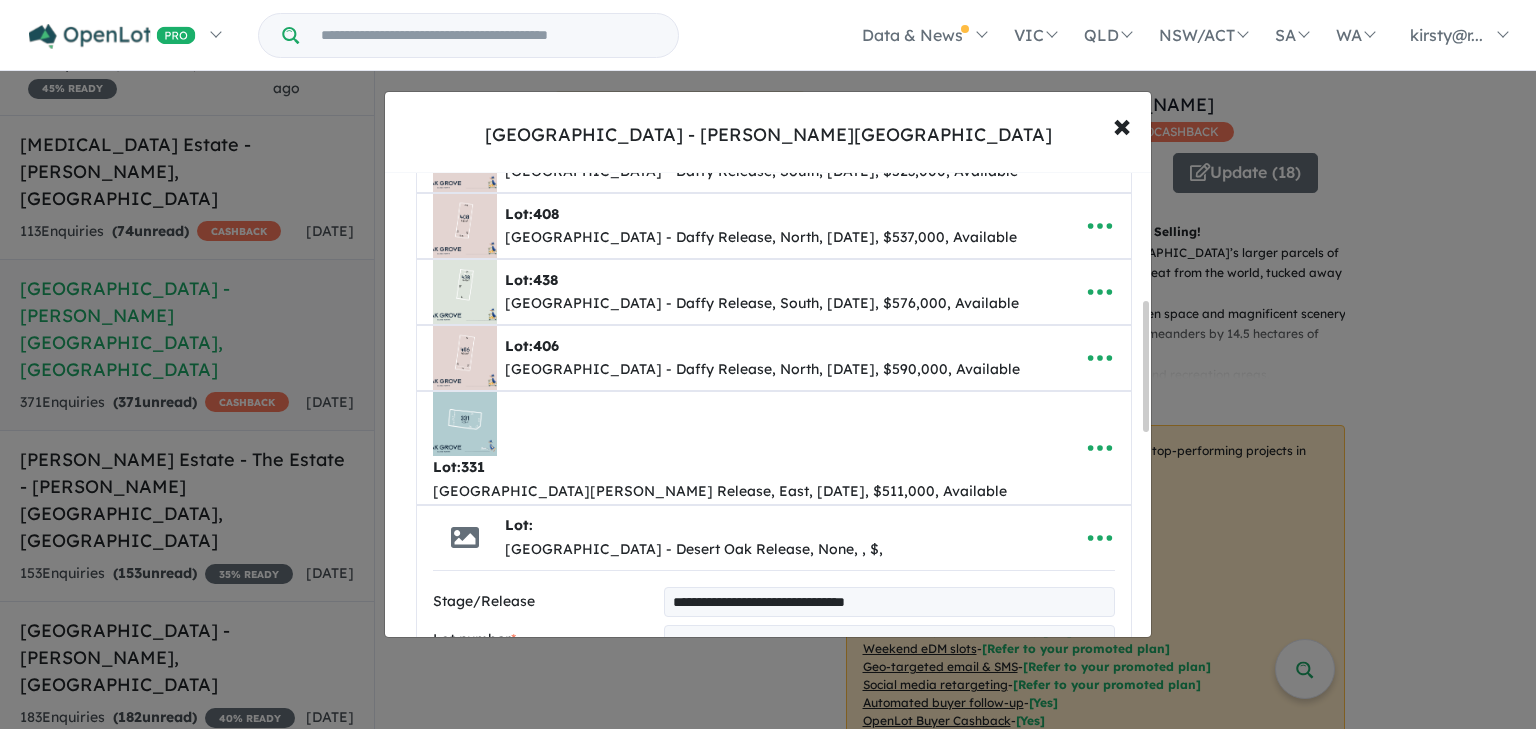 click at bounding box center [889, 640] 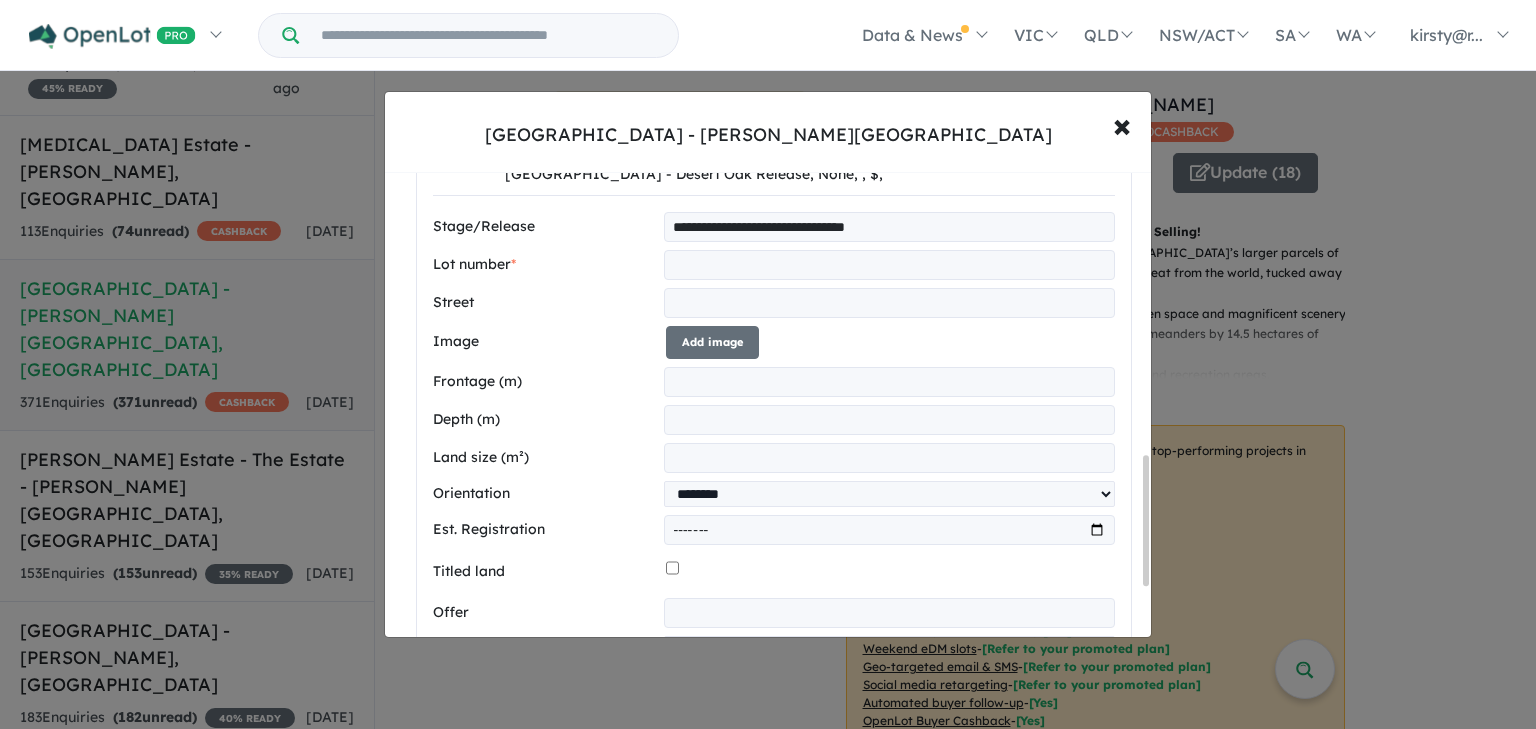 scroll, scrollTop: 1016, scrollLeft: 0, axis: vertical 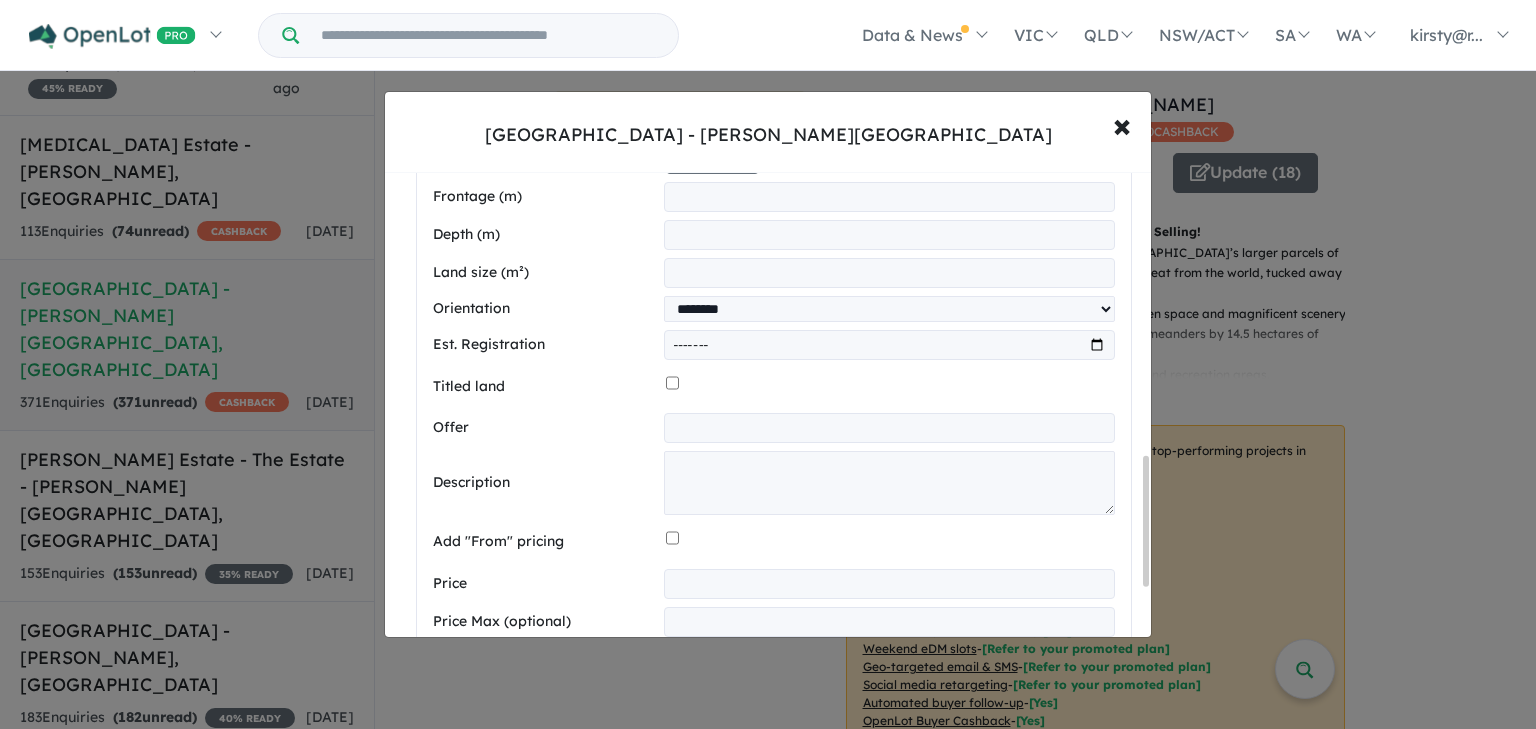 click at bounding box center [889, 584] 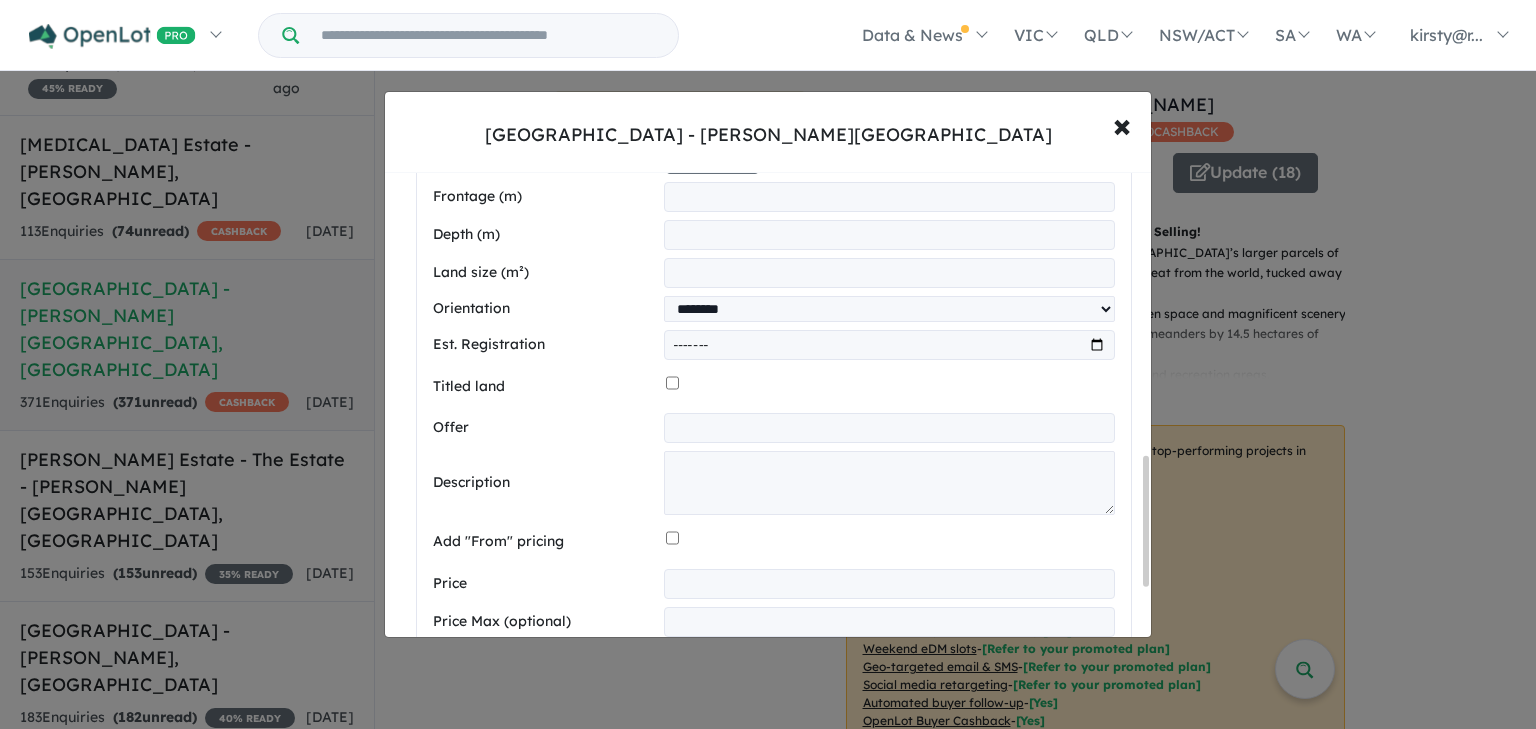 click at bounding box center [889, 428] 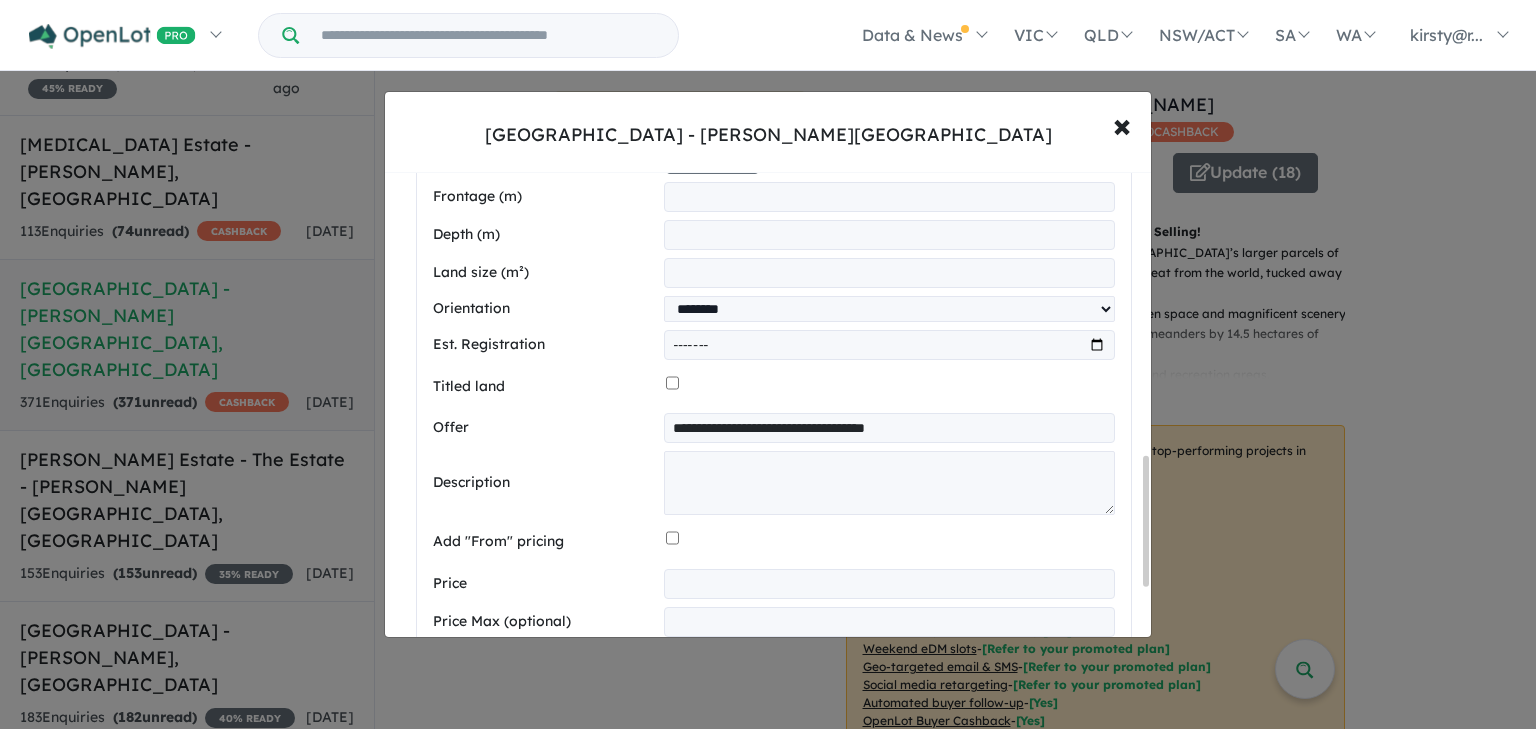 type on "**********" 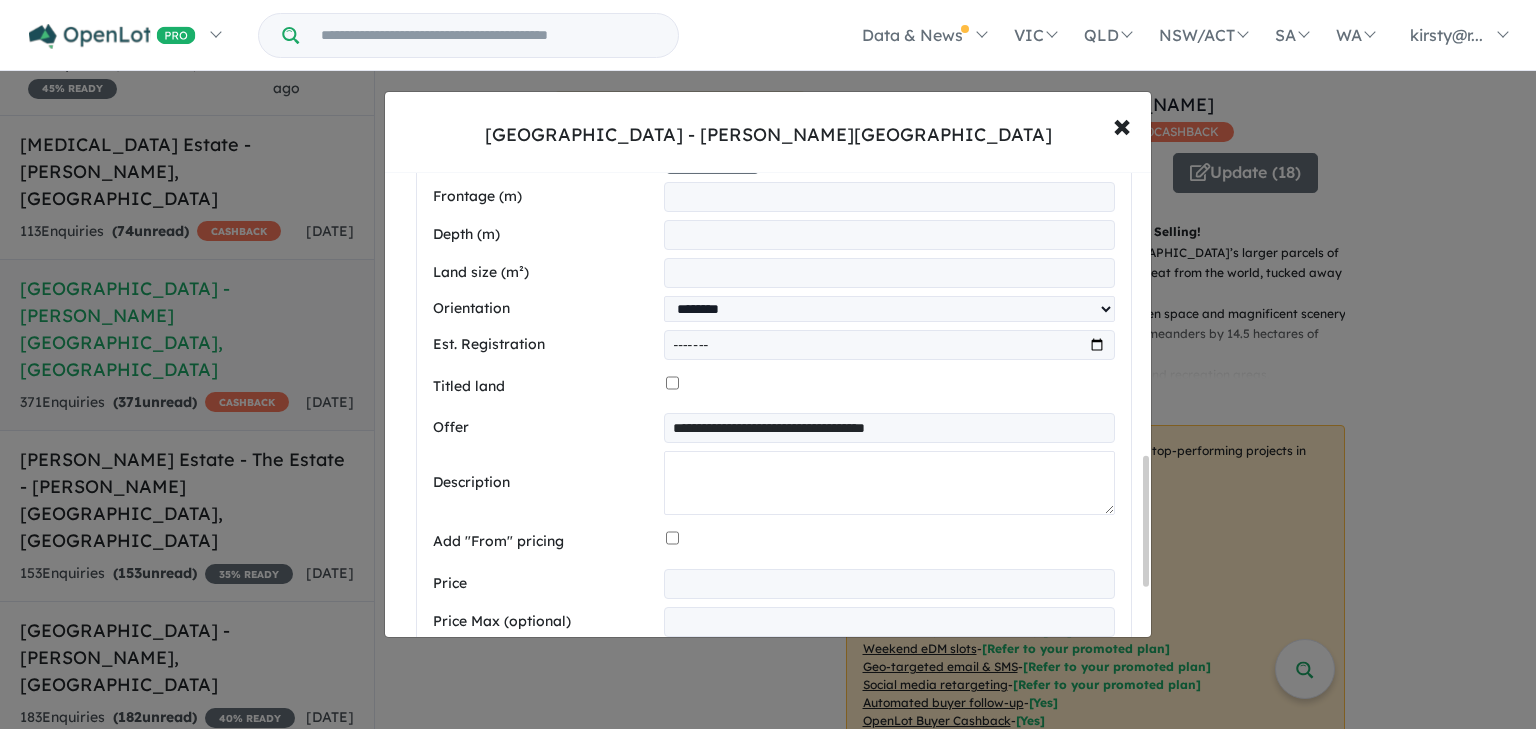 click at bounding box center [889, 483] 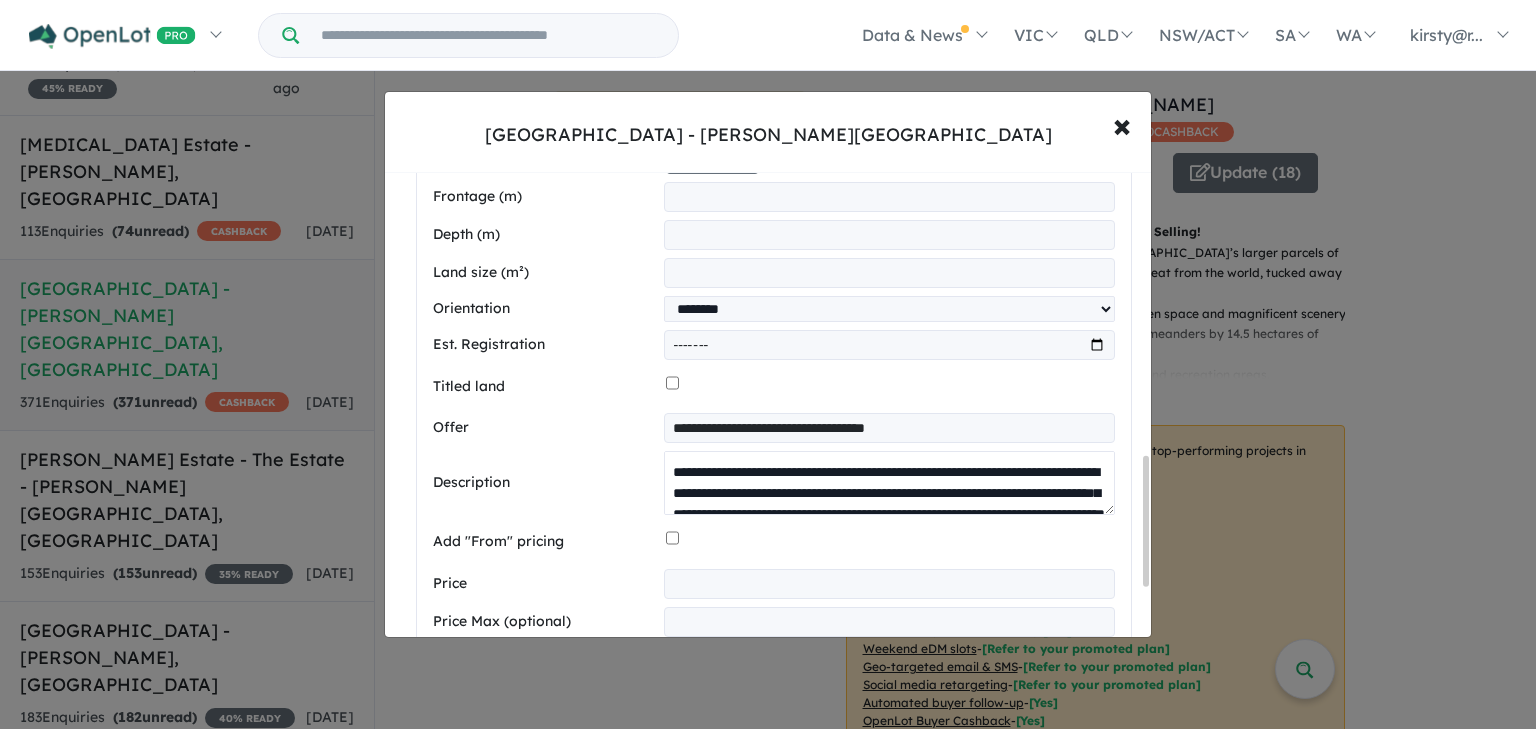 scroll, scrollTop: 283, scrollLeft: 0, axis: vertical 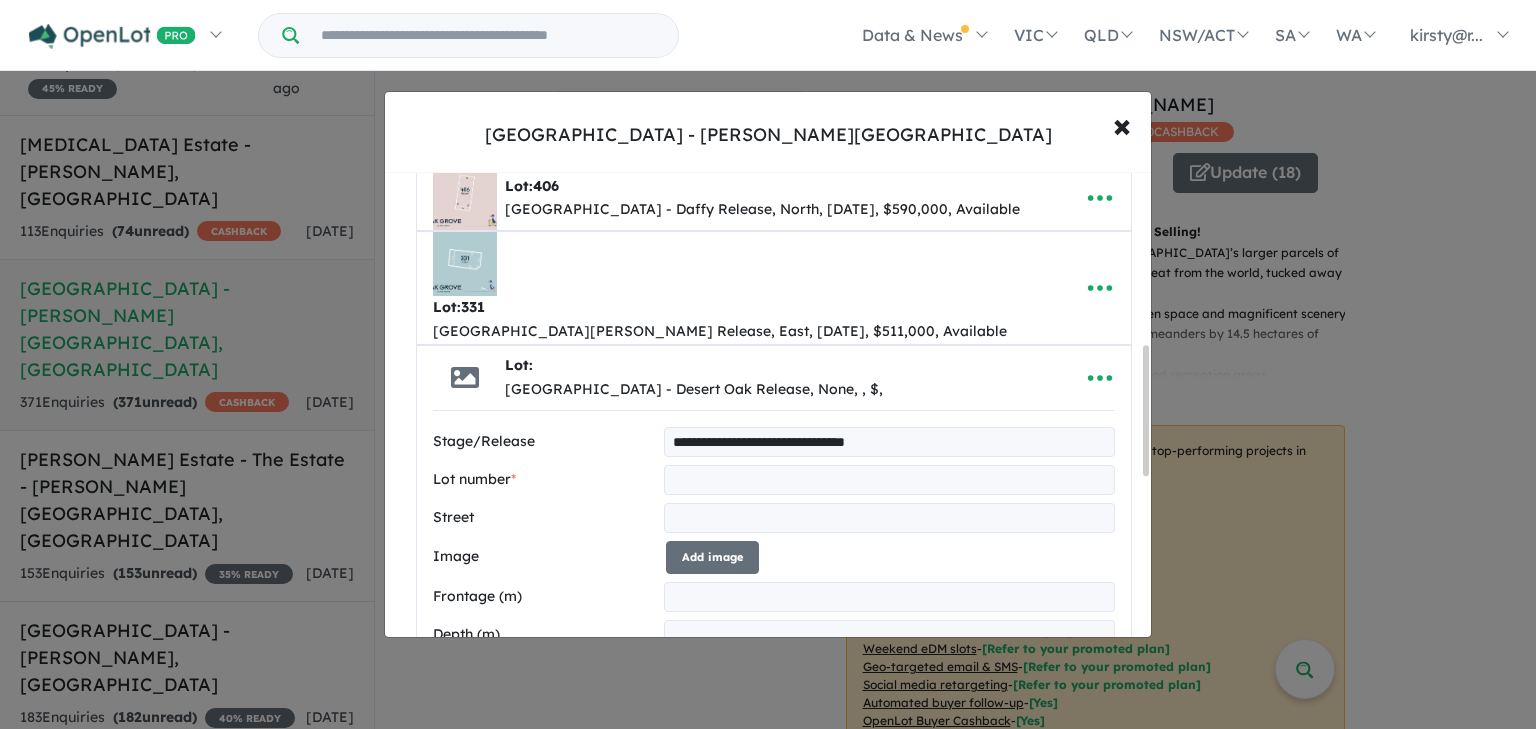 type on "**********" 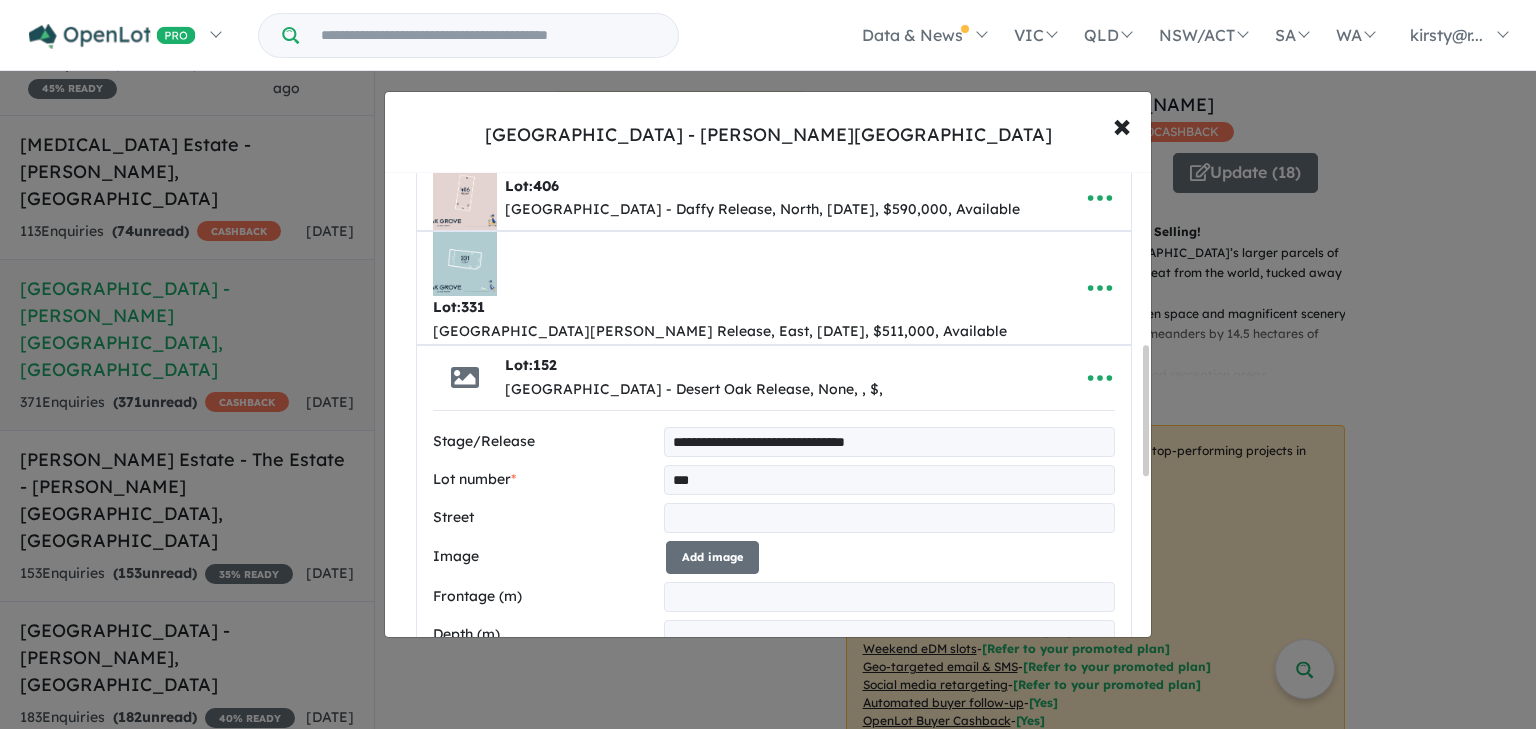 type on "***" 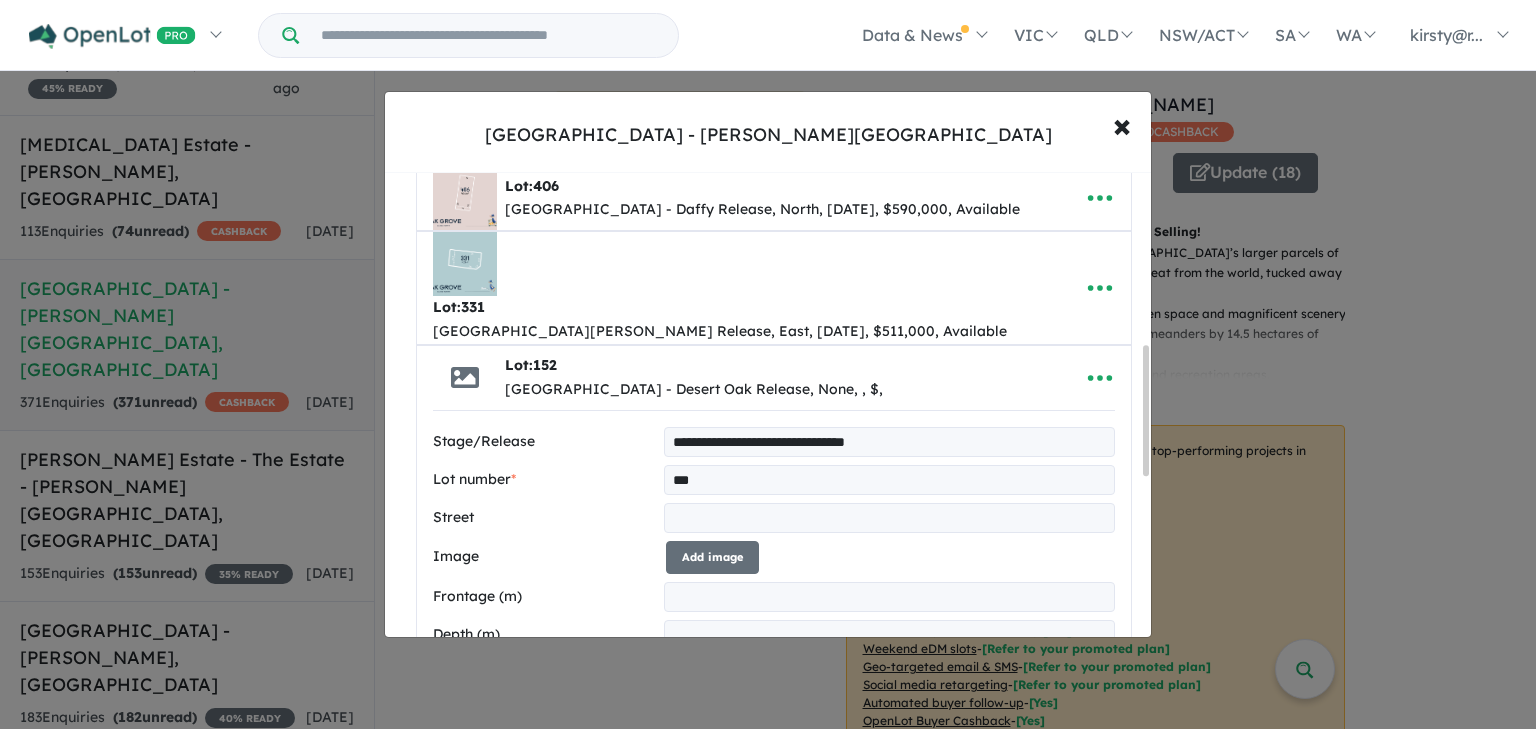 click at bounding box center (889, 518) 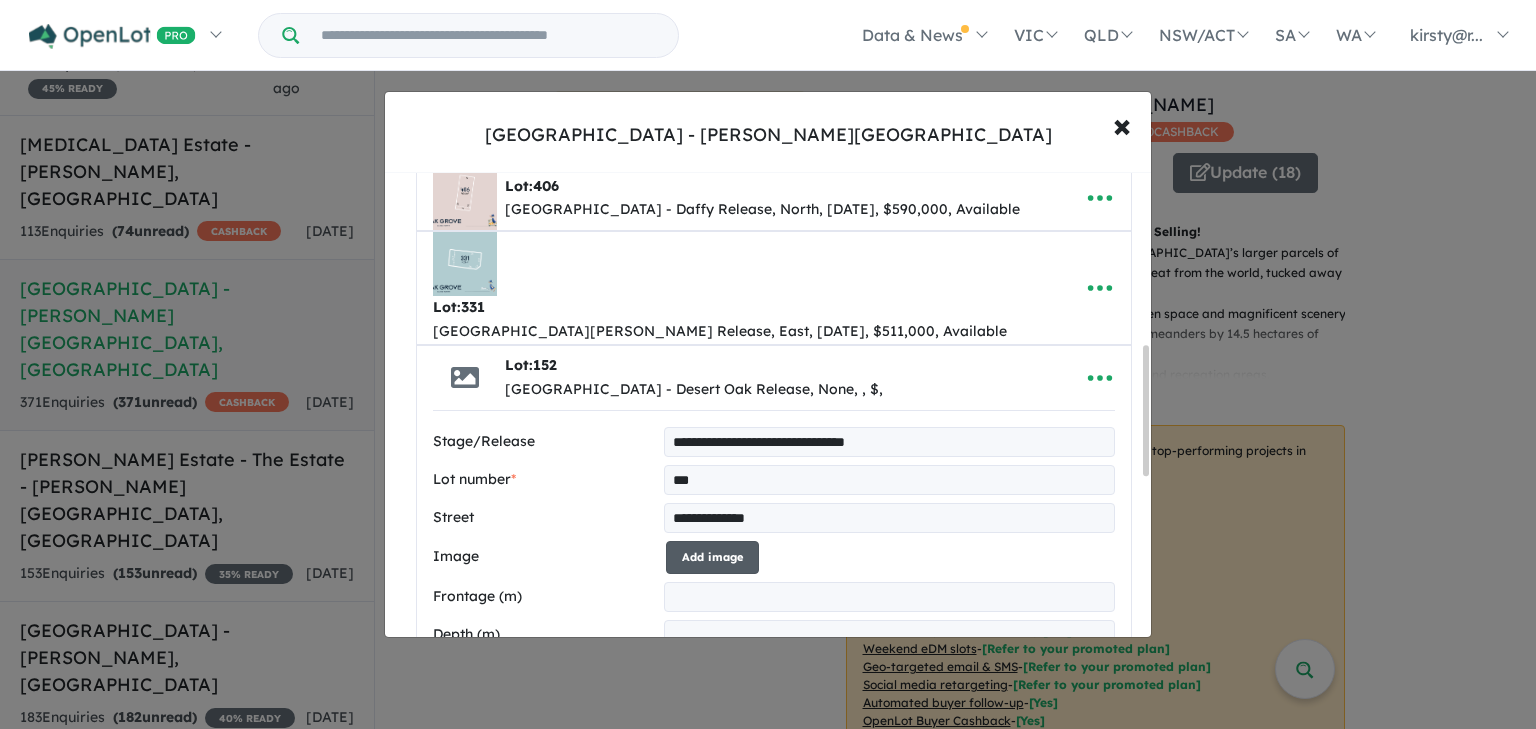 type on "**********" 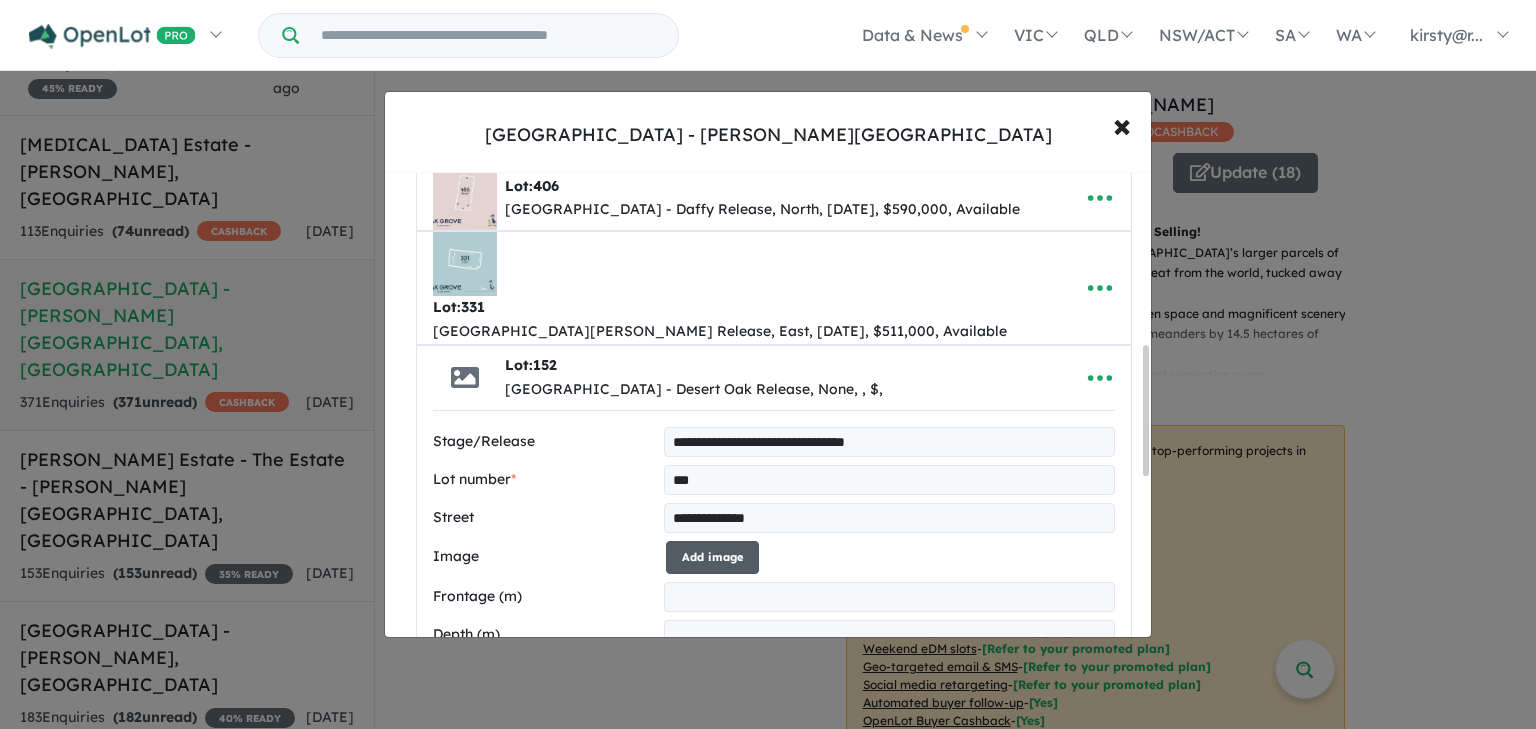 click on "Add image" at bounding box center (712, 557) 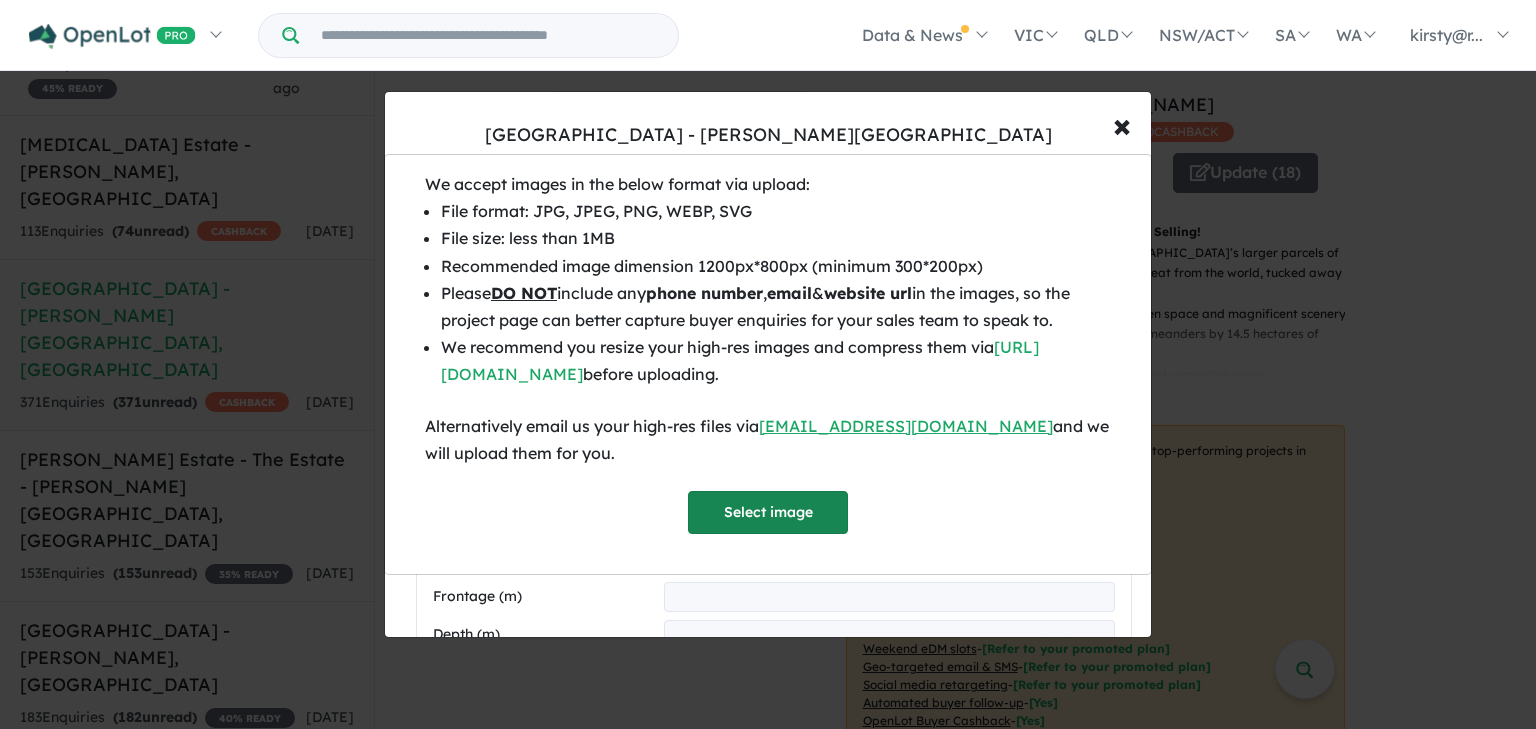 click on "Select image" at bounding box center (768, 512) 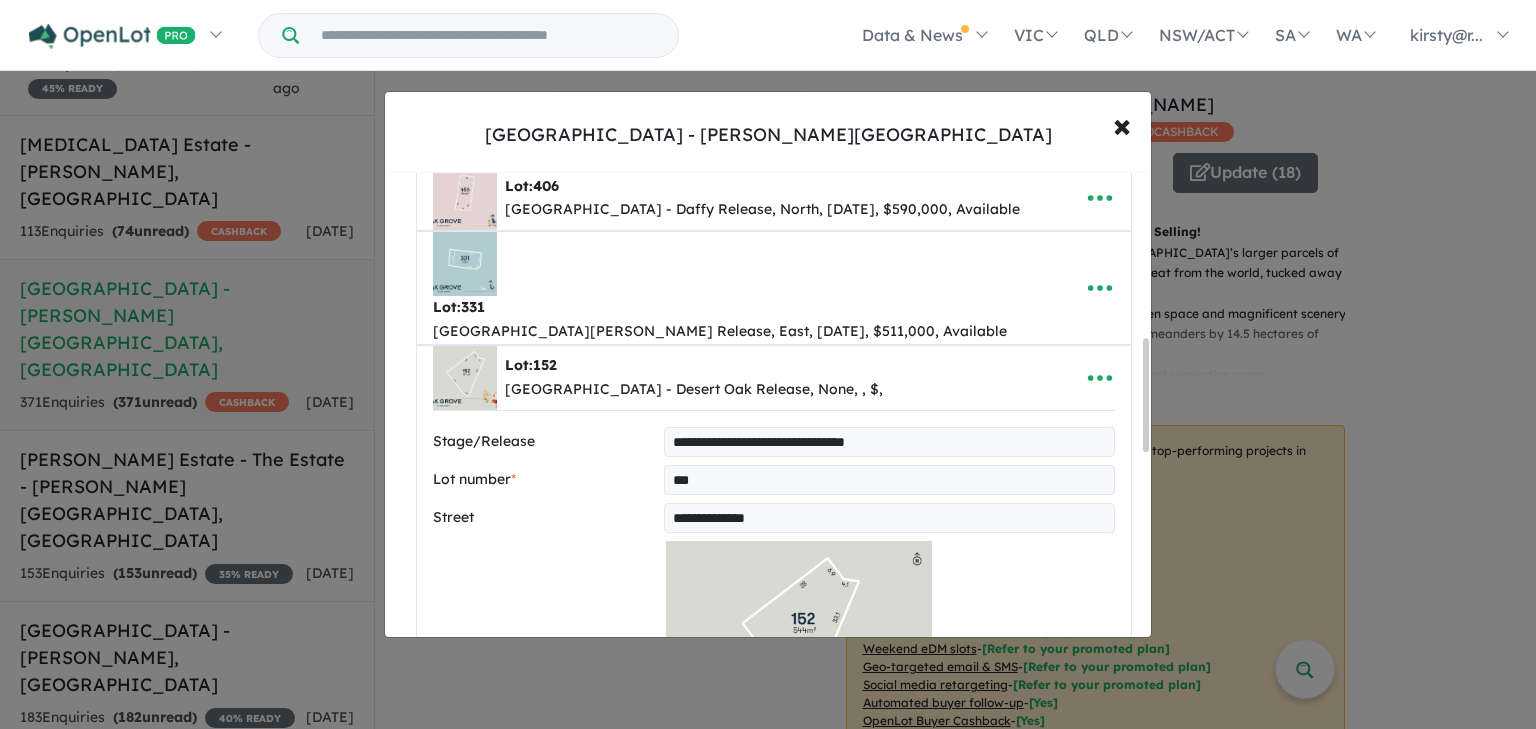 scroll, scrollTop: 936, scrollLeft: 0, axis: vertical 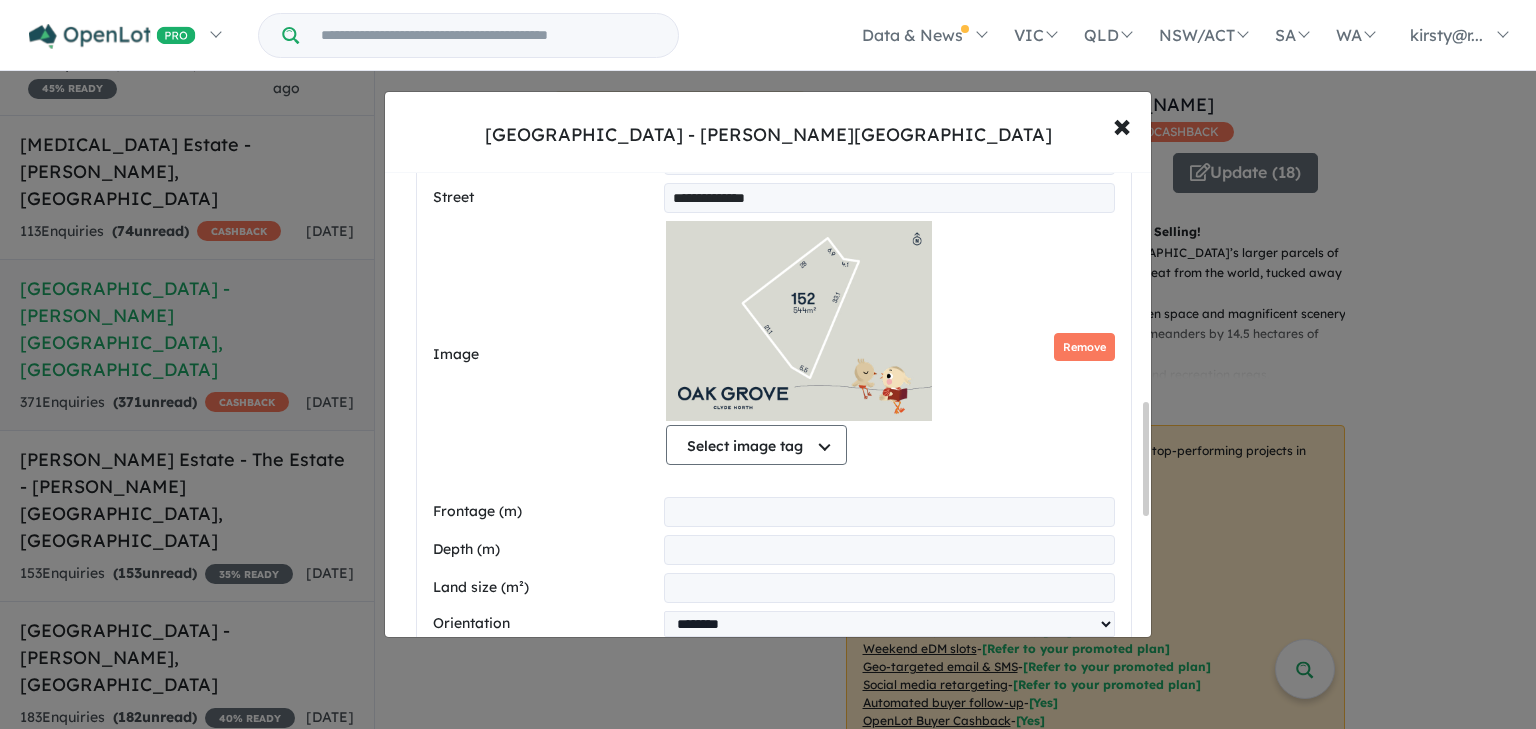 click at bounding box center [889, 512] 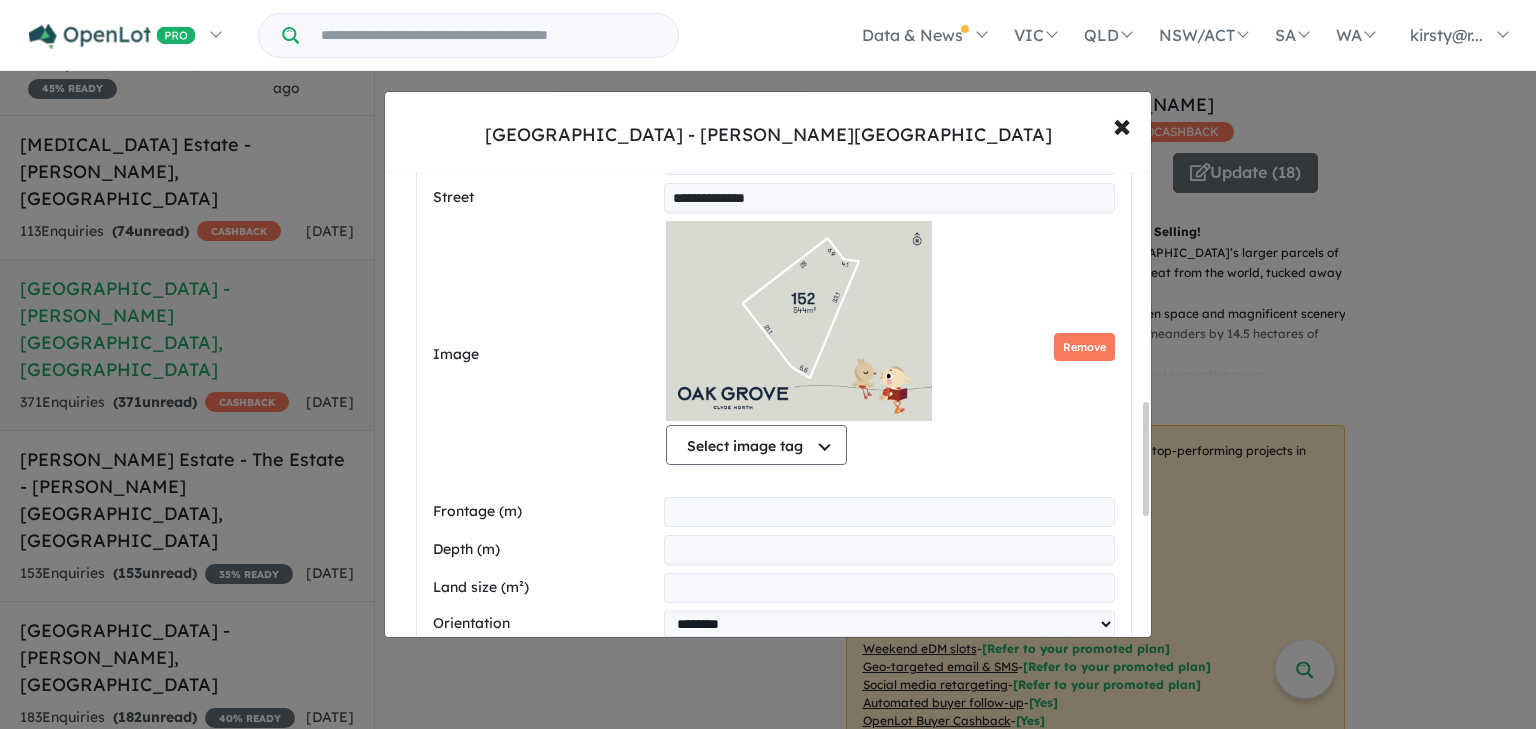 click at bounding box center (889, 512) 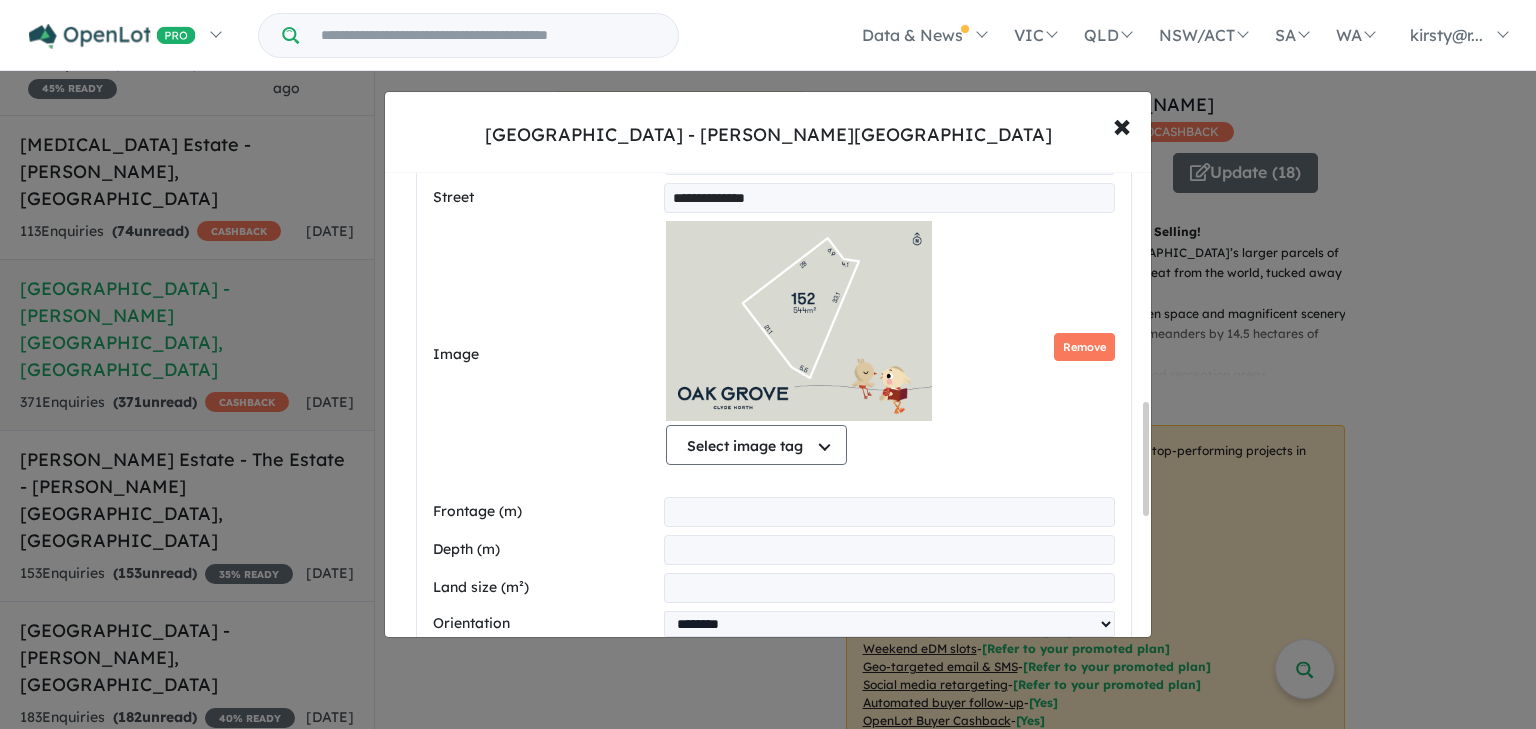 type on "****" 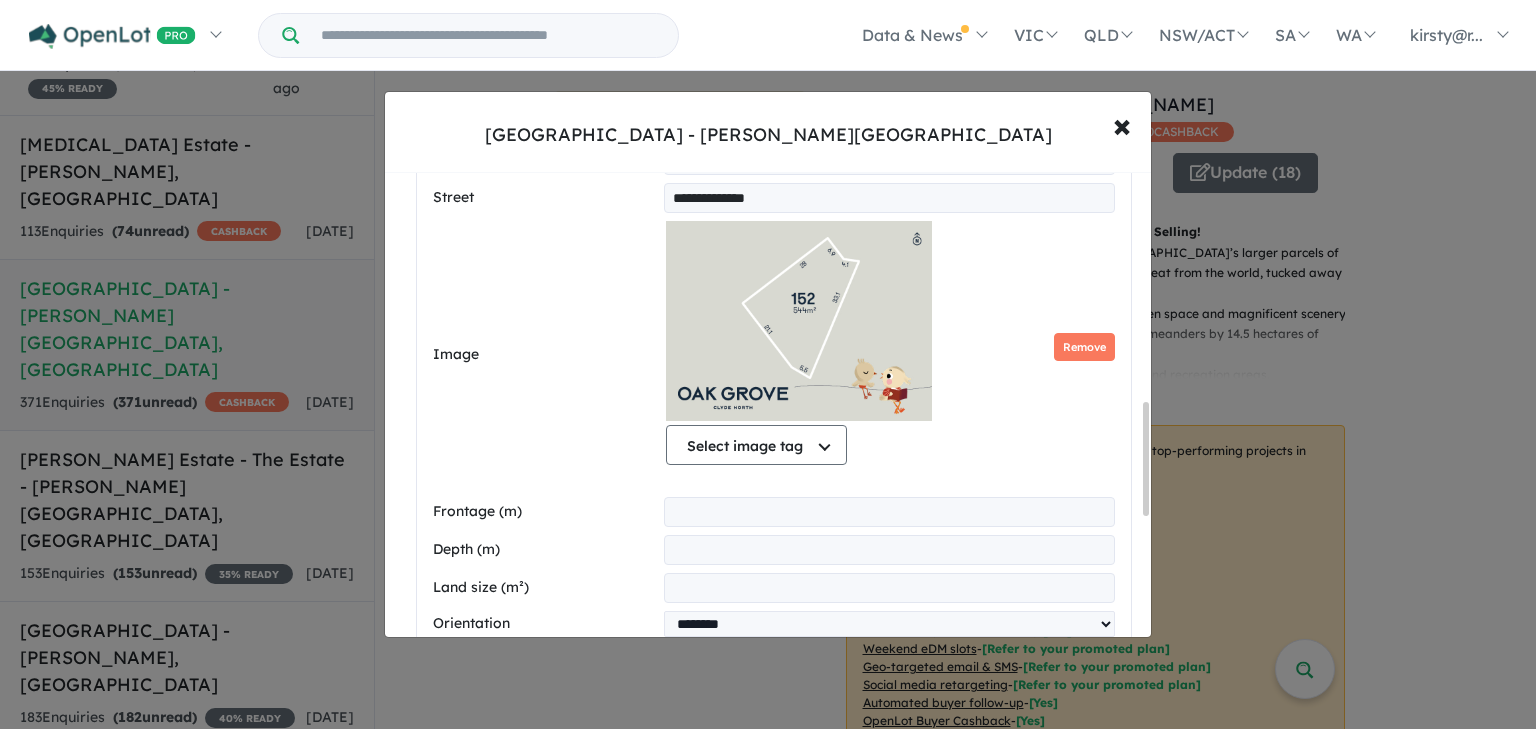 click at bounding box center [889, 550] 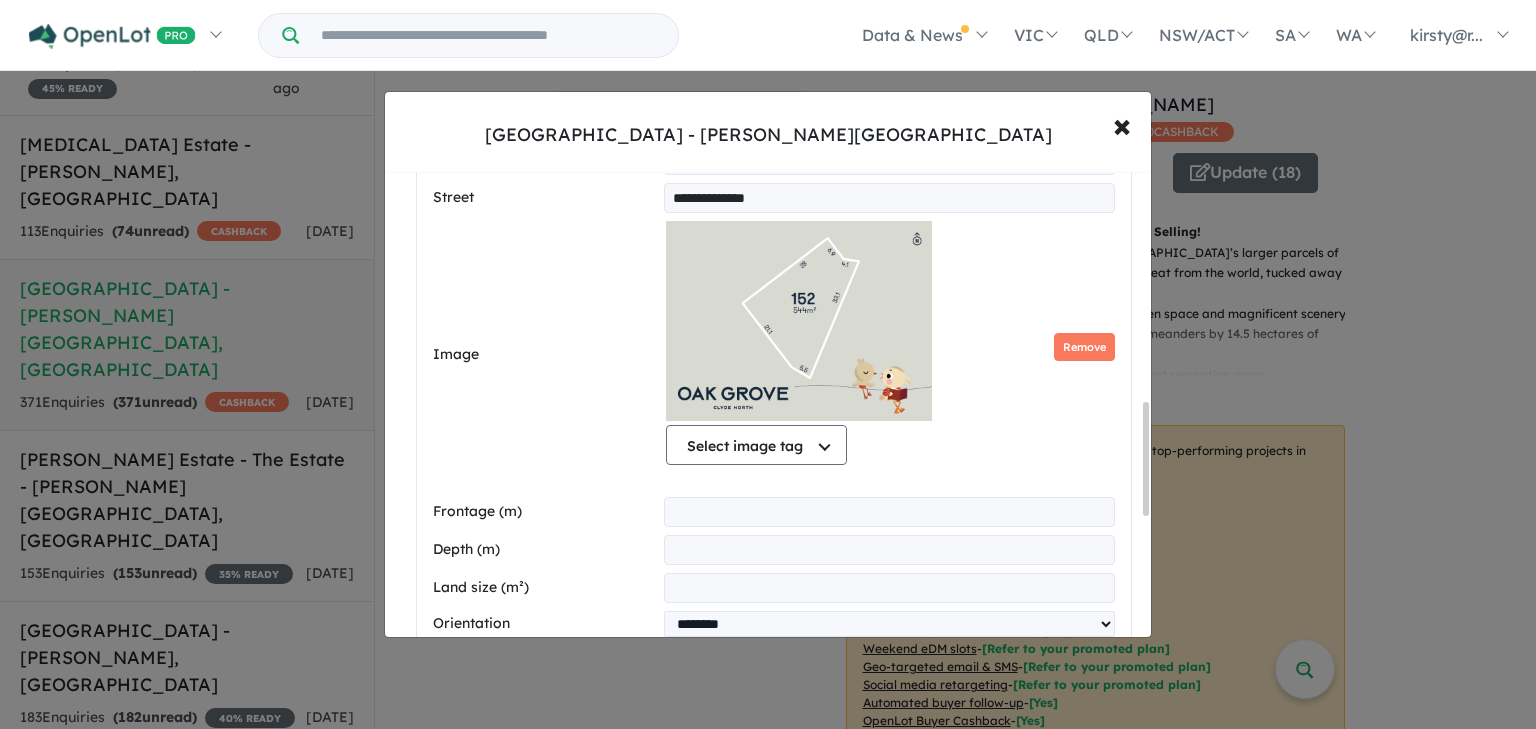type on "**" 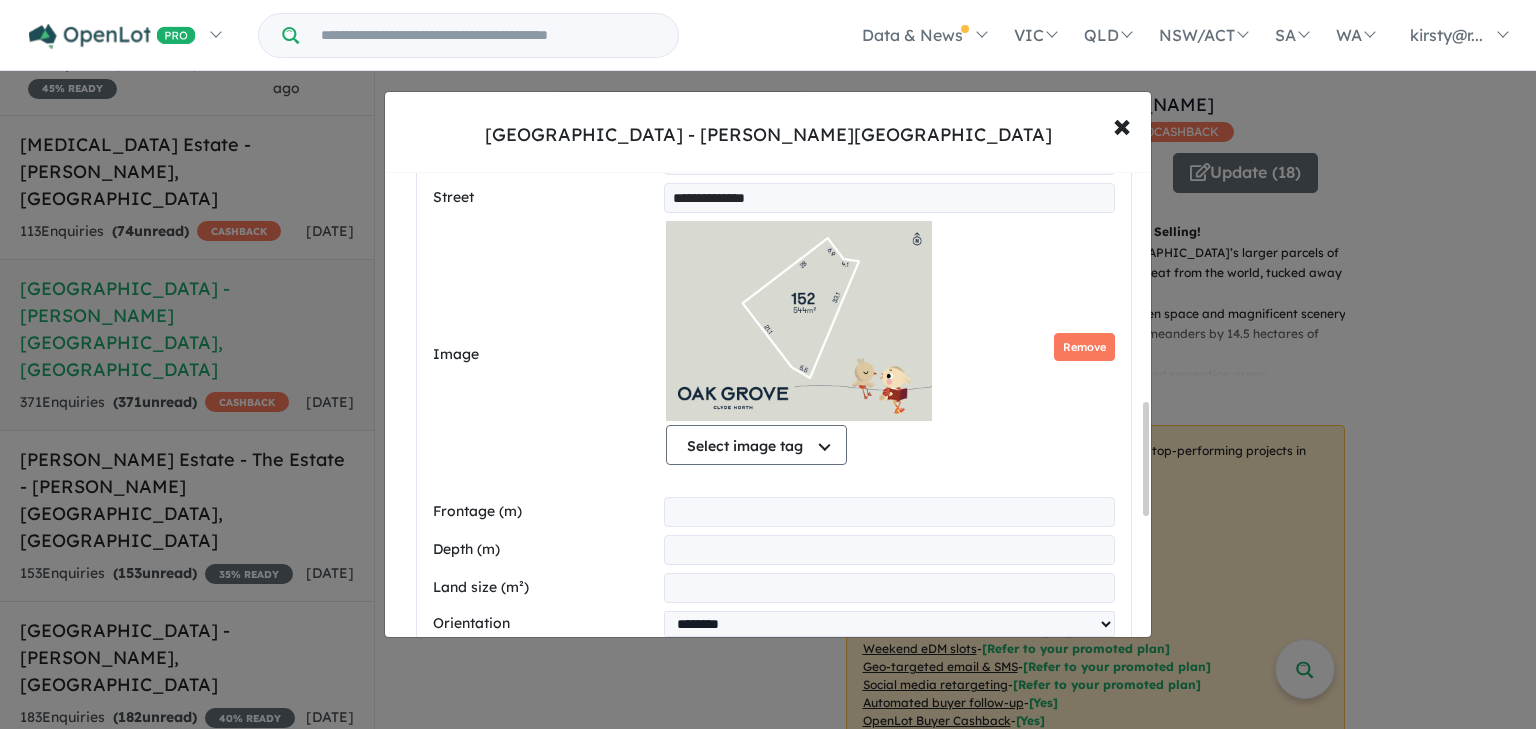 click at bounding box center [889, 588] 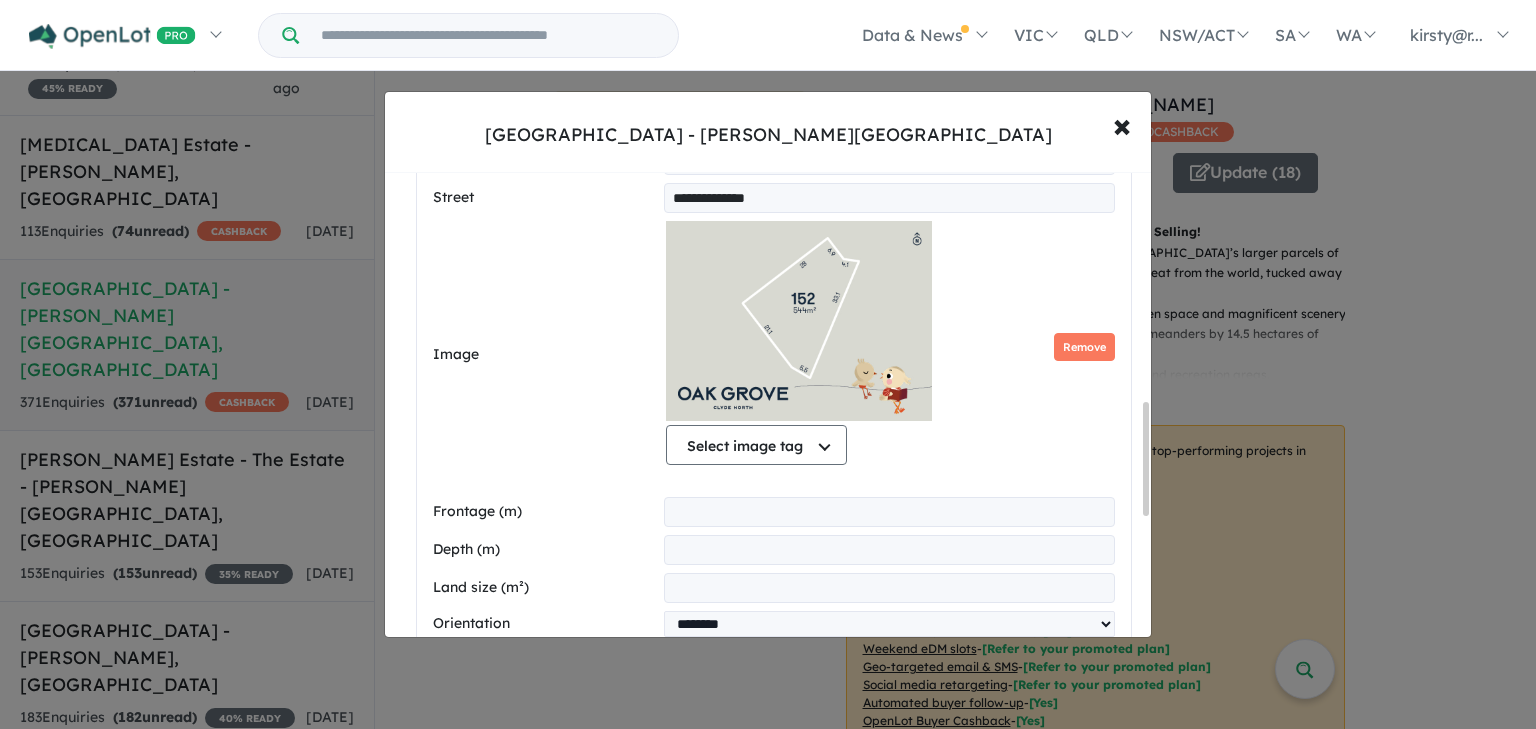 type on "***" 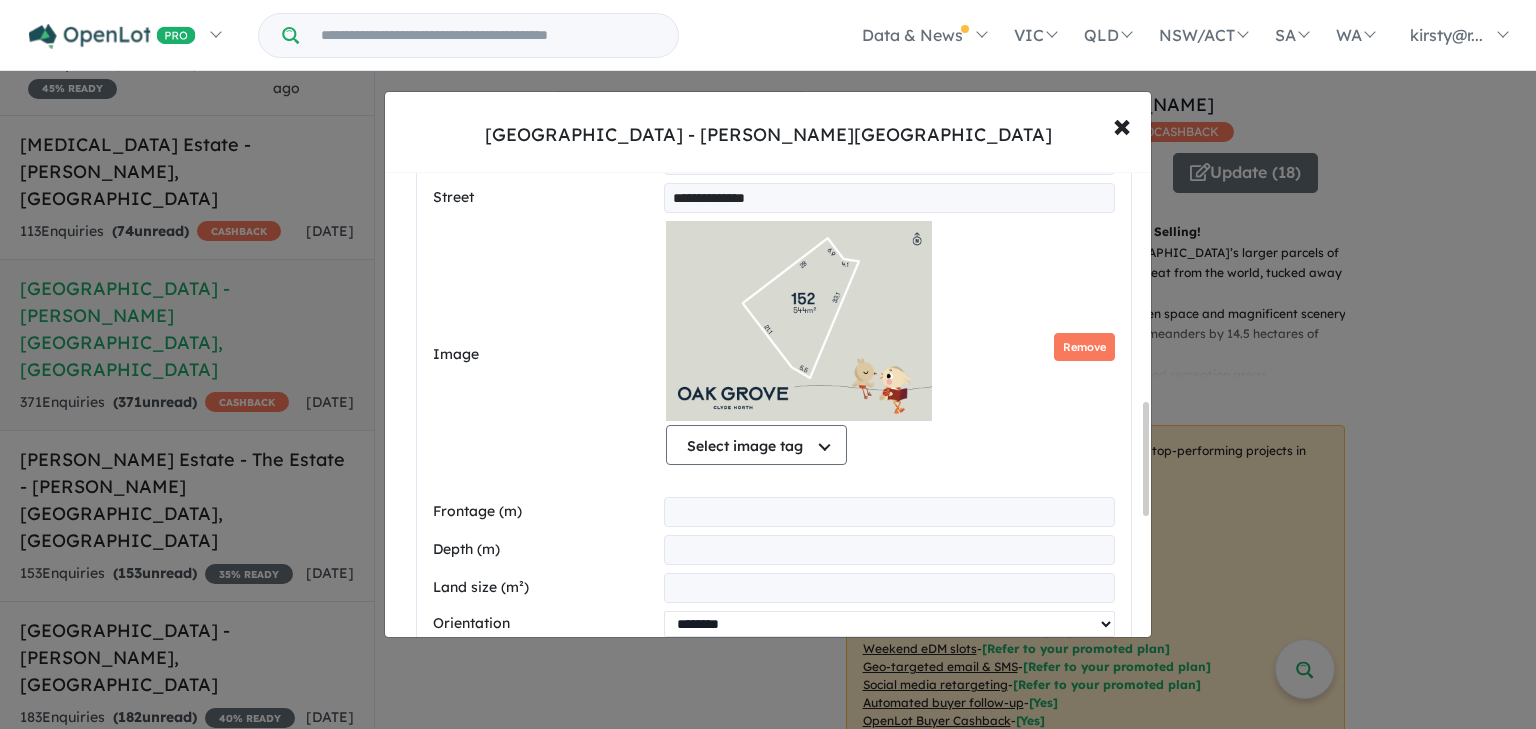 click on "**********" at bounding box center [889, 624] 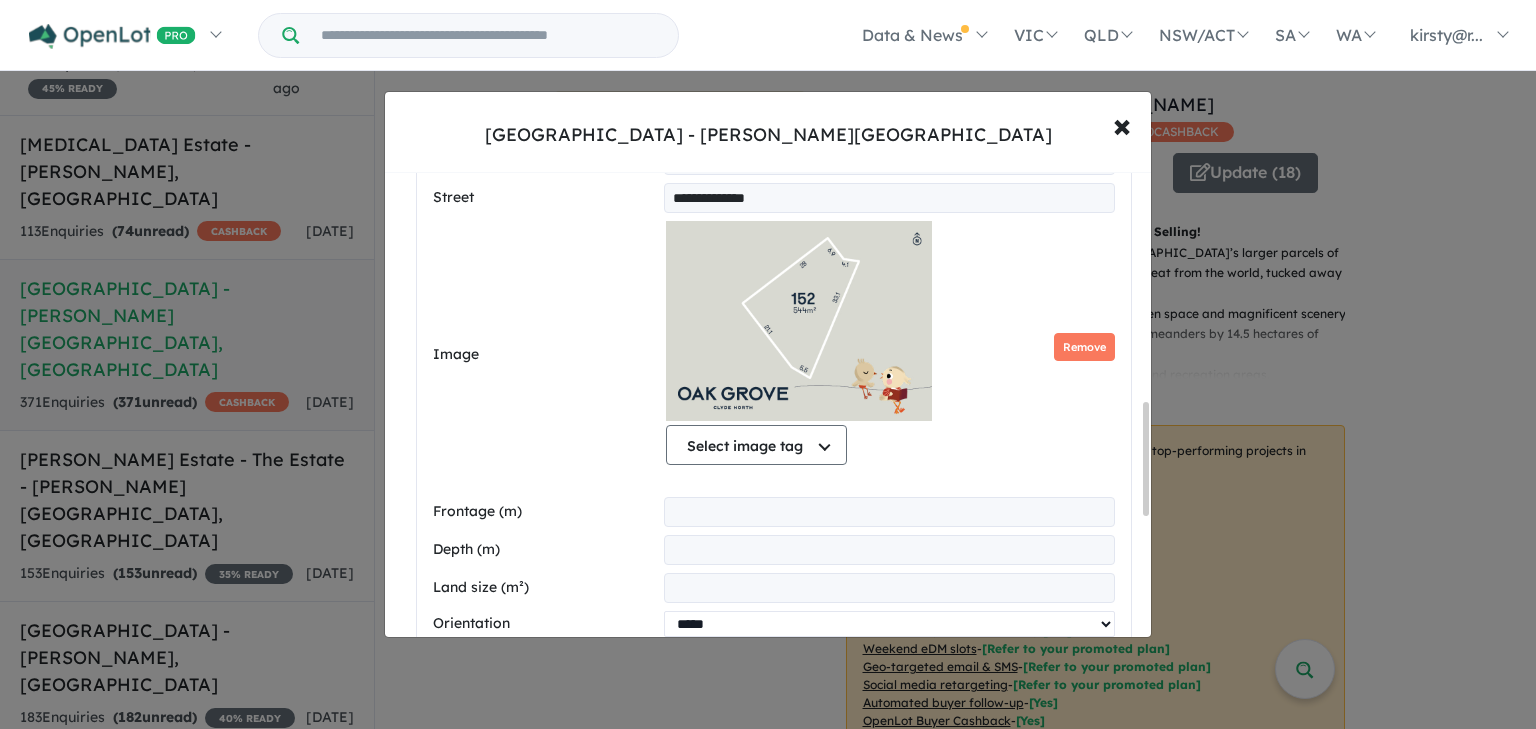 click on "**********" at bounding box center [889, 624] 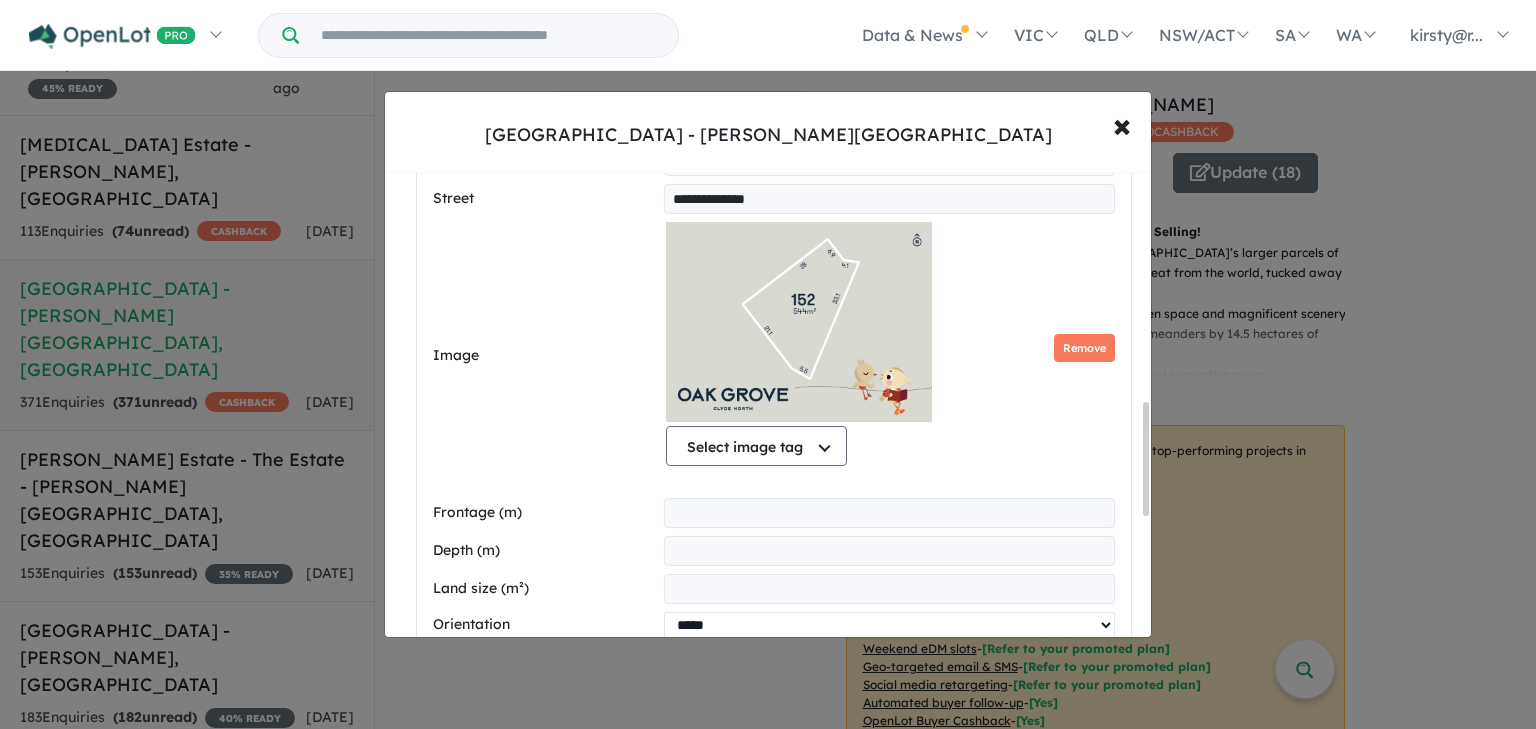 scroll, scrollTop: 936, scrollLeft: 0, axis: vertical 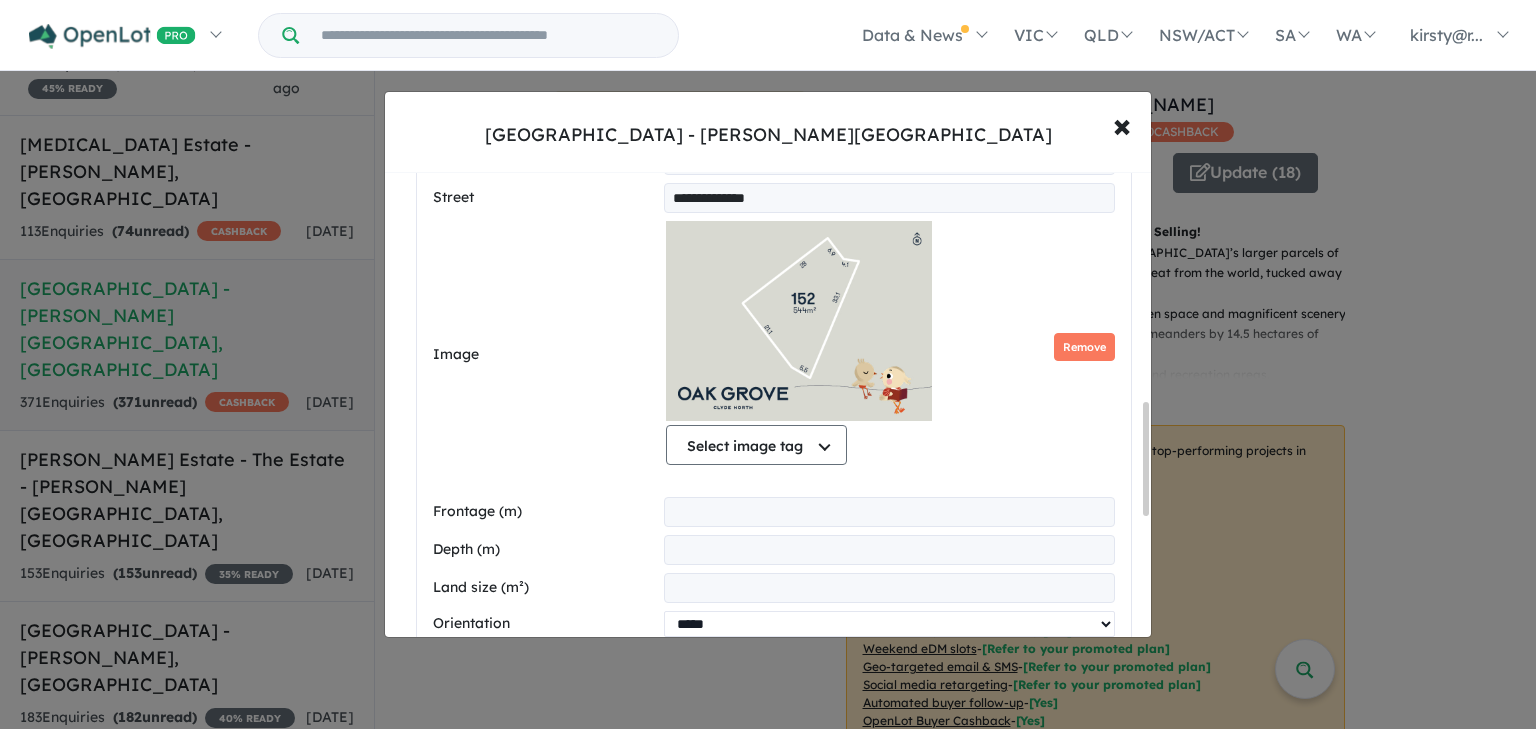 click on "**********" at bounding box center (889, 624) 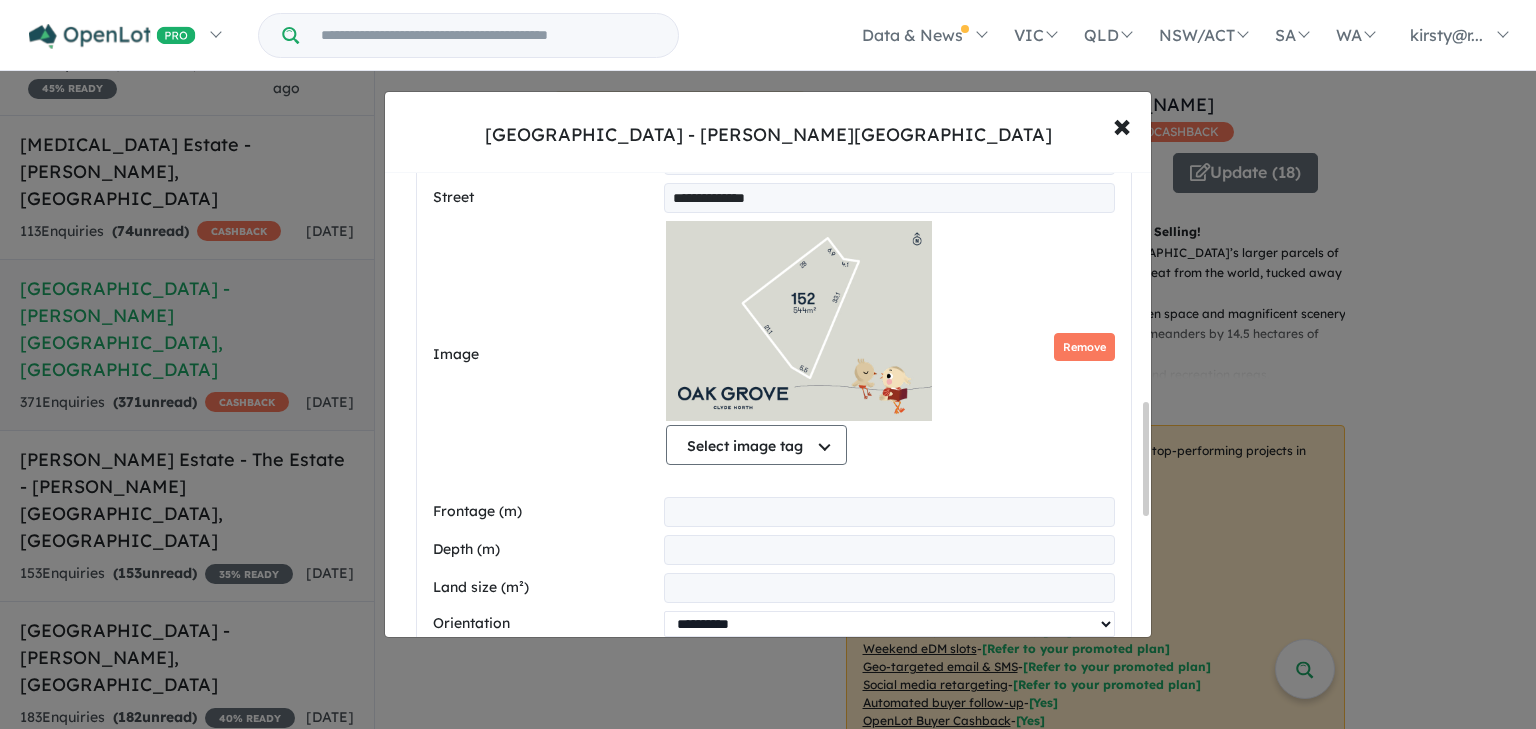 click on "**********" at bounding box center [889, 624] 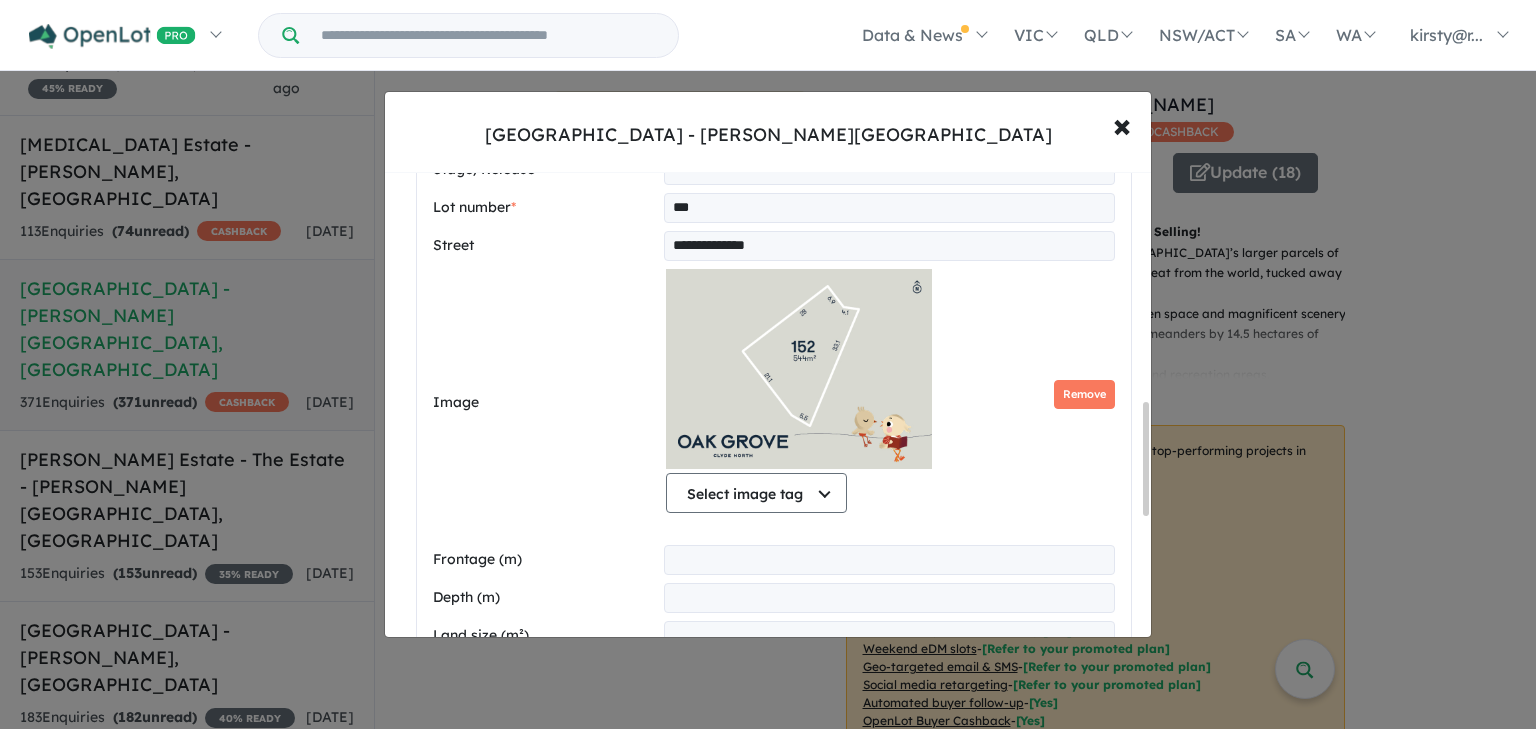 click at bounding box center (889, 708) 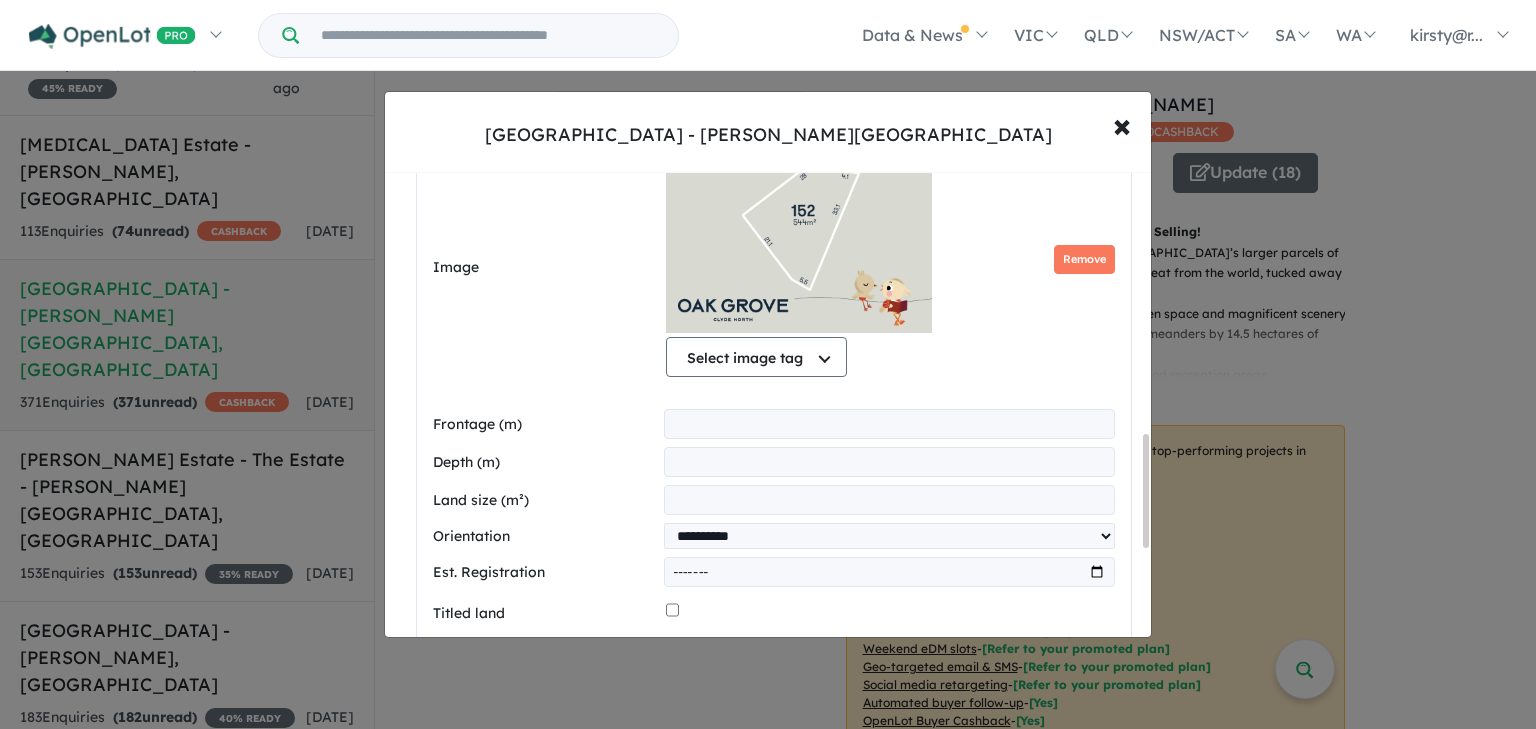 scroll, scrollTop: 1096, scrollLeft: 0, axis: vertical 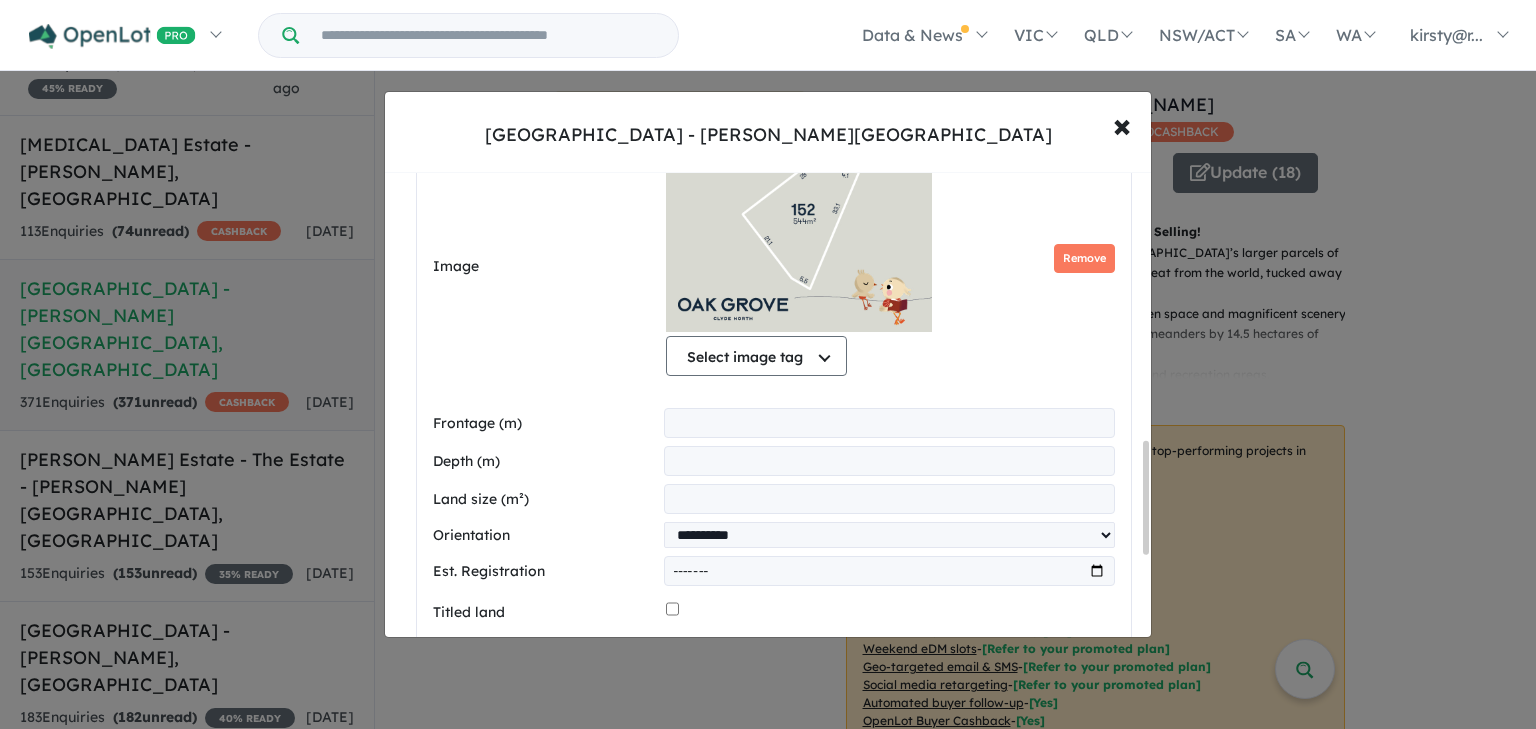 click at bounding box center [889, 811] 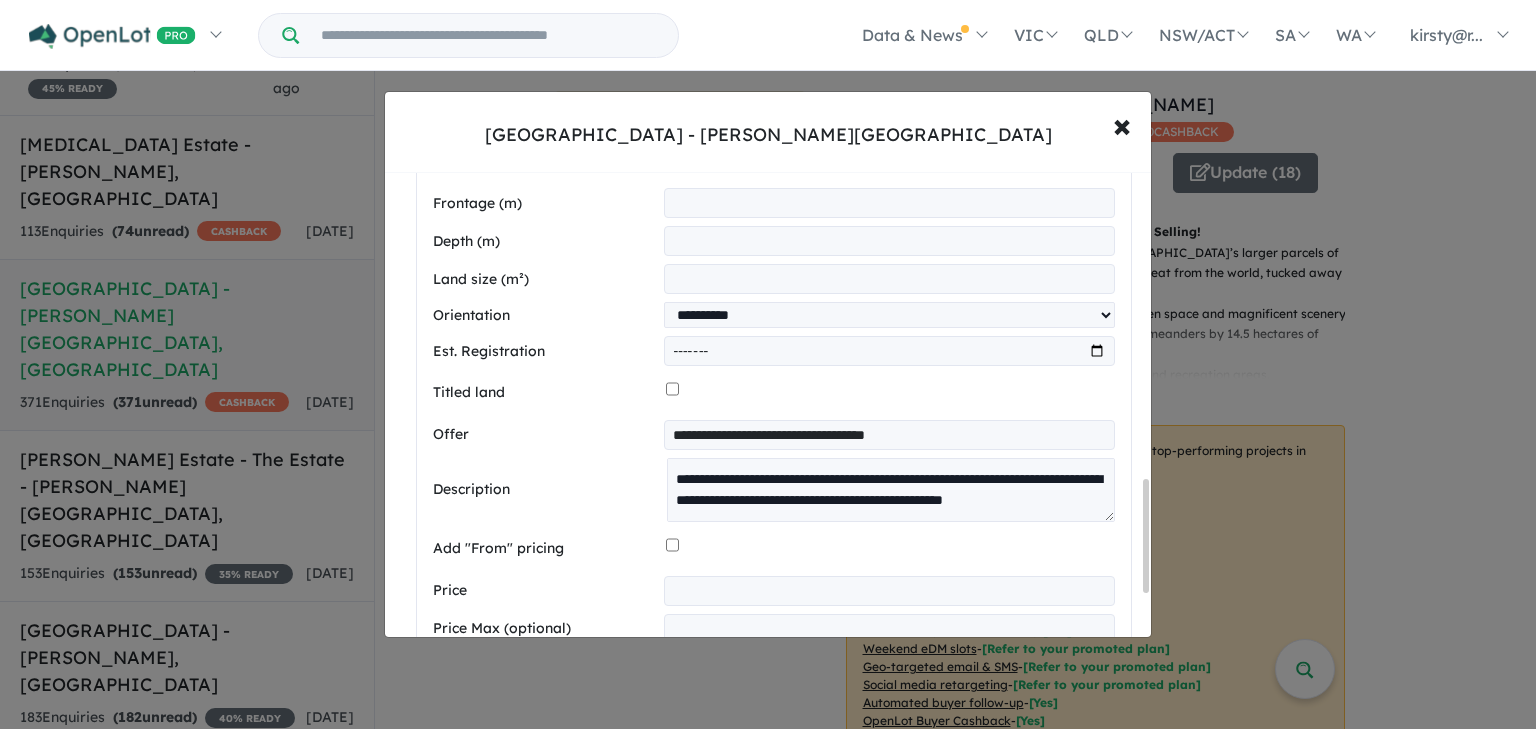 scroll, scrollTop: 1416, scrollLeft: 0, axis: vertical 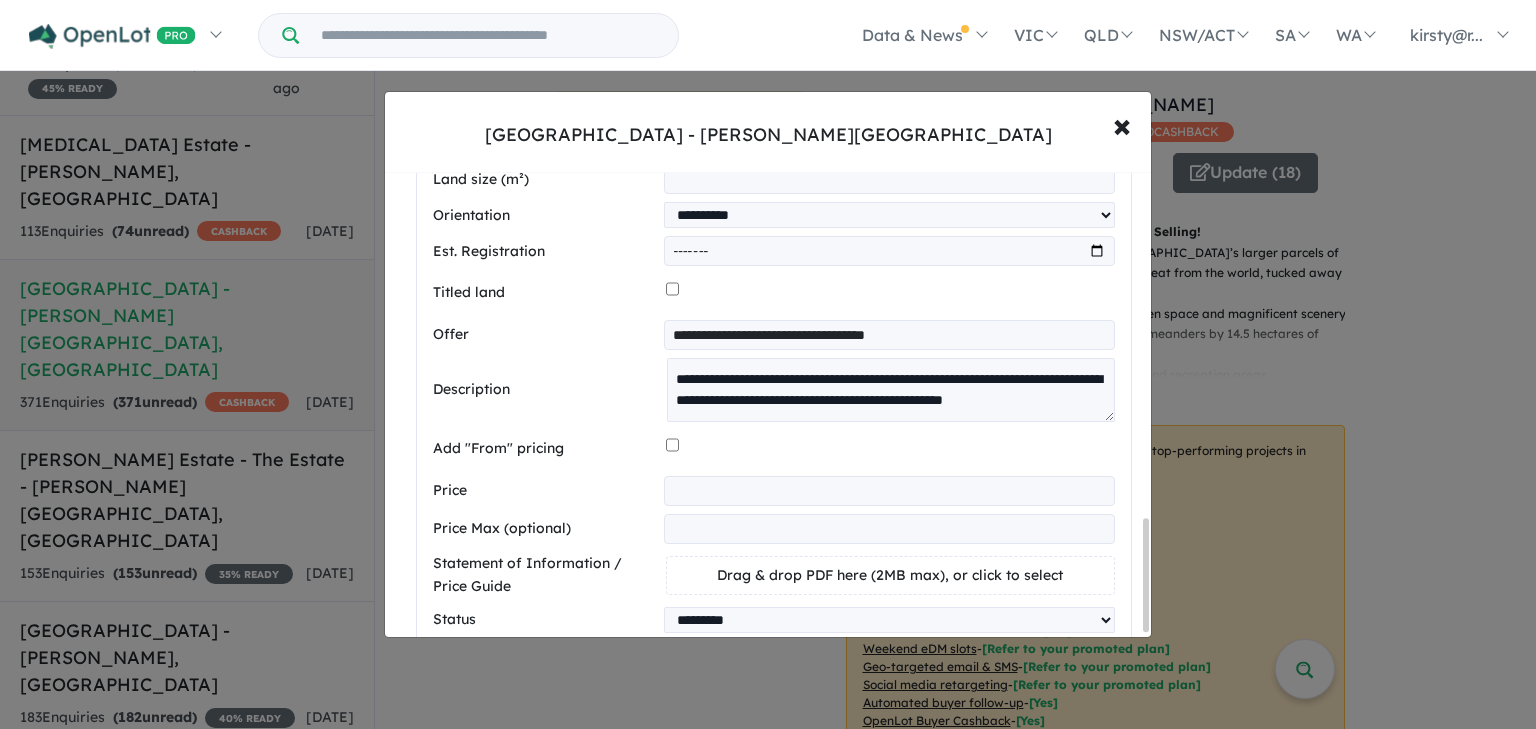 type on "******" 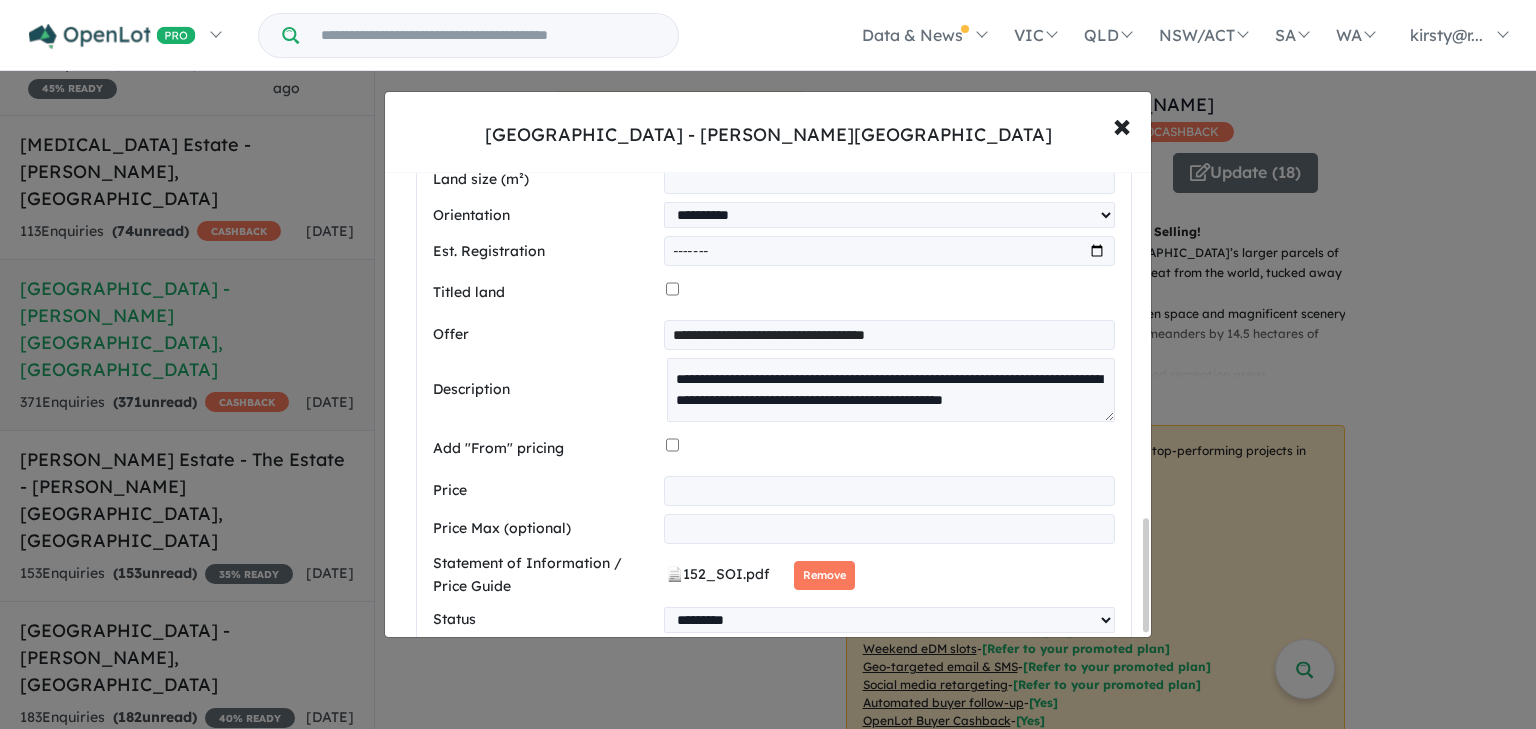 click on "Save listing" at bounding box center [774, 662] 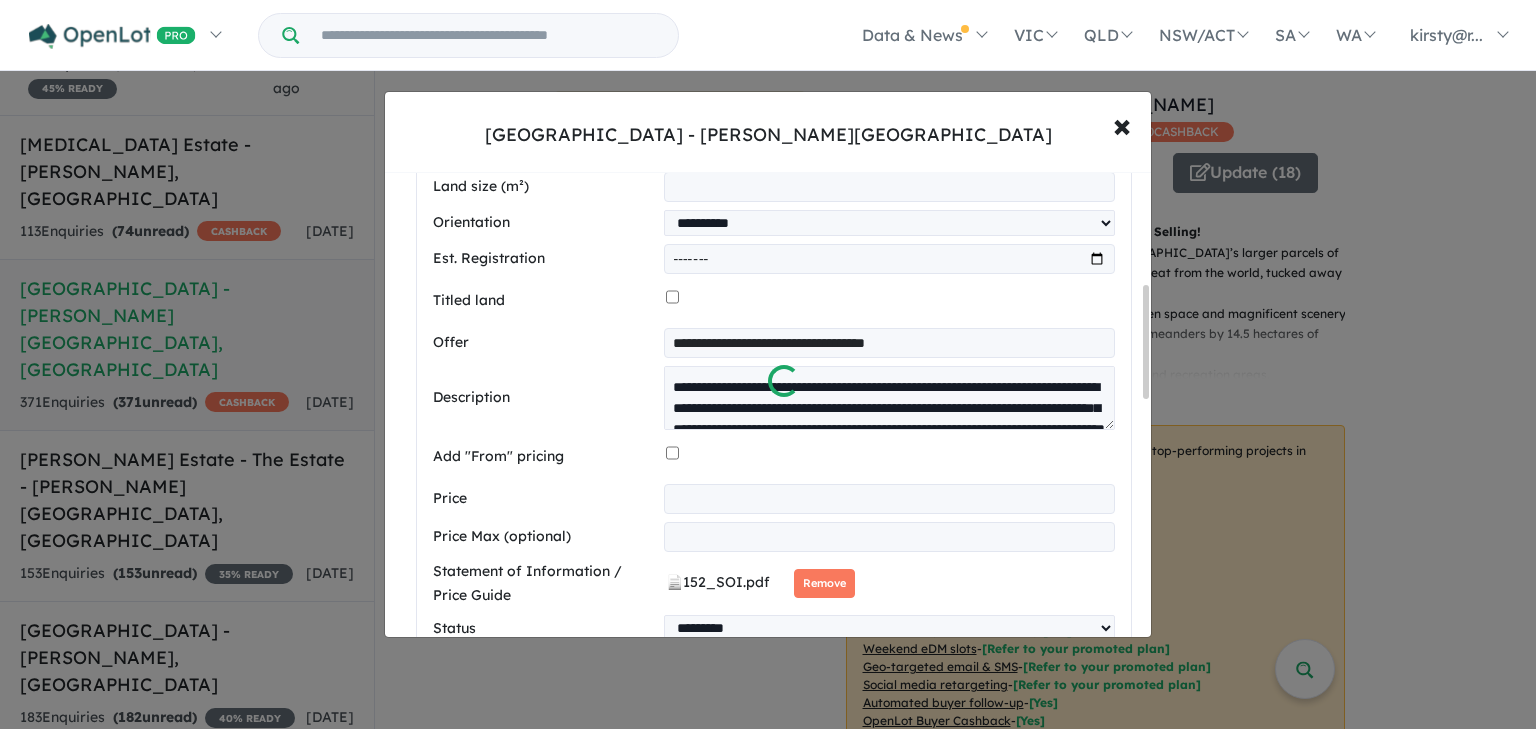 scroll, scrollTop: 456, scrollLeft: 0, axis: vertical 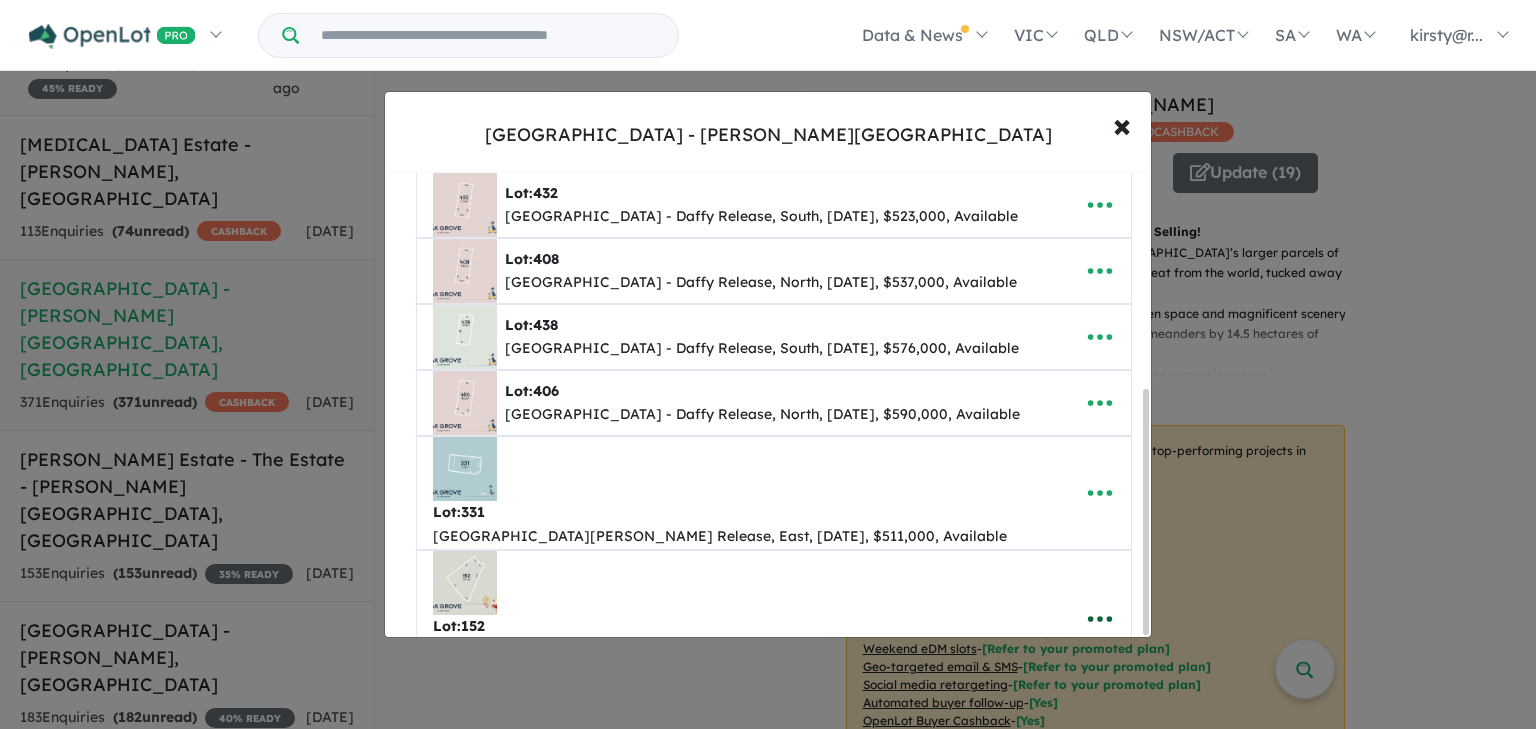 click 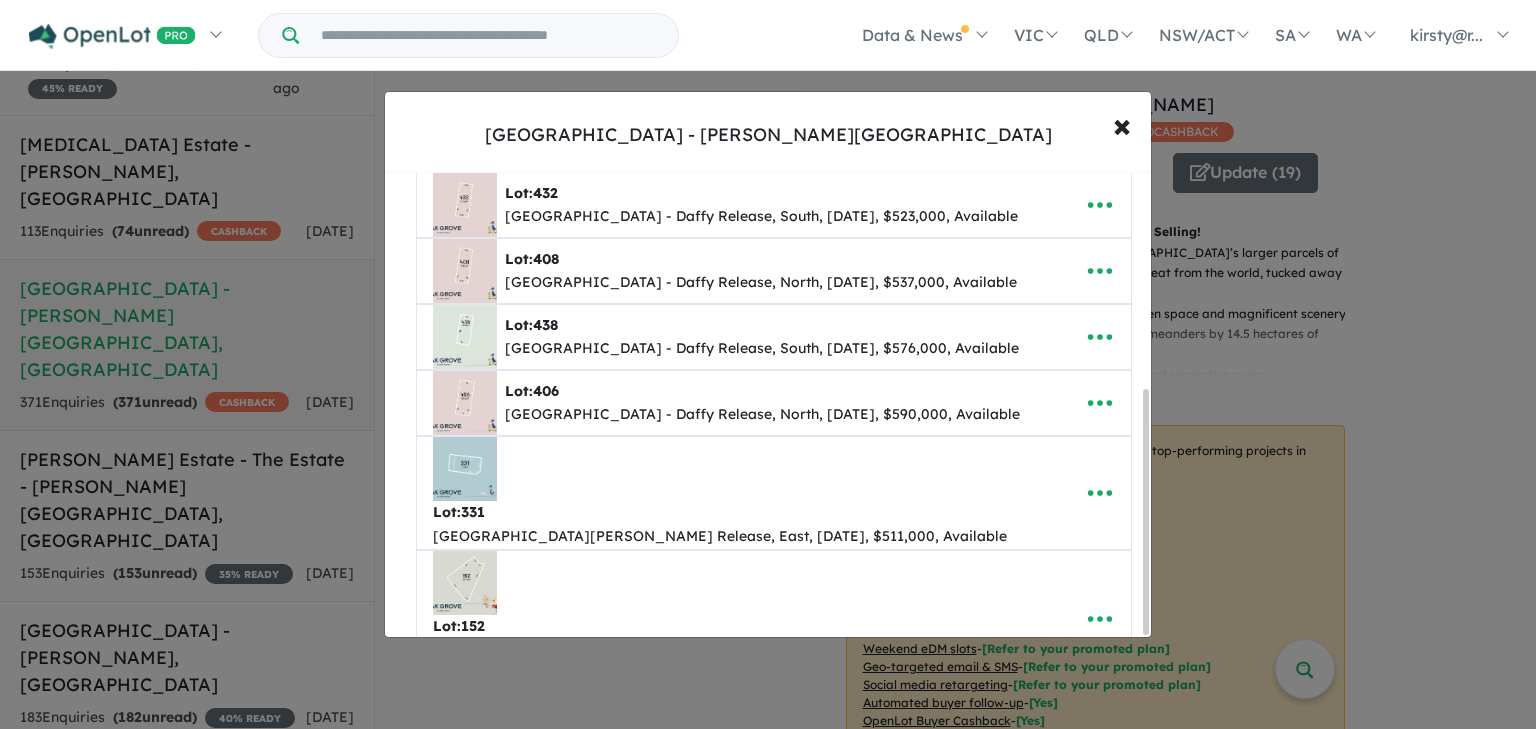 click on "Create a new listing Re-order listings Set-up listing feed" at bounding box center (774, 779) 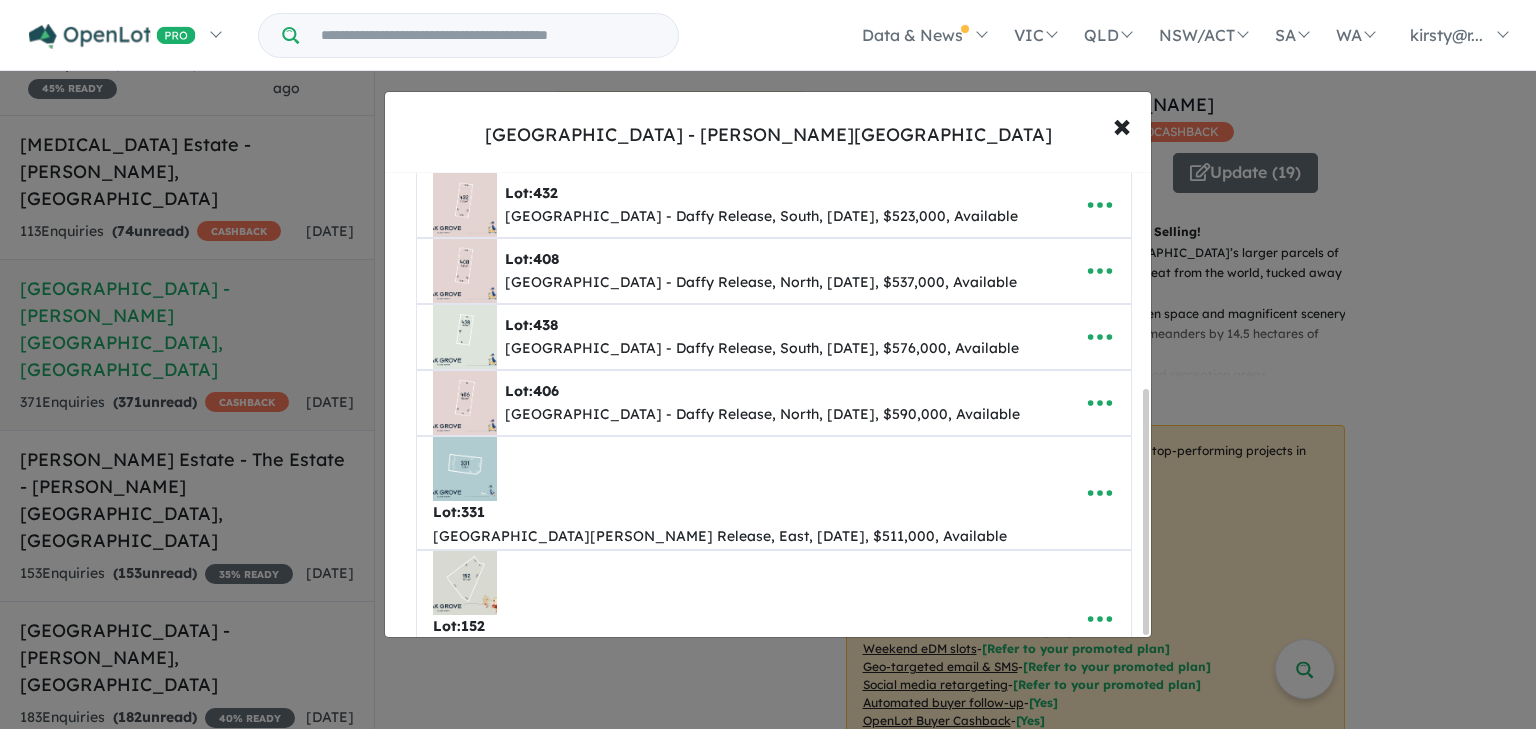 click on "Create a new listing" at bounding box center [774, 724] 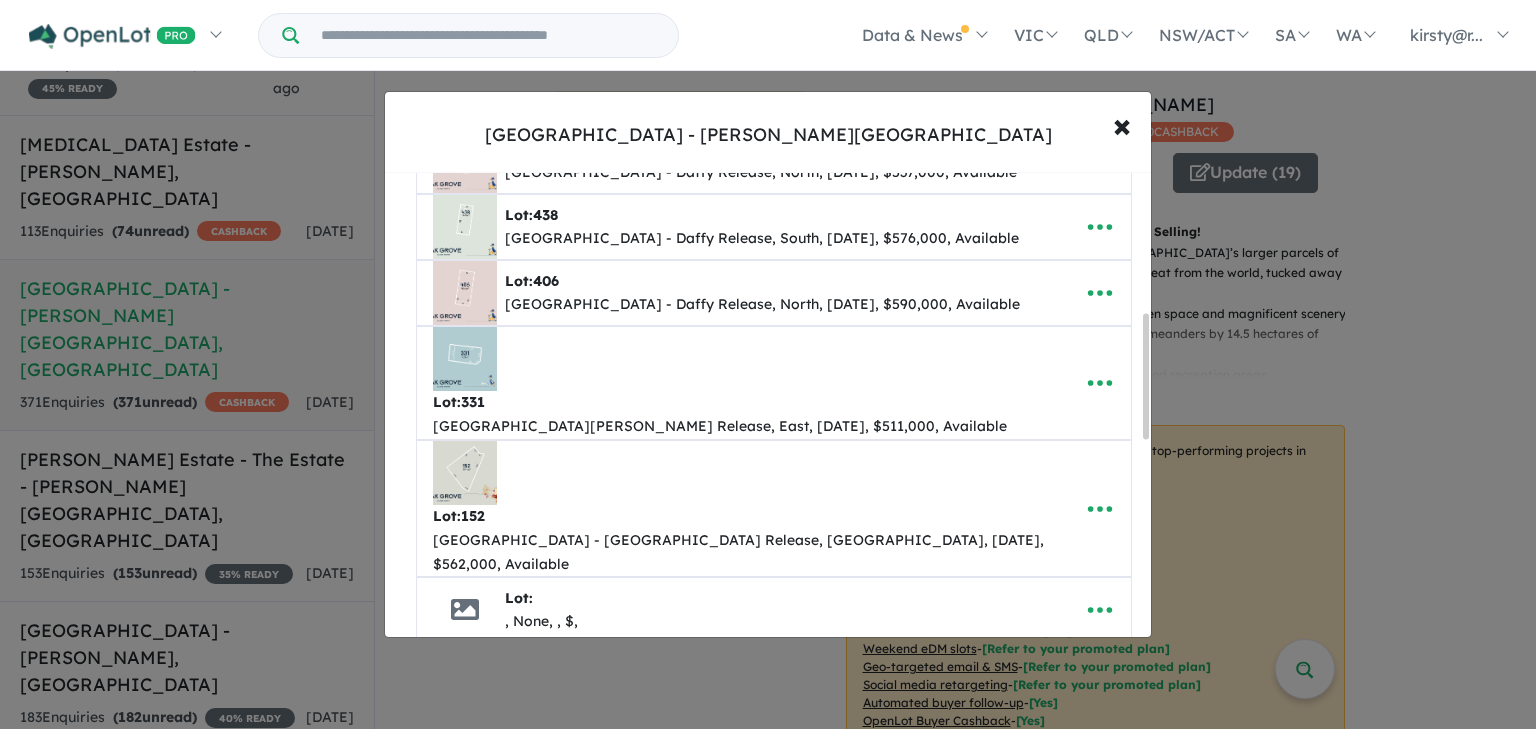 click at bounding box center (889, 674) 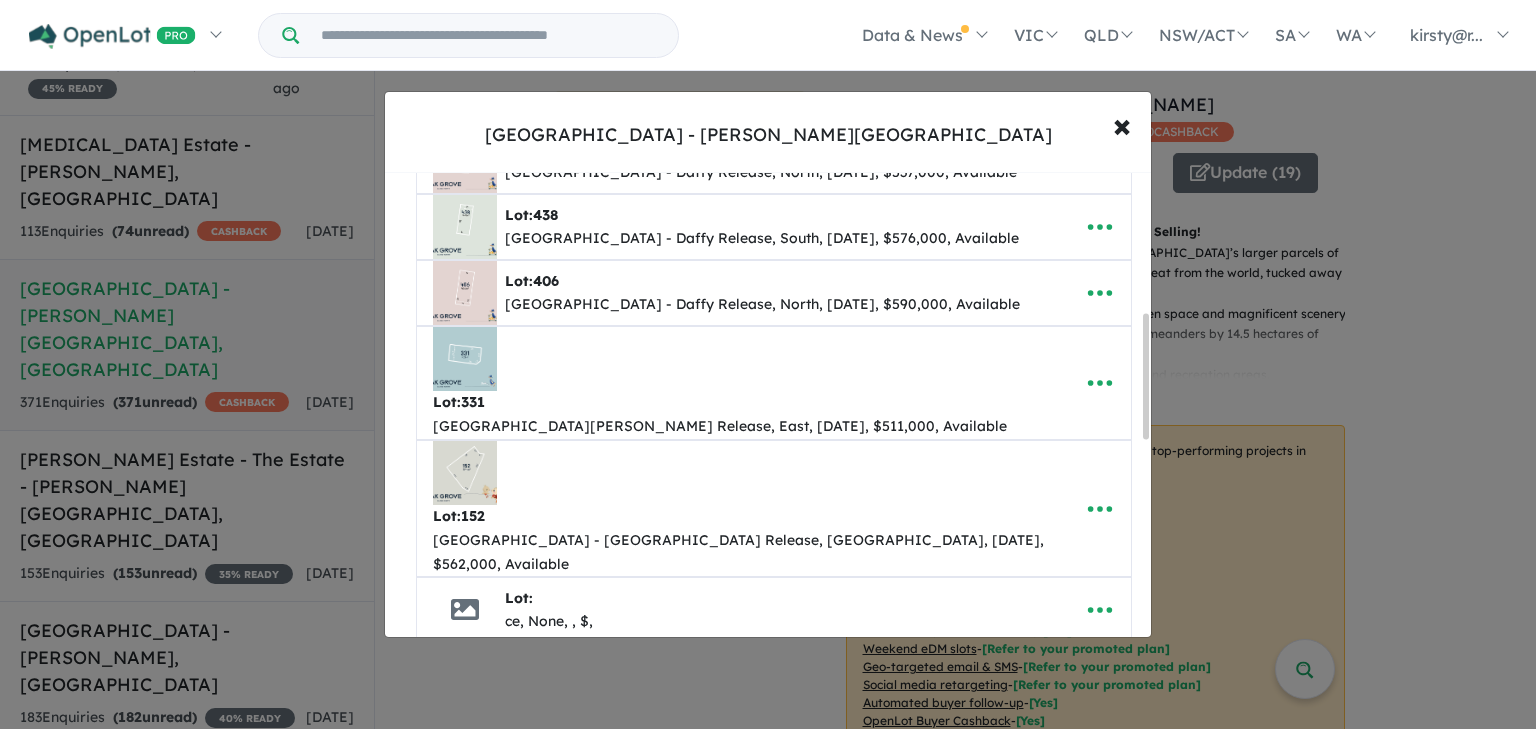 type on "**********" 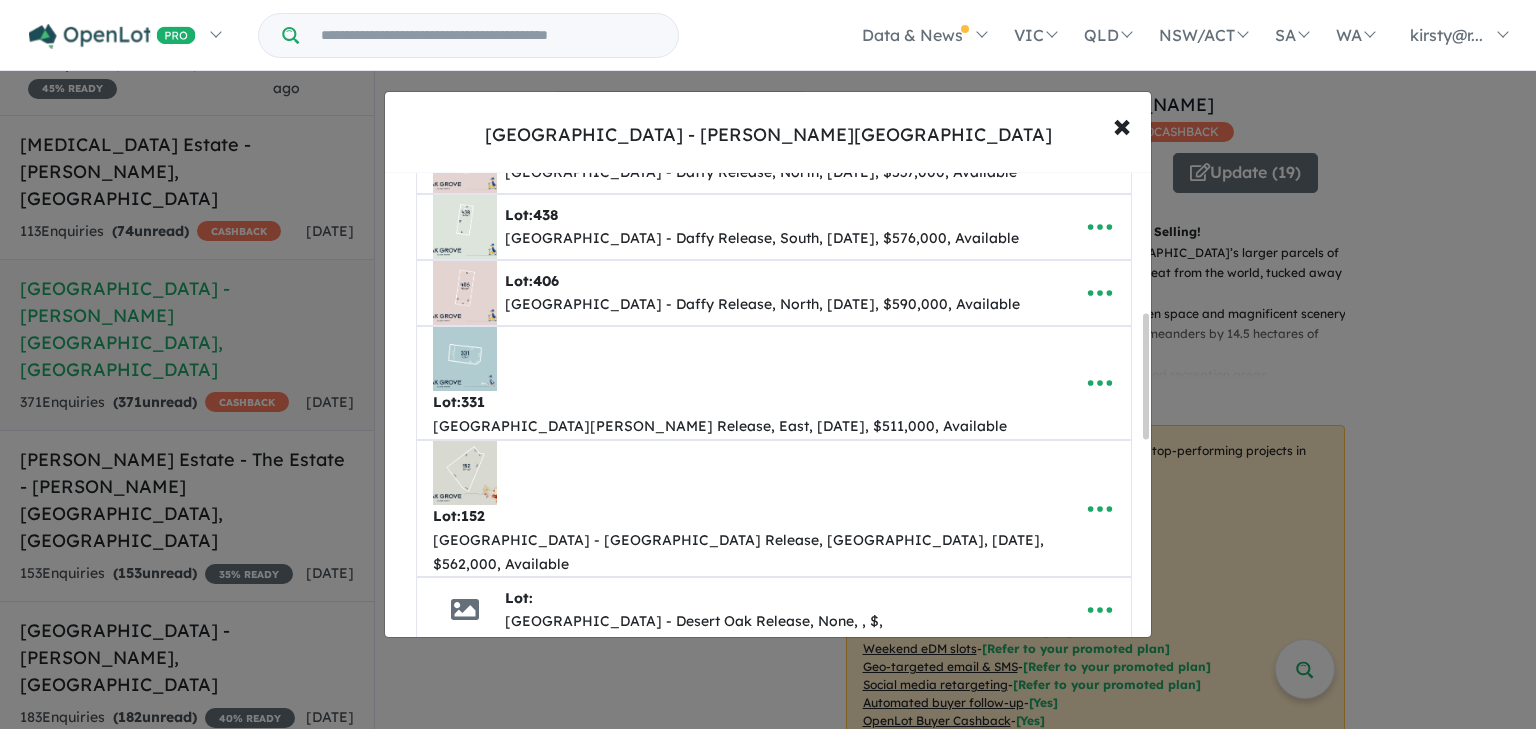 click at bounding box center (889, 712) 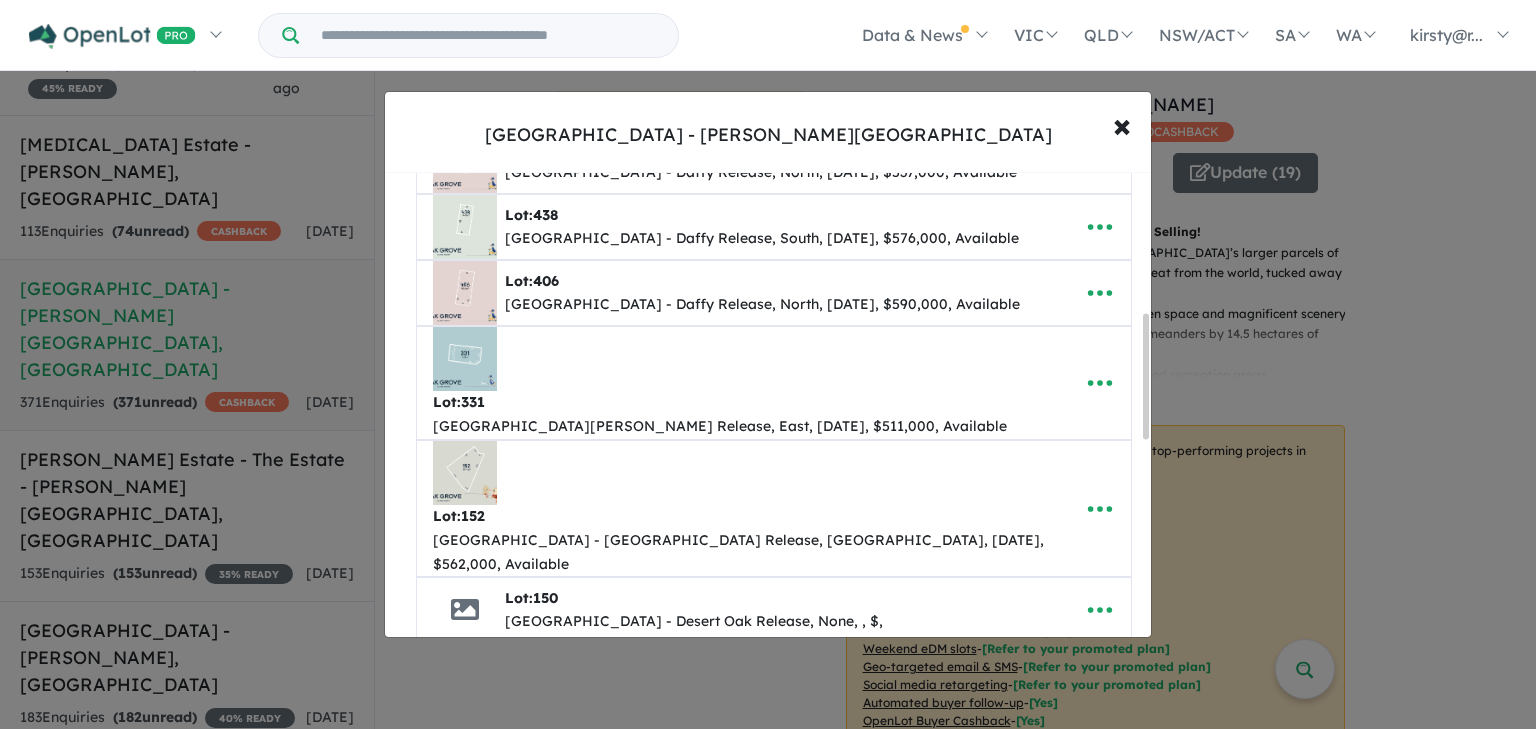 type on "***" 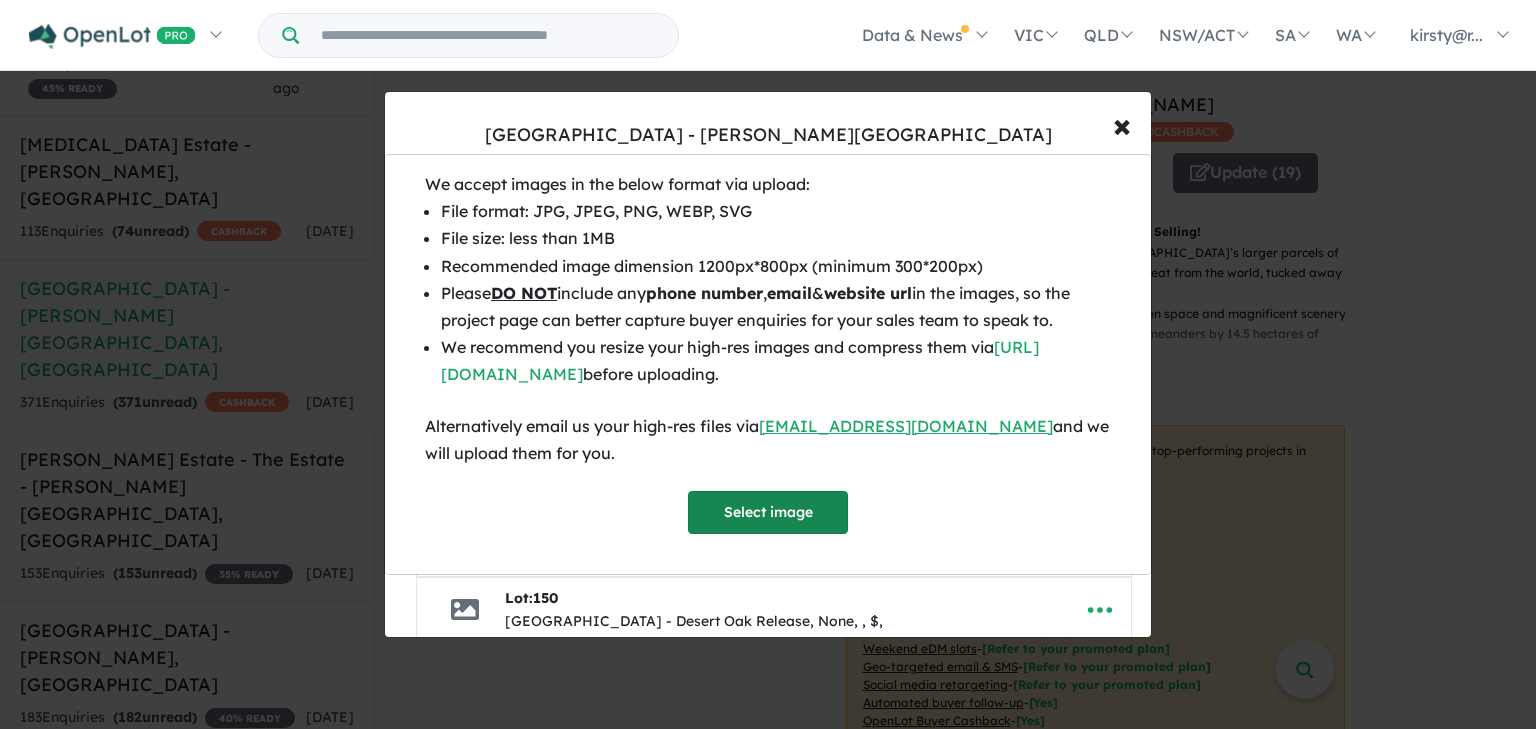 click on "Select image" at bounding box center [768, 512] 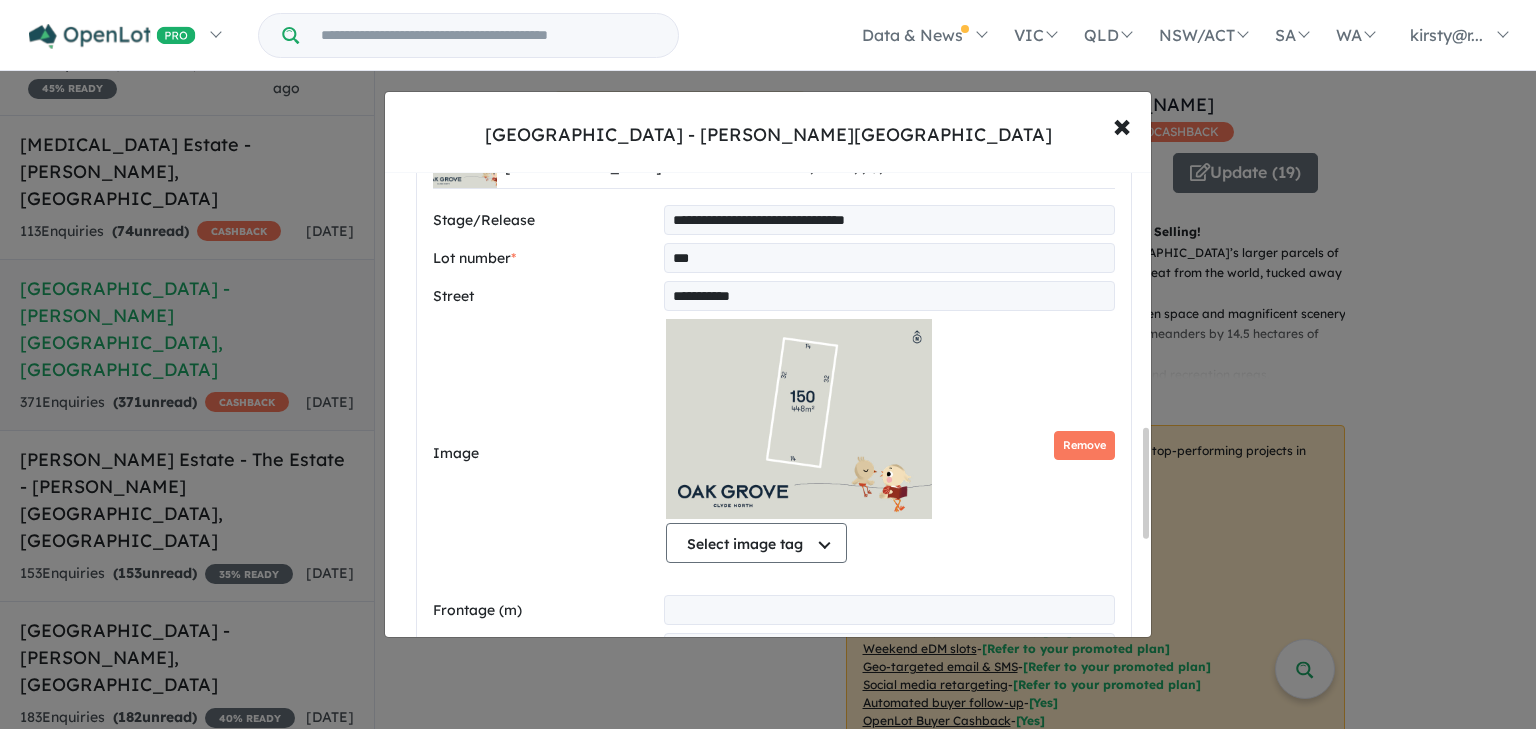 scroll, scrollTop: 921, scrollLeft: 0, axis: vertical 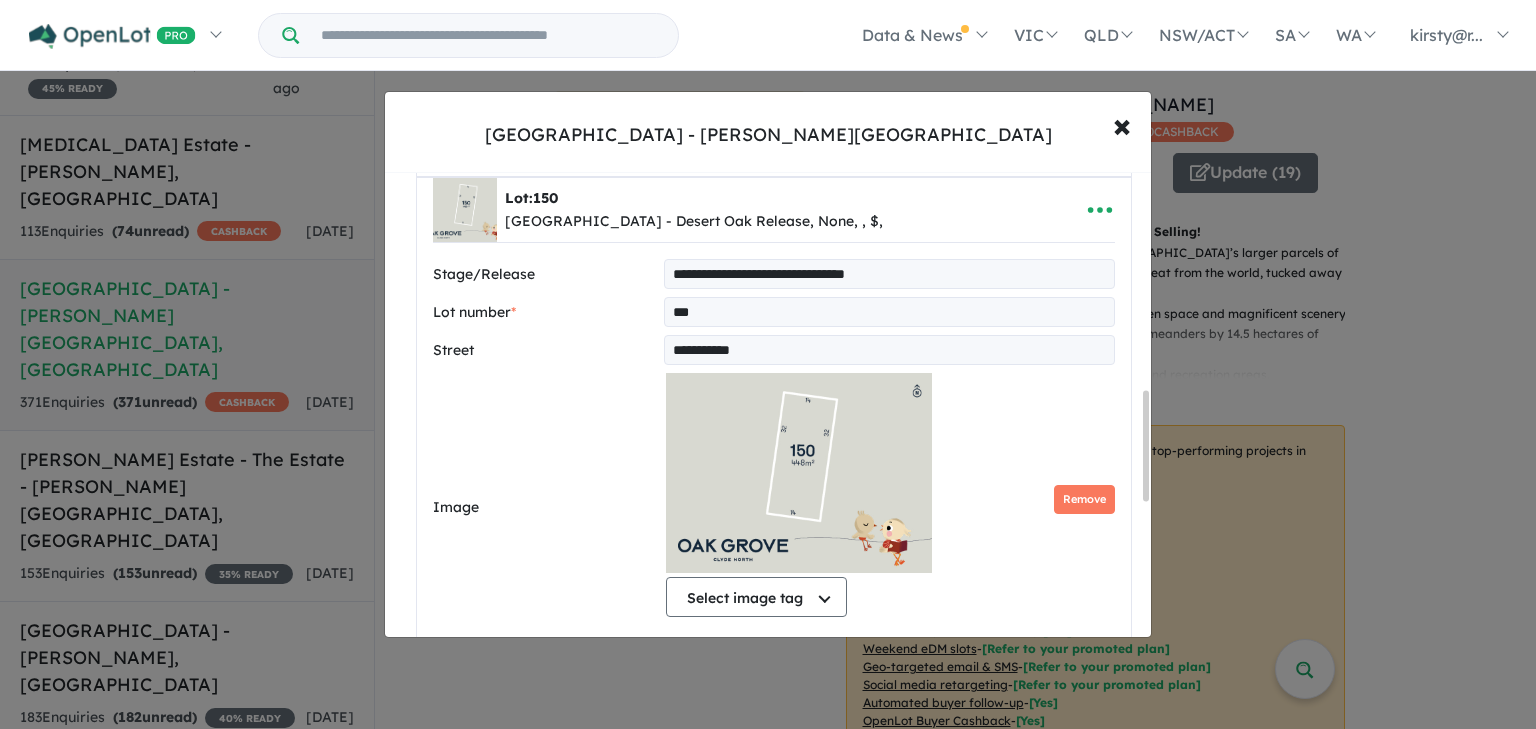 click at bounding box center (889, 664) 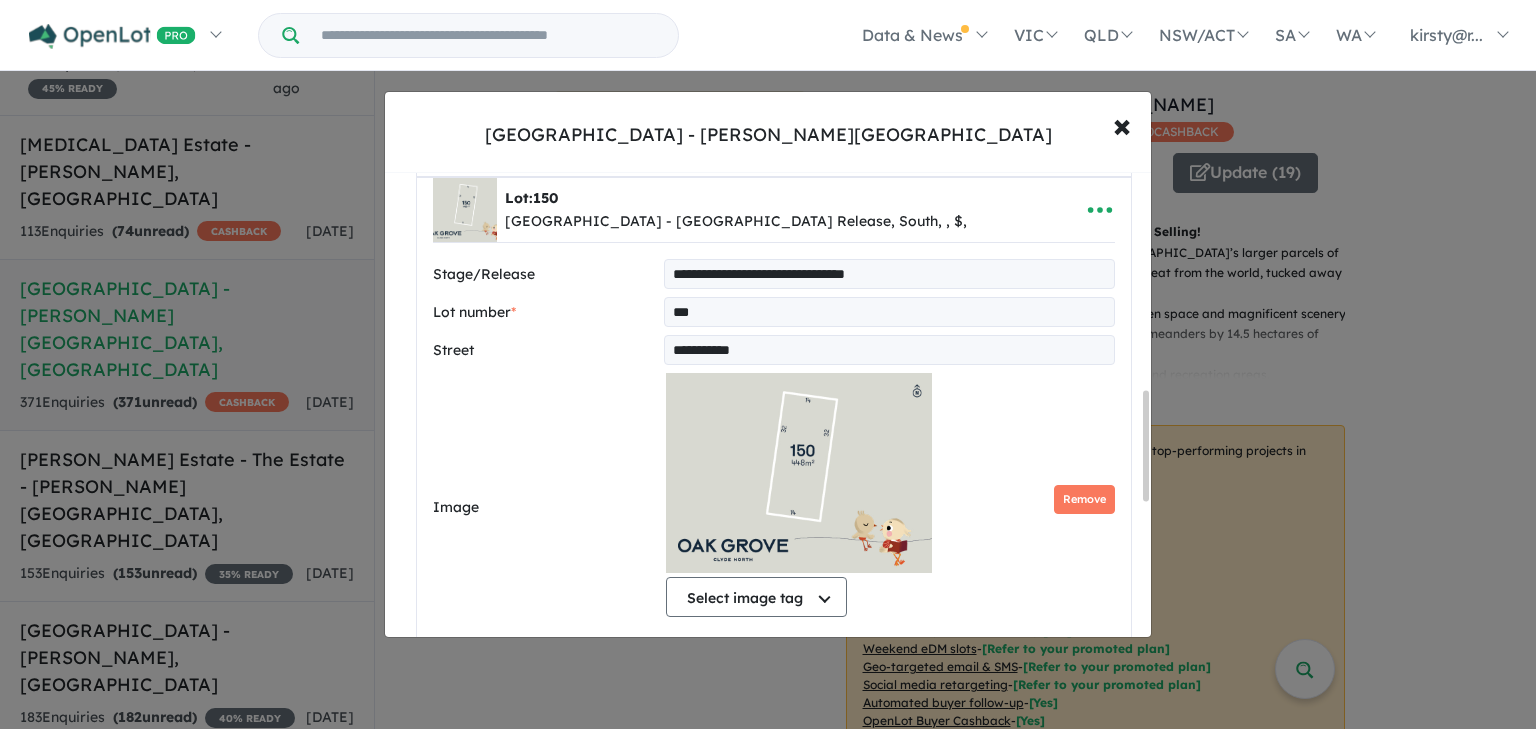 click on "**********" at bounding box center (774, 752) 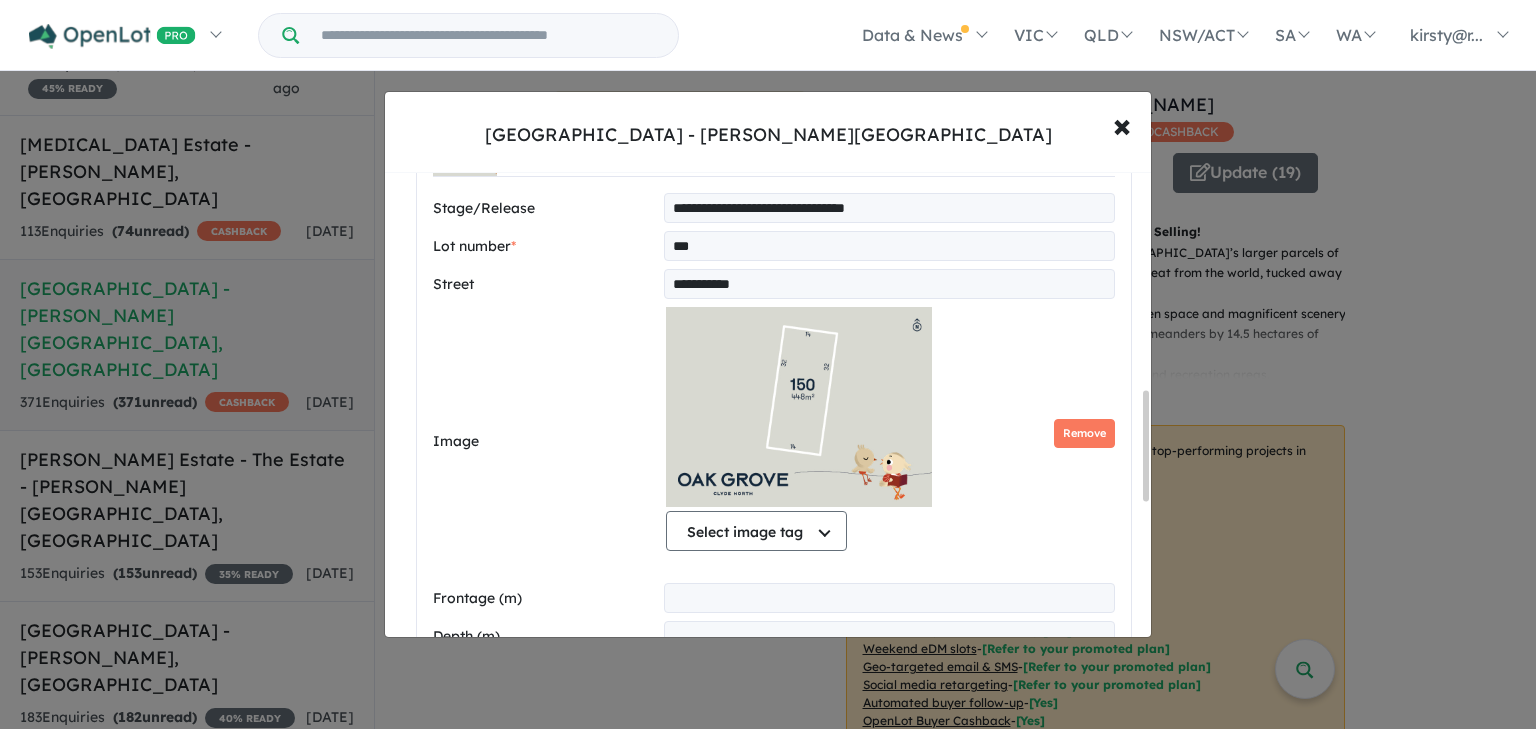 scroll, scrollTop: 1081, scrollLeft: 0, axis: vertical 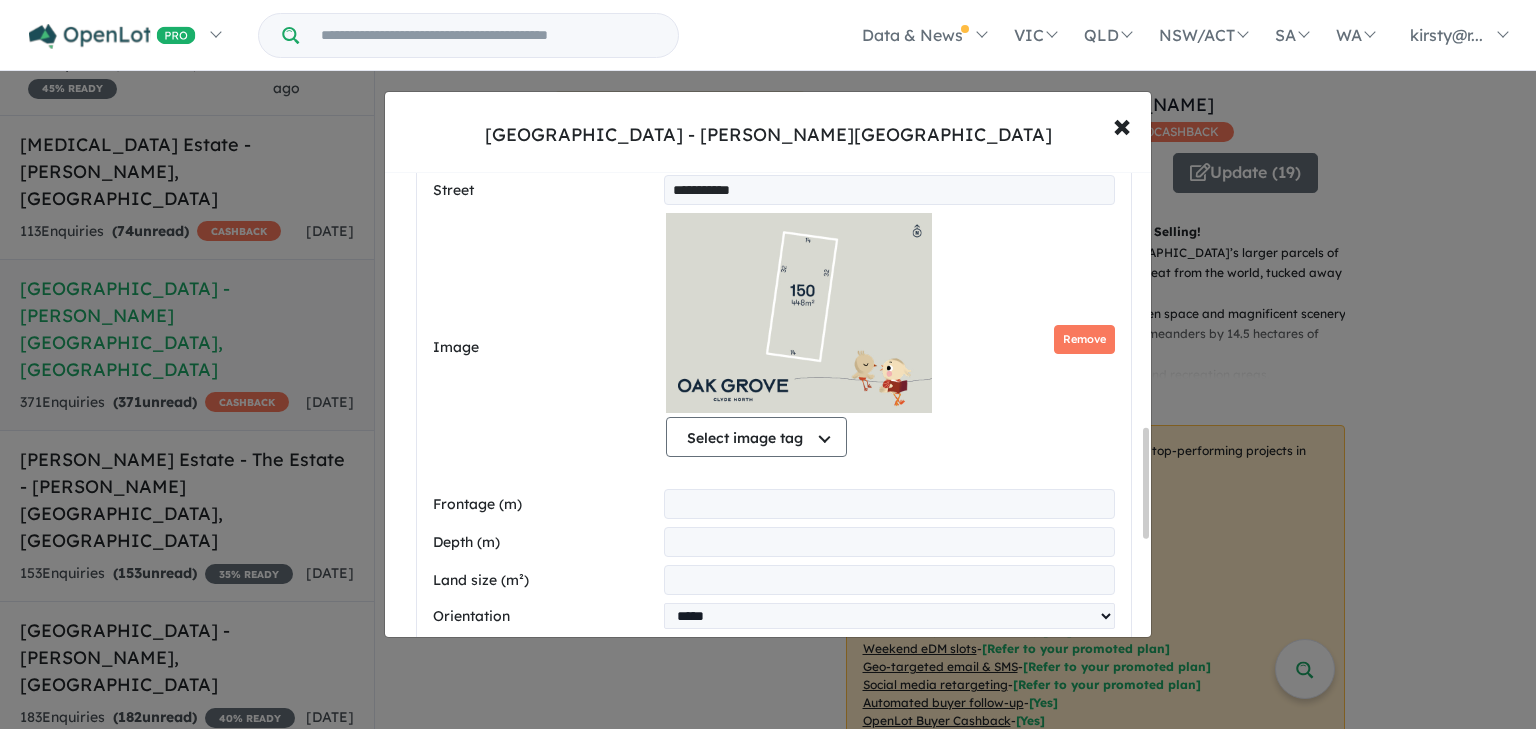 type on "***" 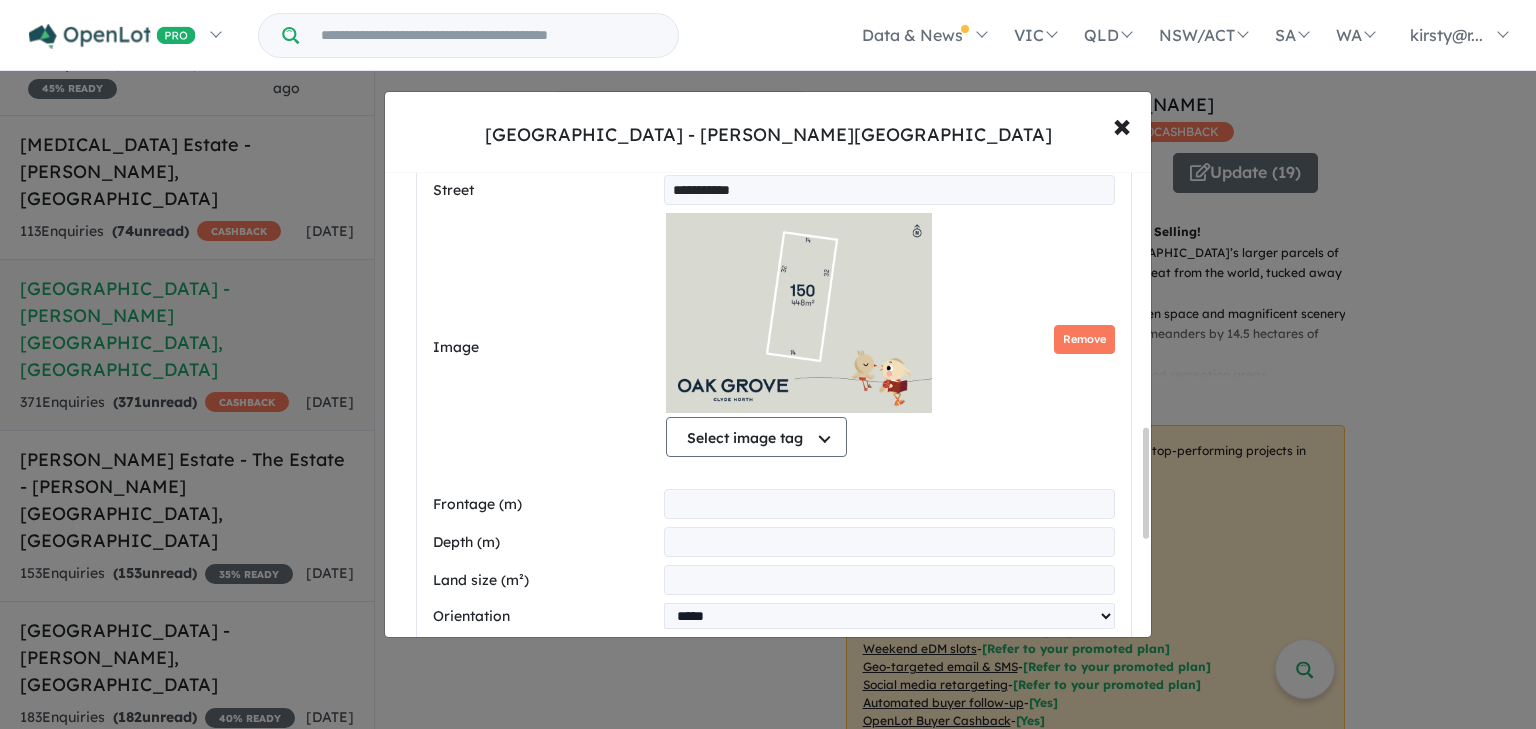 click at bounding box center (889, 652) 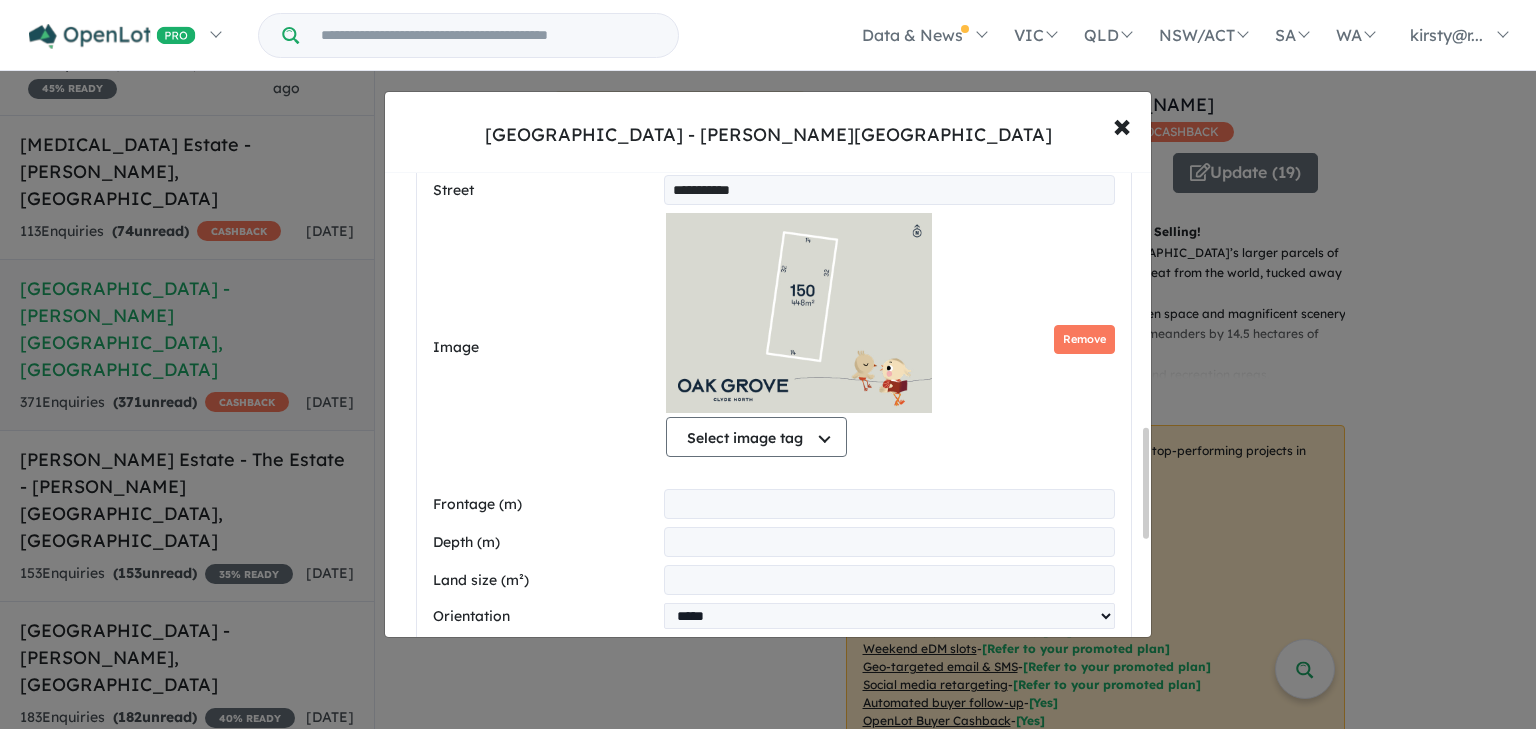 click at bounding box center (889, 652) 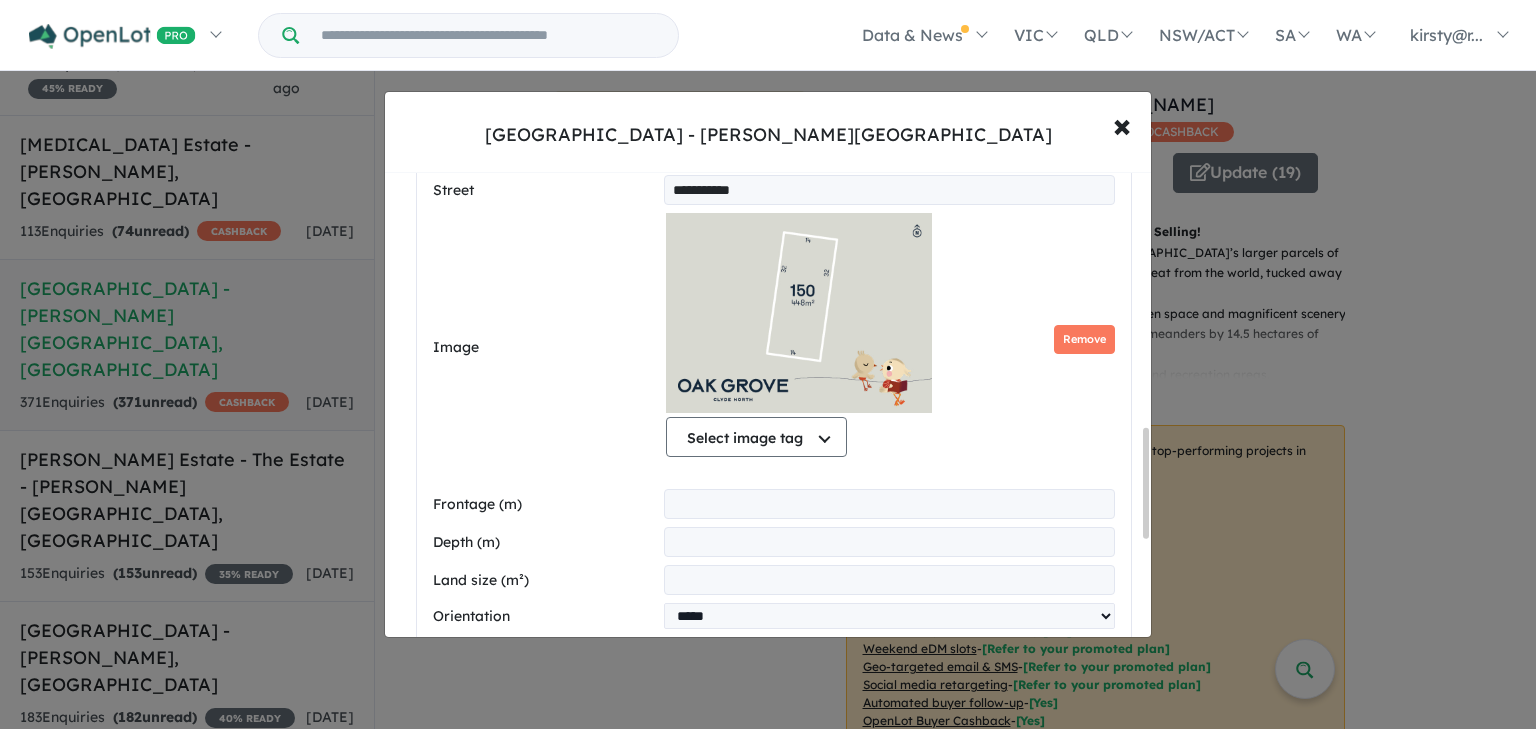 click at bounding box center (889, 736) 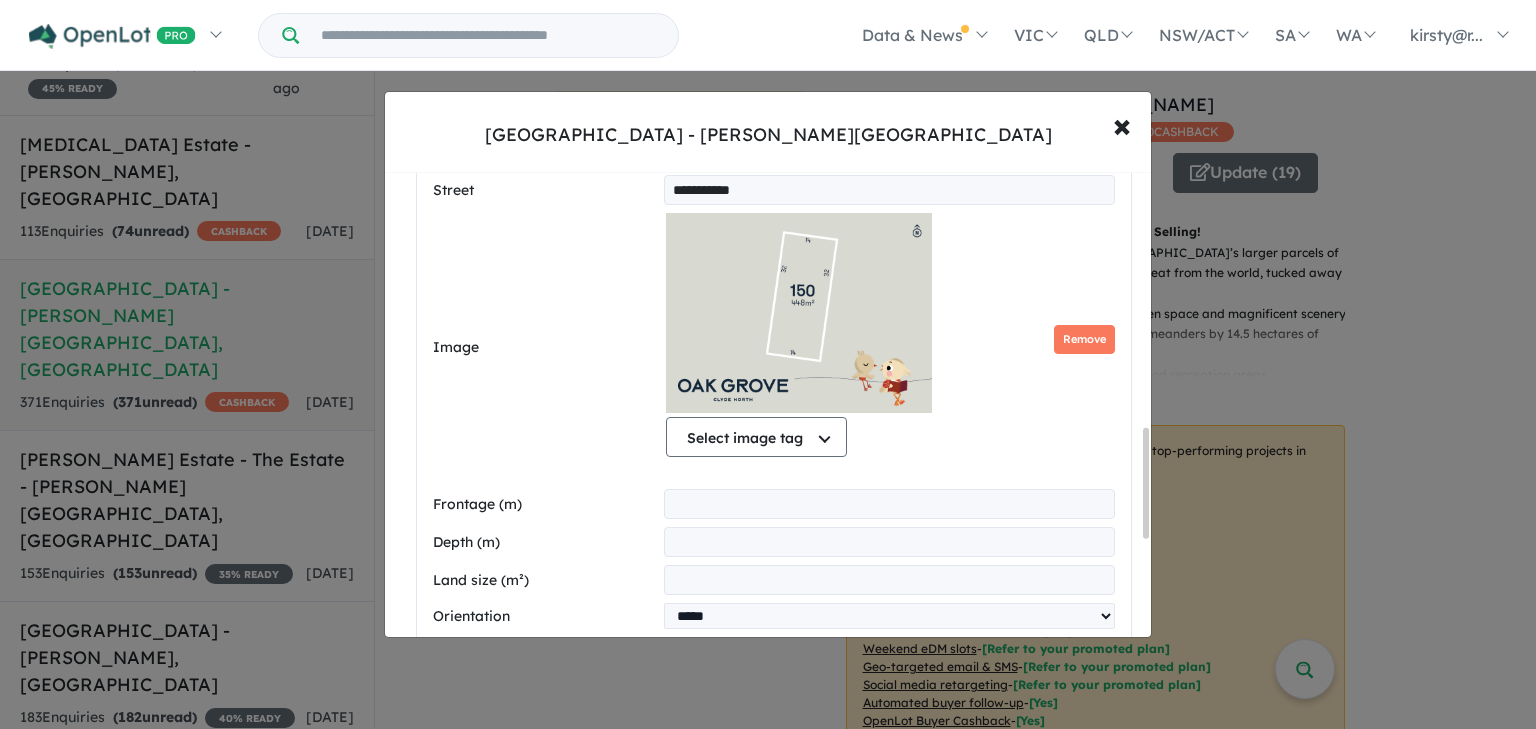 type on "**********" 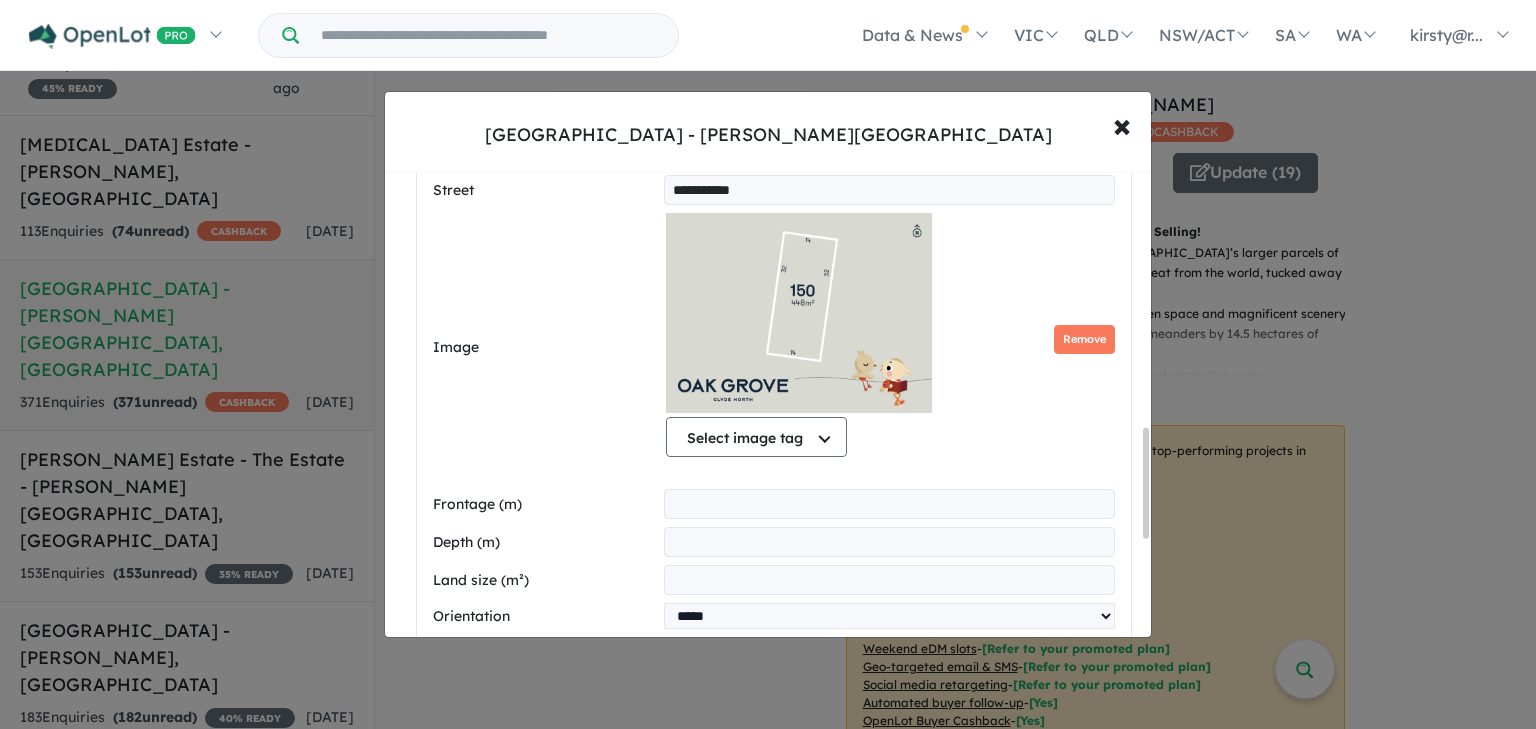 click at bounding box center [889, 791] 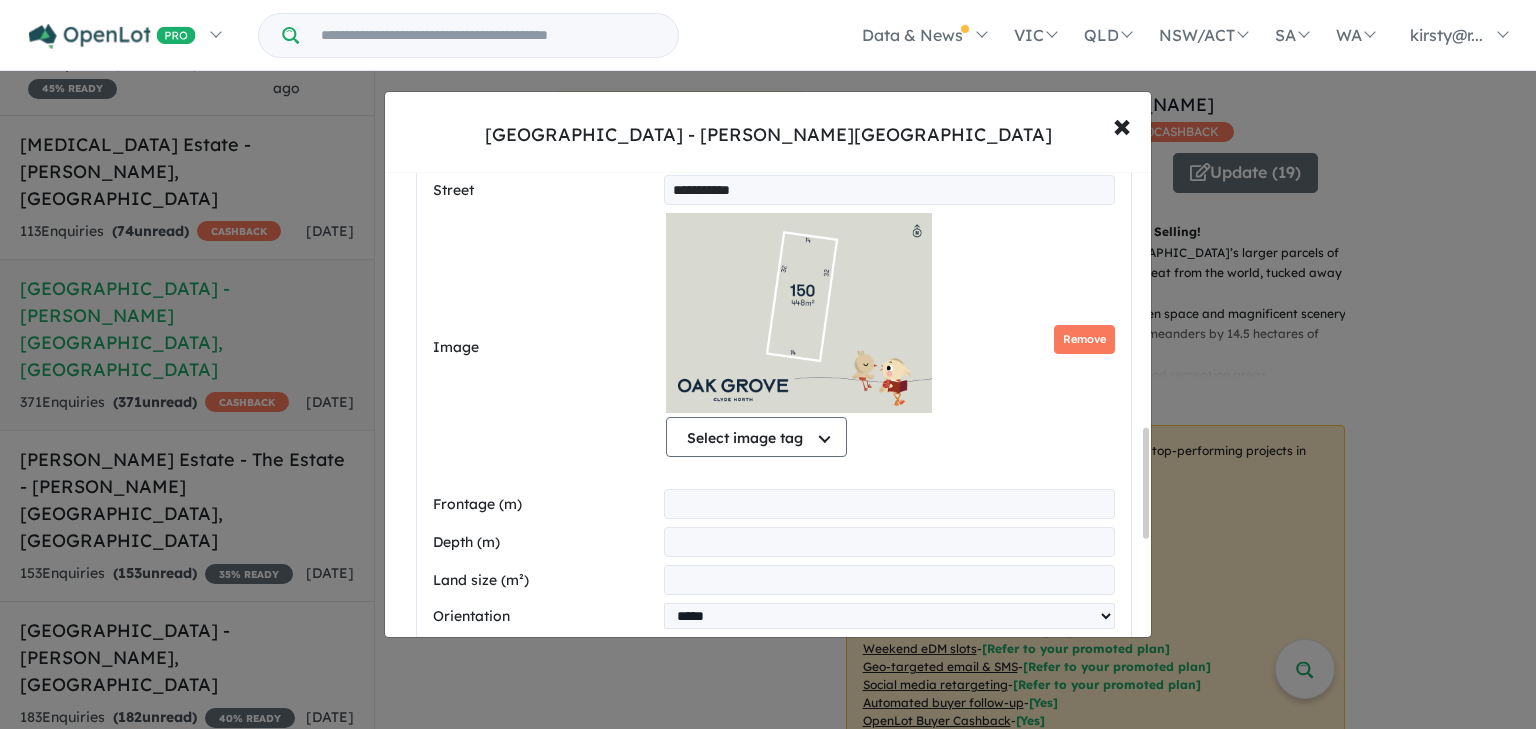 scroll, scrollTop: 293, scrollLeft: 0, axis: vertical 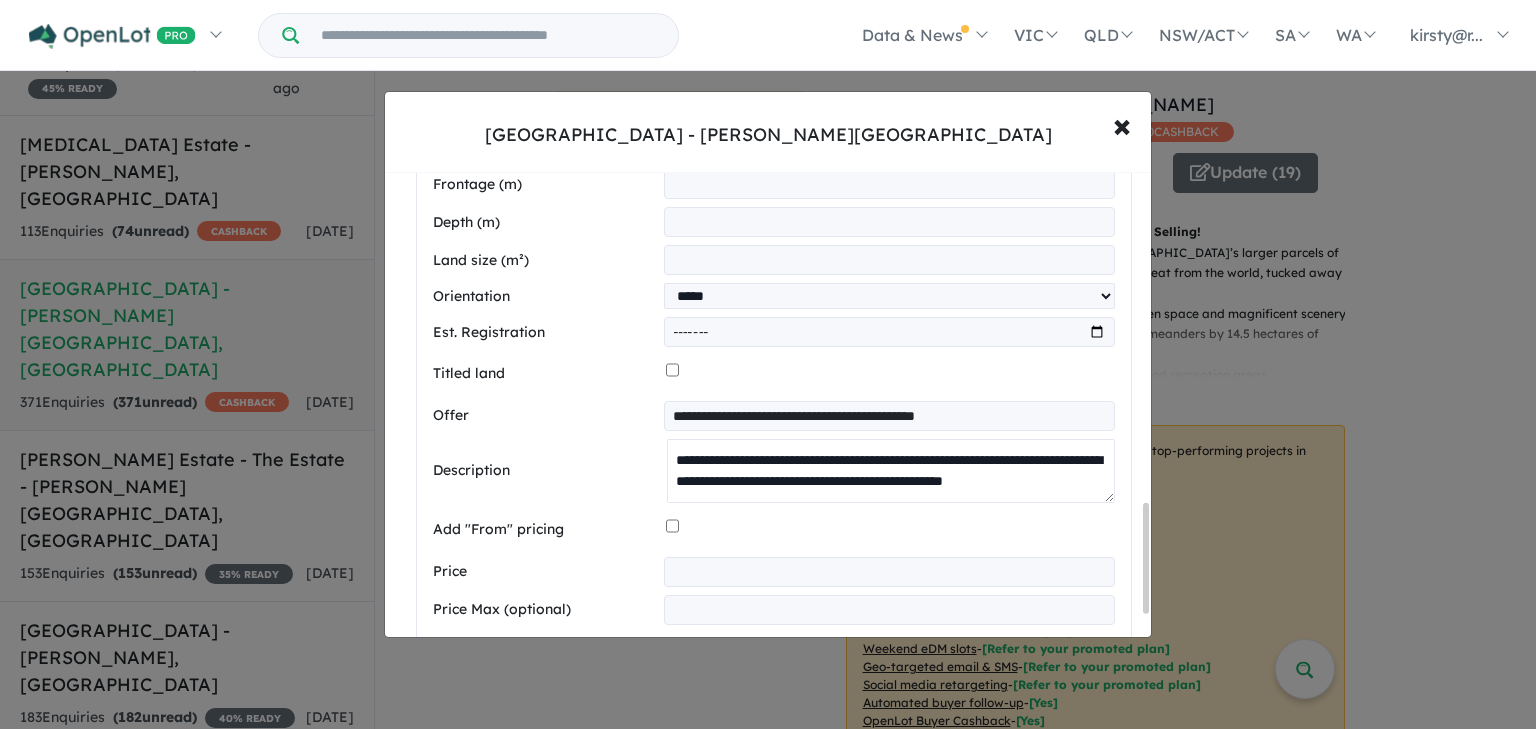type on "**********" 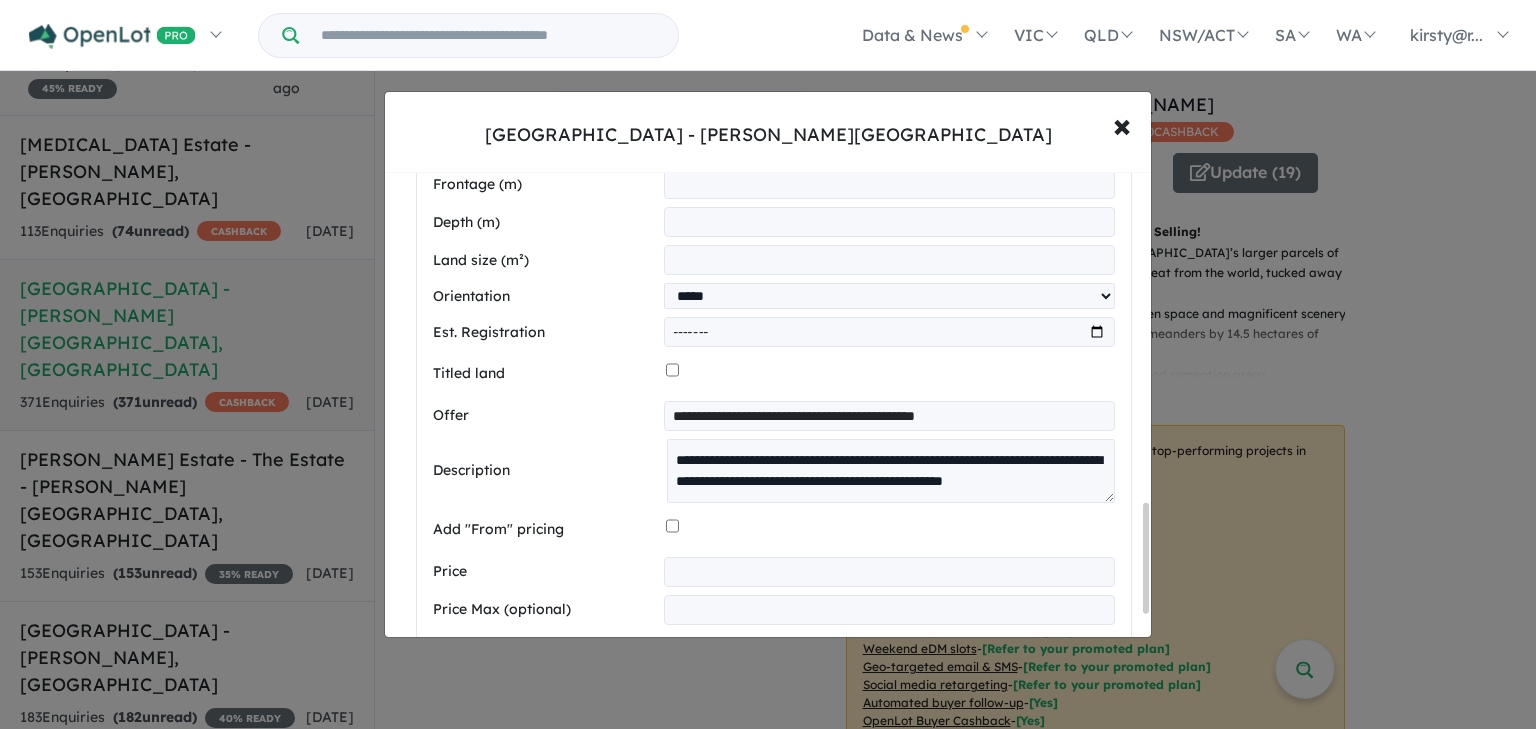 click at bounding box center [889, 572] 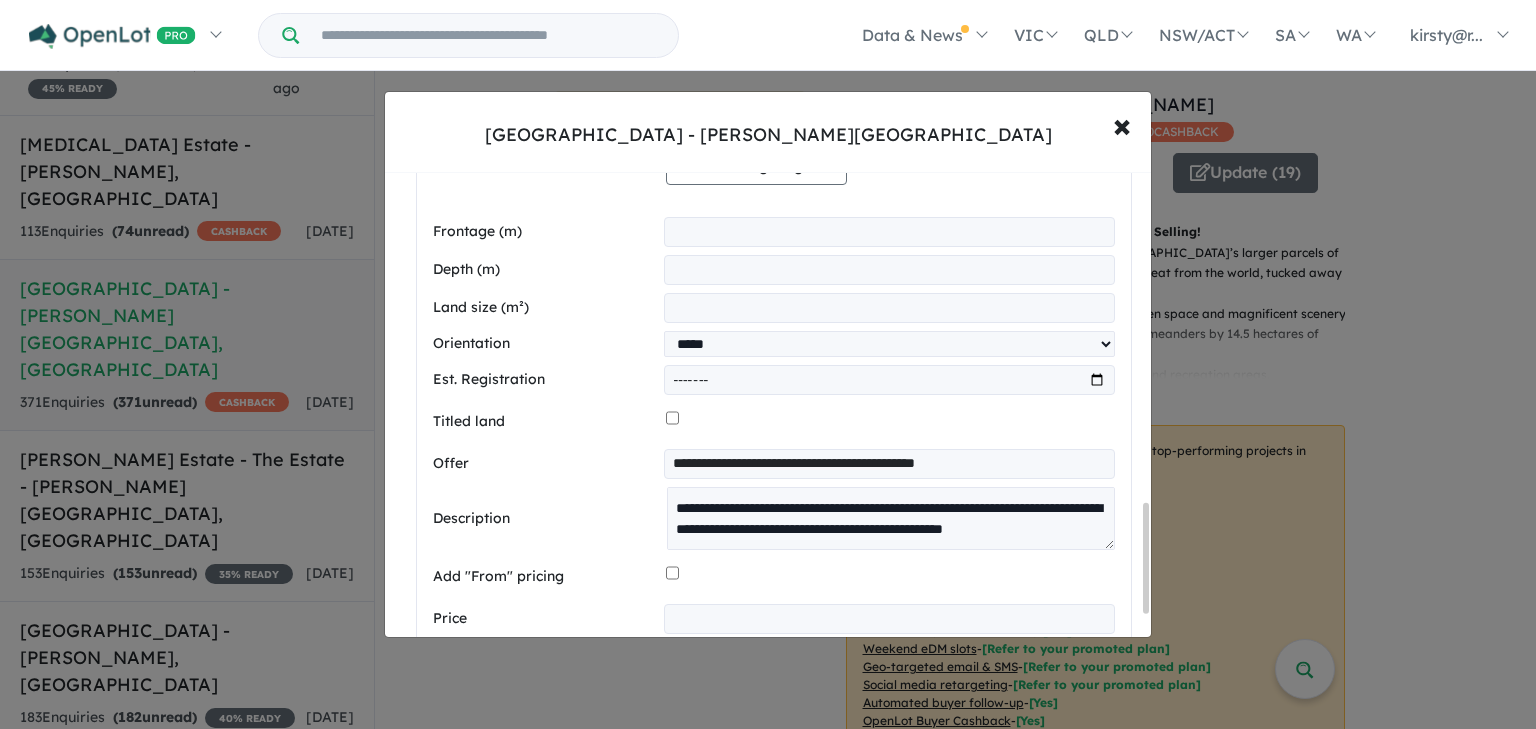 type on "******" 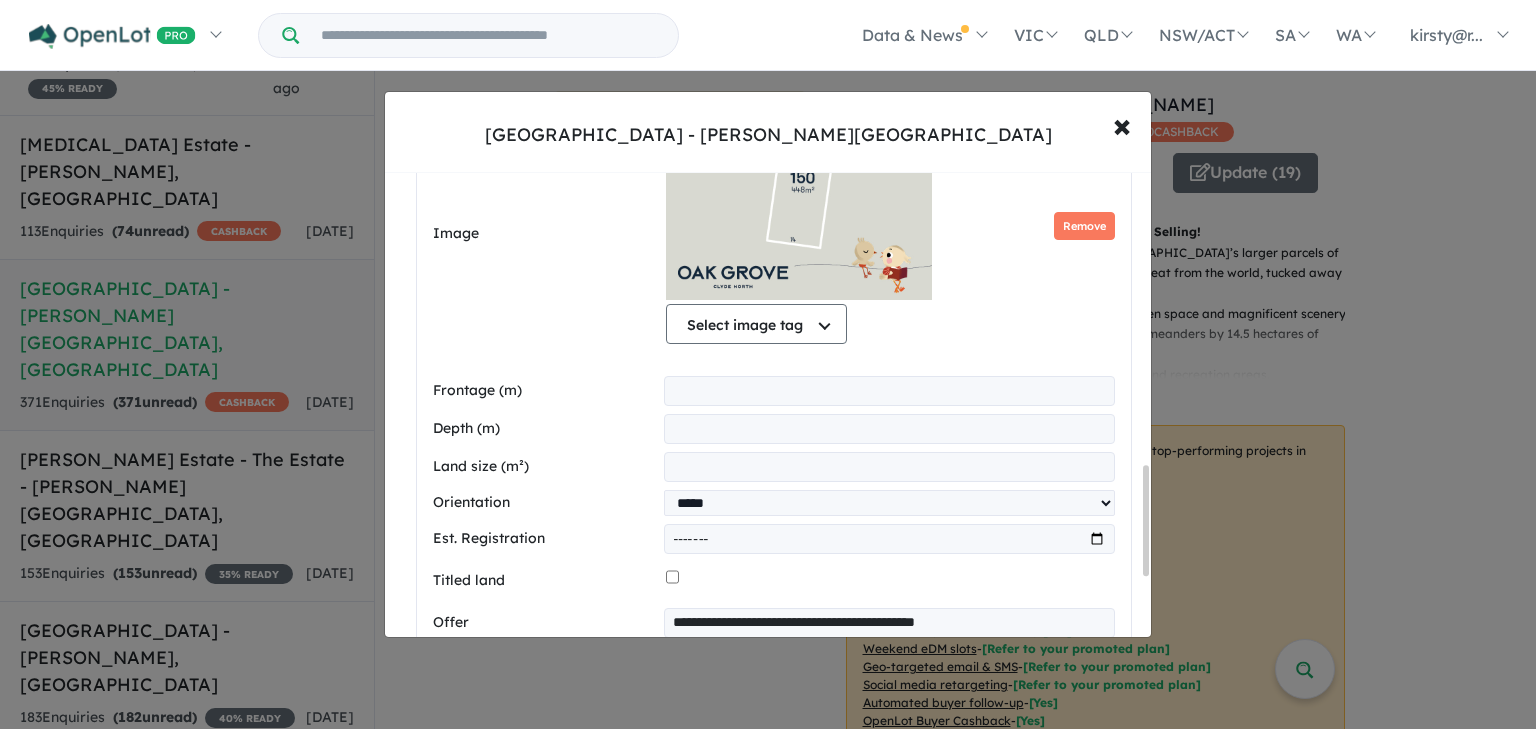 scroll, scrollTop: 1241, scrollLeft: 0, axis: vertical 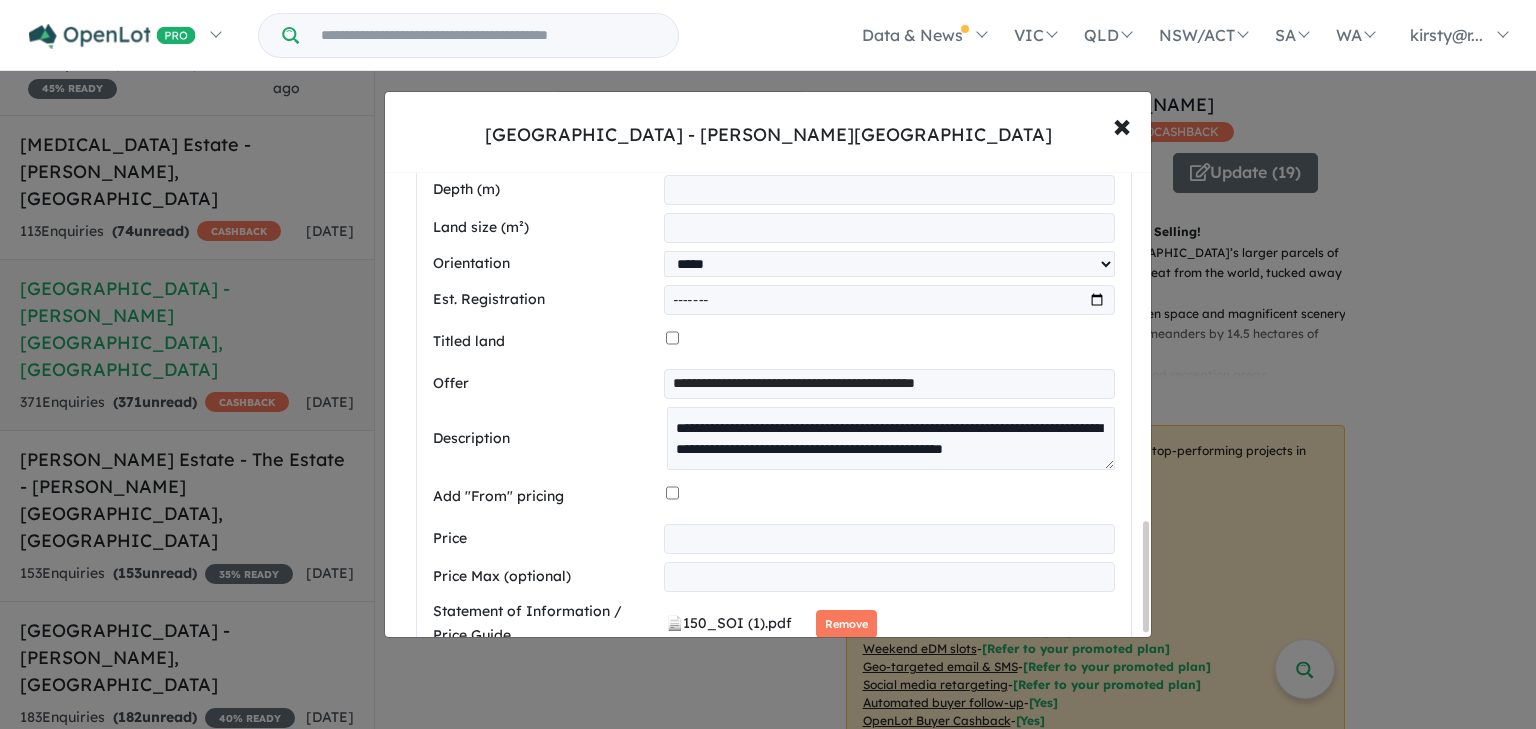 click on "Save listing" at bounding box center (774, 711) 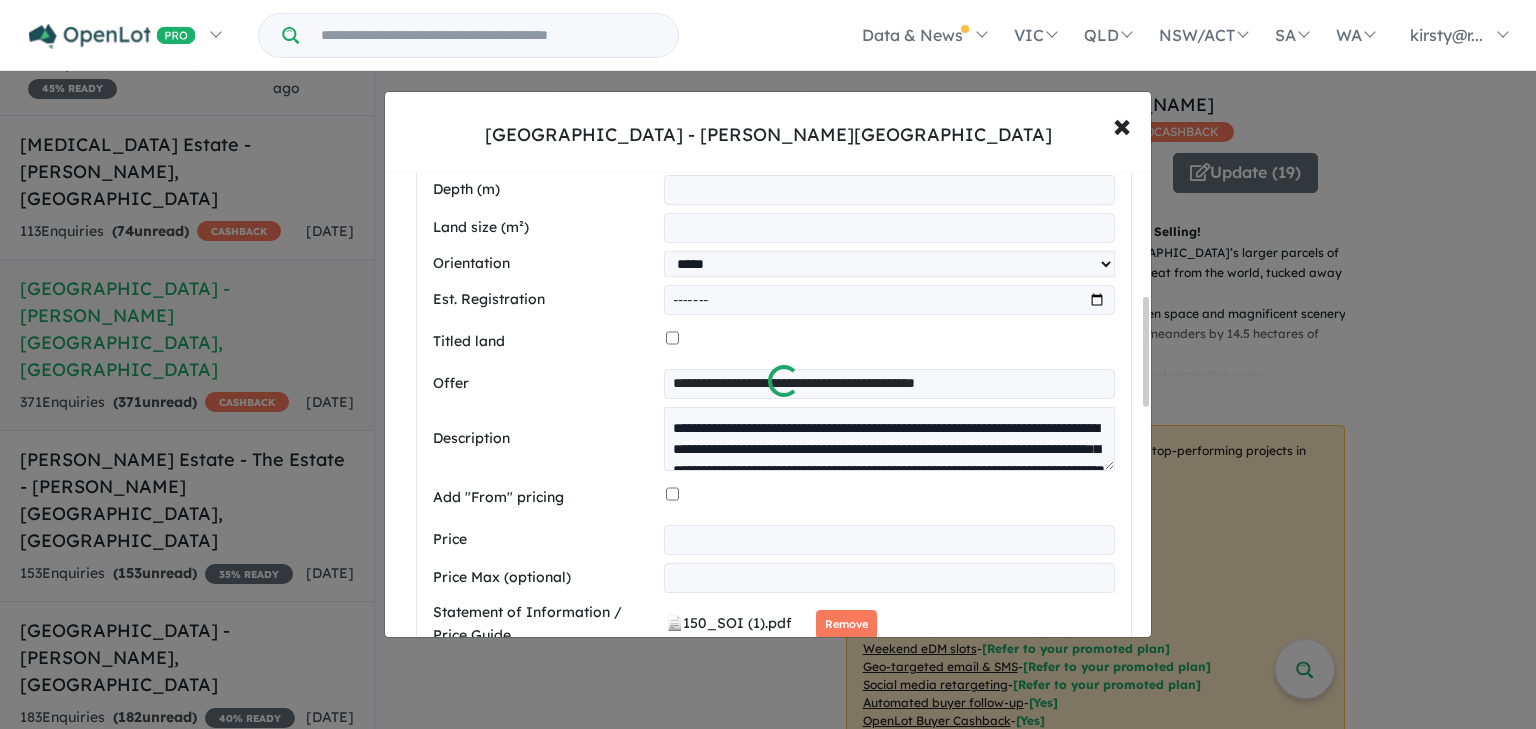 scroll, scrollTop: 521, scrollLeft: 0, axis: vertical 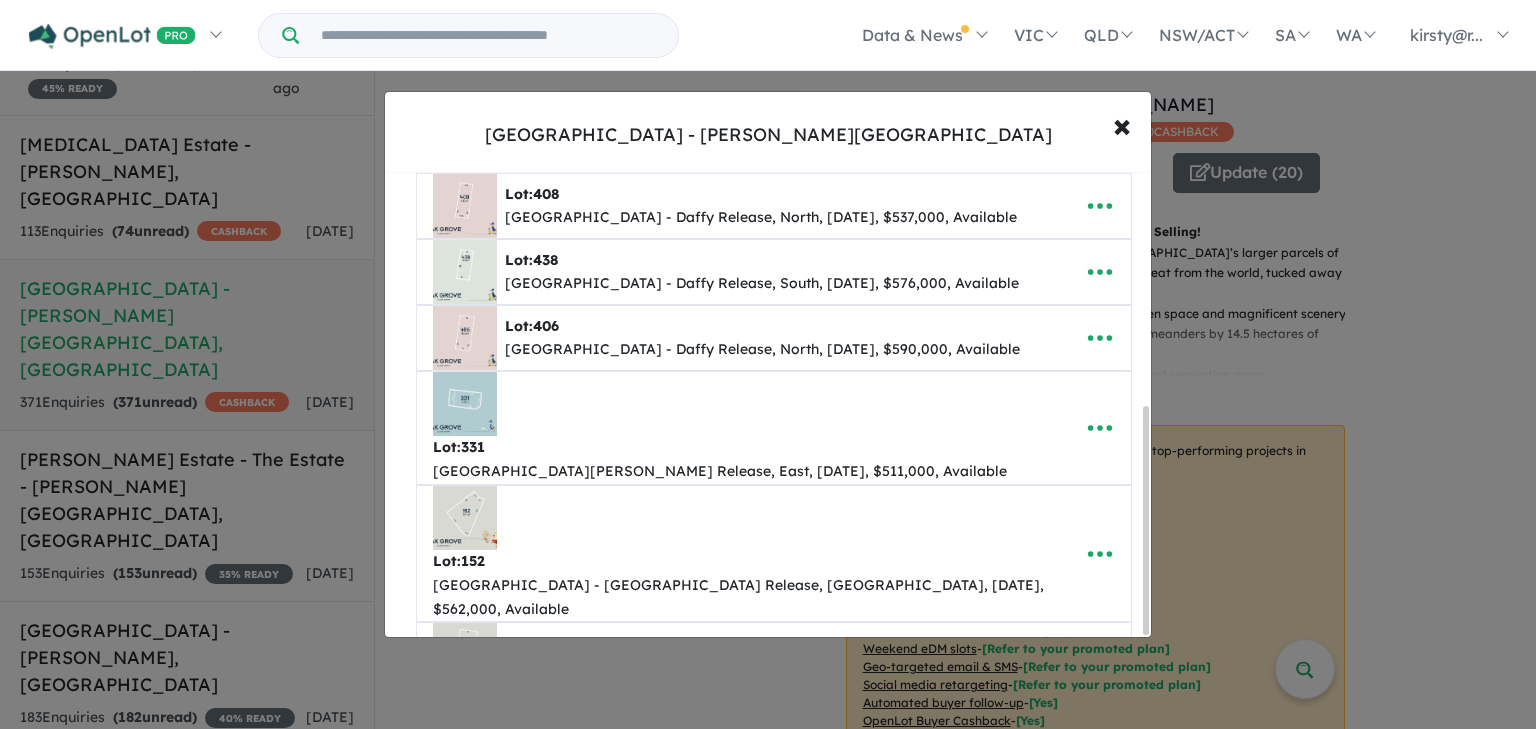 click 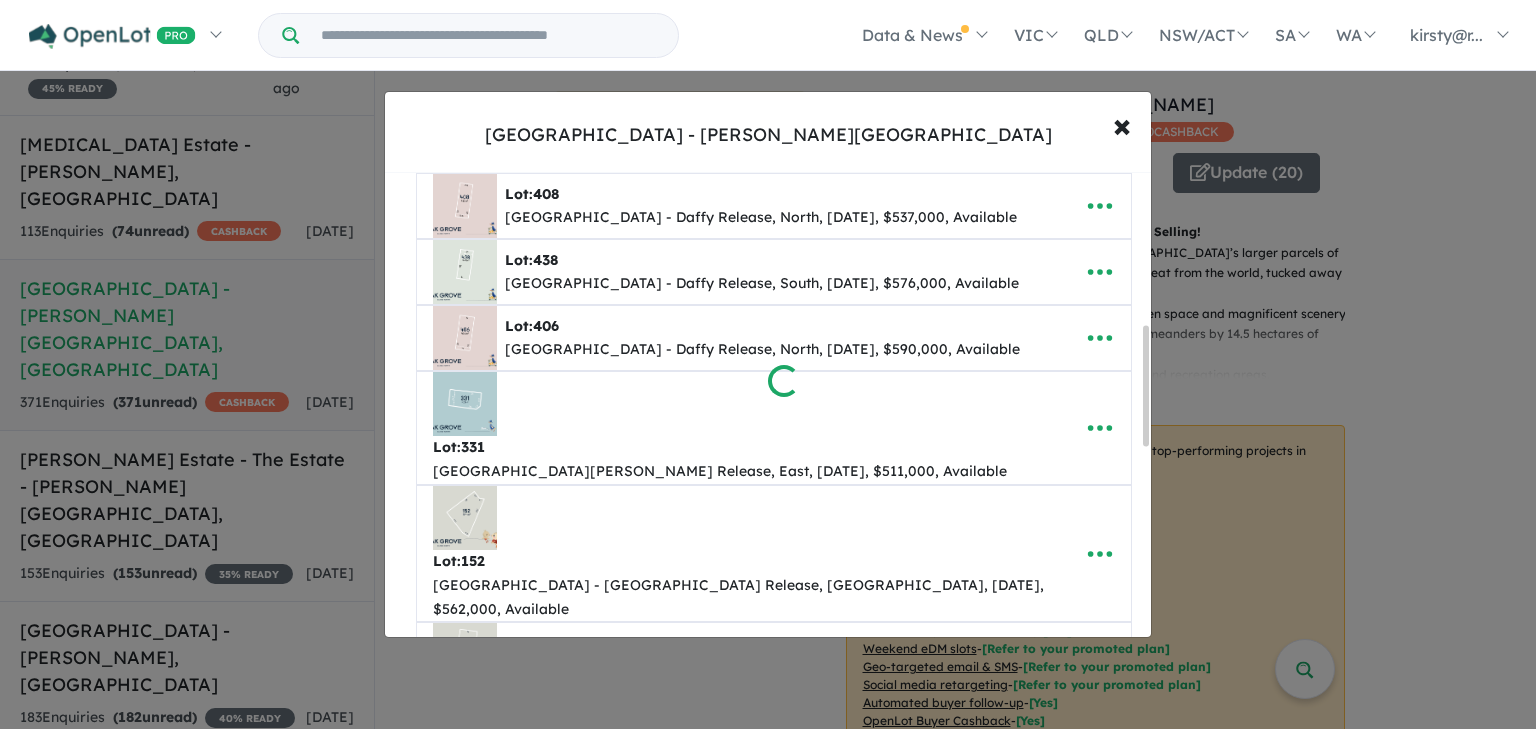 scroll, scrollTop: 587, scrollLeft: 0, axis: vertical 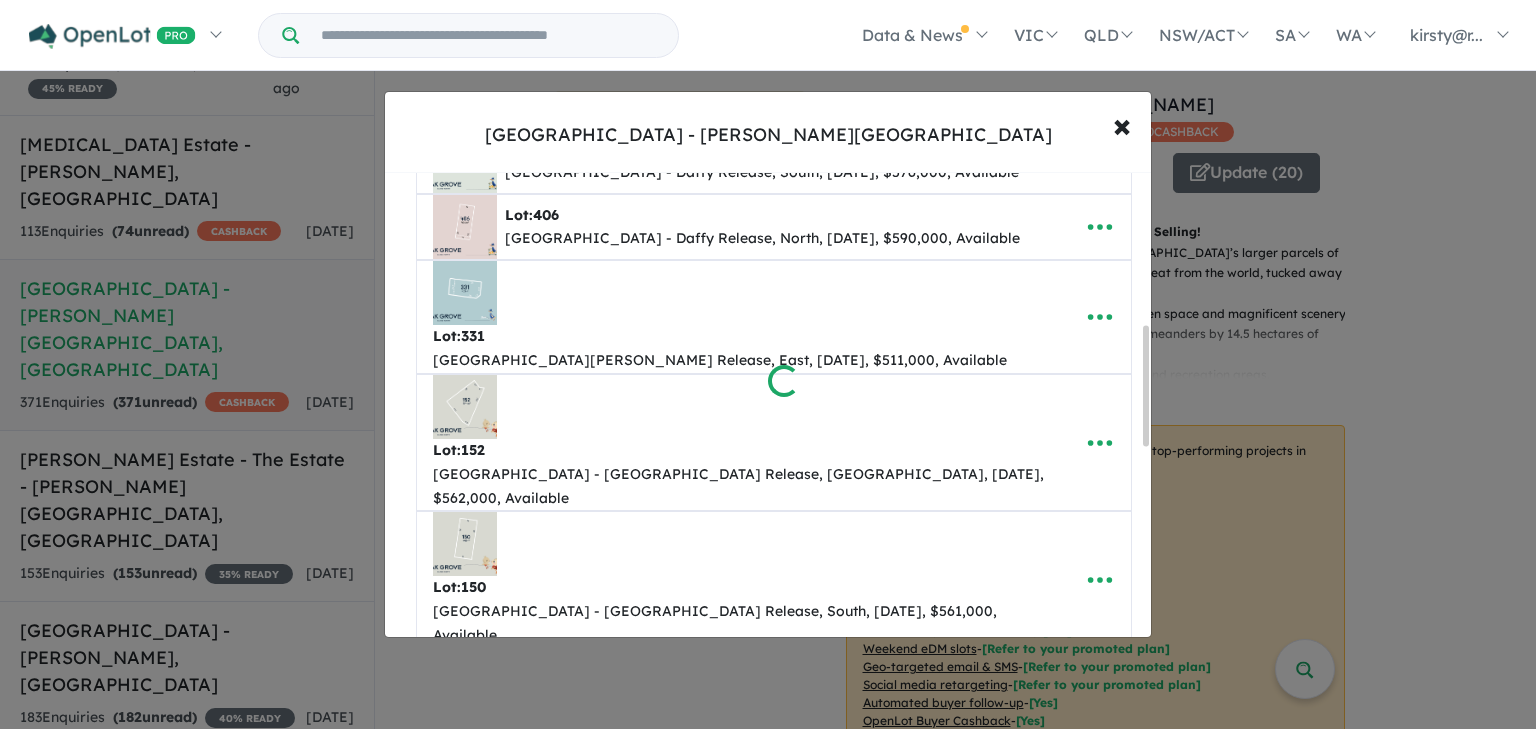 select on "*****" 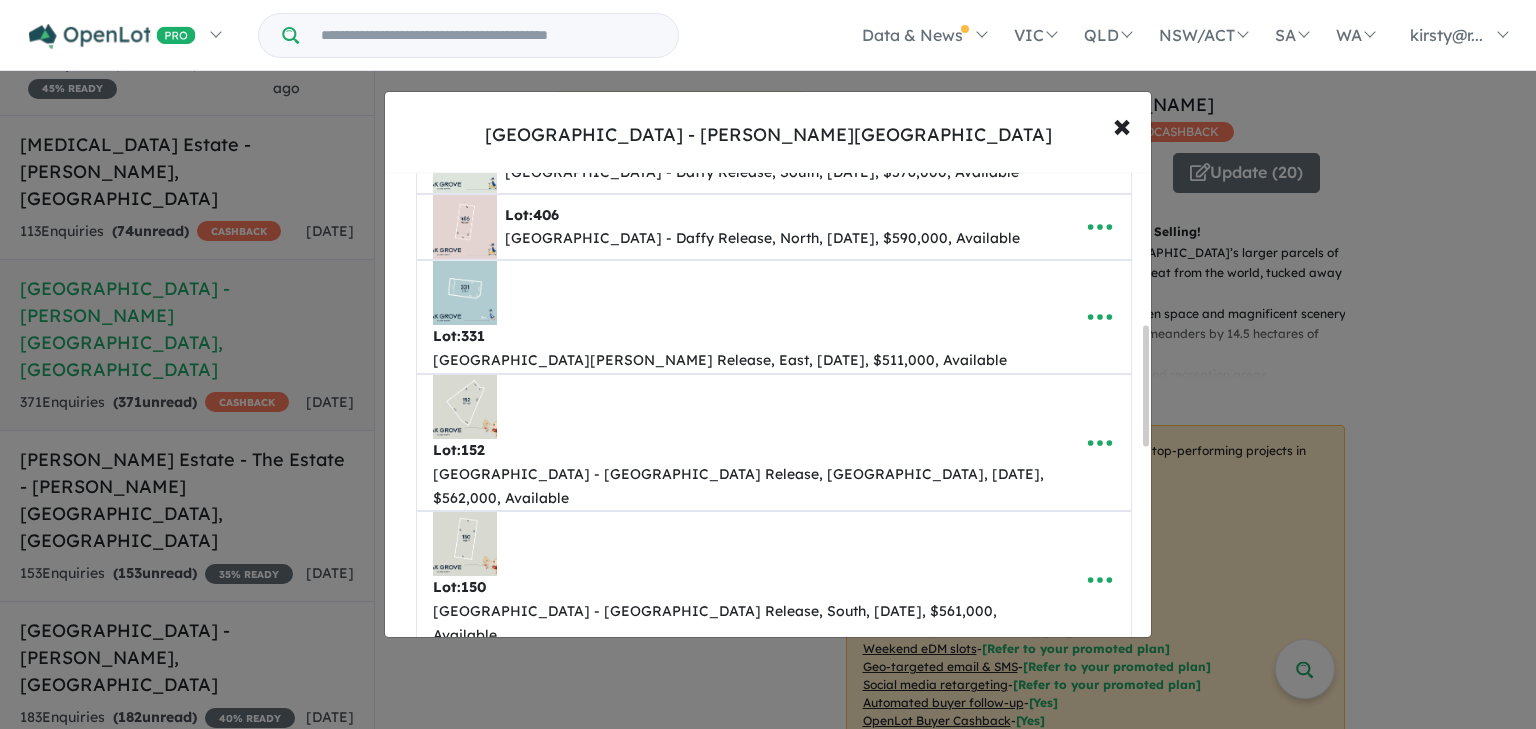 click 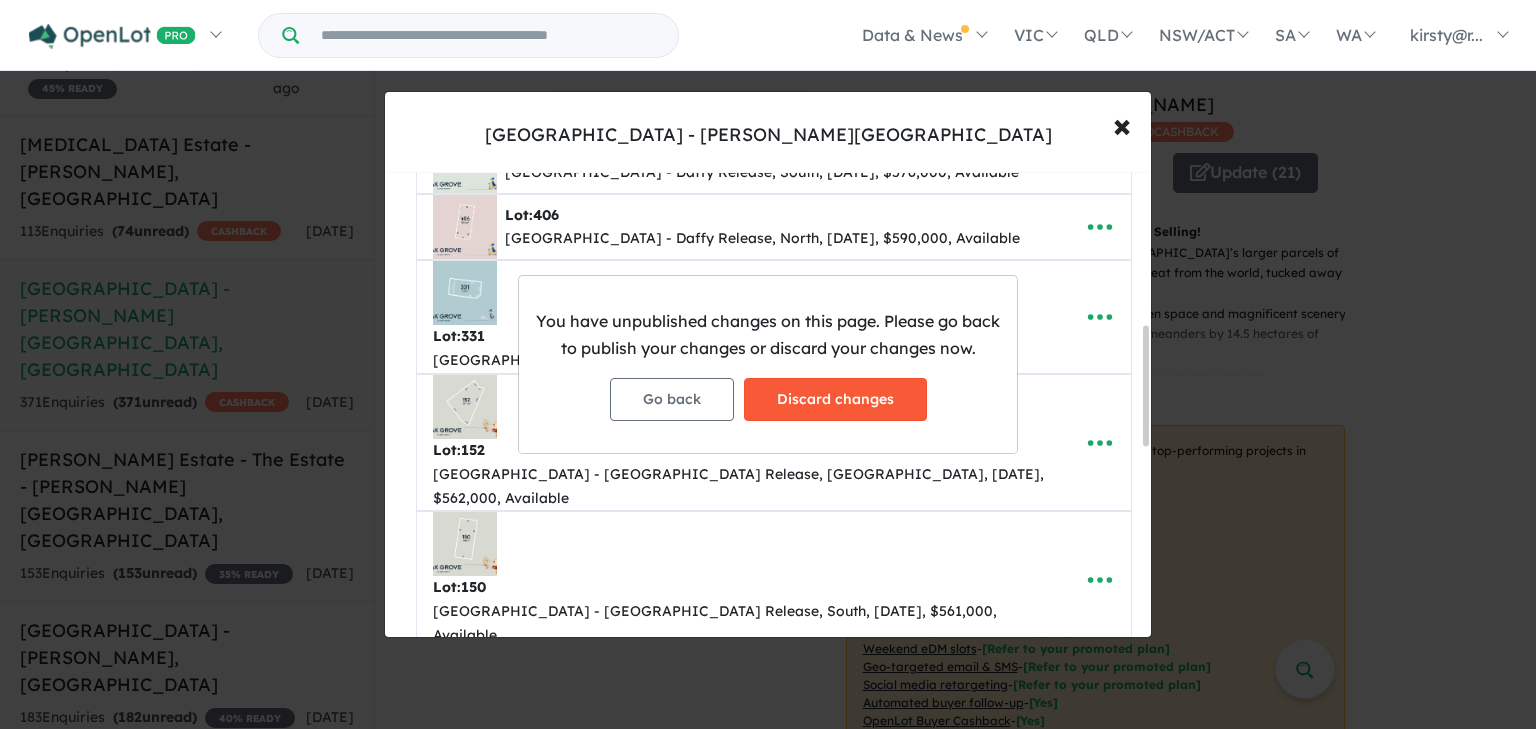 click on "Discard changes" at bounding box center (835, 399) 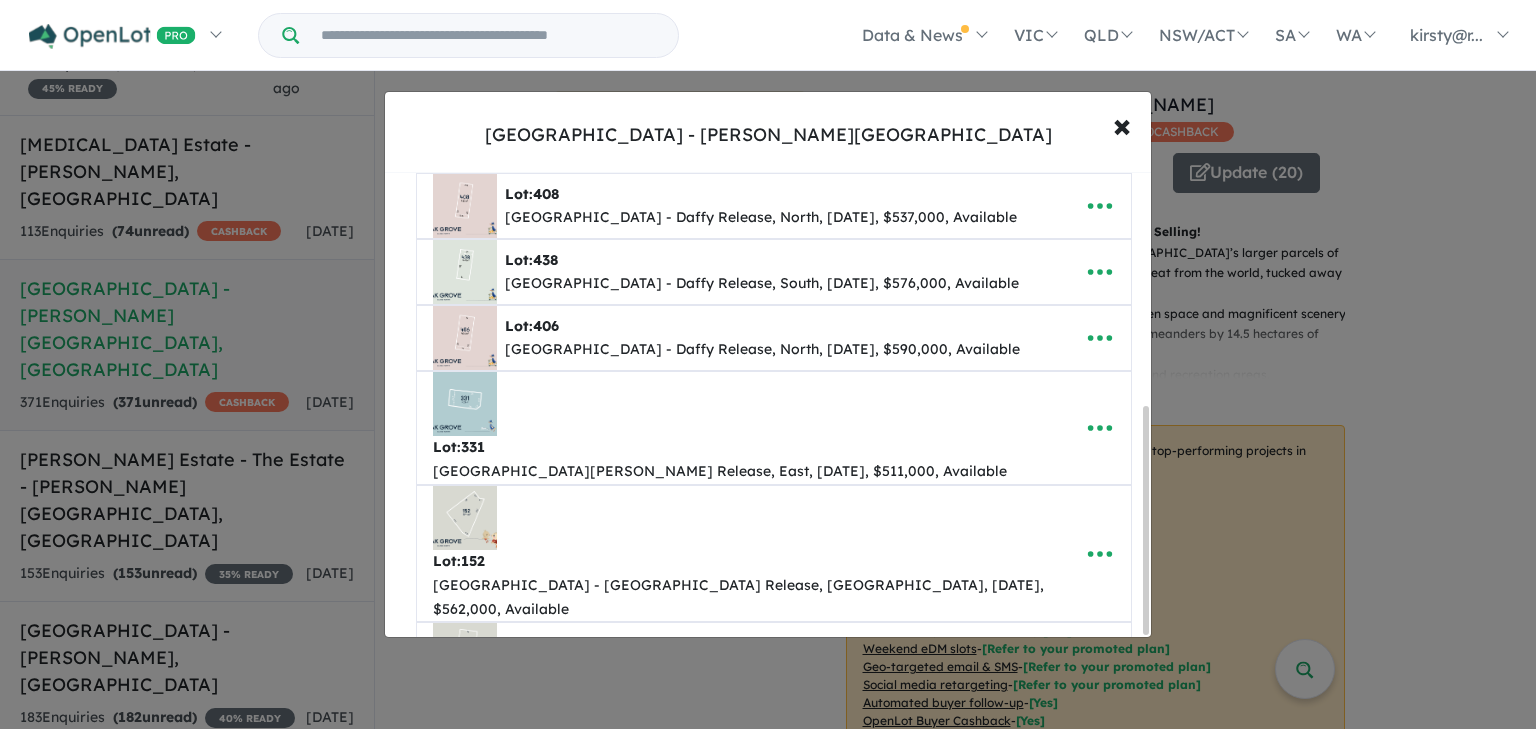 click on "Create a new listing" at bounding box center (774, 797) 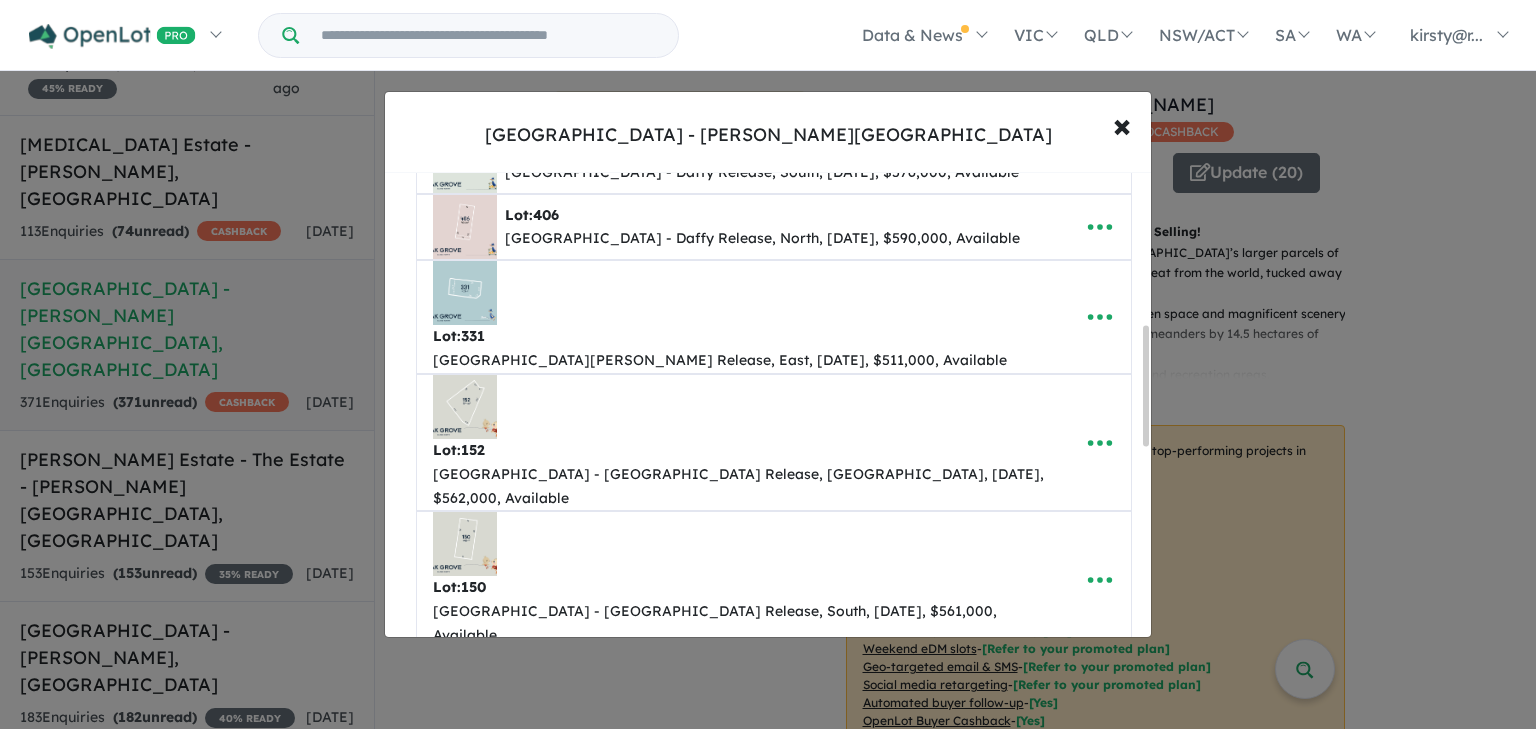 click at bounding box center (889, 746) 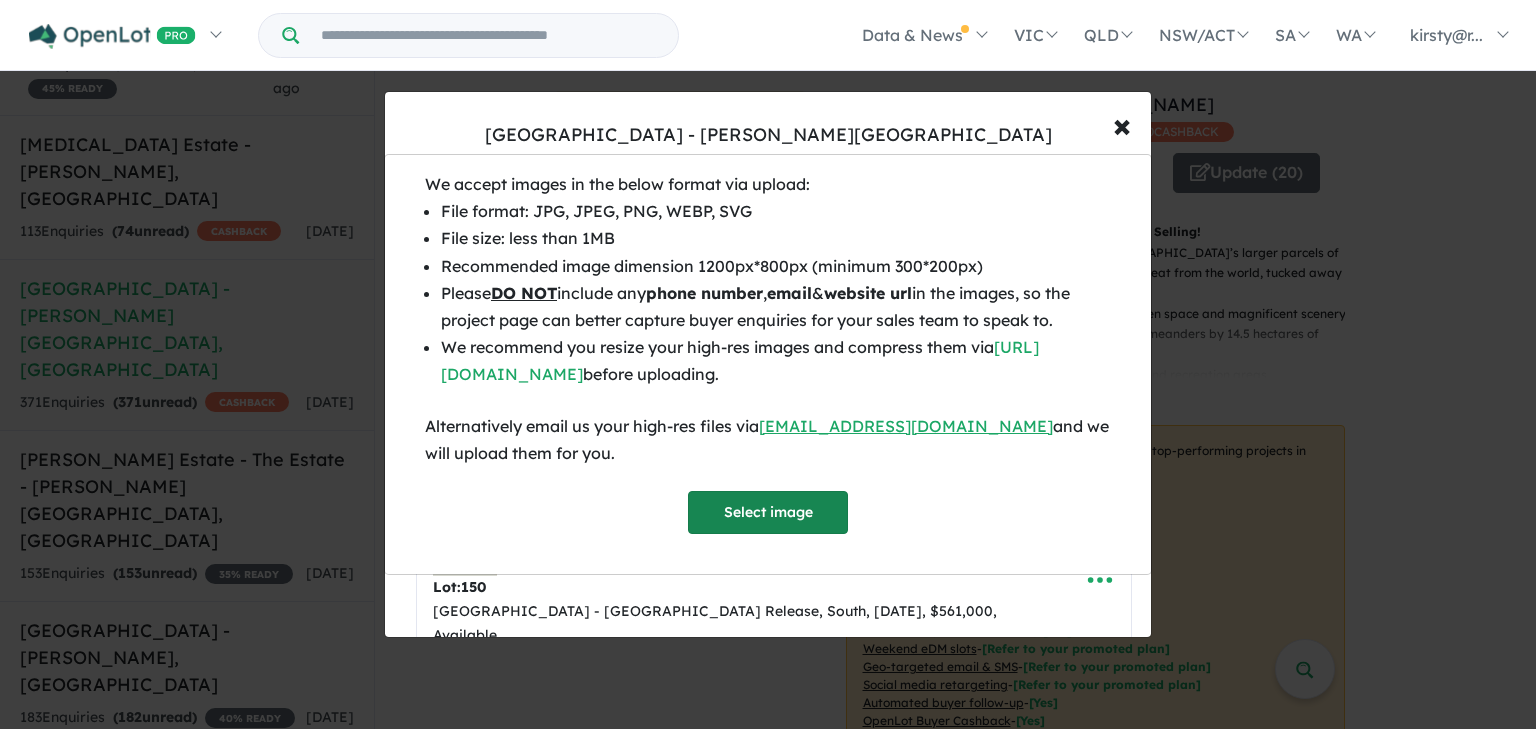 click on "Select image" at bounding box center [768, 512] 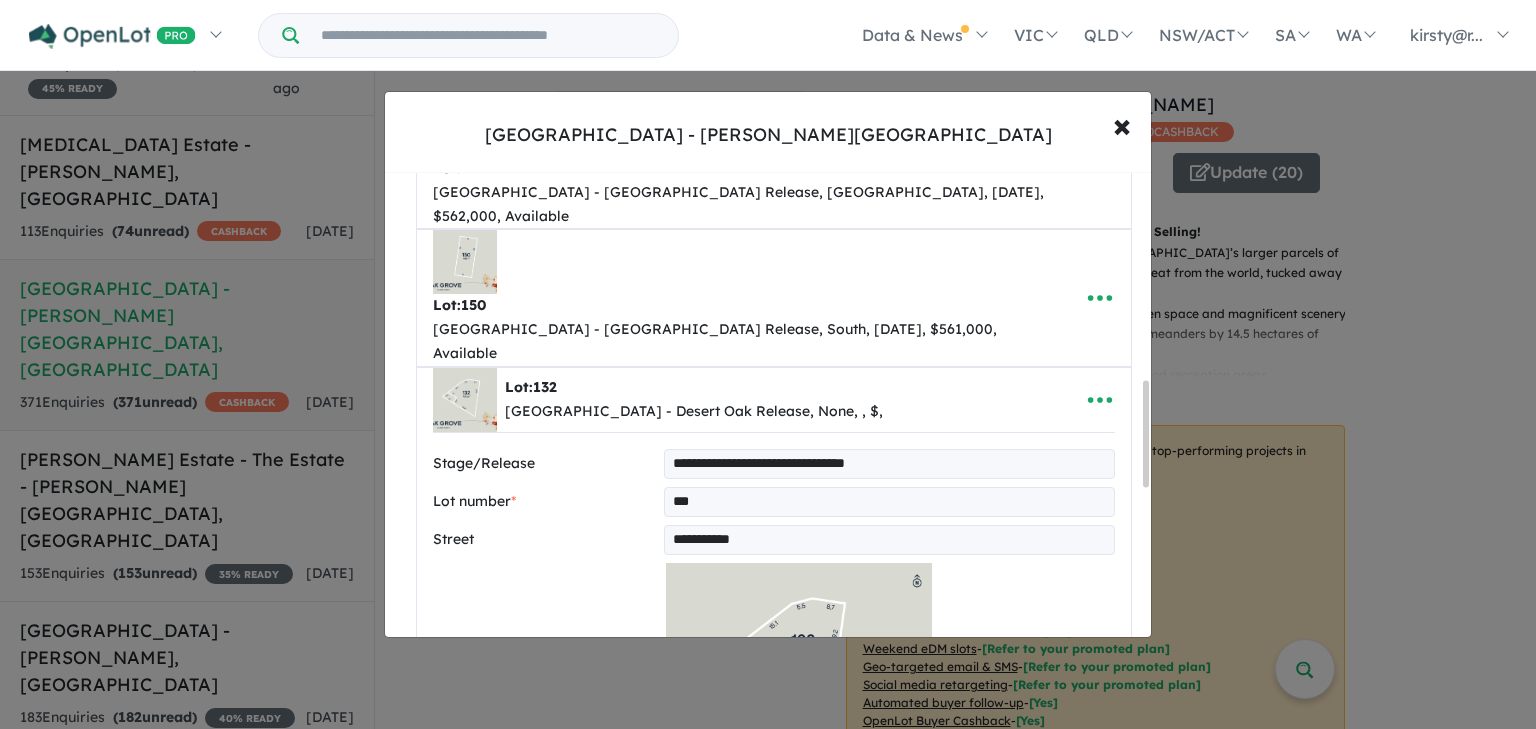 scroll, scrollTop: 907, scrollLeft: 0, axis: vertical 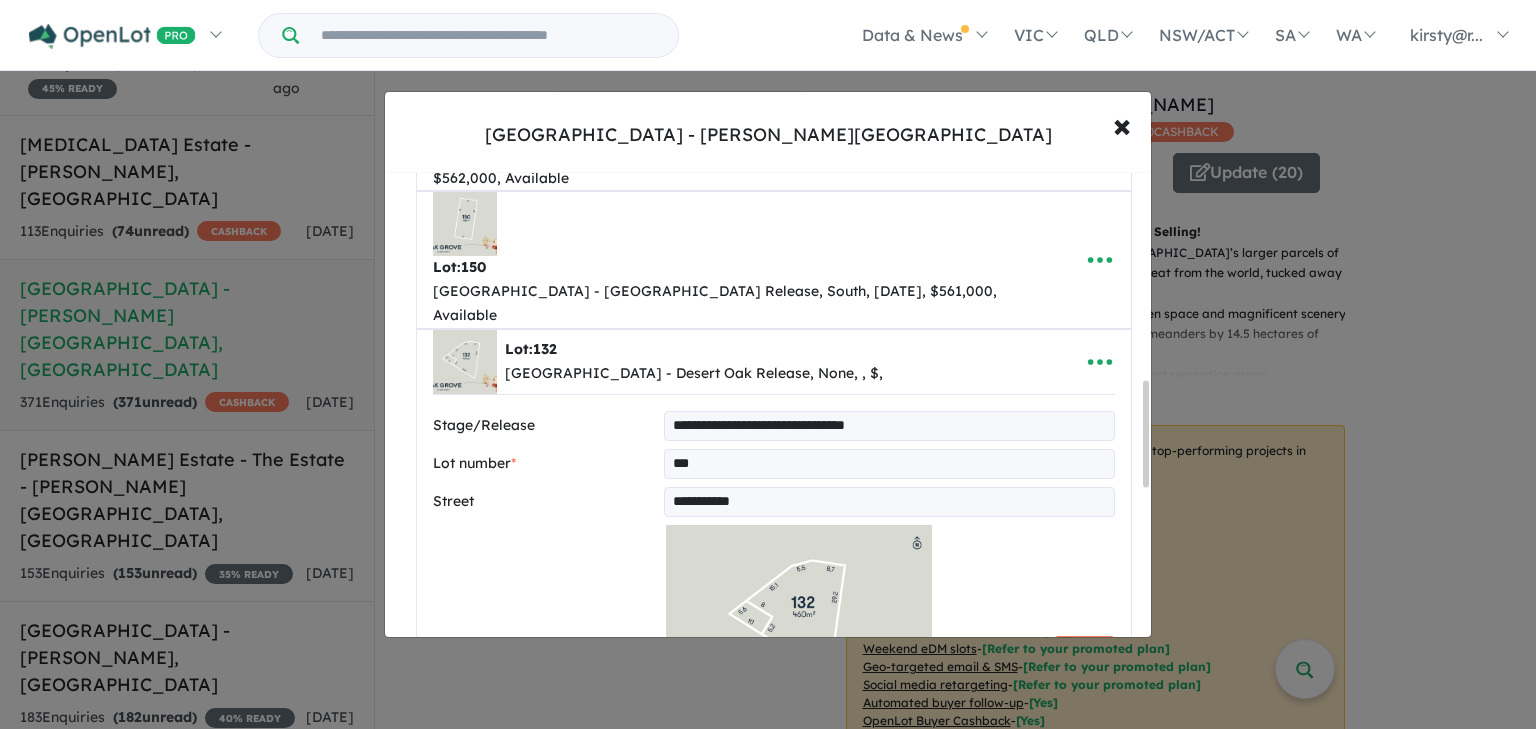 click on "**********" at bounding box center [774, 904] 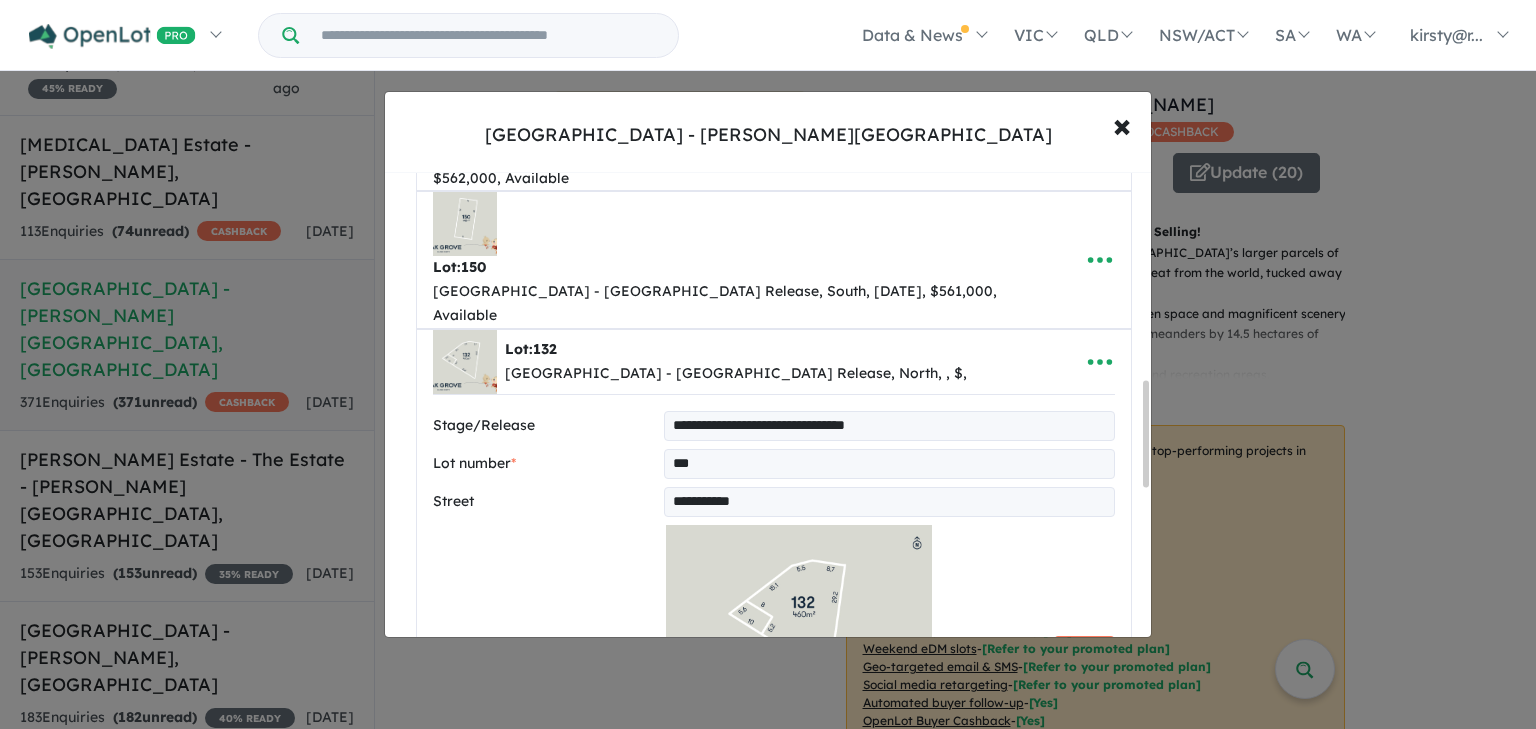 click at bounding box center (889, 892) 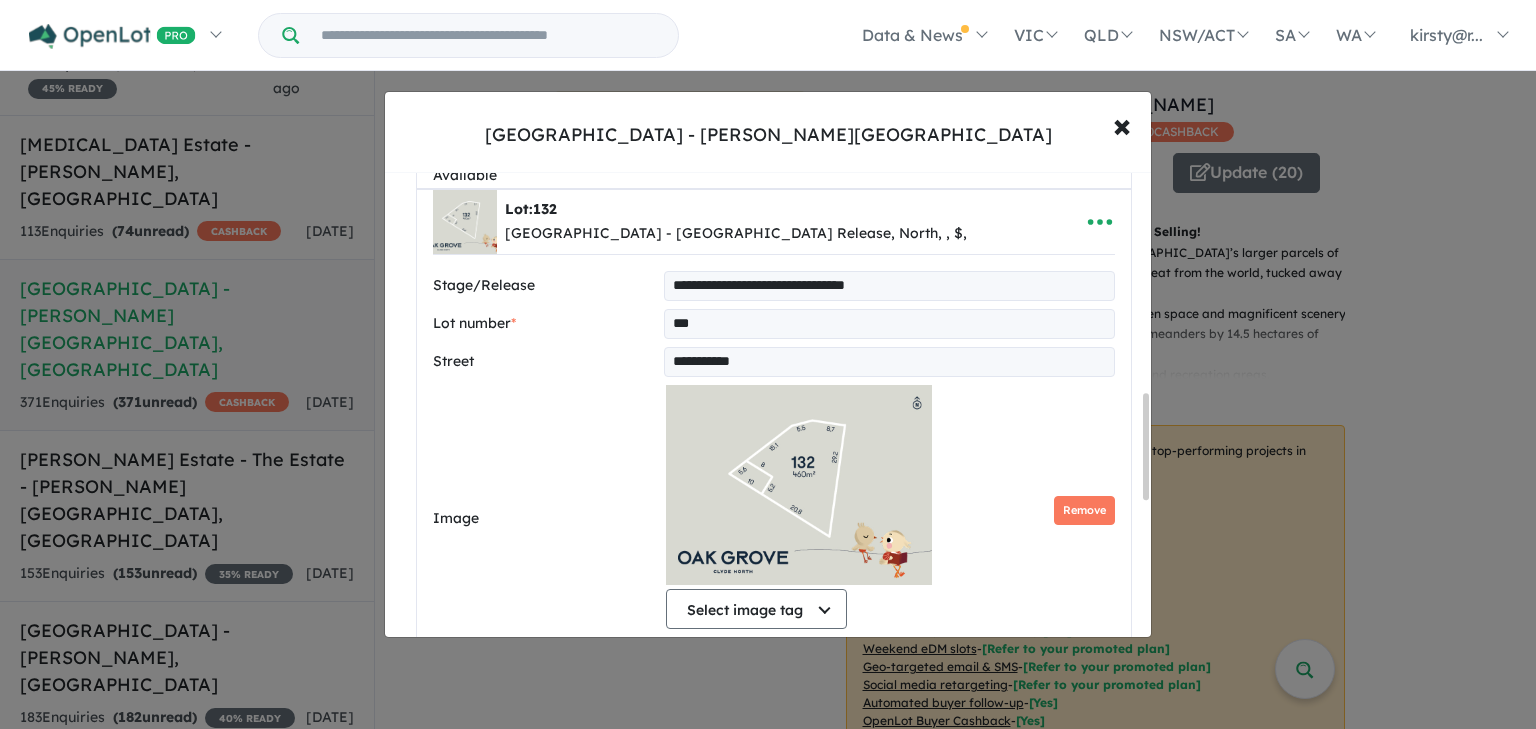 scroll, scrollTop: 1067, scrollLeft: 0, axis: vertical 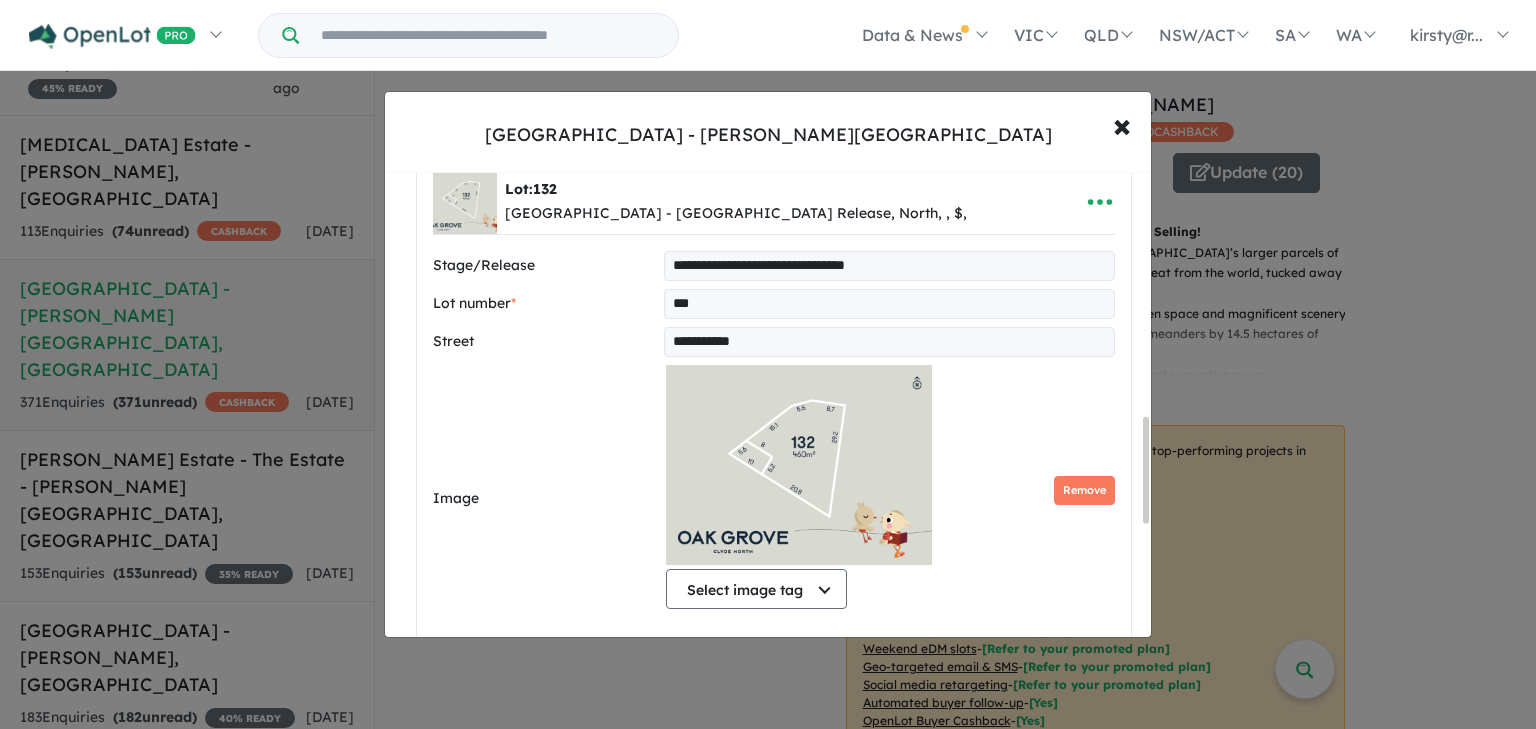 type on "***" 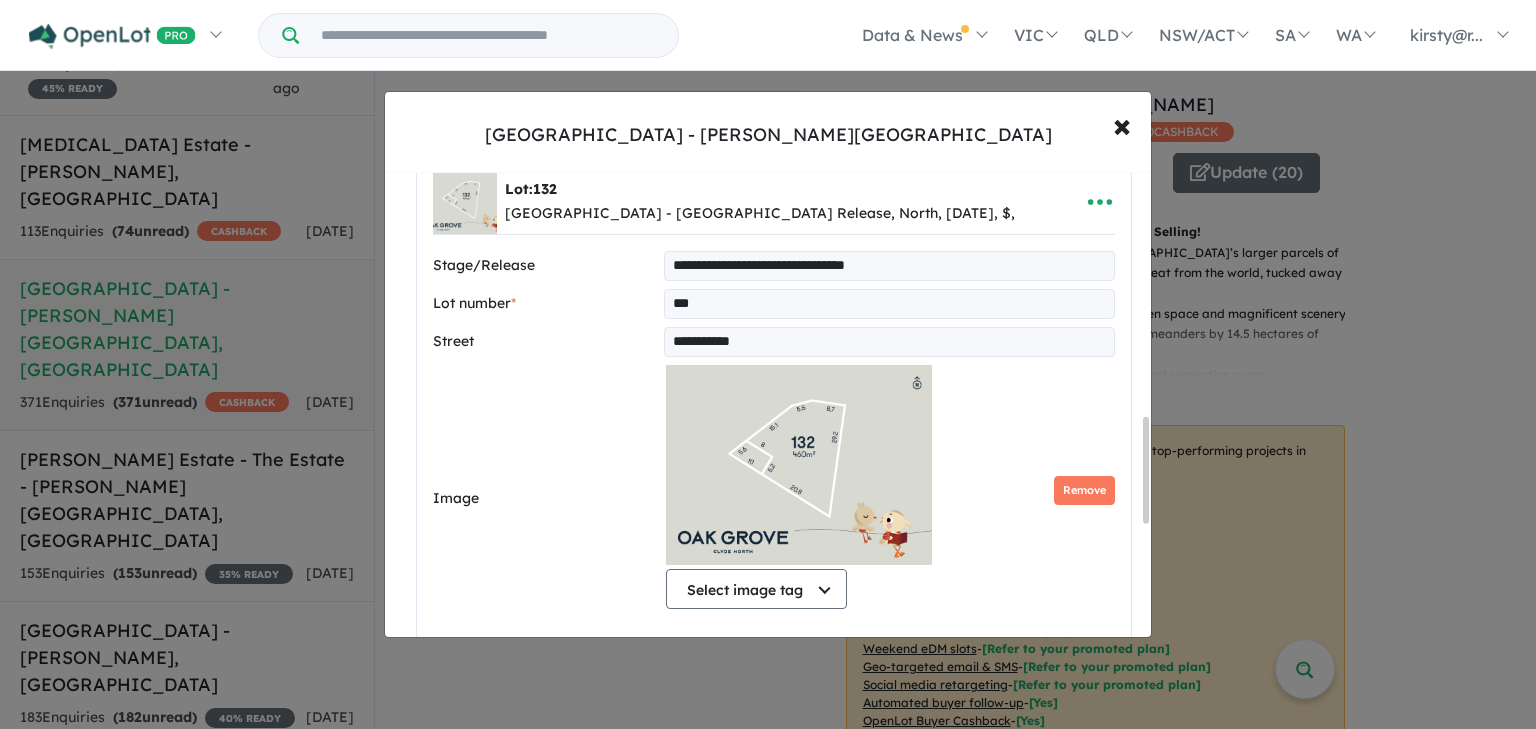 drag, startPoint x: 812, startPoint y: 566, endPoint x: 811, endPoint y: 554, distance: 12.0415945 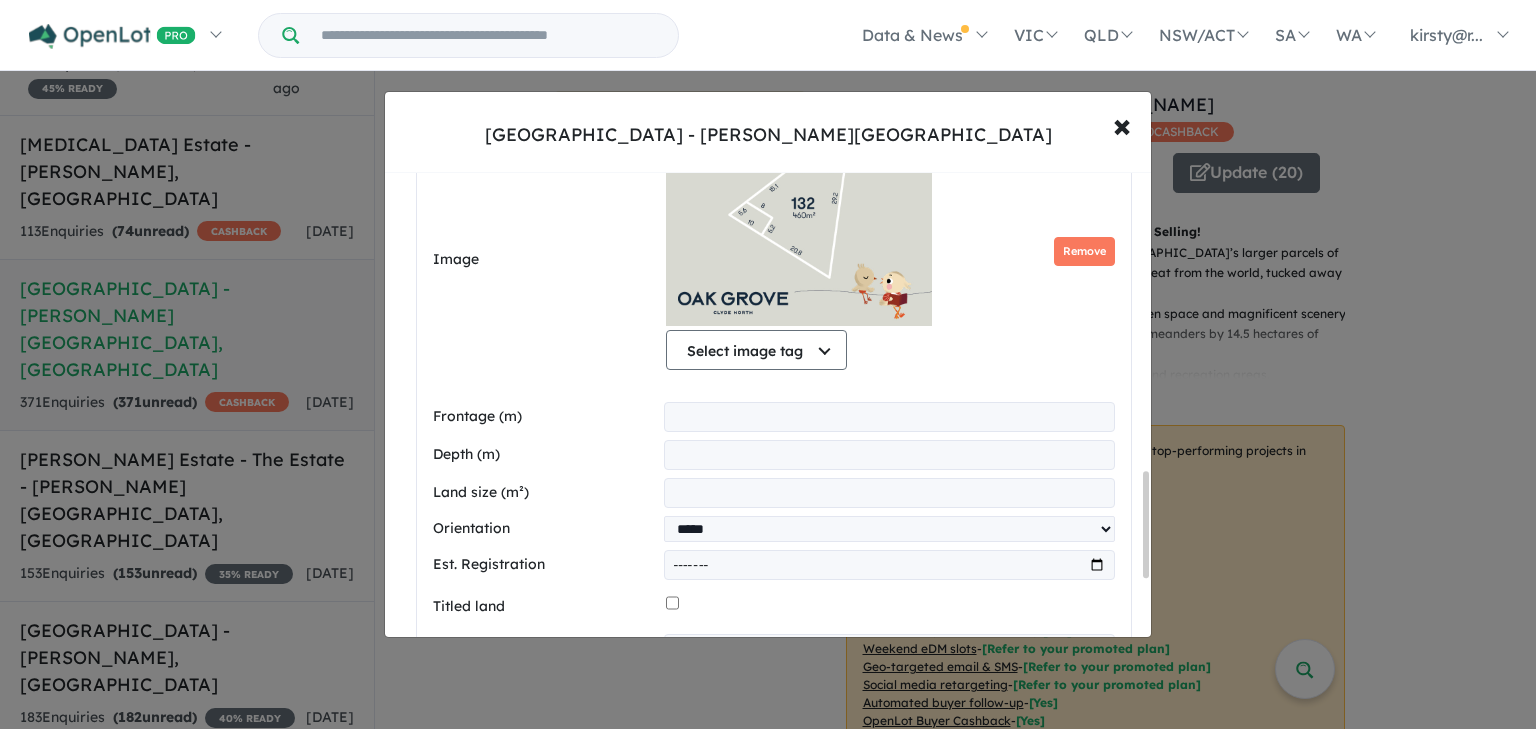scroll, scrollTop: 1307, scrollLeft: 0, axis: vertical 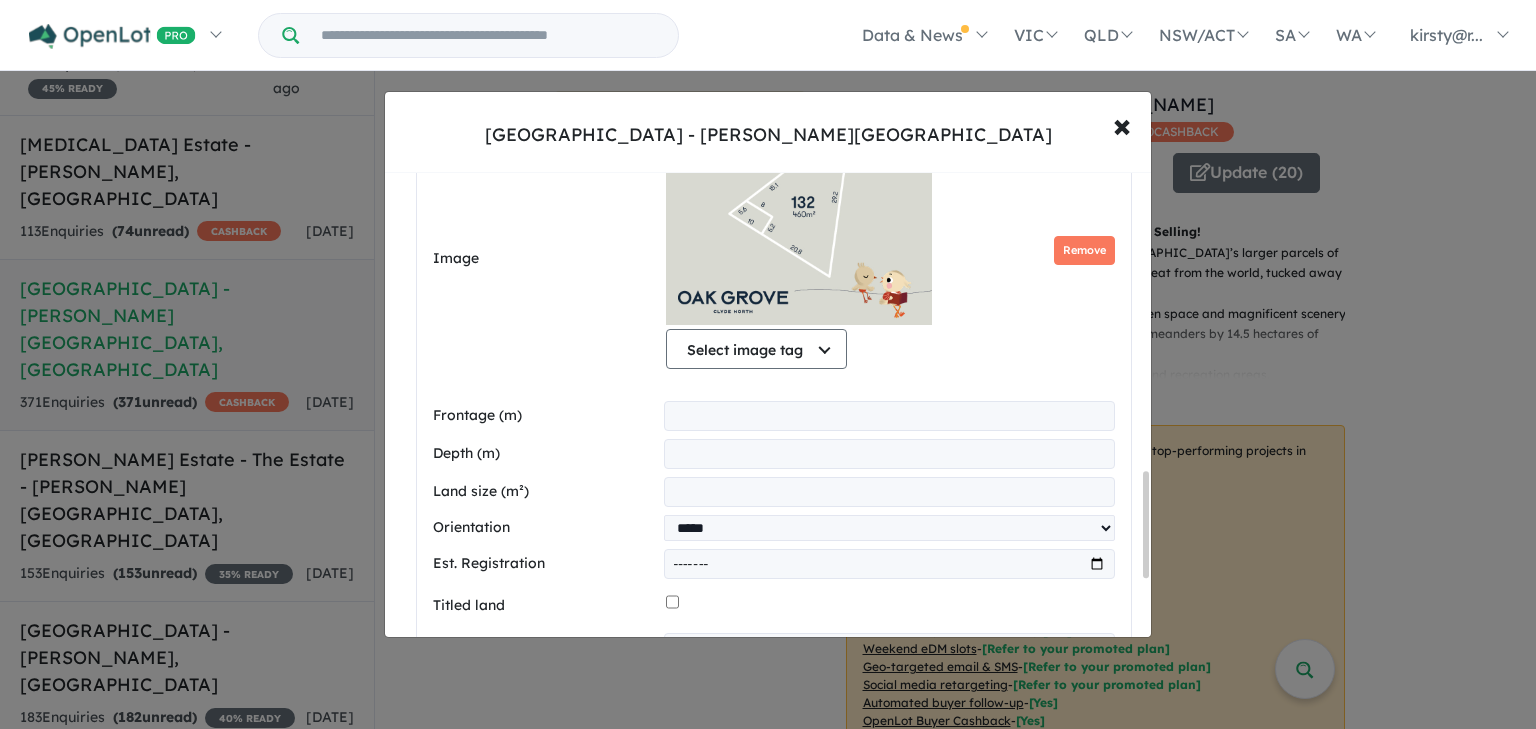 type on "**********" 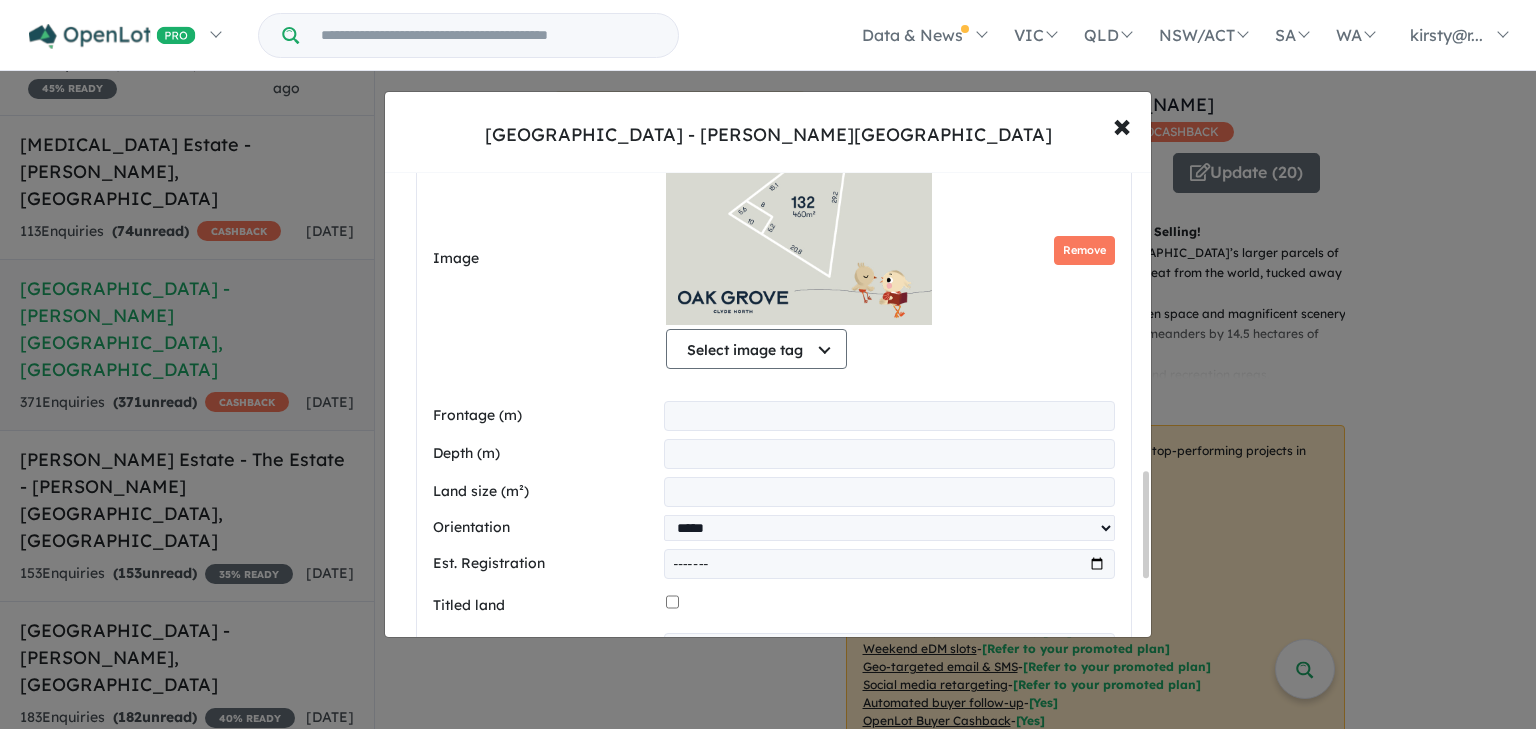 click at bounding box center (889, 703) 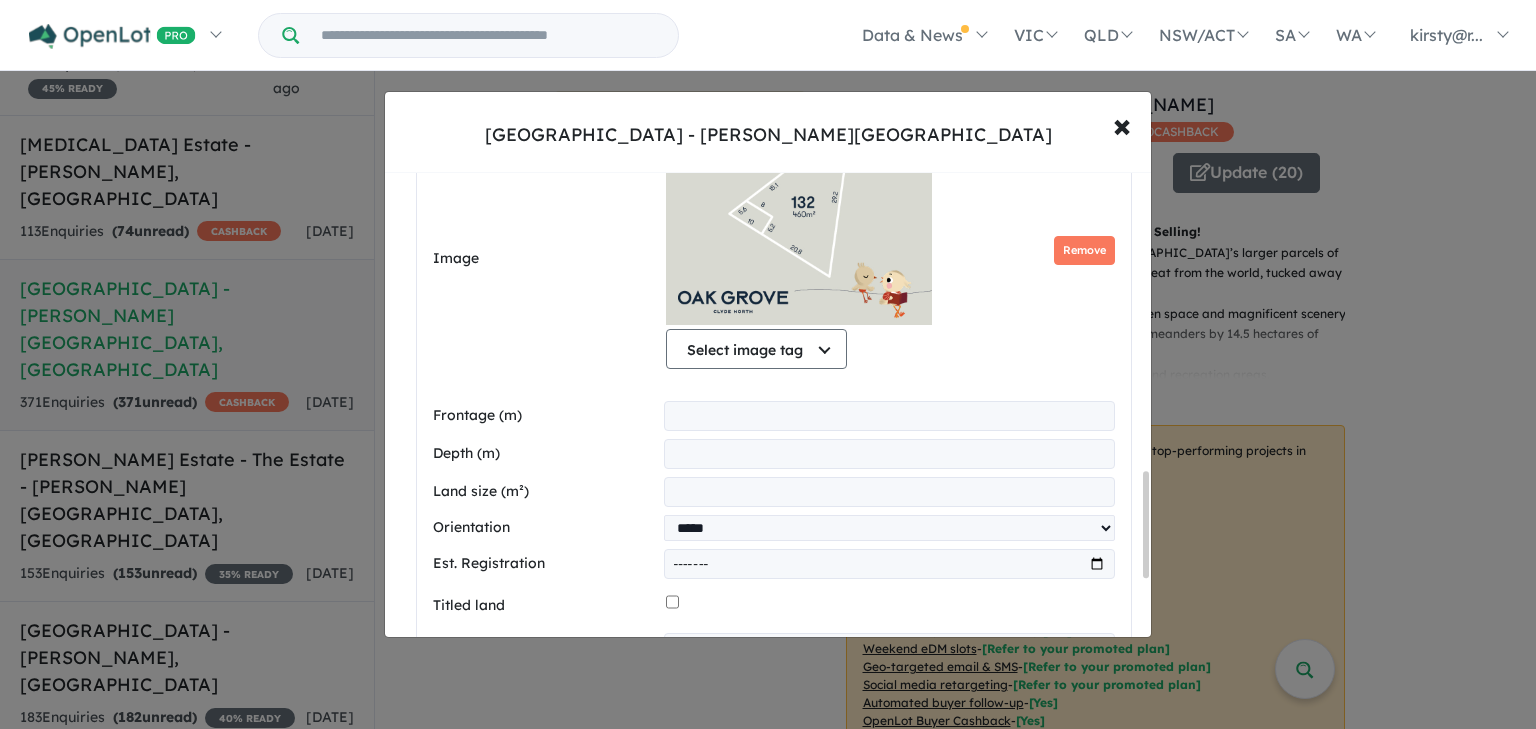 type on "**********" 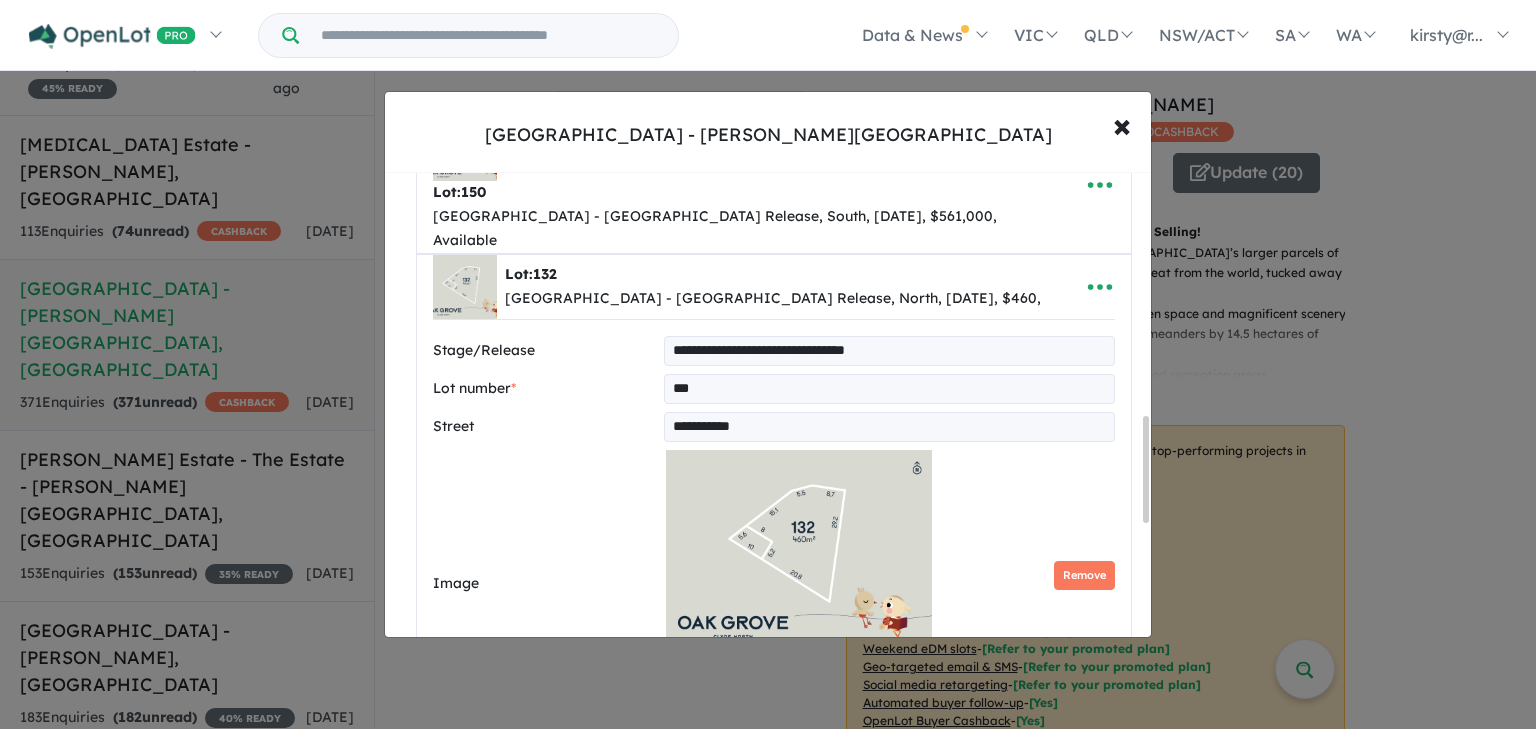 scroll, scrollTop: 1227, scrollLeft: 0, axis: vertical 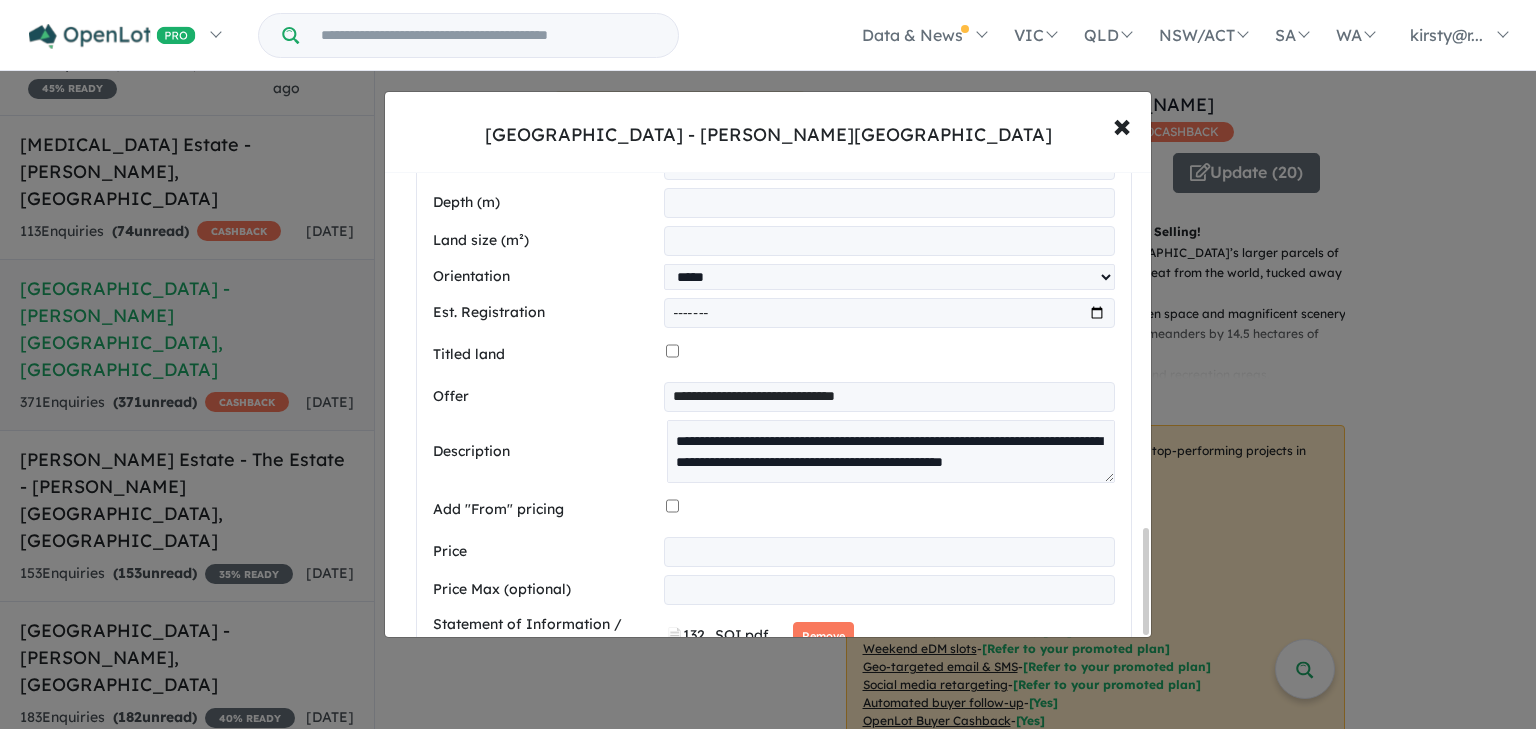 click on "Save listing" at bounding box center (774, 724) 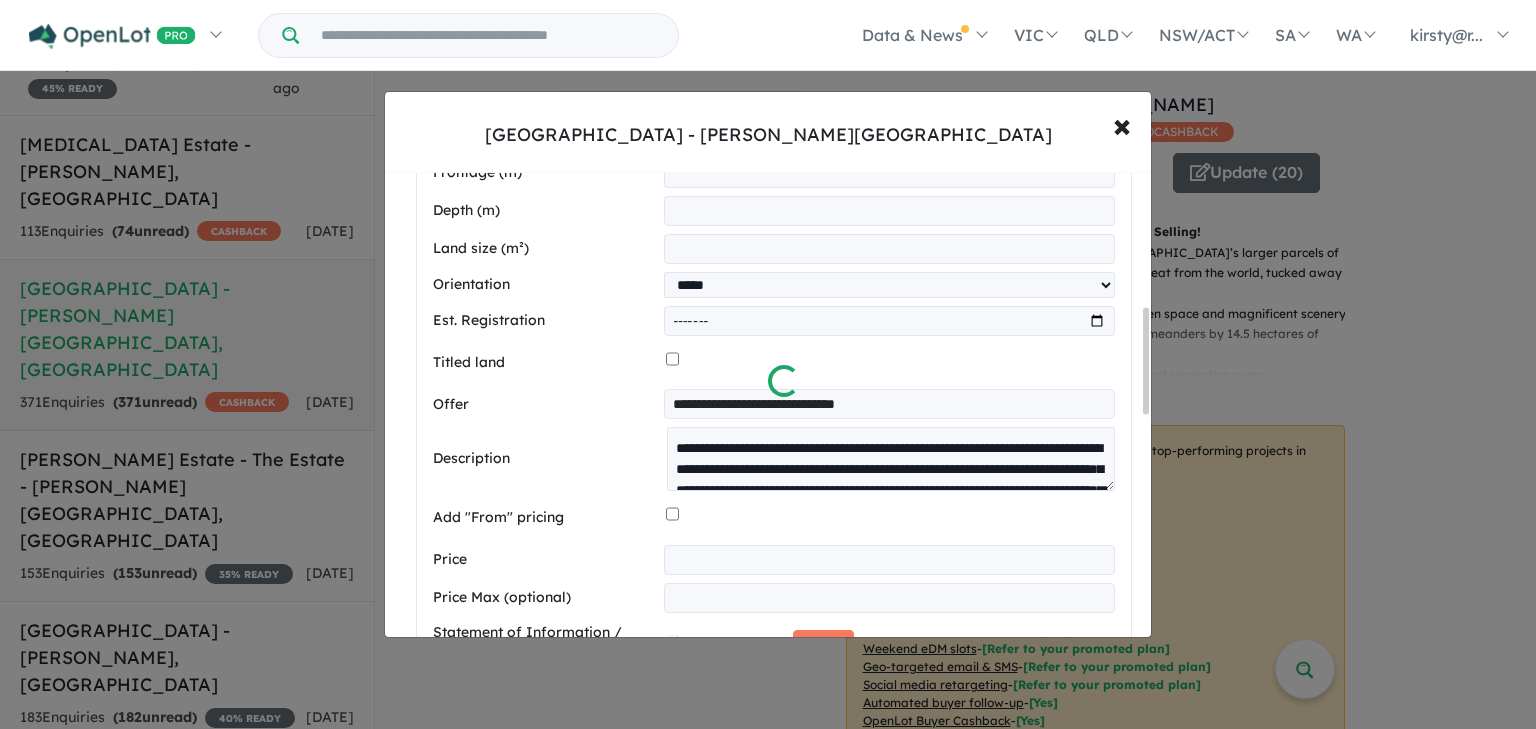 scroll, scrollTop: 587, scrollLeft: 0, axis: vertical 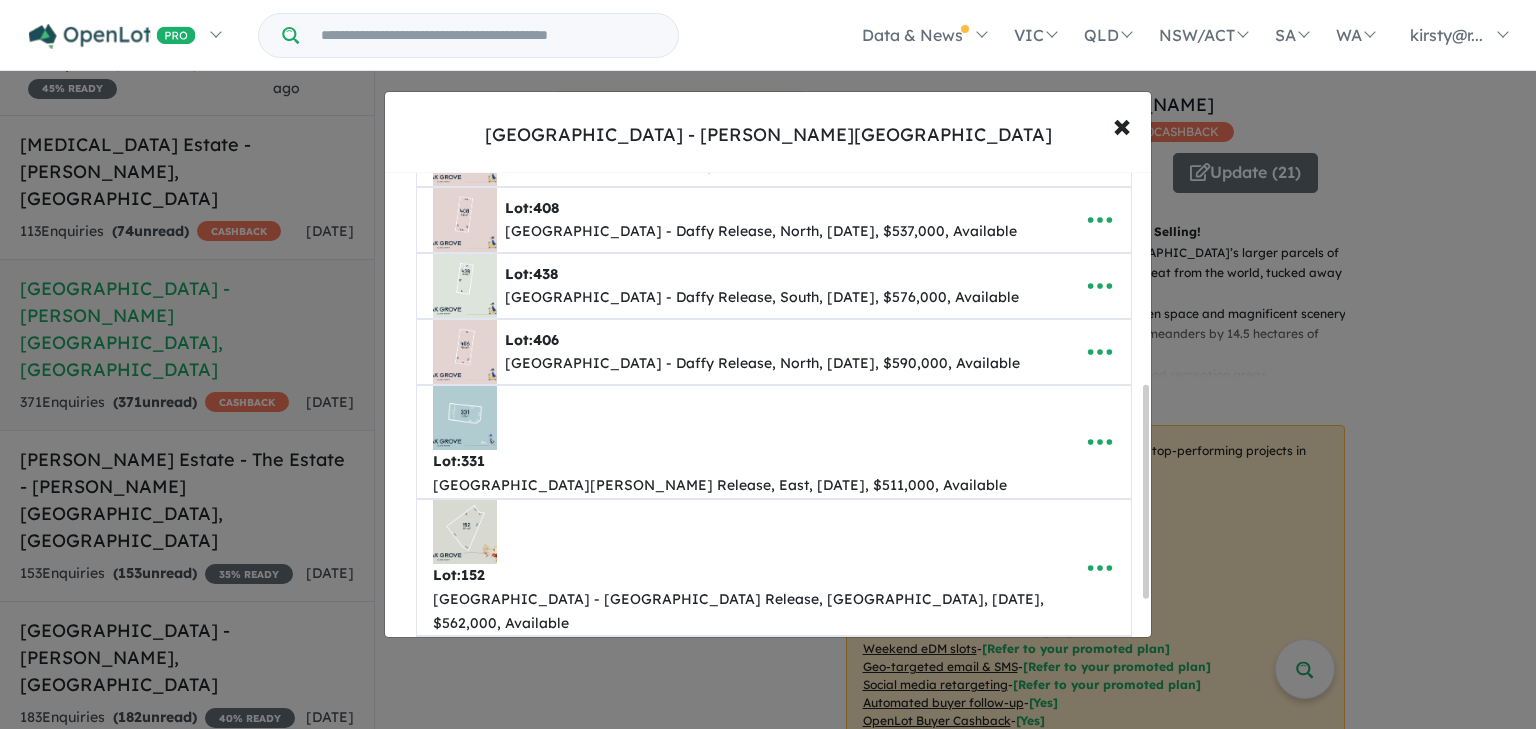 click 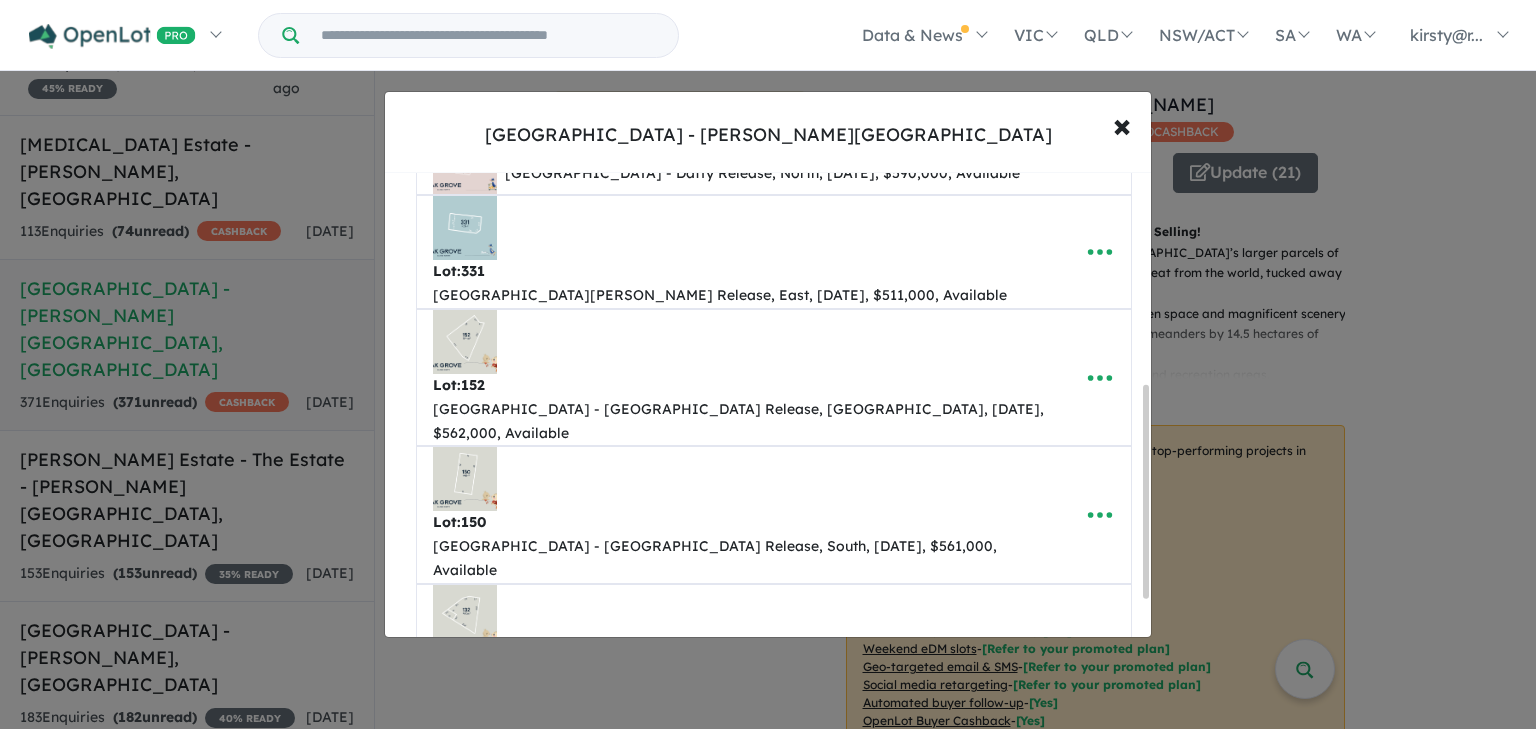 select on "*****" 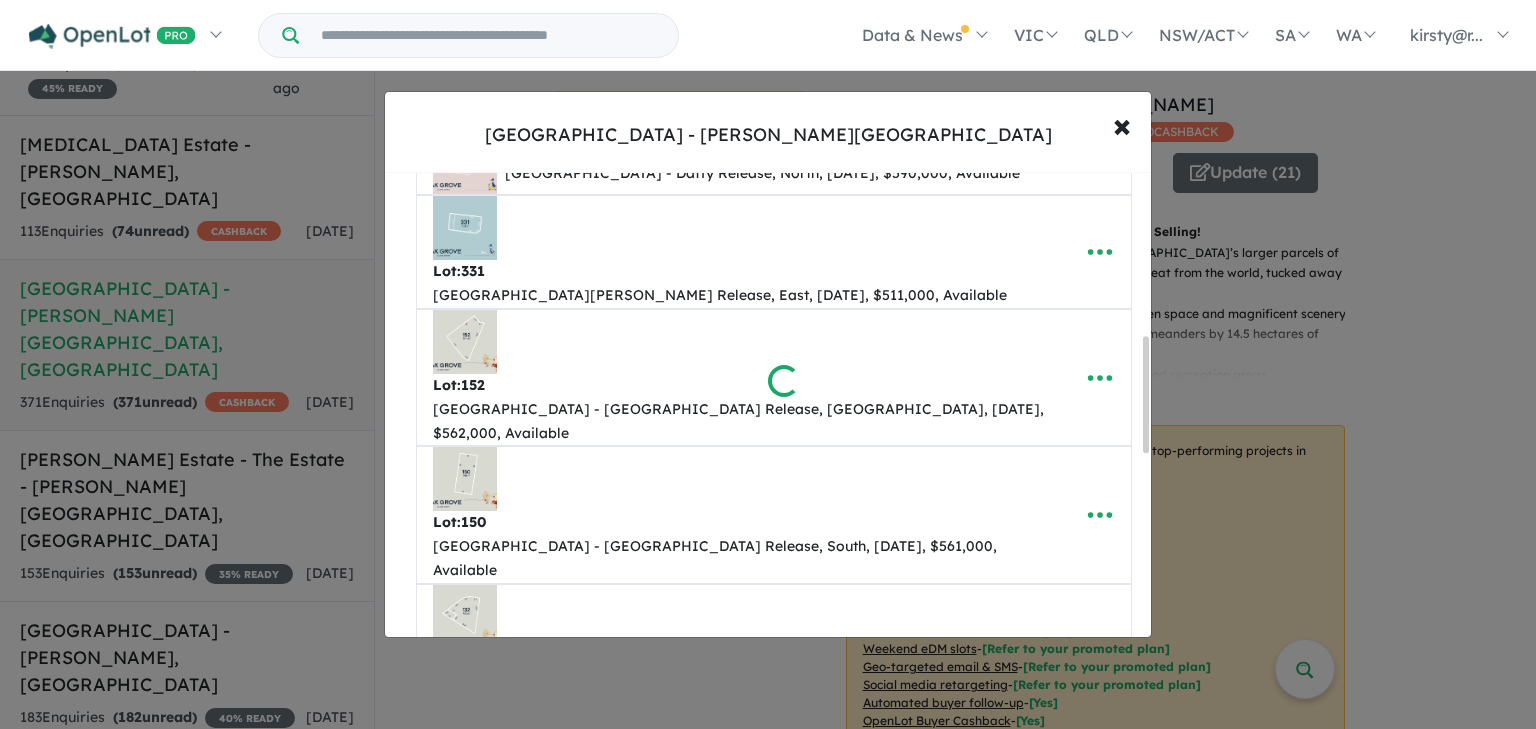 select on "*****" 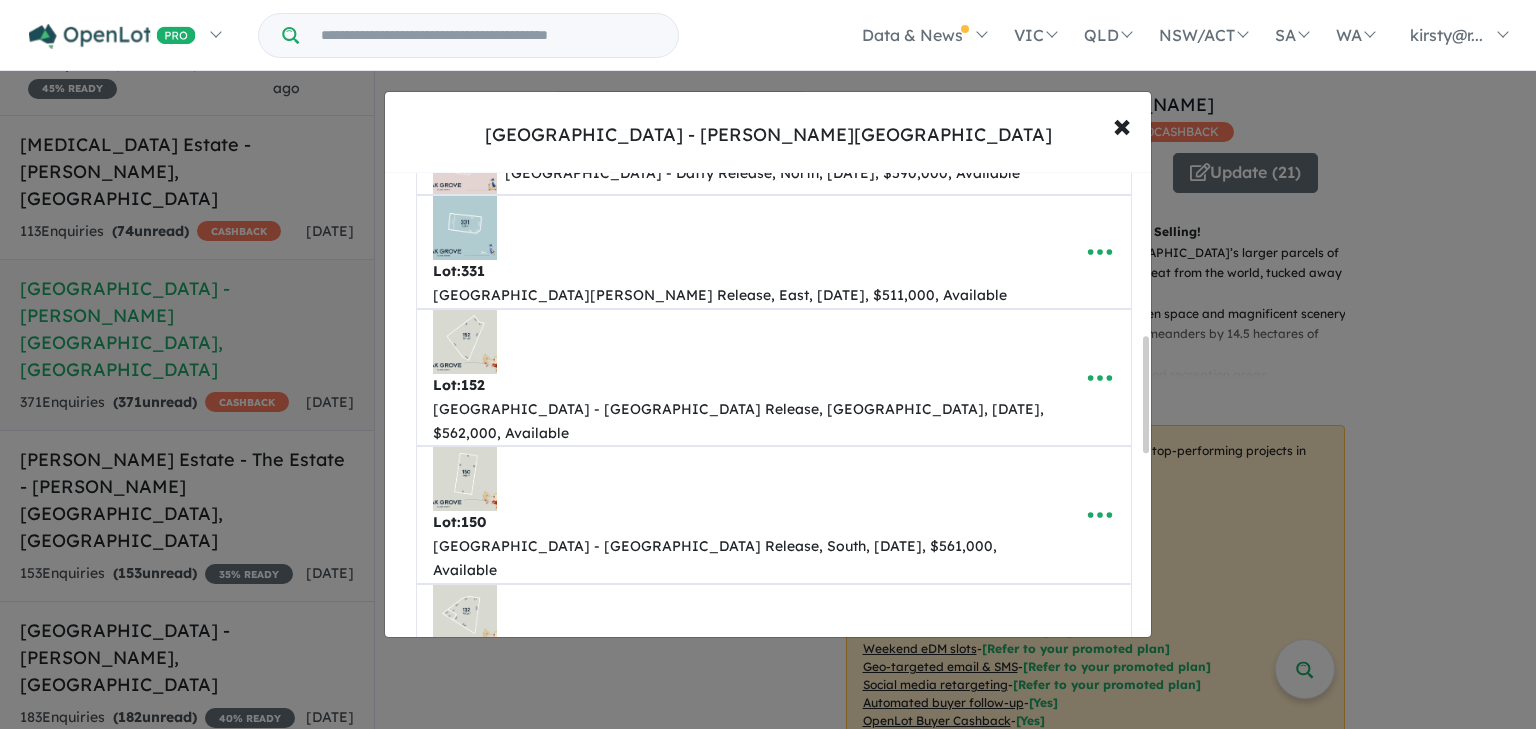 click 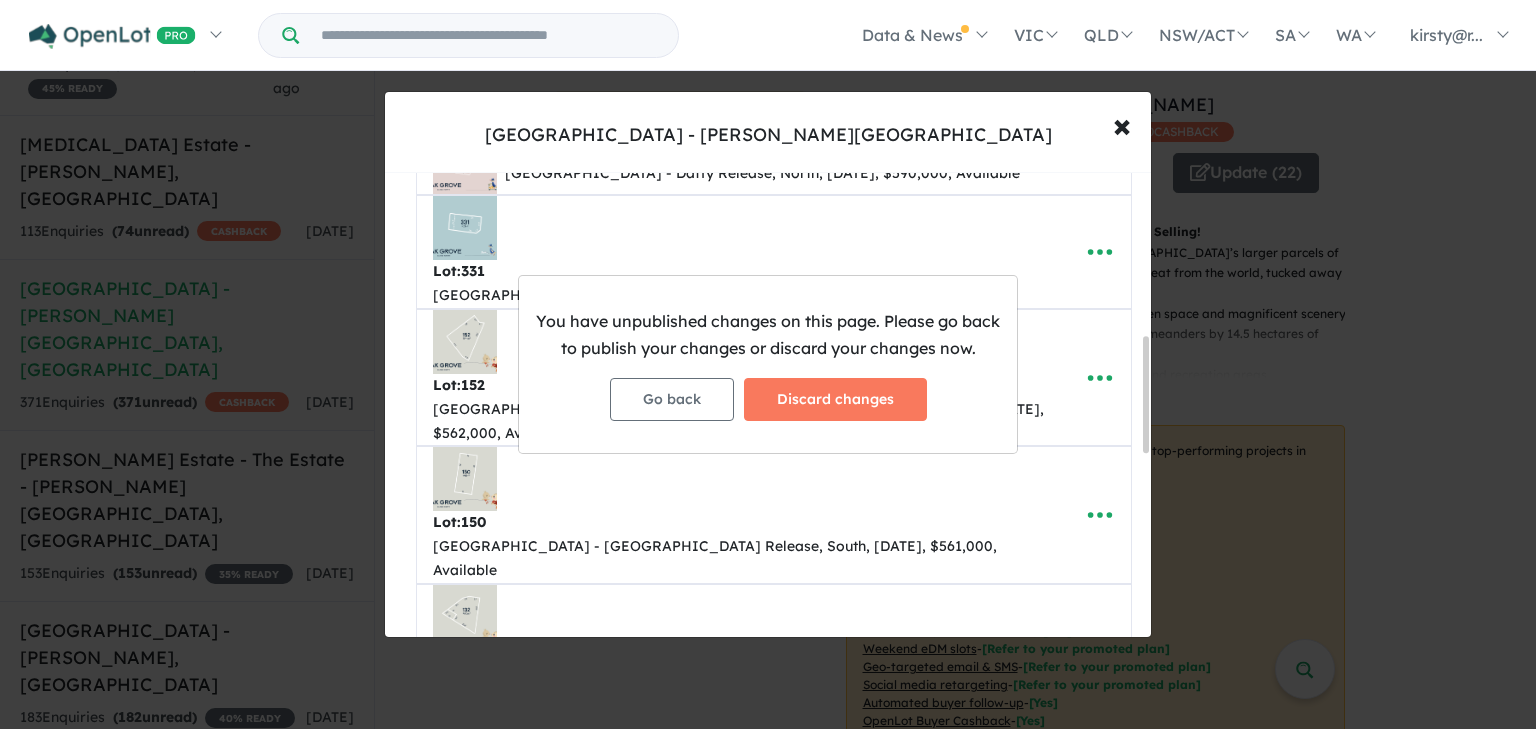 click on "Go back Discard changes" at bounding box center (768, 399) 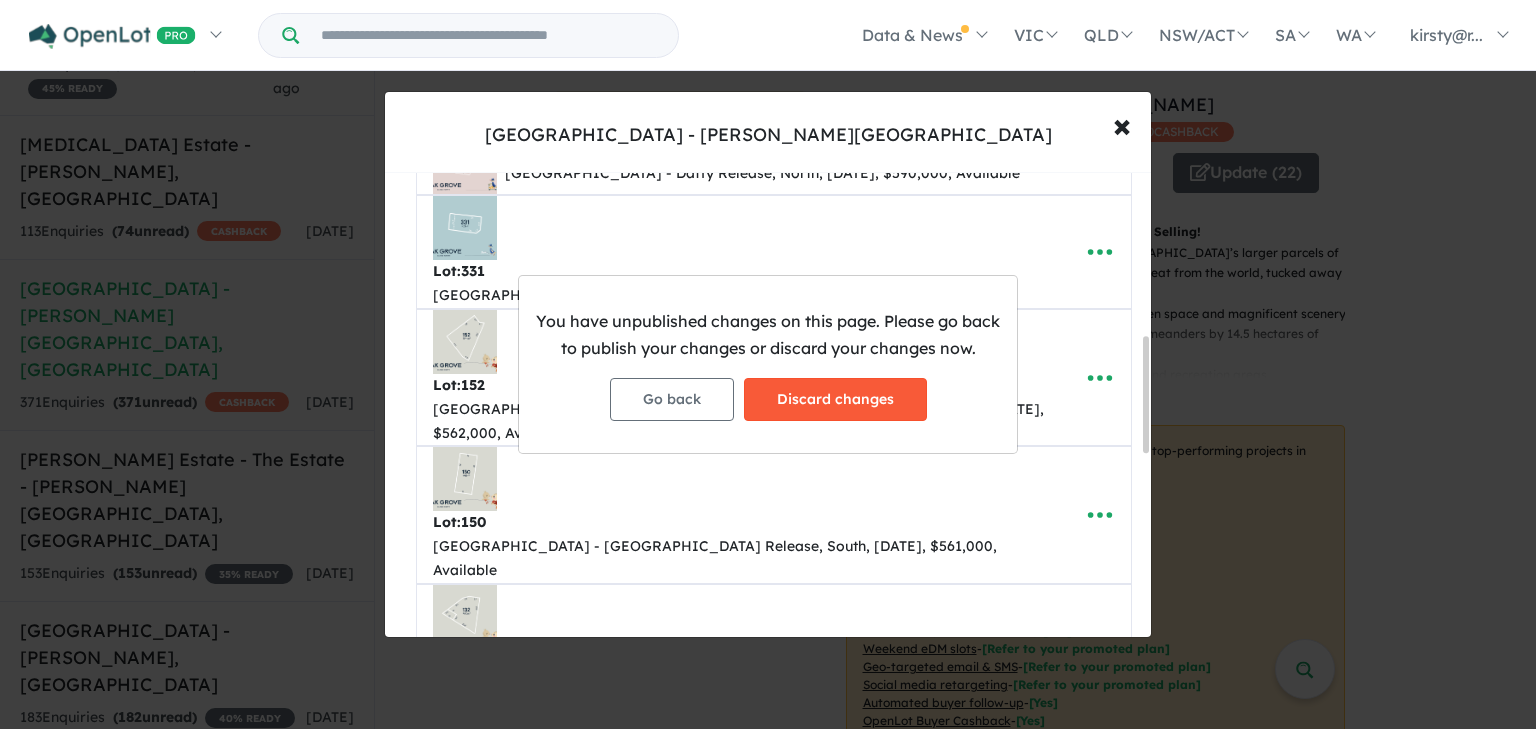 click on "Discard changes" at bounding box center (835, 399) 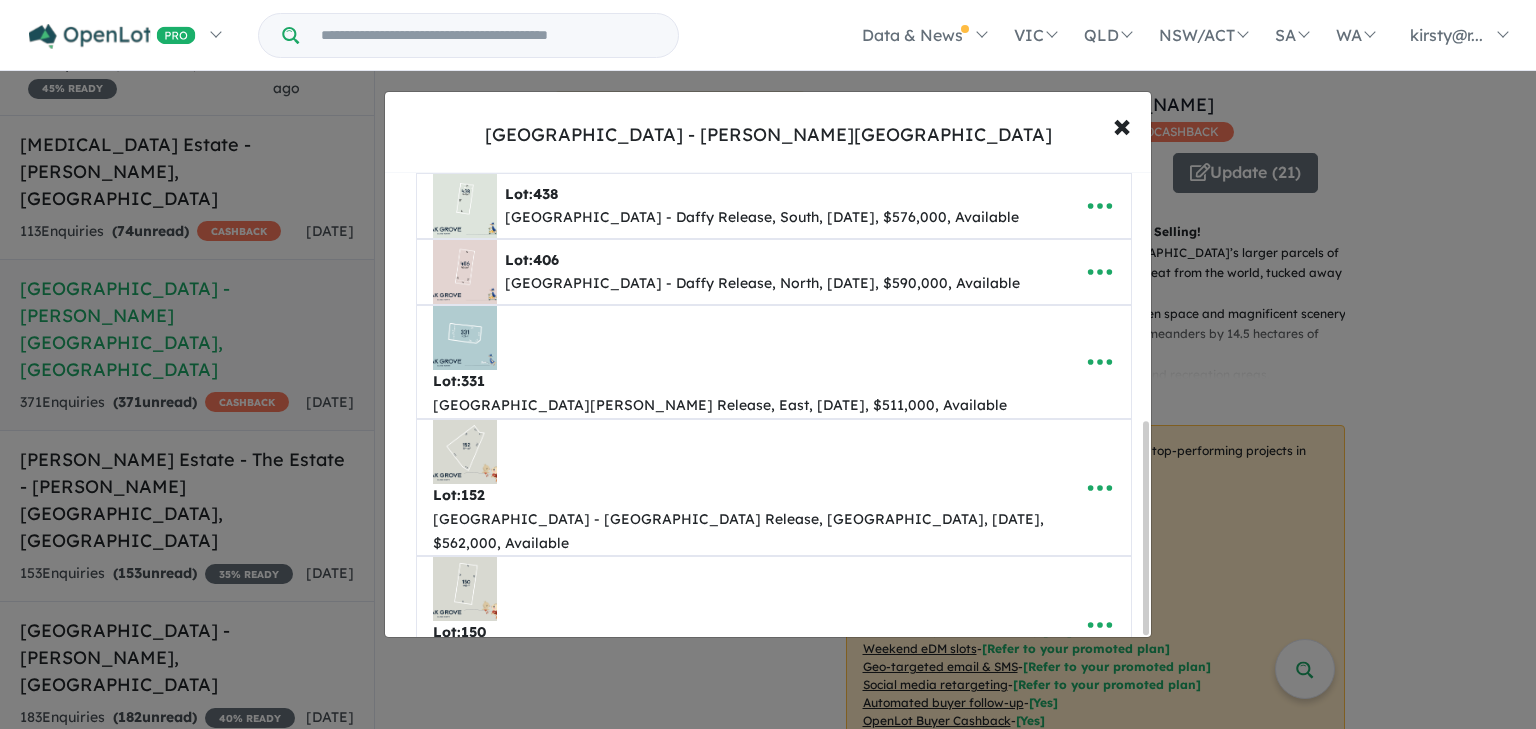 click on "Create a new listing" at bounding box center (774, 844) 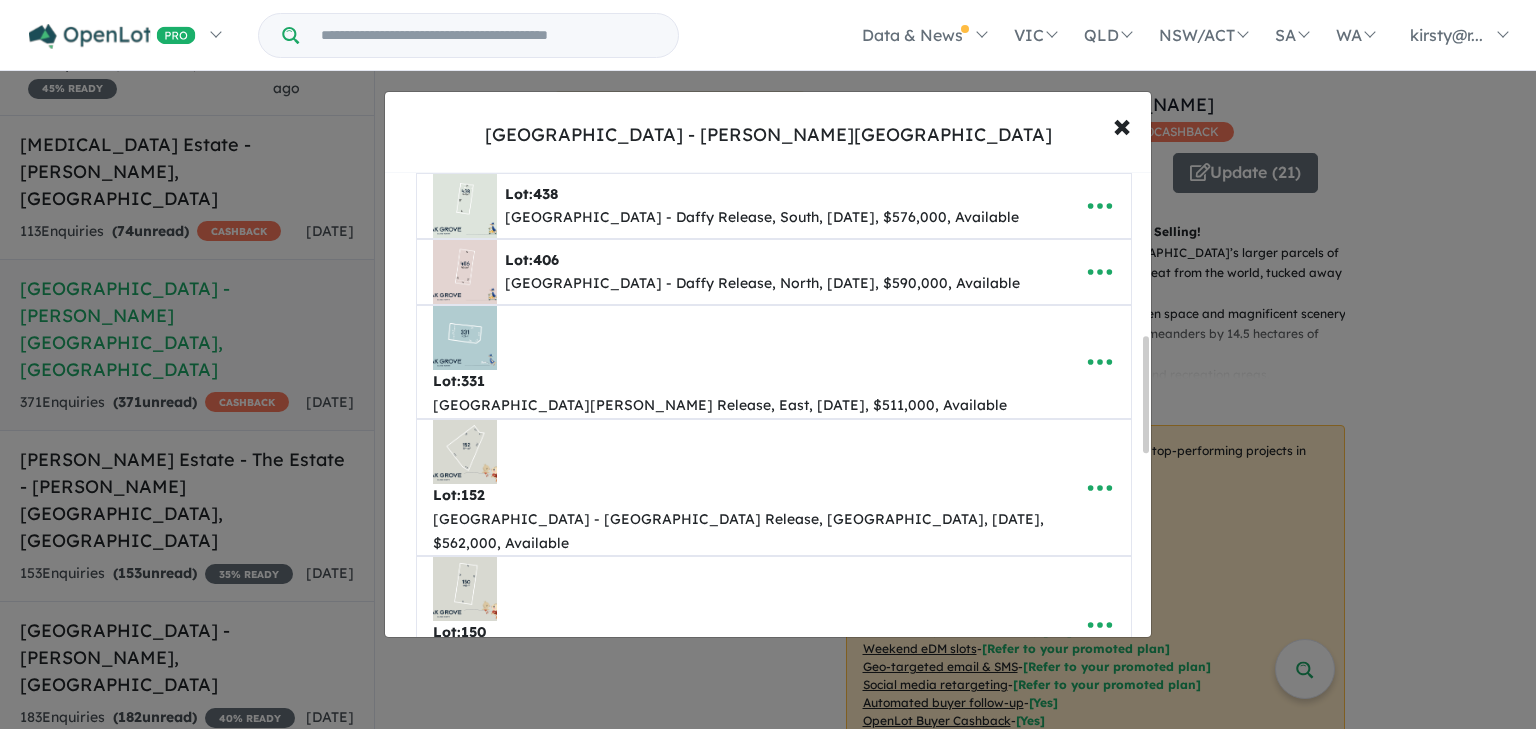scroll, scrollTop: 652, scrollLeft: 0, axis: vertical 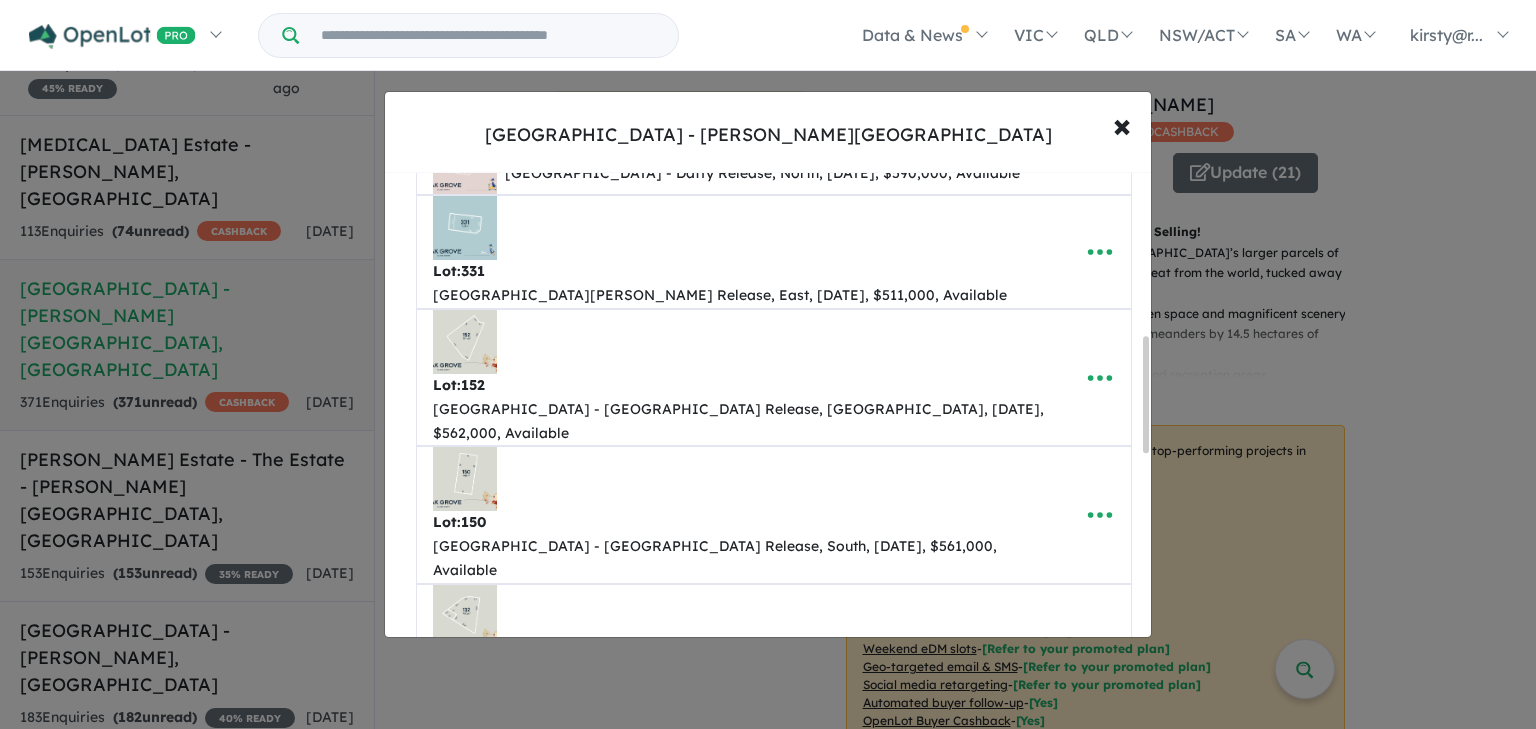 type on "**********" 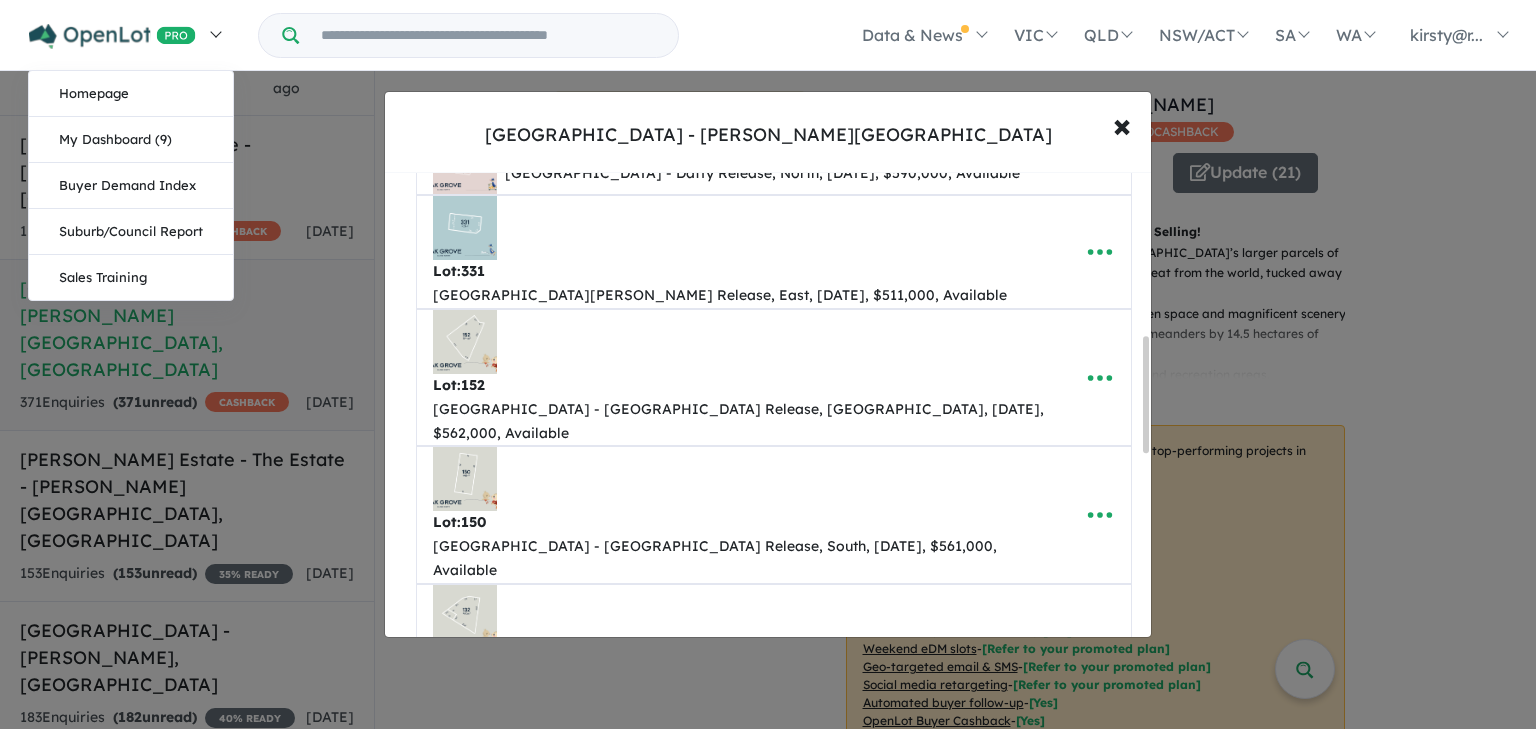 type on "***" 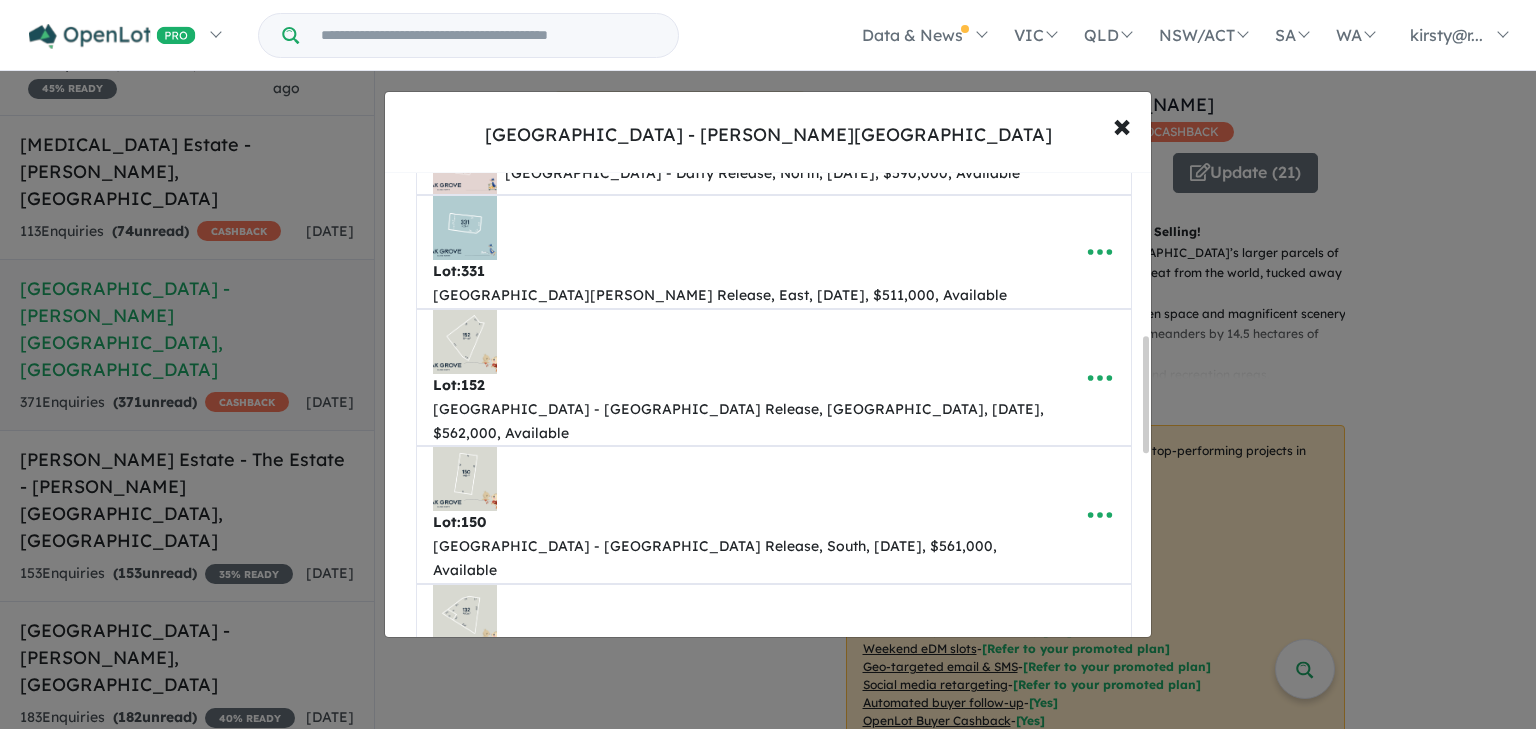 click at bounding box center [889, 870] 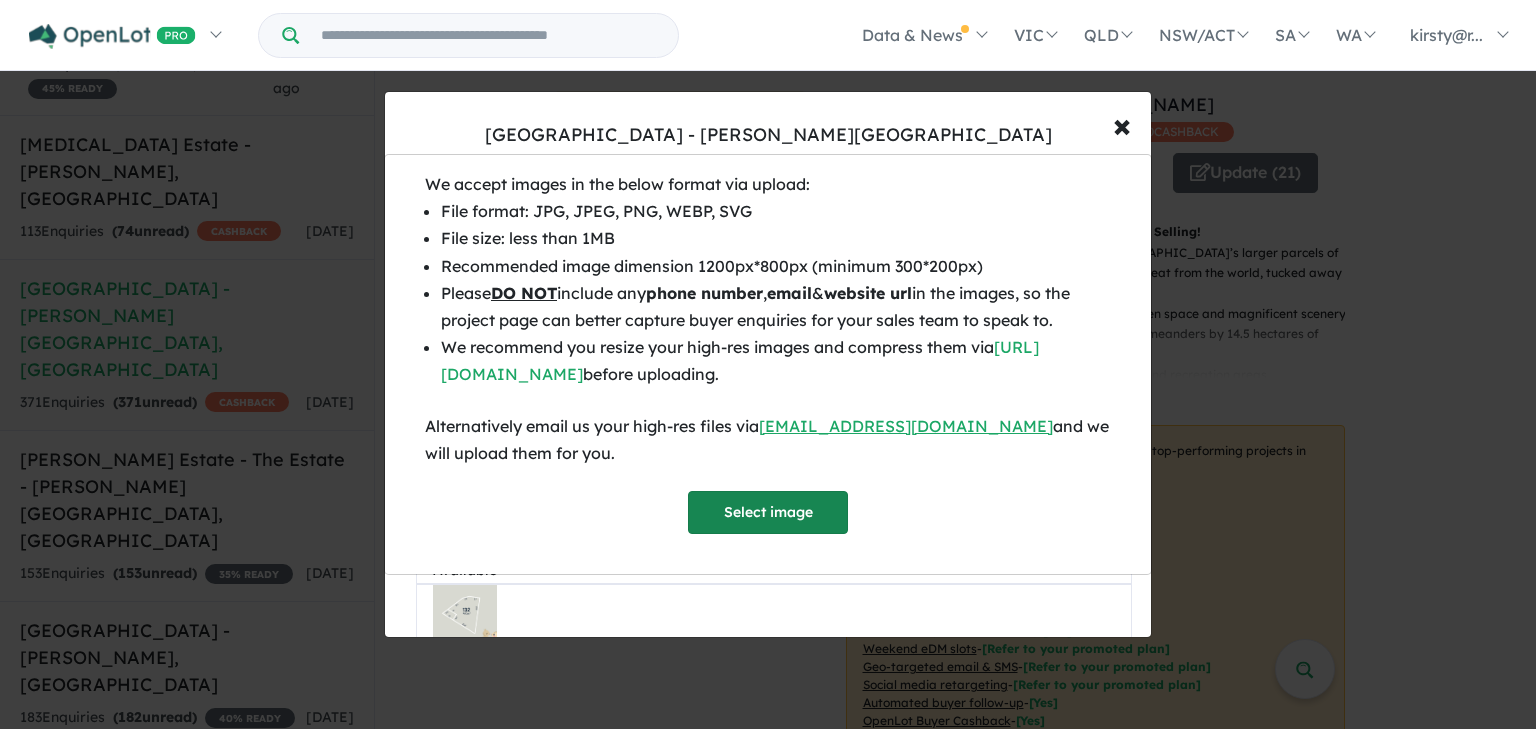 click on "Select image" at bounding box center (768, 512) 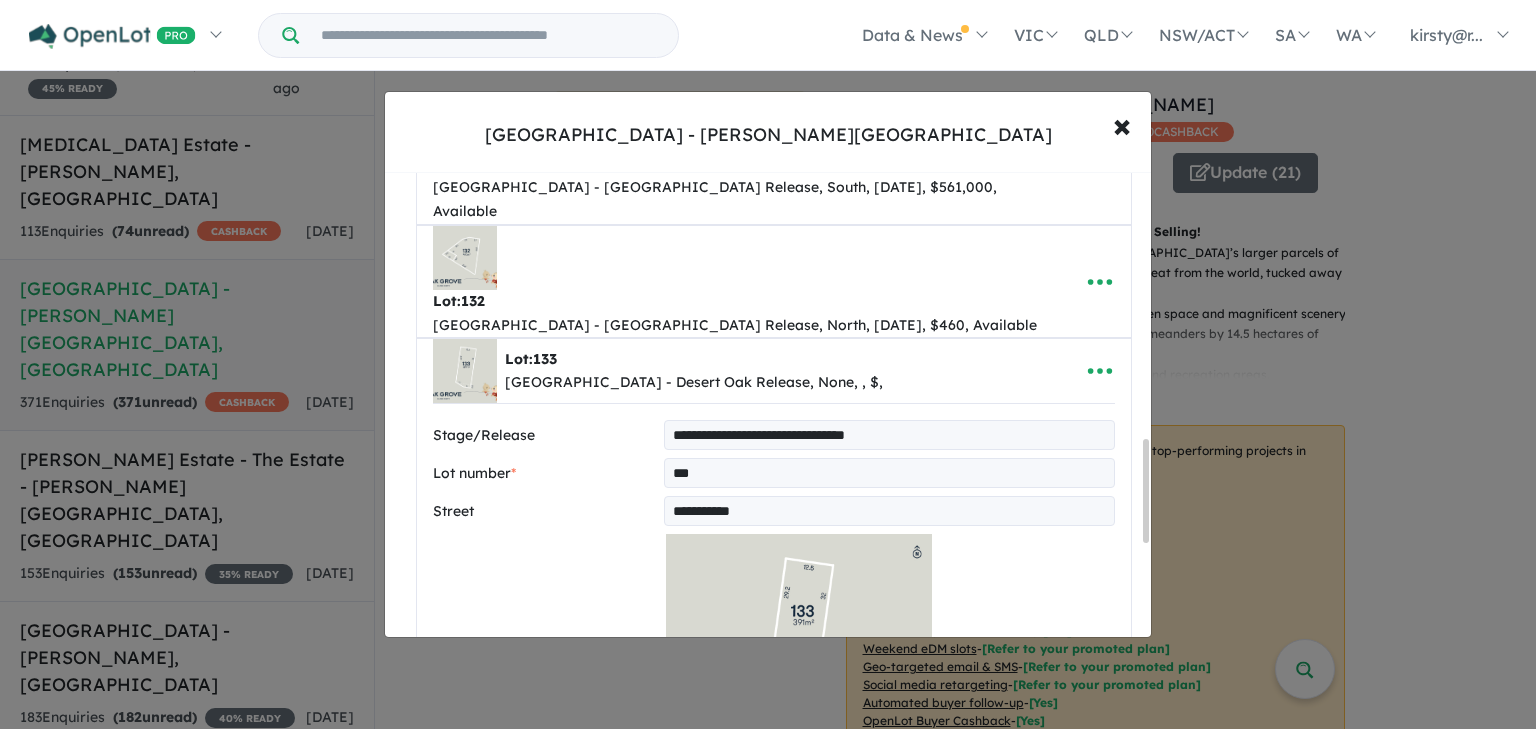 scroll, scrollTop: 1212, scrollLeft: 0, axis: vertical 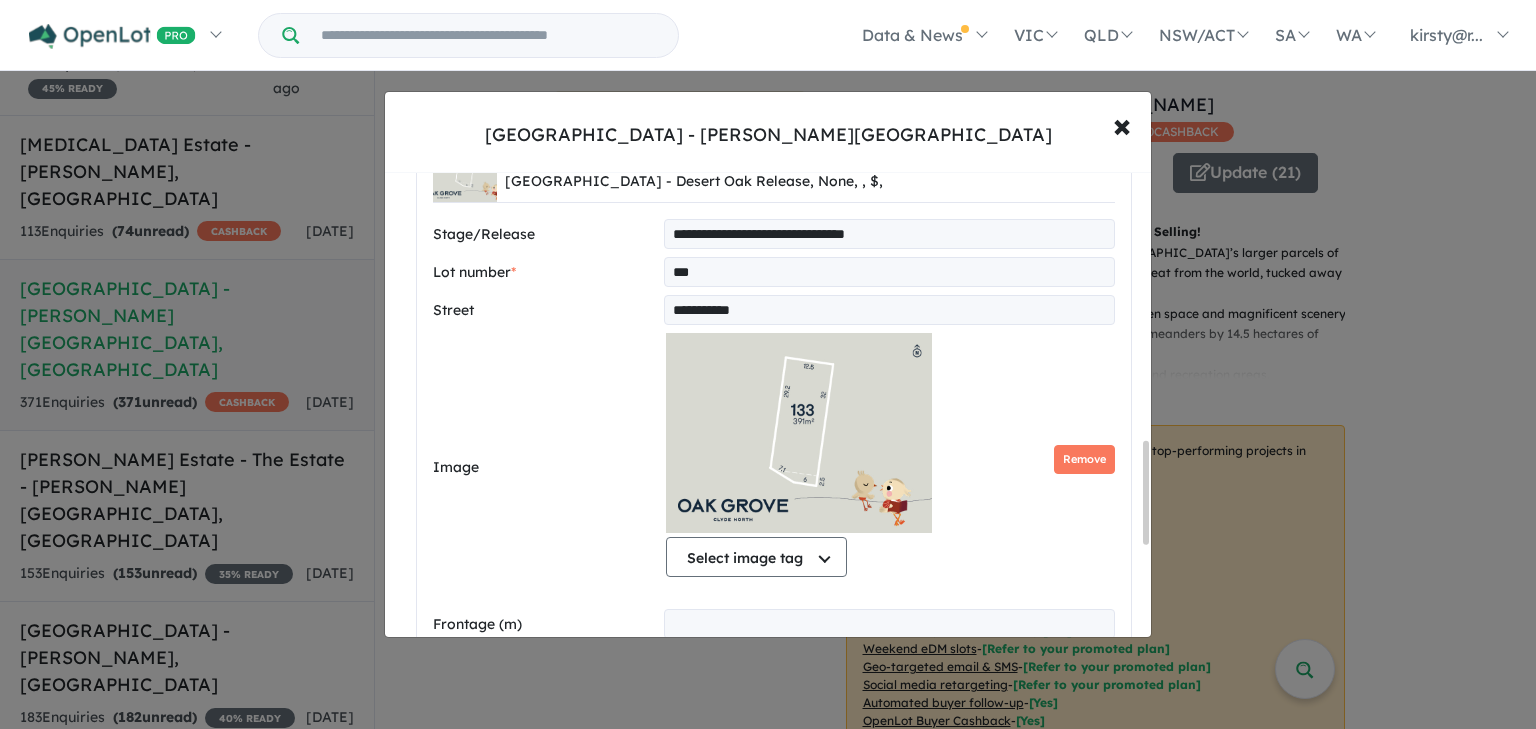 click at bounding box center (889, 624) 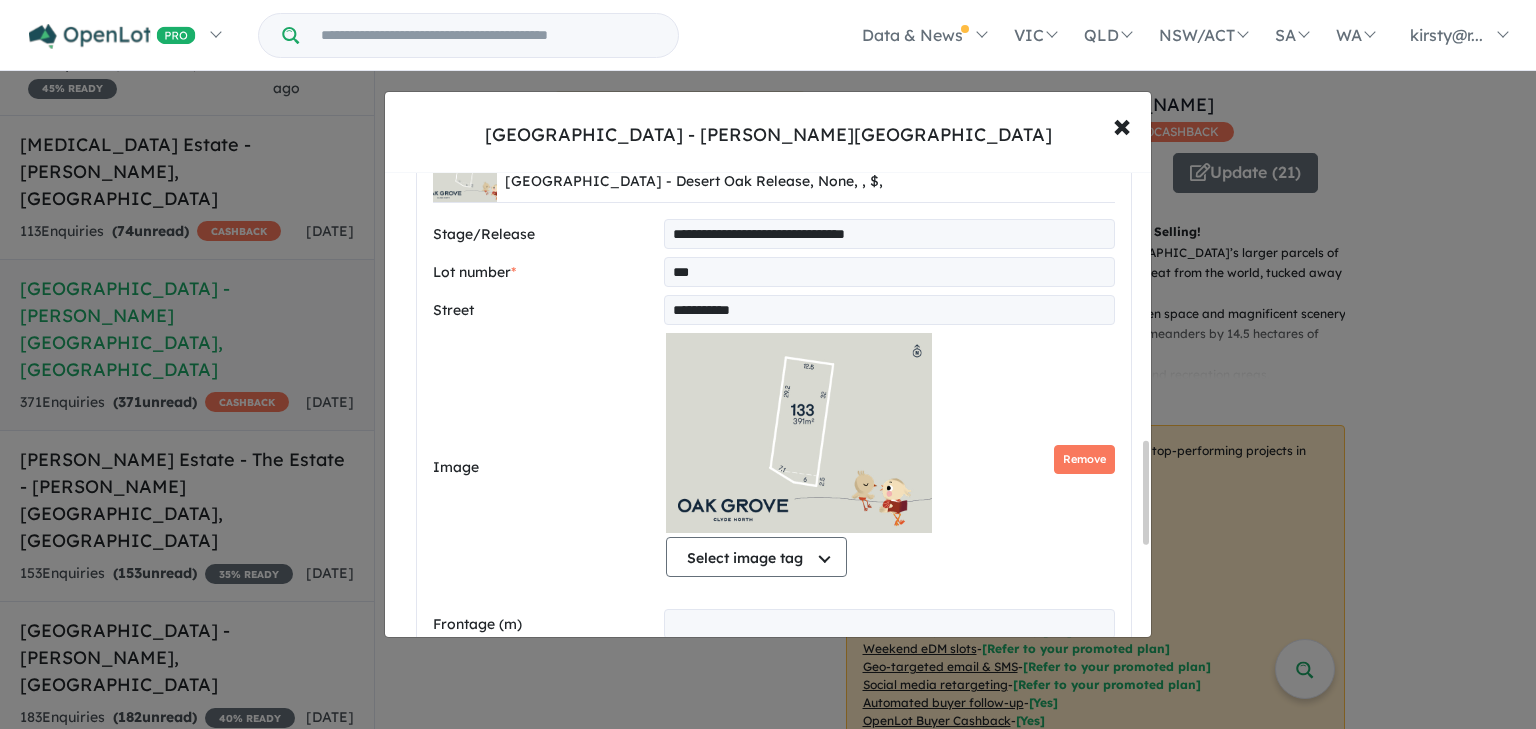 click at bounding box center (889, 662) 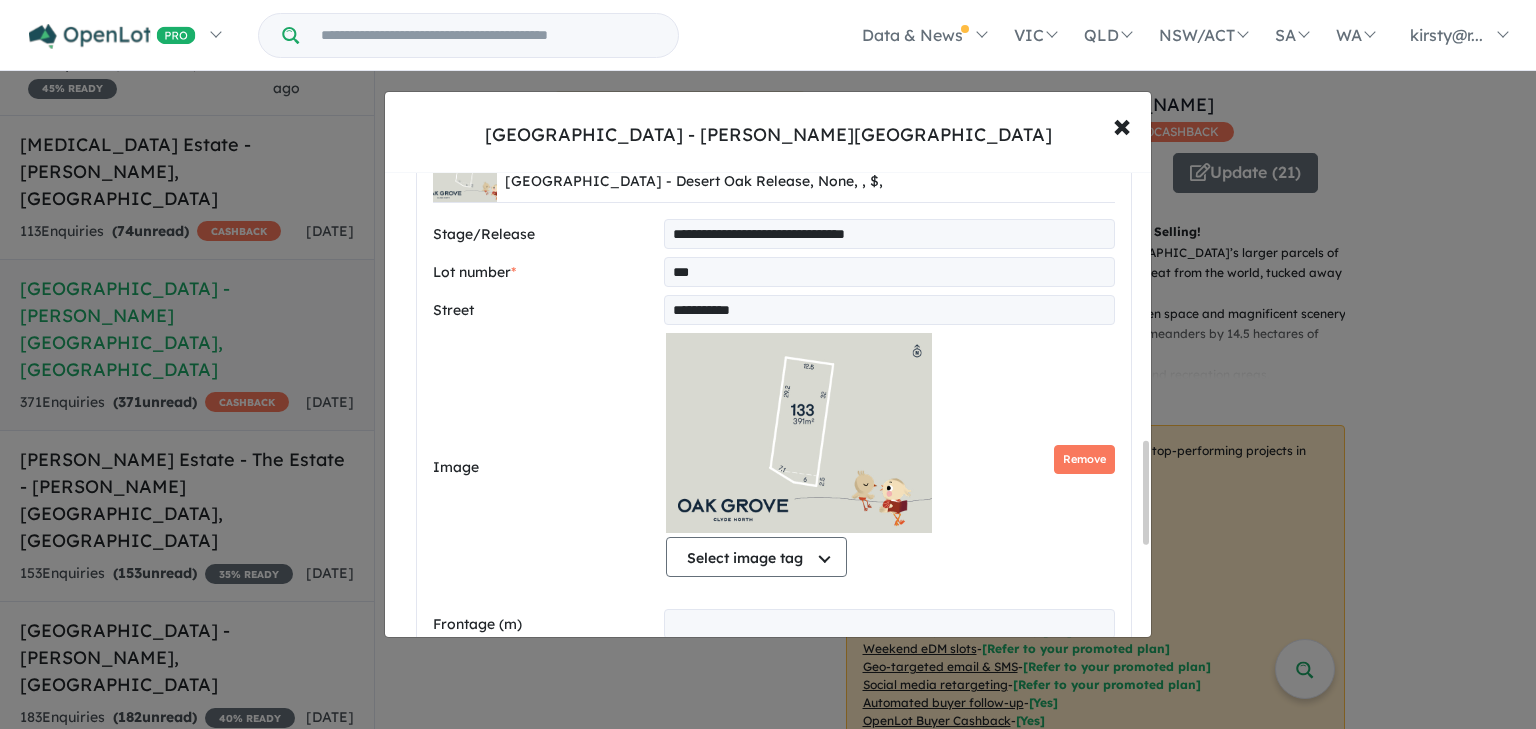 type on "**" 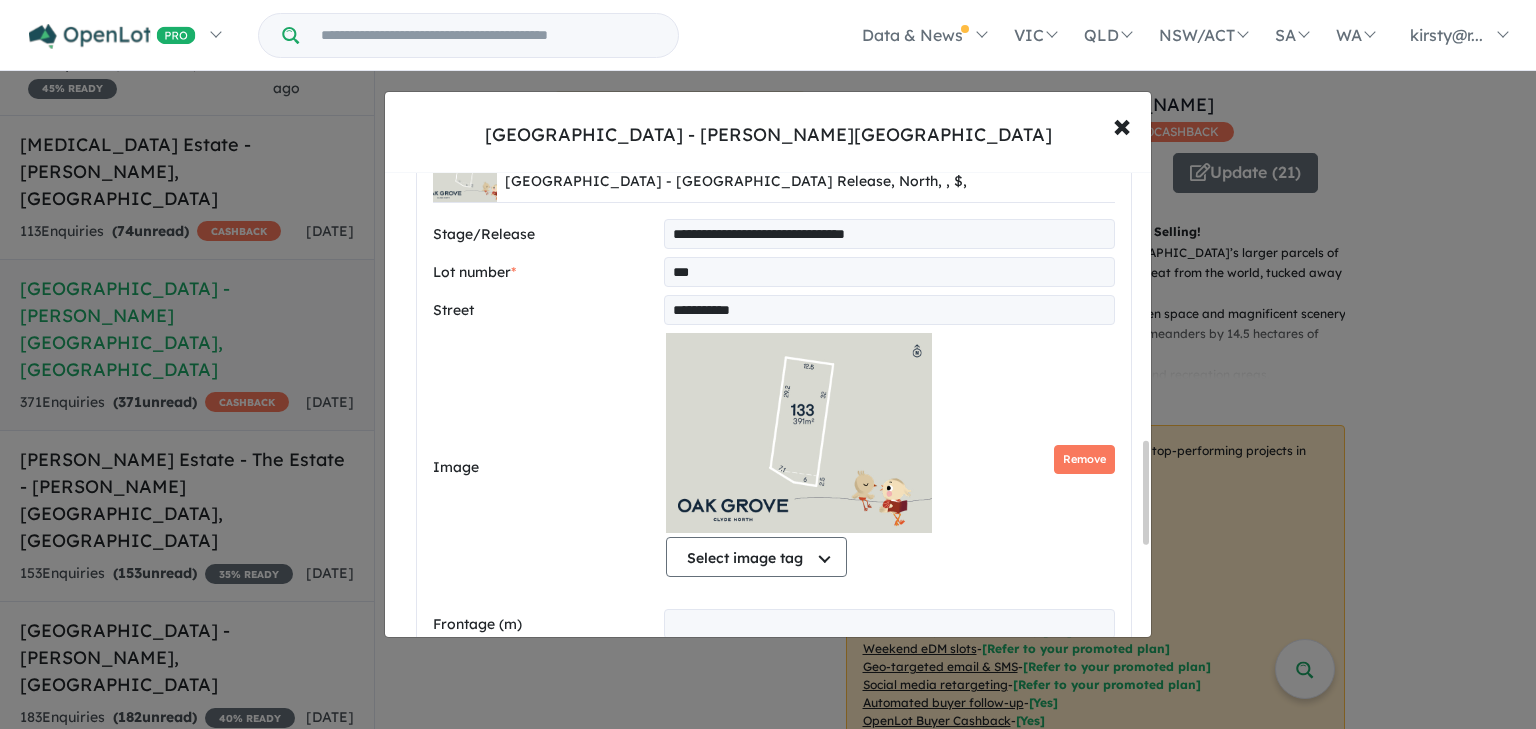 click at bounding box center [889, 772] 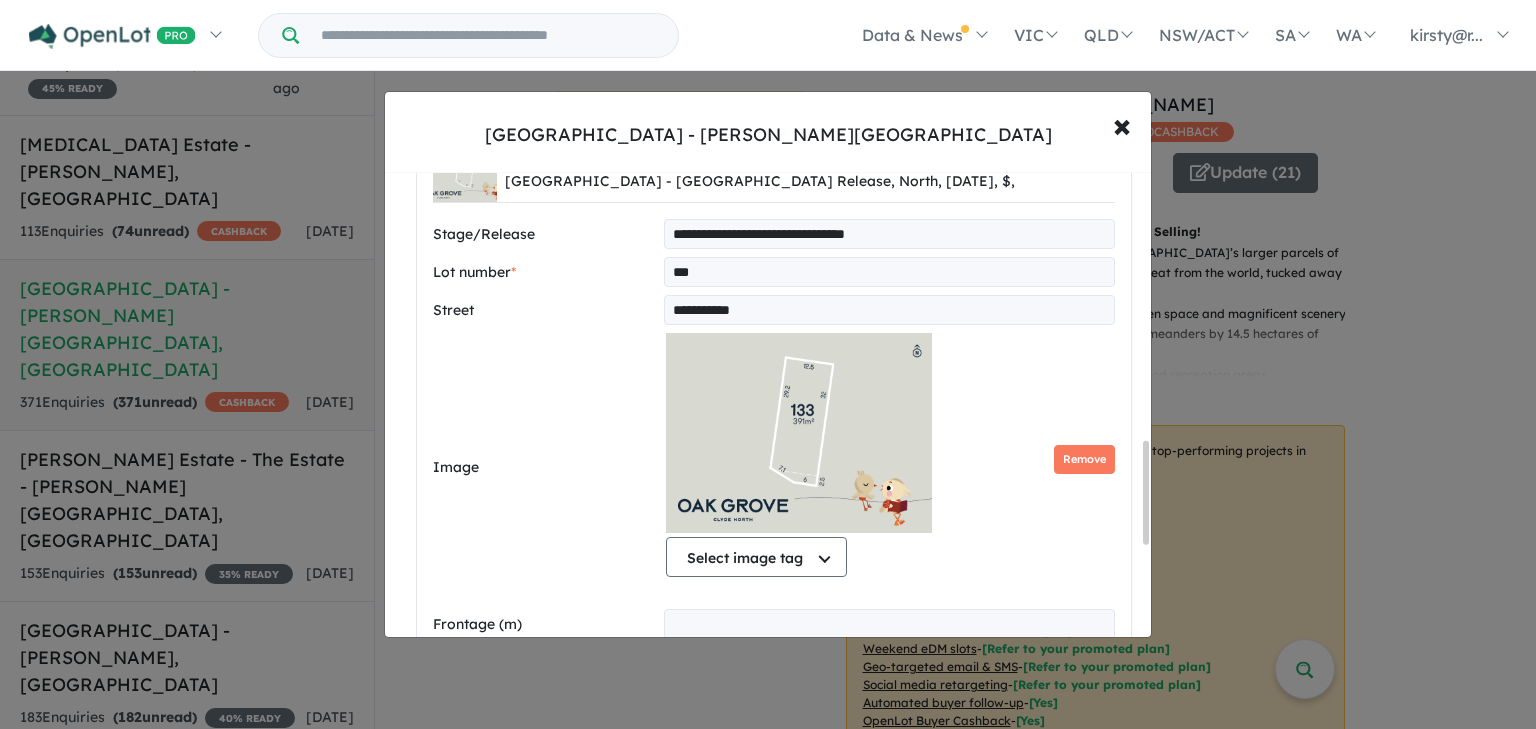 click at bounding box center (889, 856) 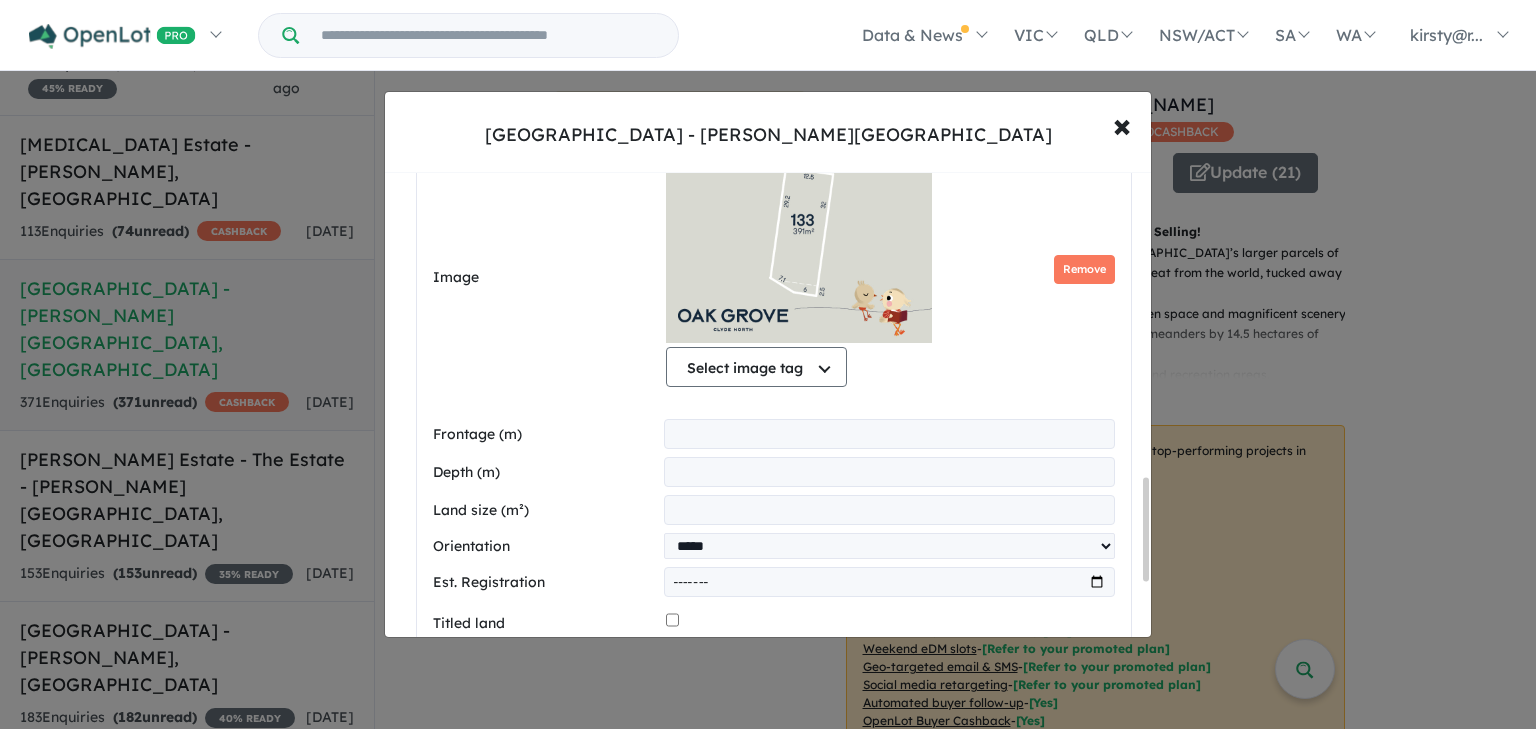 scroll, scrollTop: 1452, scrollLeft: 0, axis: vertical 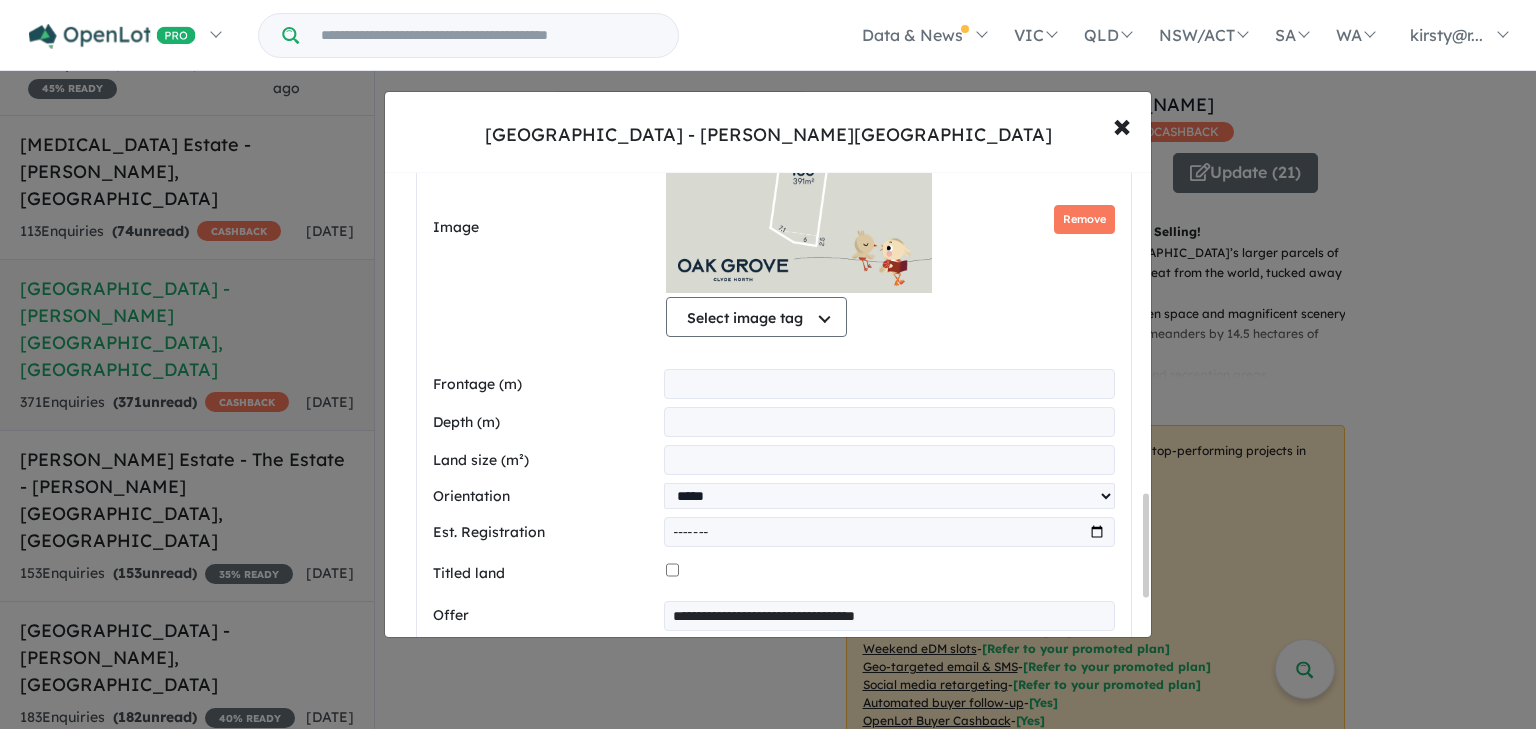 type on "**********" 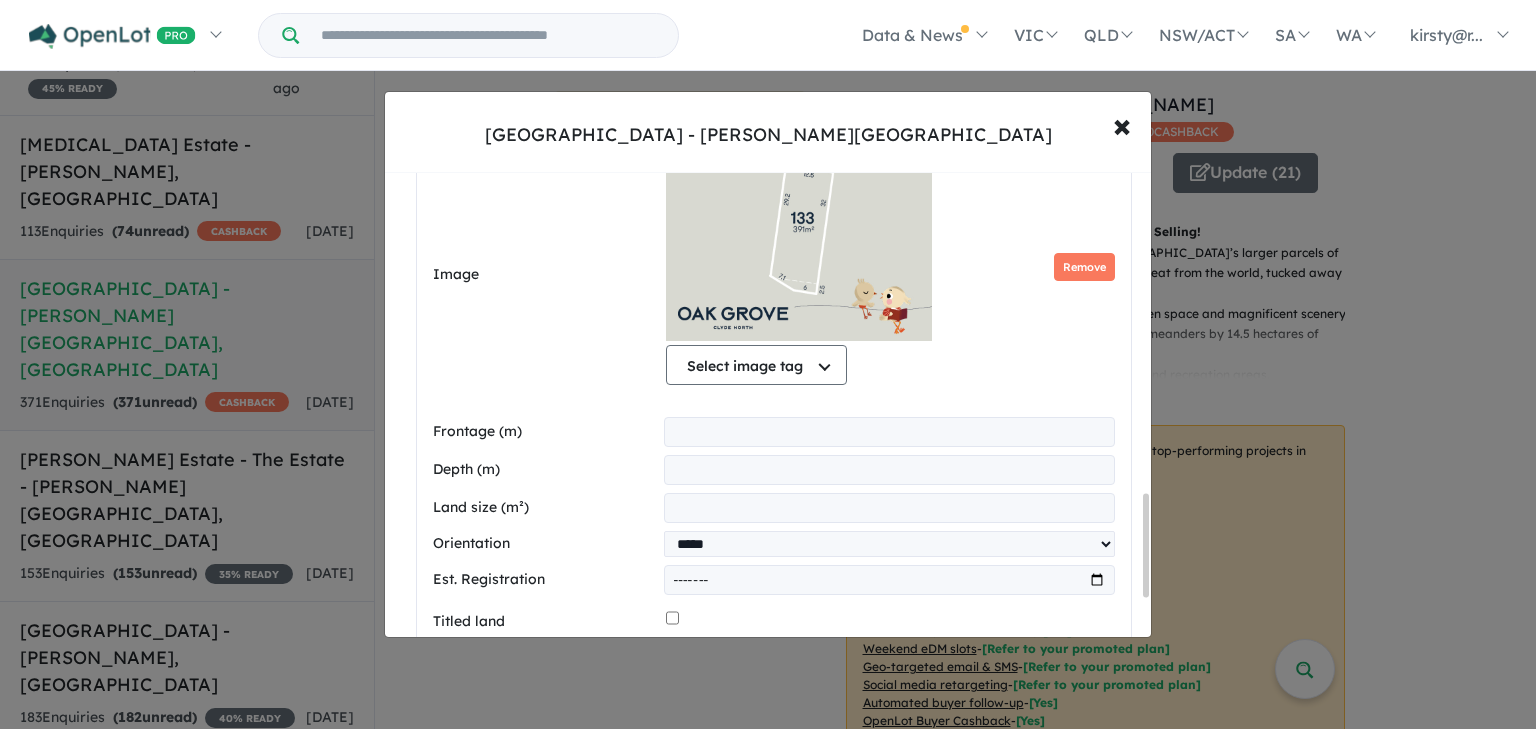 type on "******" 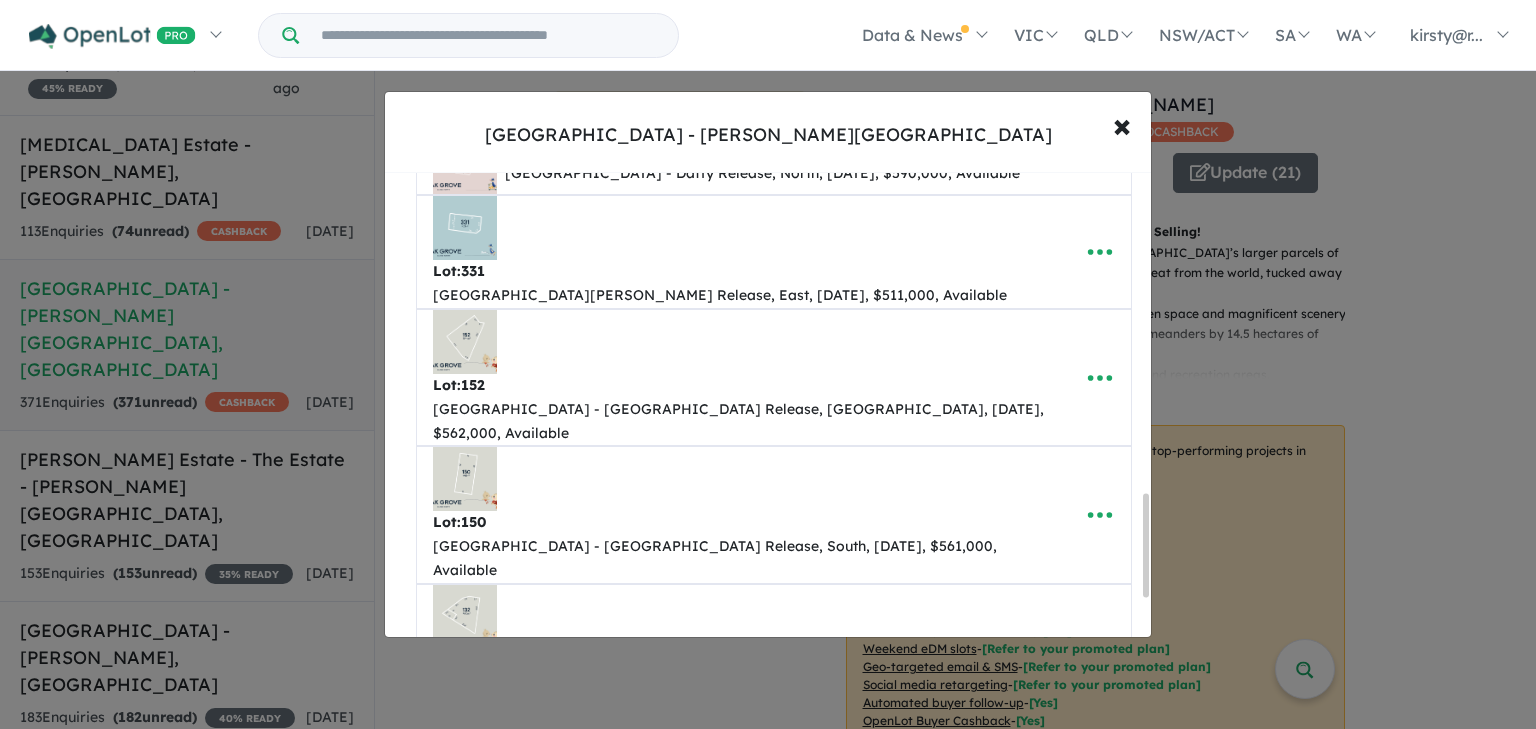 select on "*****" 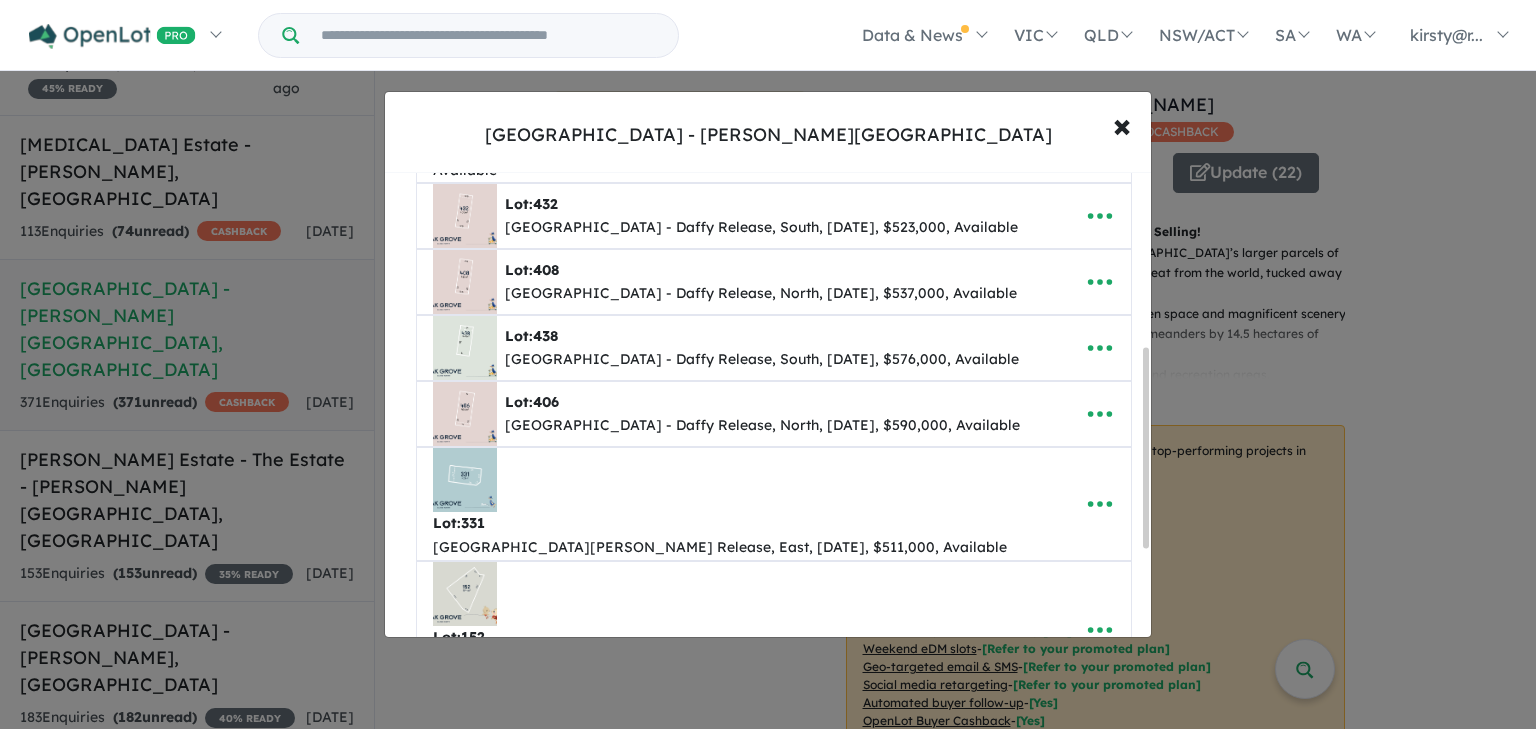 scroll, scrollTop: 480, scrollLeft: 0, axis: vertical 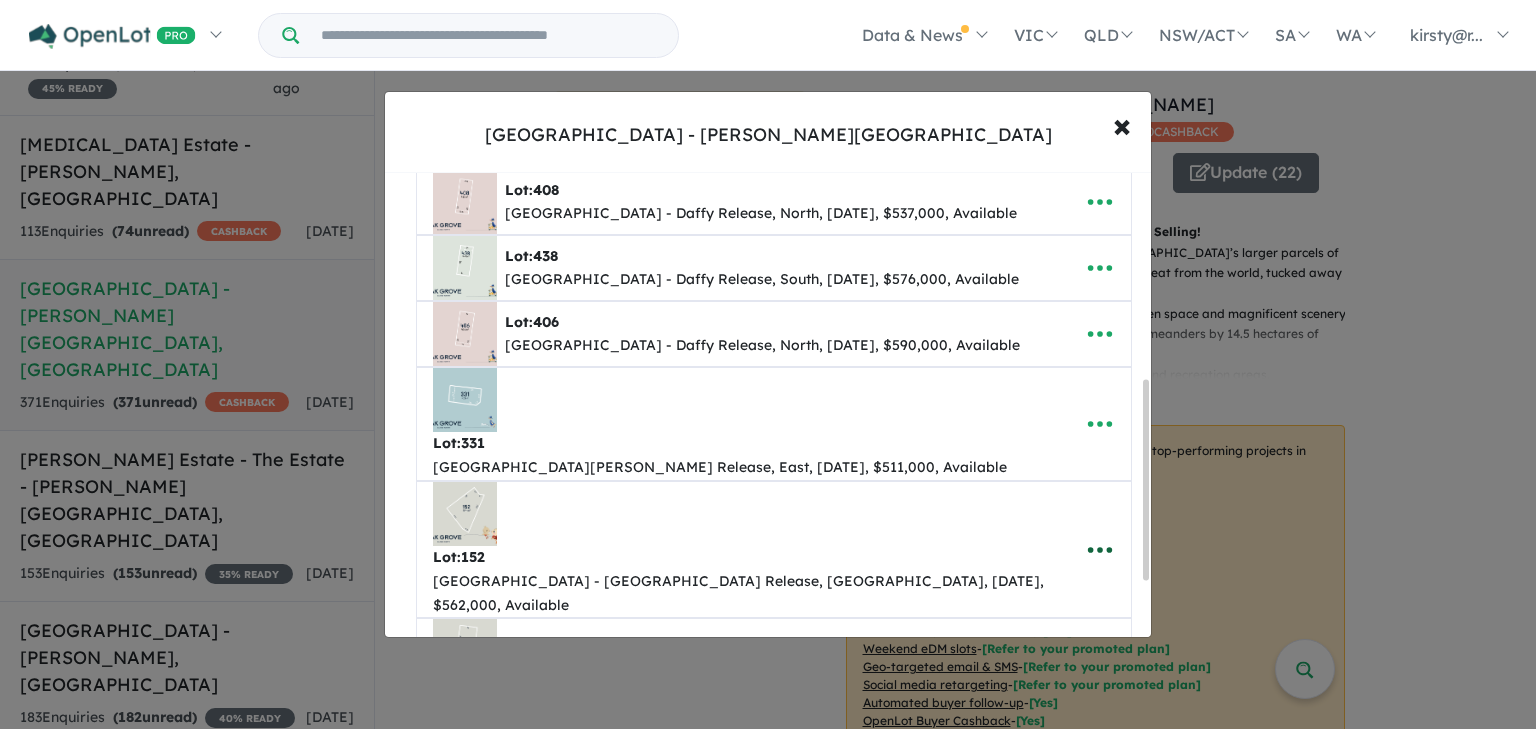 click 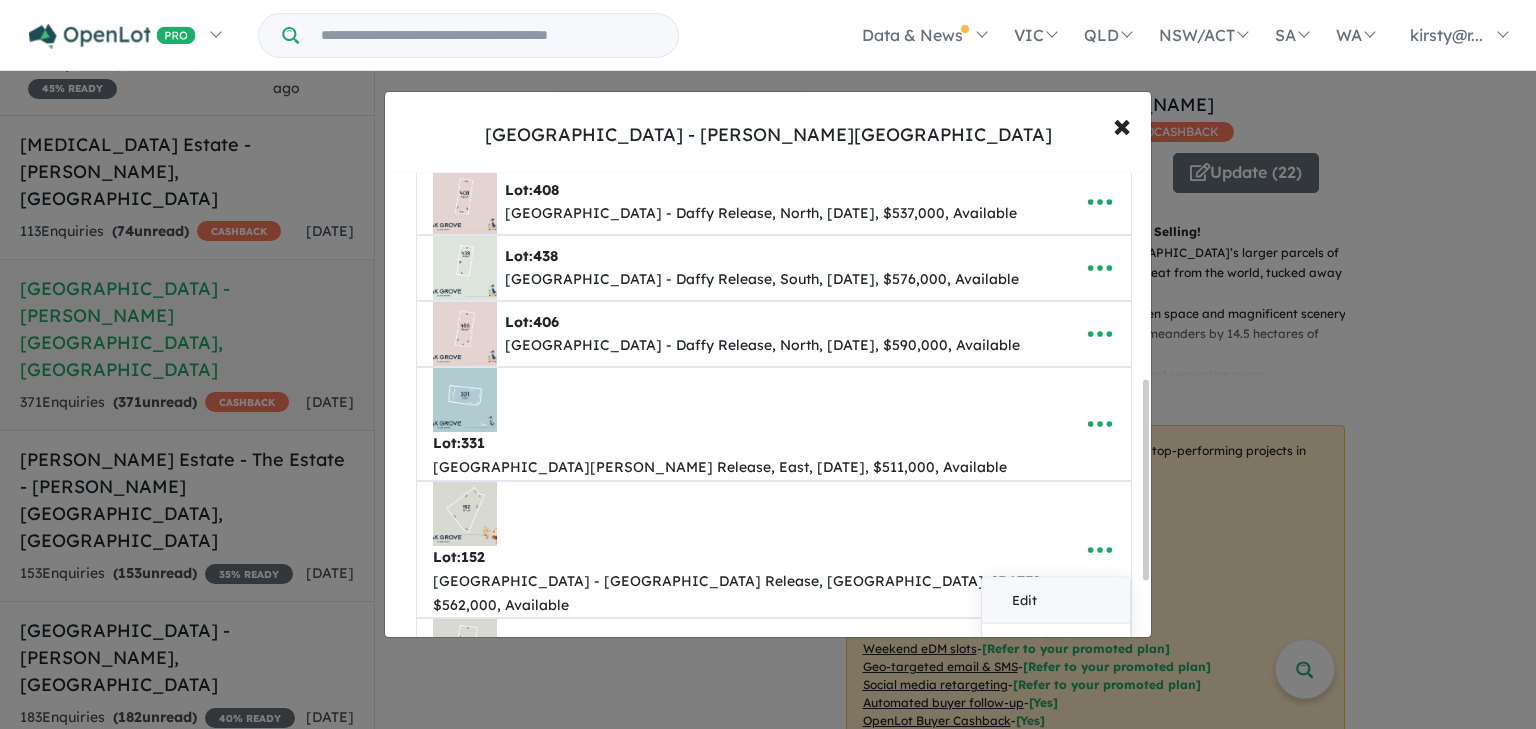 click on "Edit" at bounding box center [1056, 600] 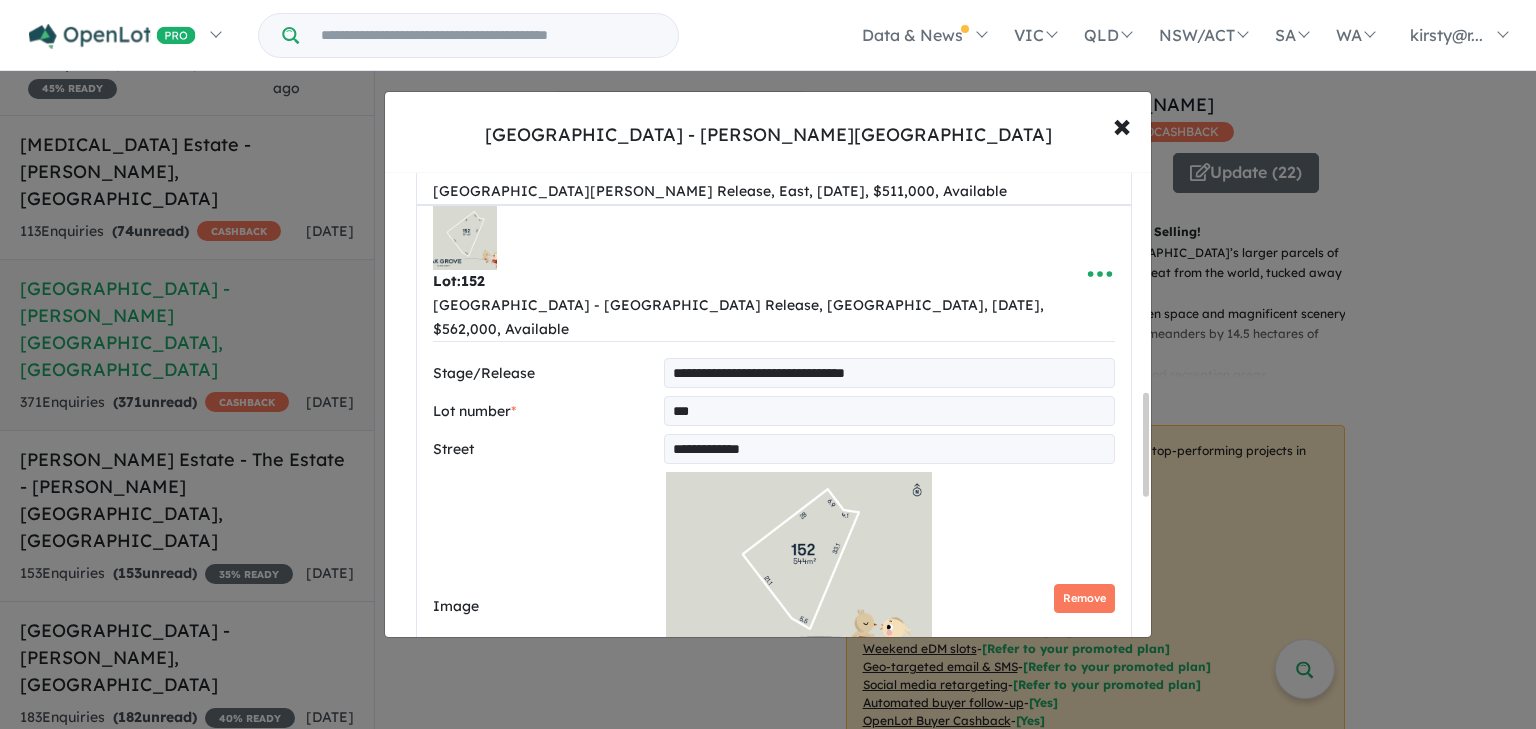 scroll, scrollTop: 1016, scrollLeft: 0, axis: vertical 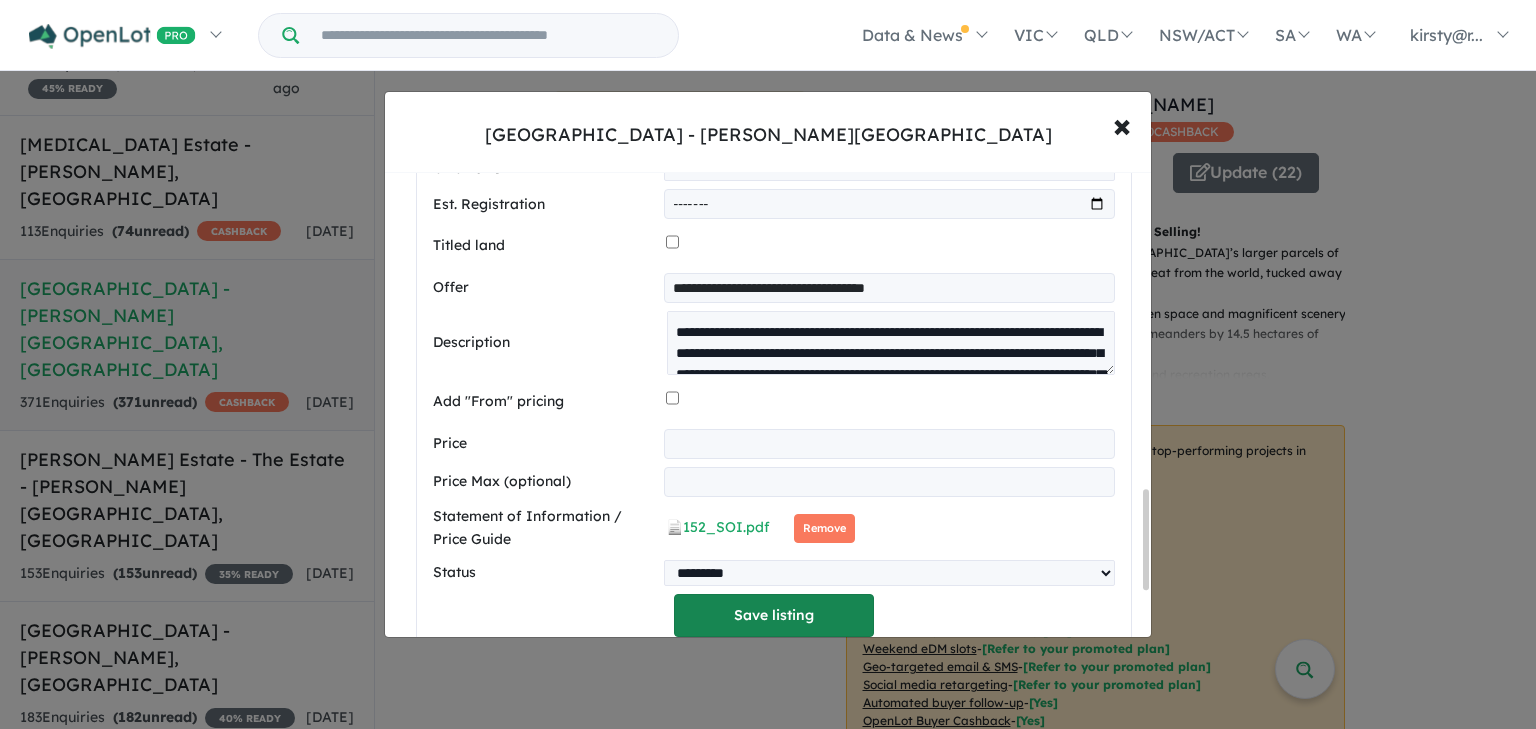 click on "Save listing" at bounding box center [774, 615] 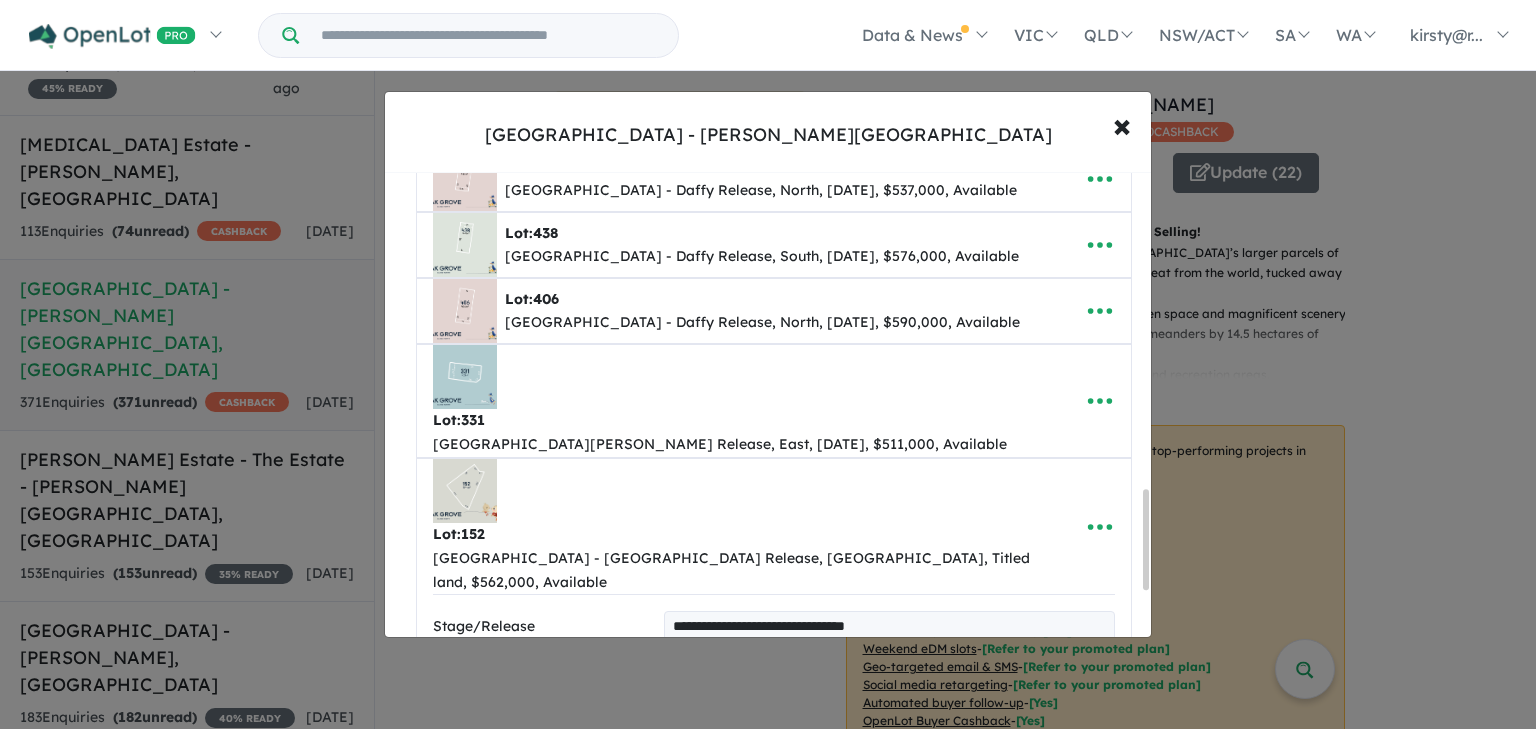 select on "**********" 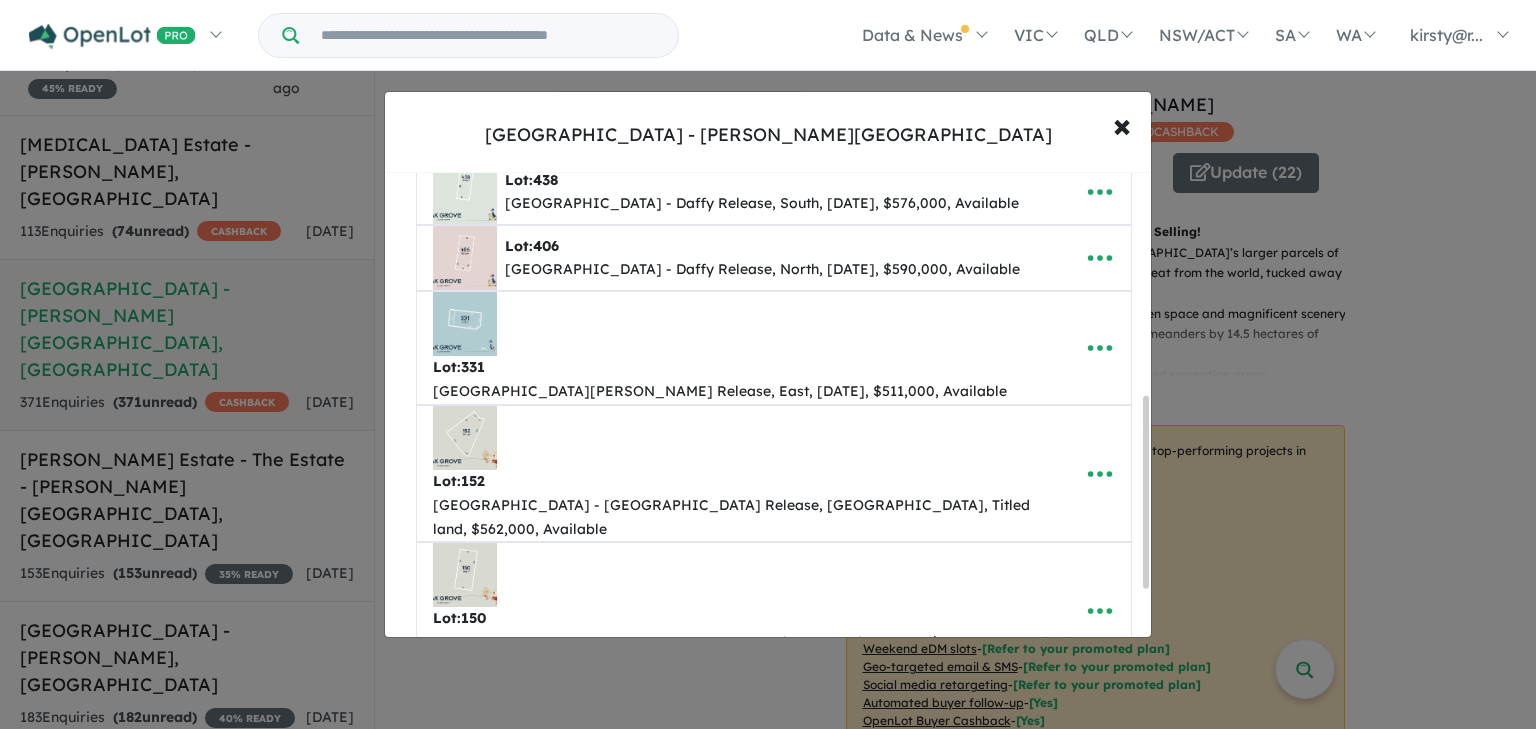 scroll, scrollTop: 560, scrollLeft: 0, axis: vertical 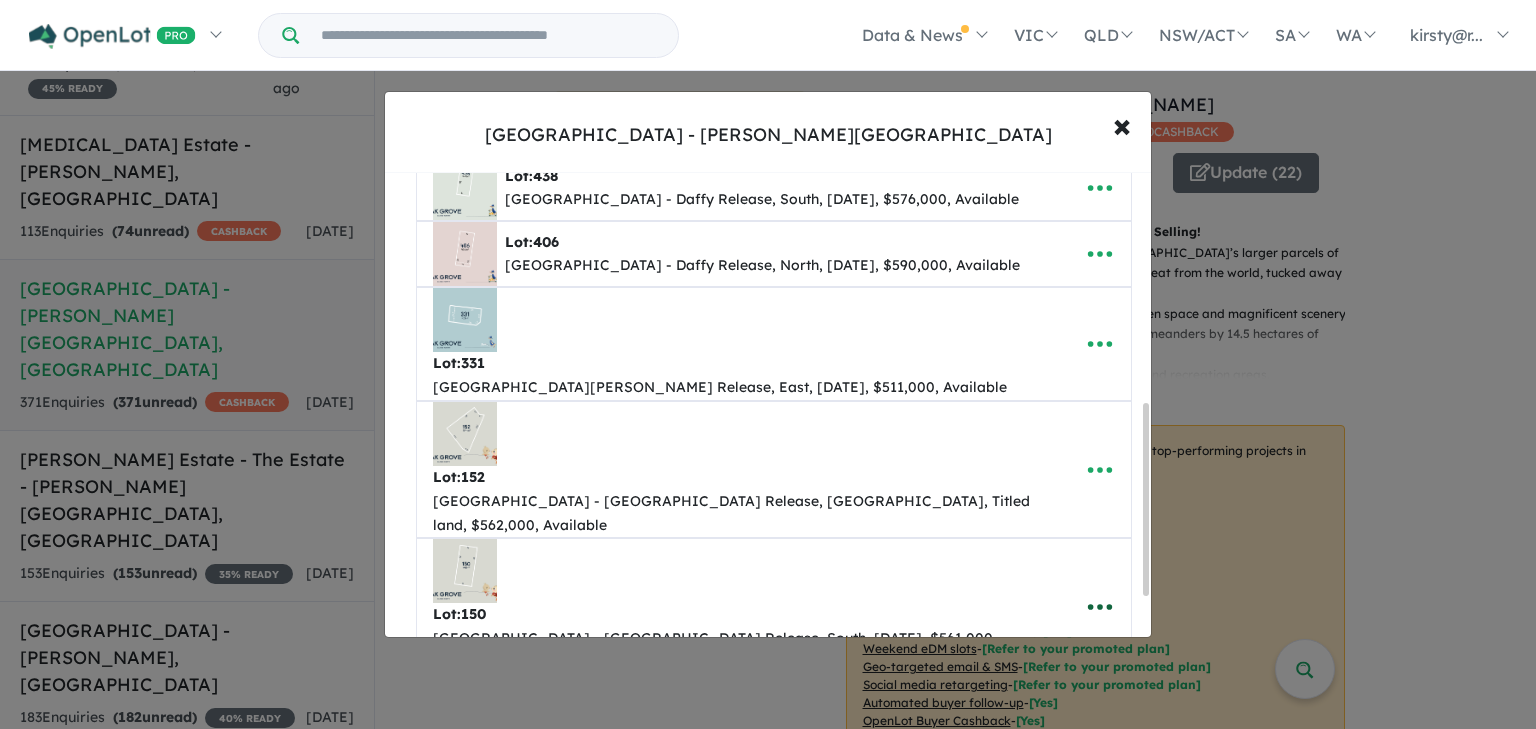 click 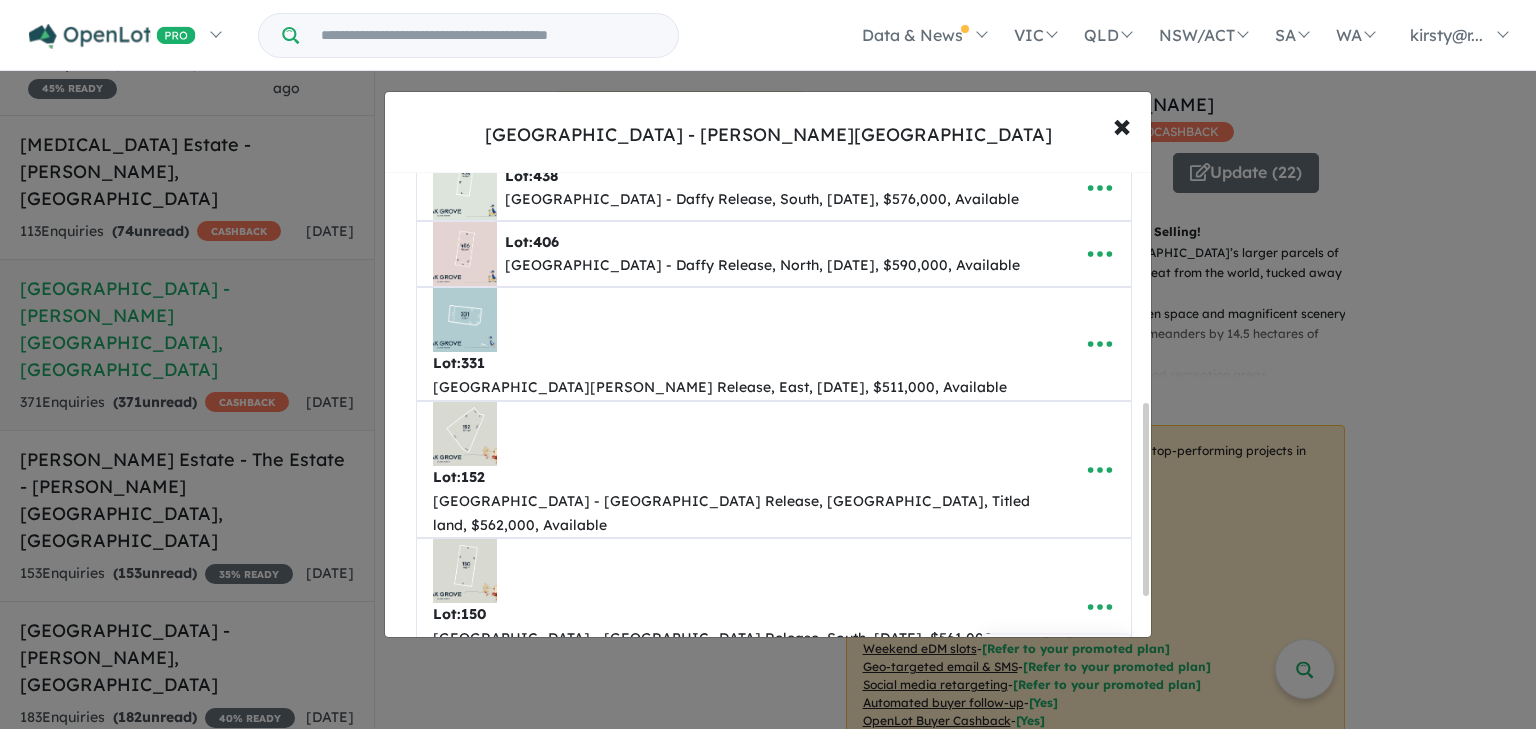 click on "Edit" at bounding box center [1056, 658] 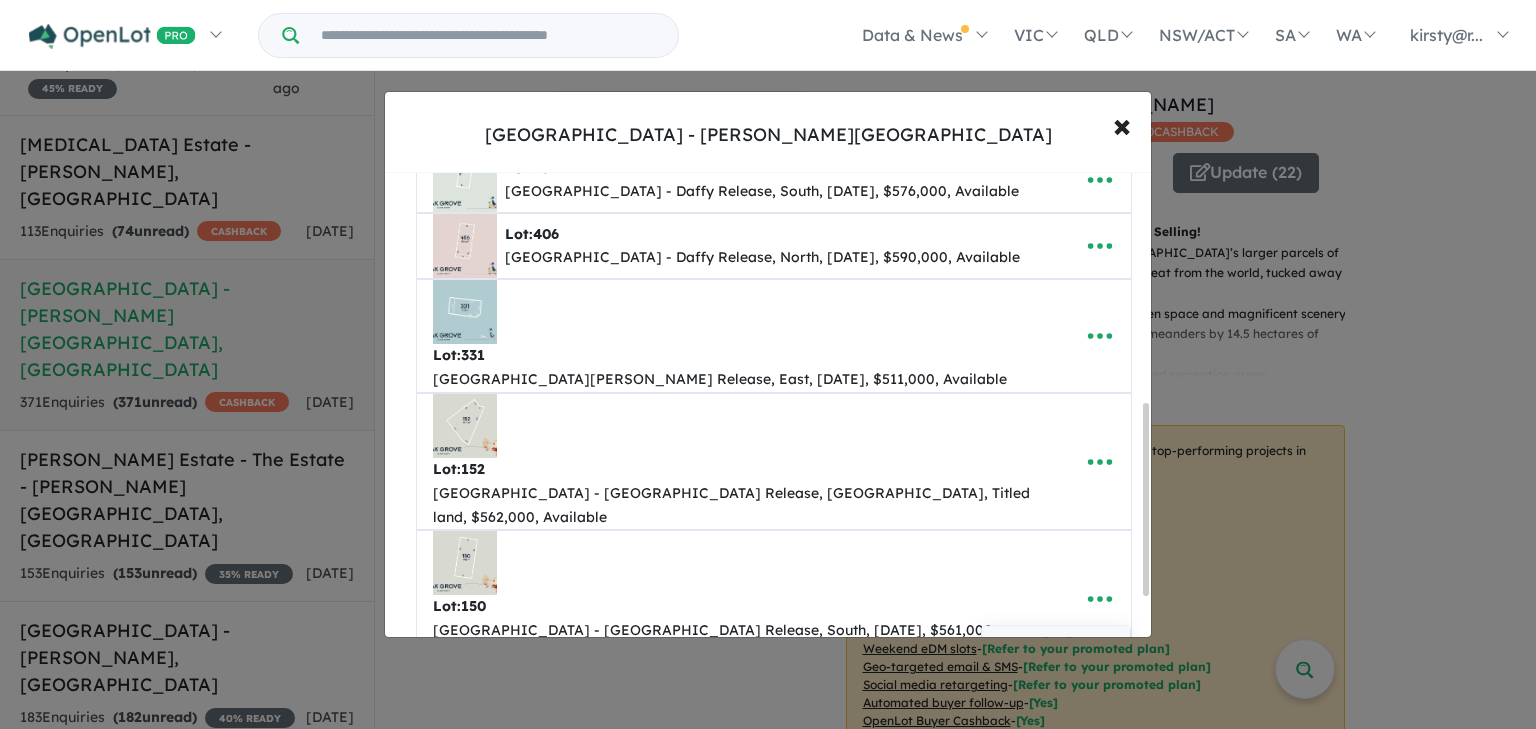 select on "*****" 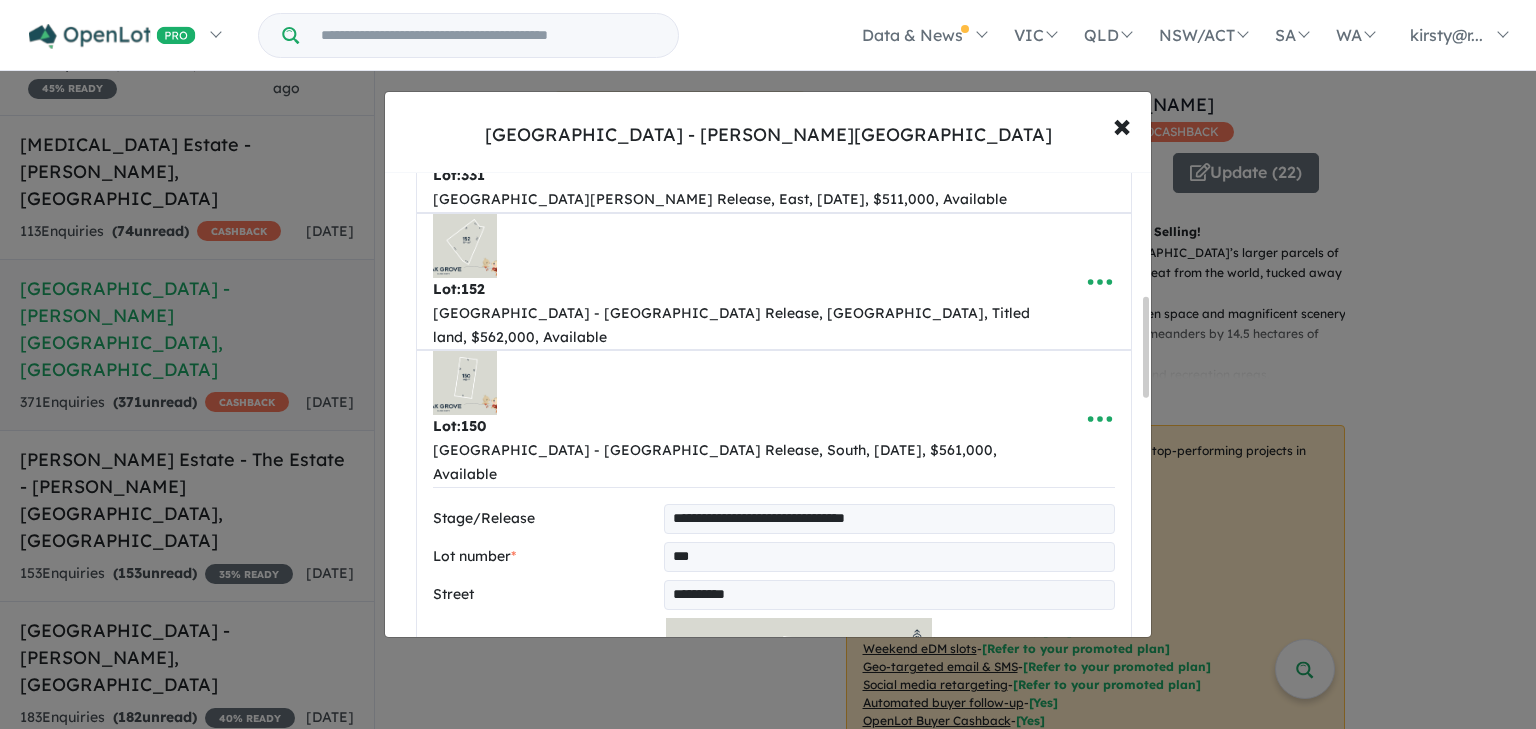 scroll, scrollTop: 1128, scrollLeft: 0, axis: vertical 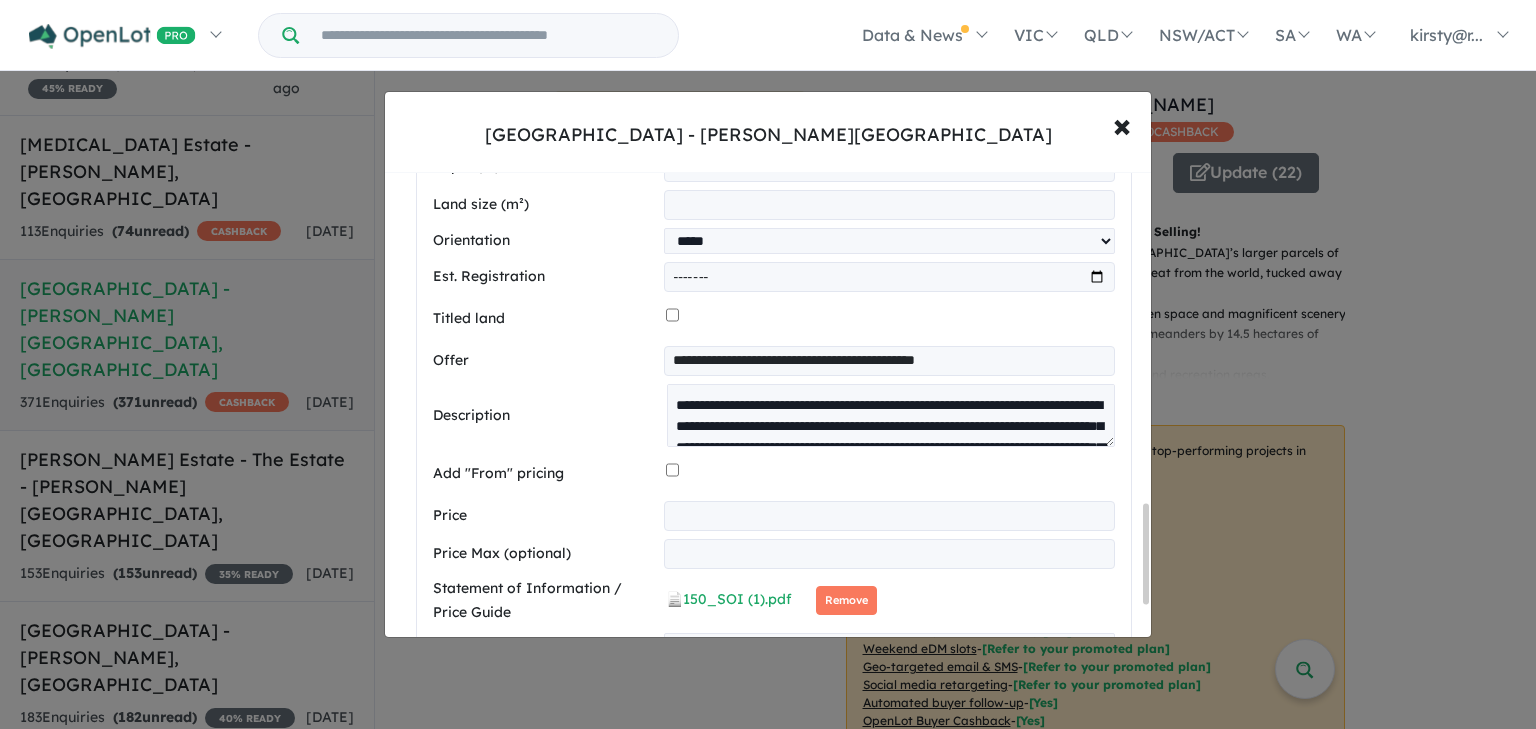 click on "Save listing" at bounding box center (774, 688) 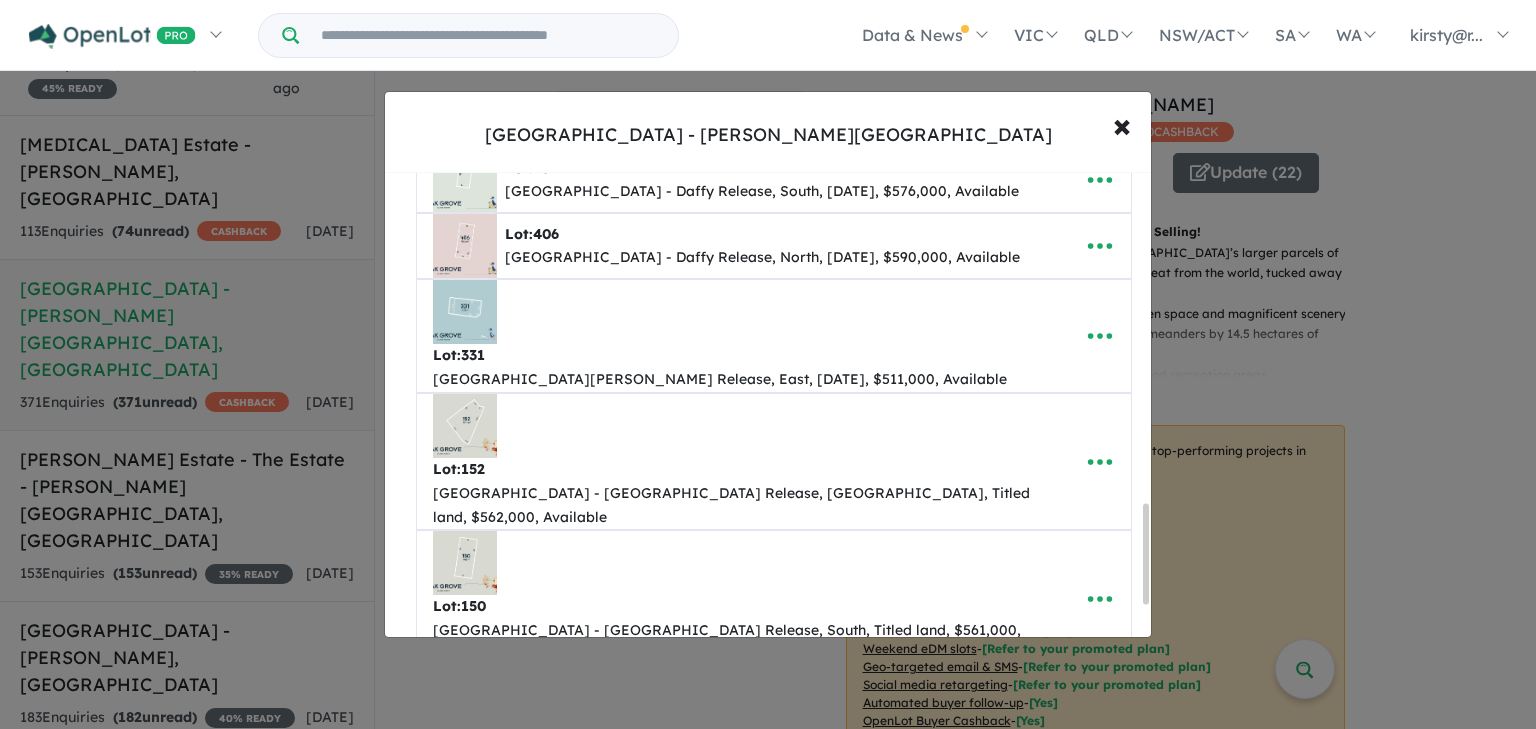 select on "*****" 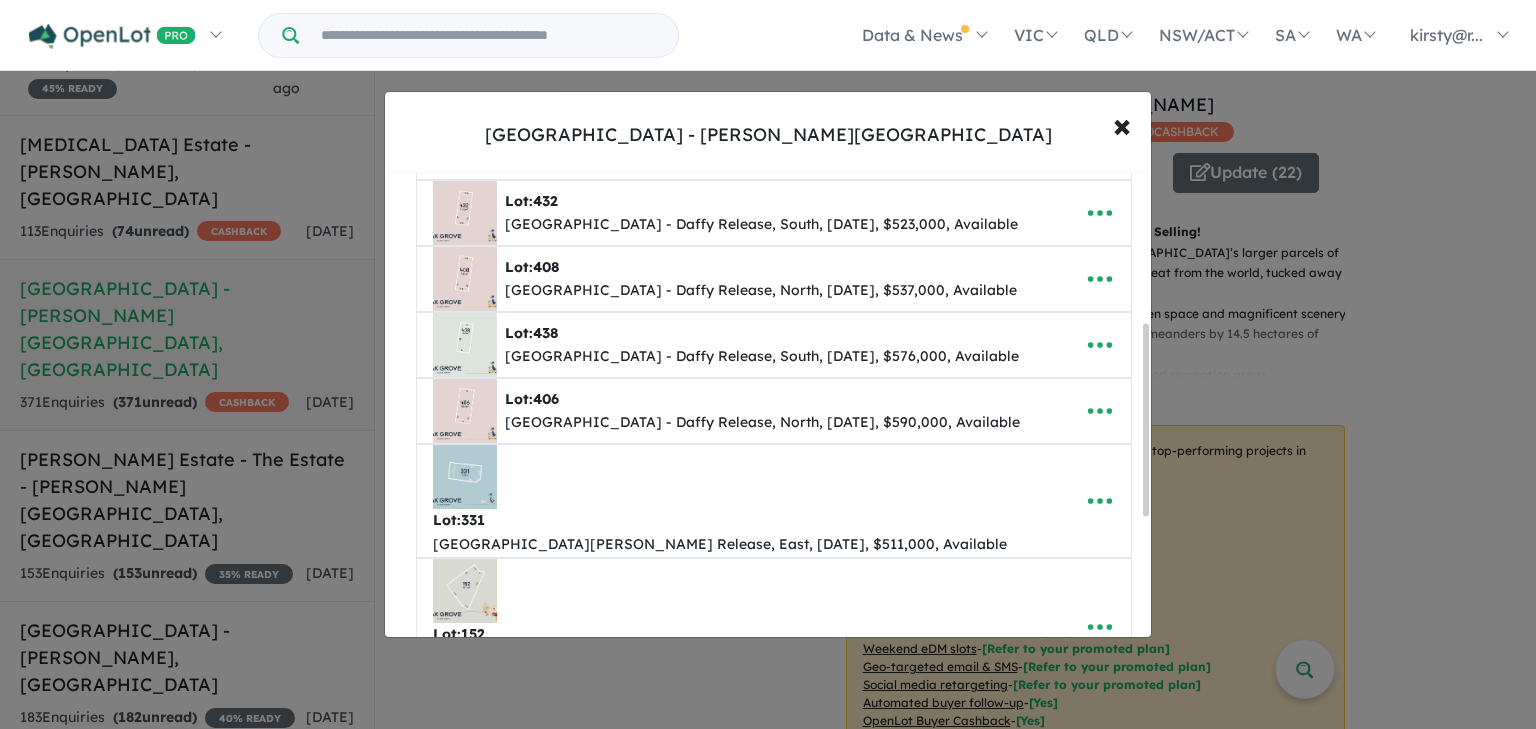 scroll, scrollTop: 501, scrollLeft: 0, axis: vertical 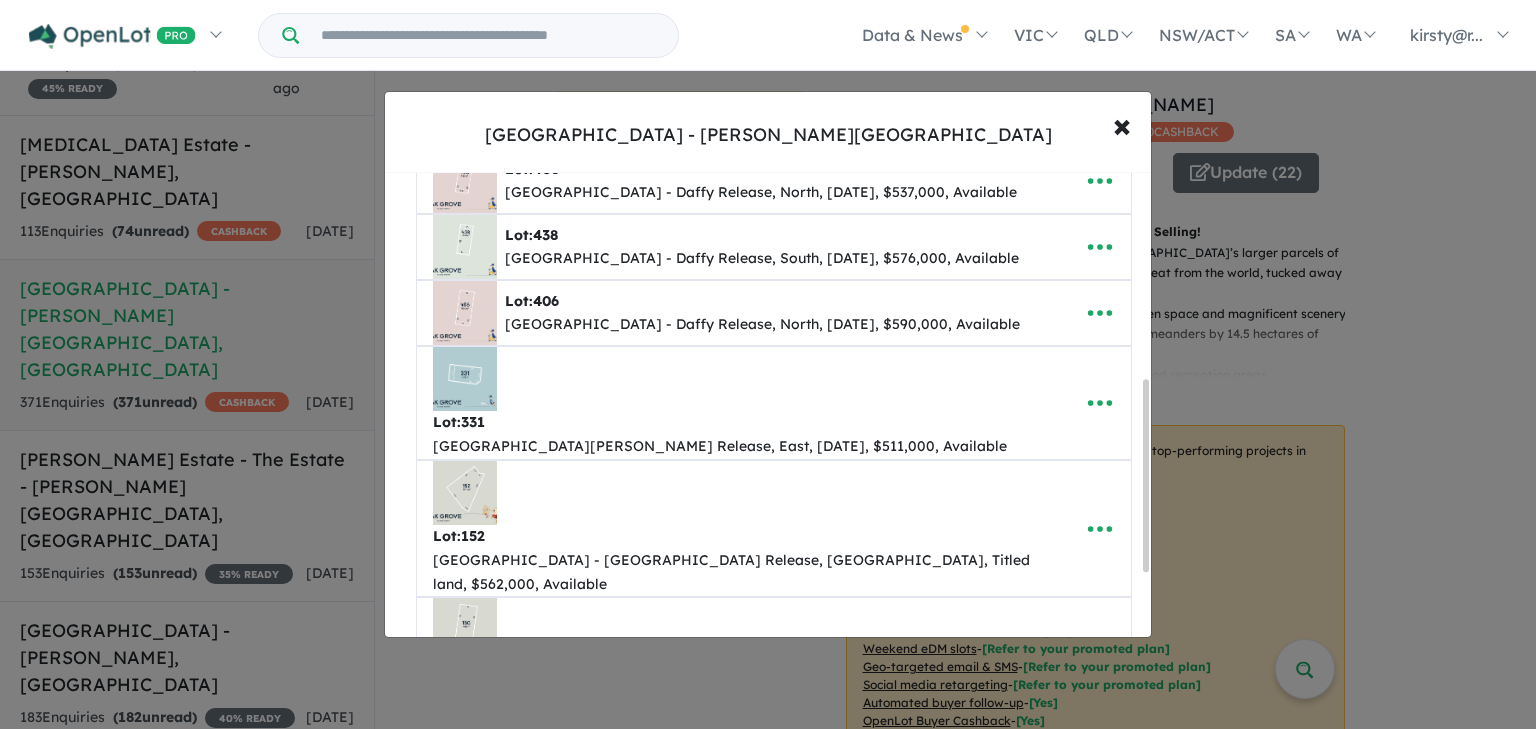 click 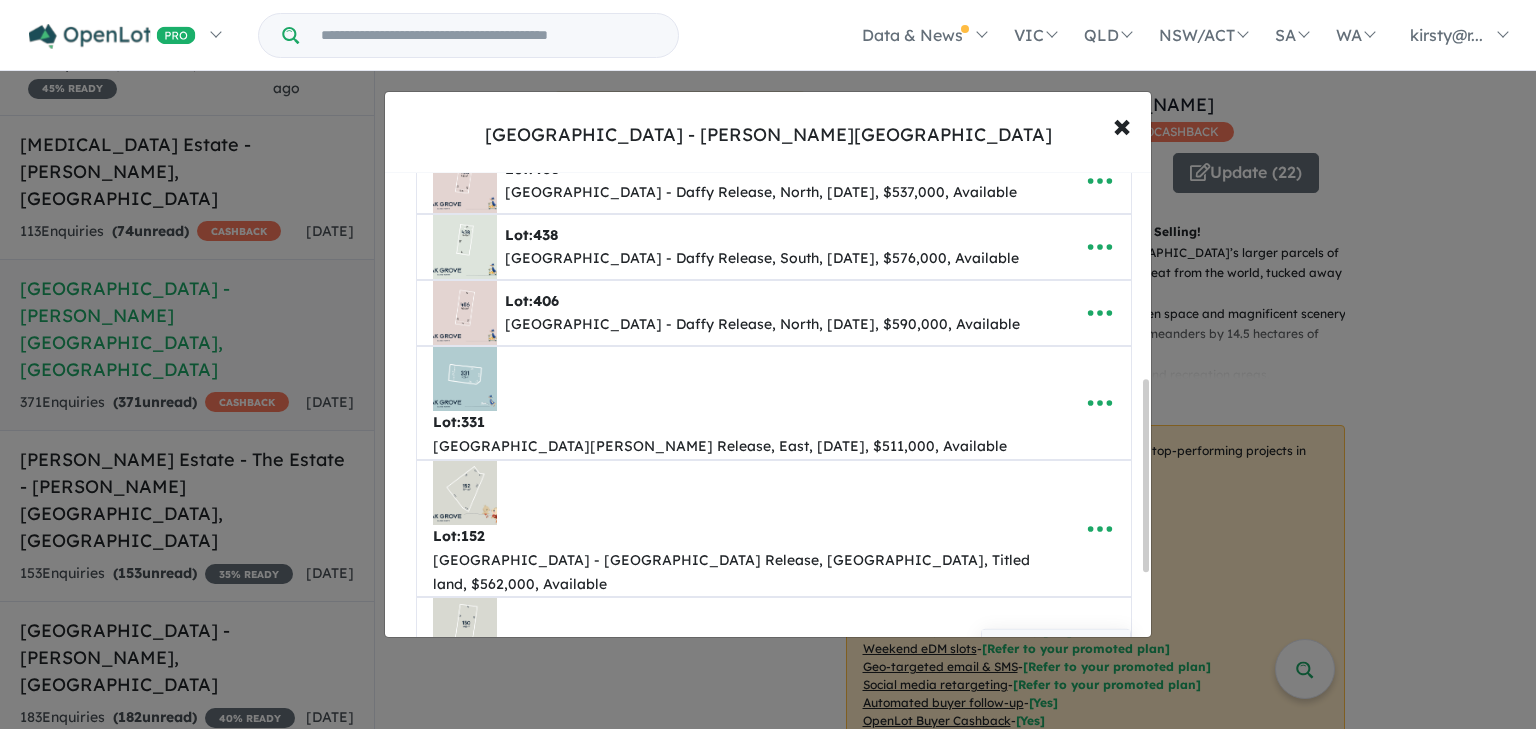 click on "Edit" at bounding box center [1056, 652] 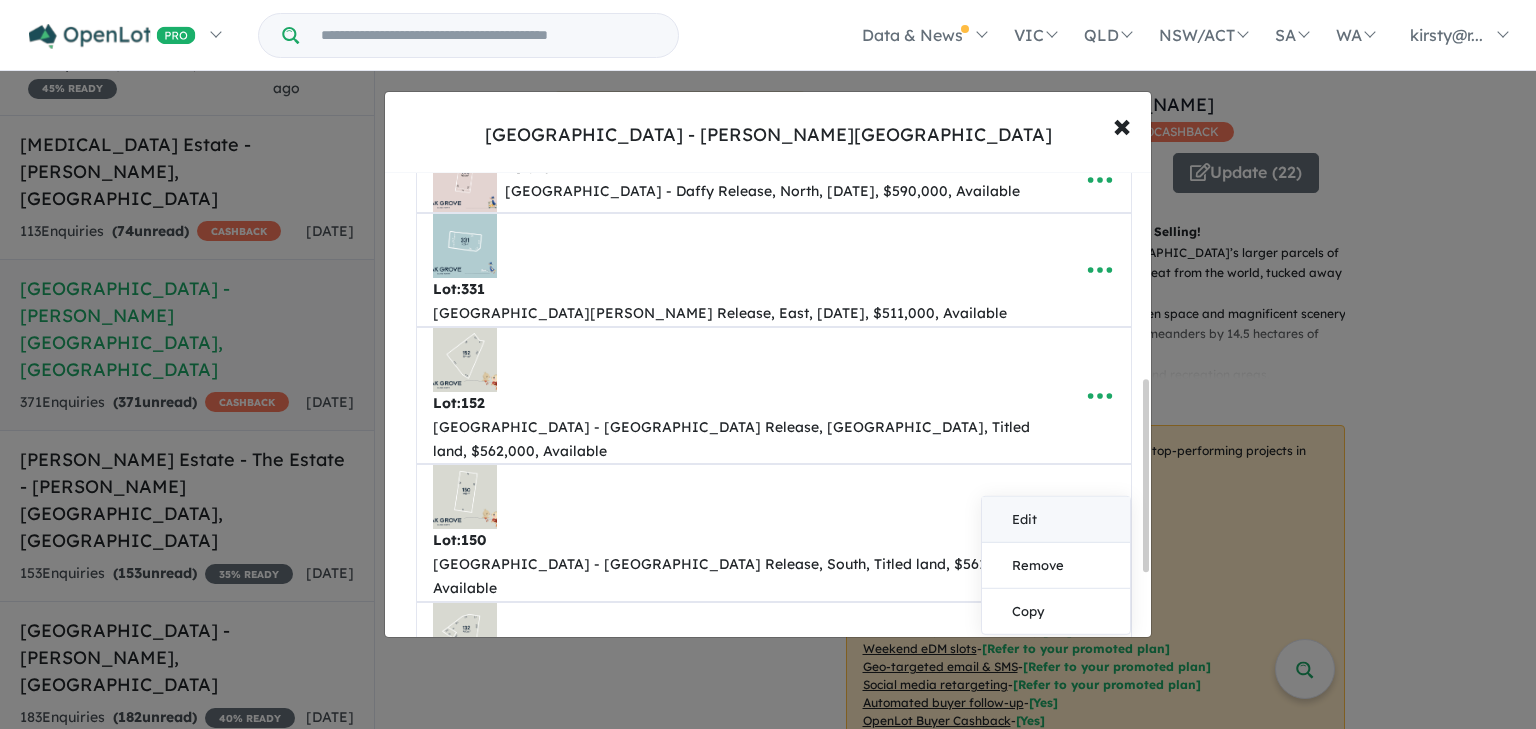 select on "*****" 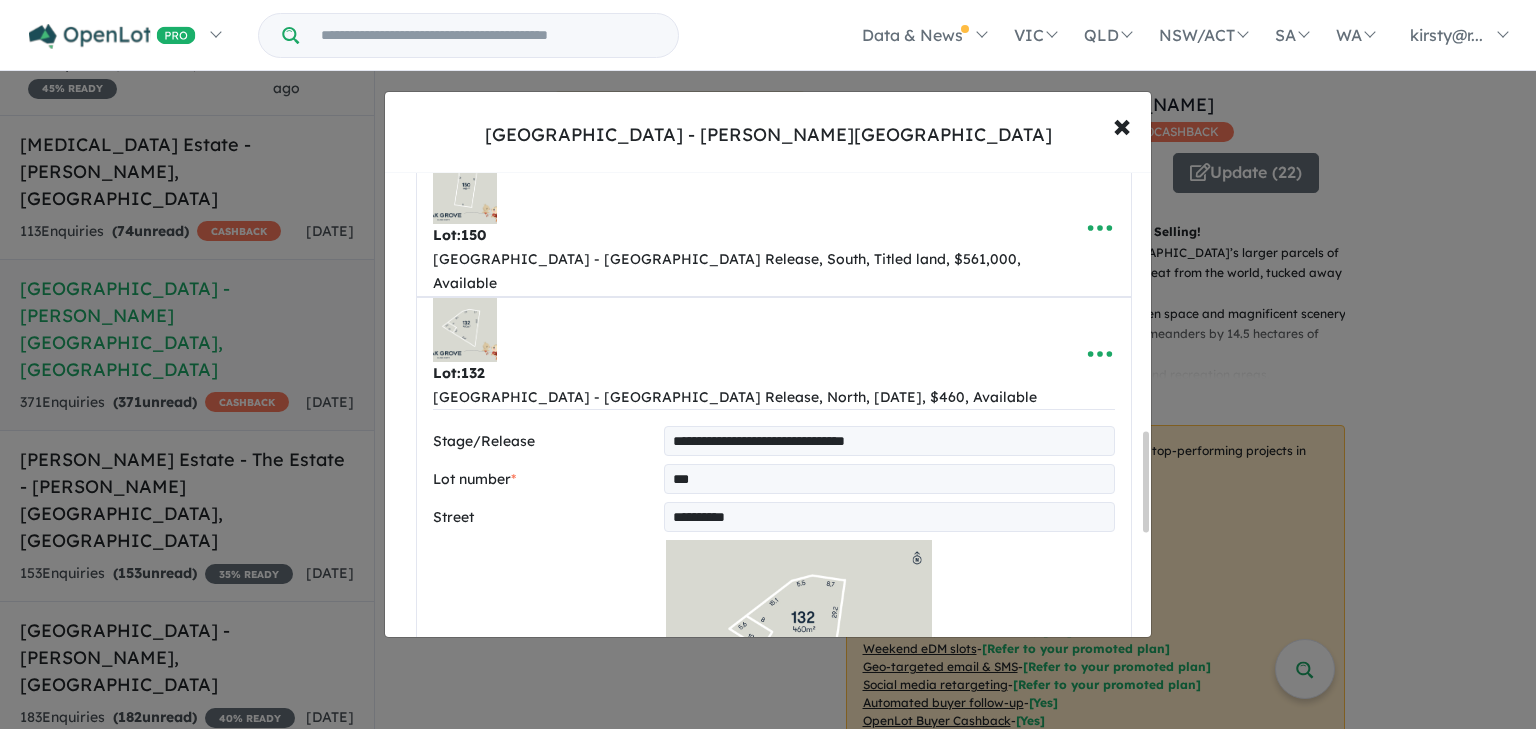 scroll, scrollTop: 1194, scrollLeft: 0, axis: vertical 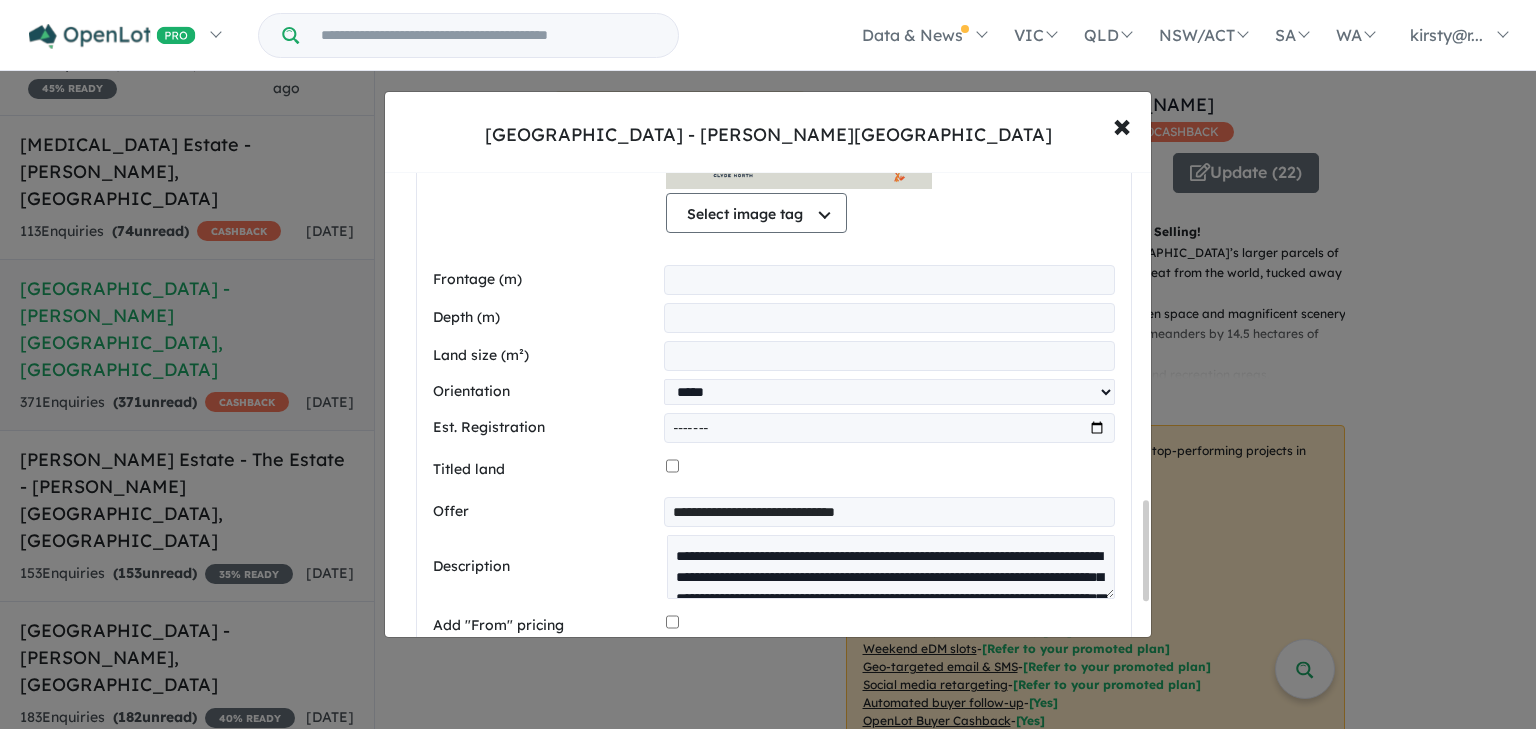 click on "Save listing" at bounding box center [774, 839] 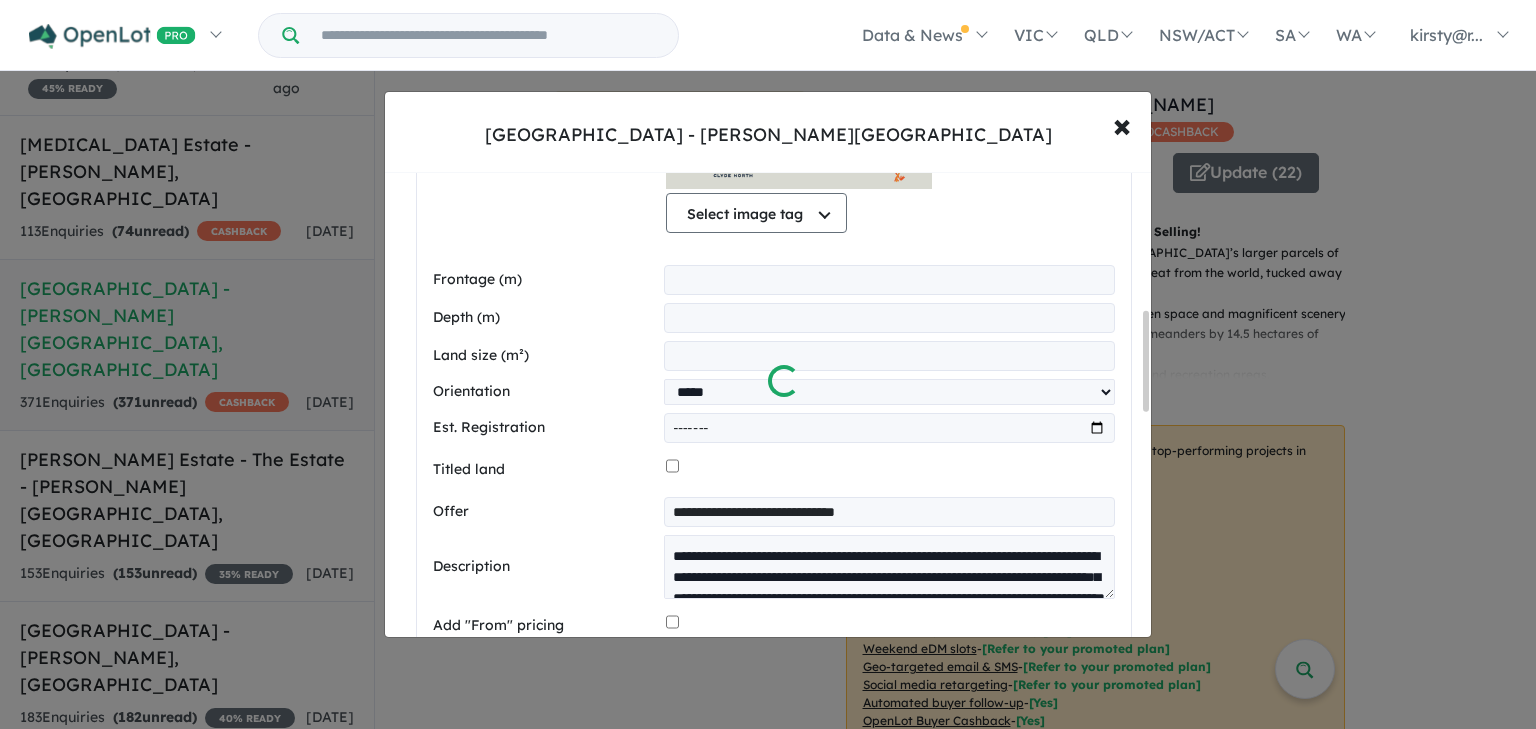 scroll, scrollTop: 634, scrollLeft: 0, axis: vertical 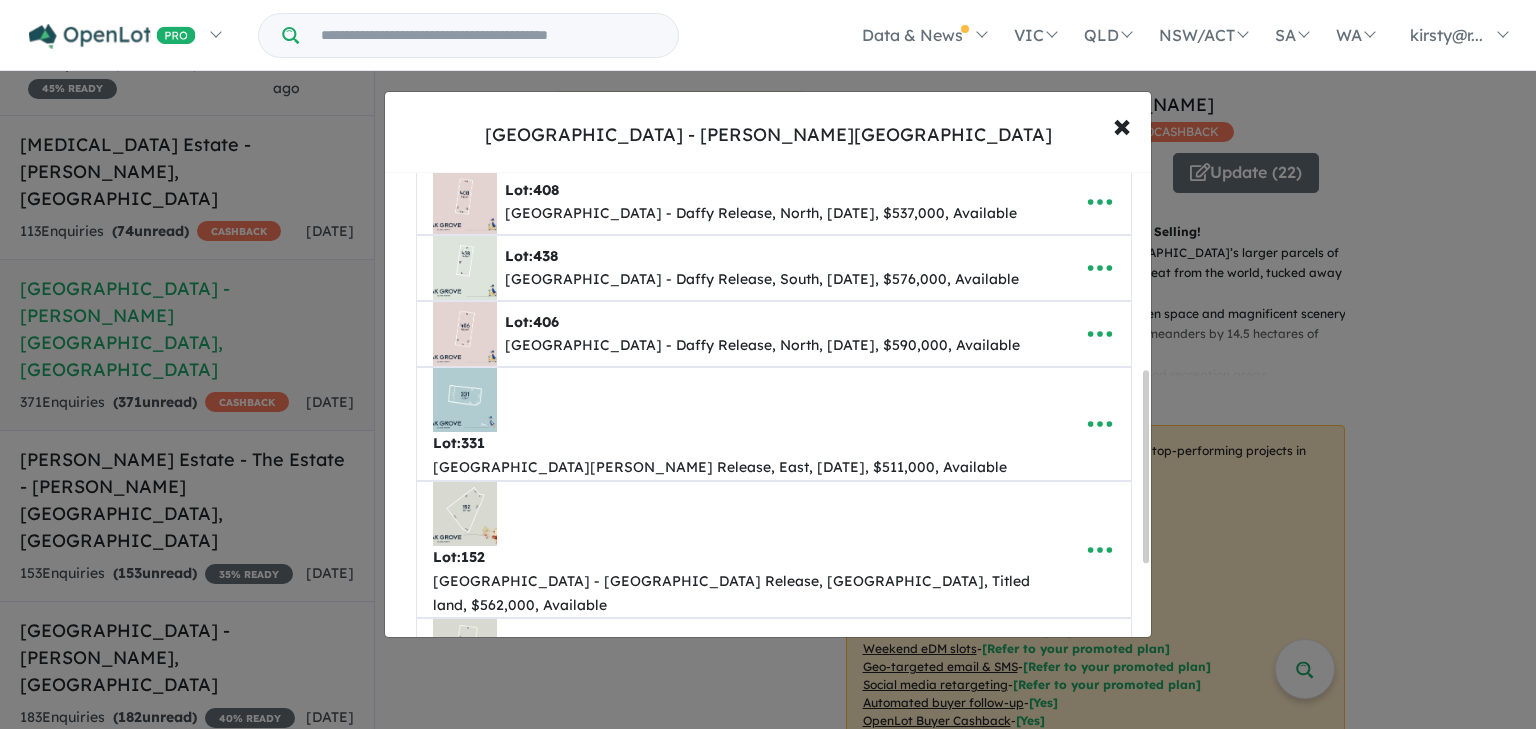click 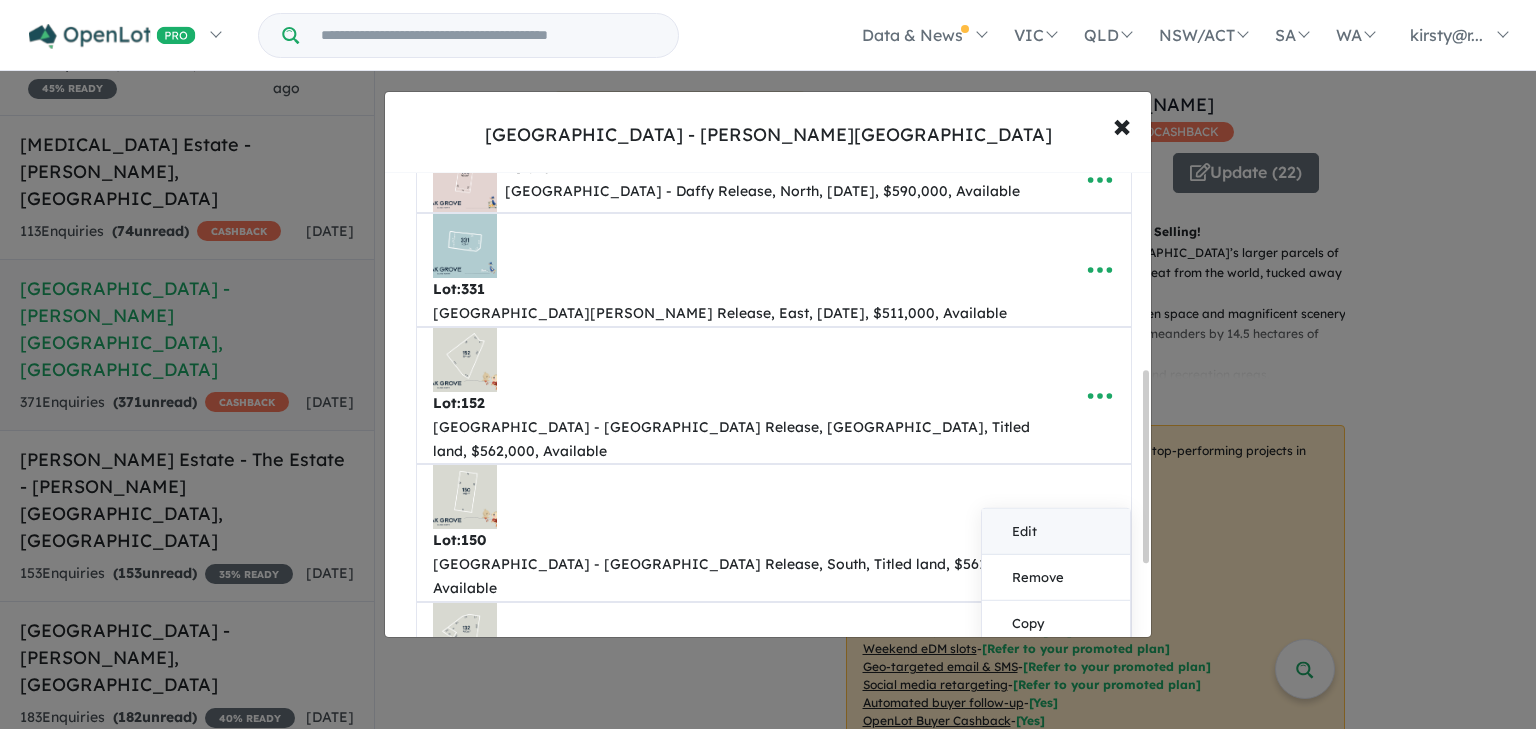 select on "*****" 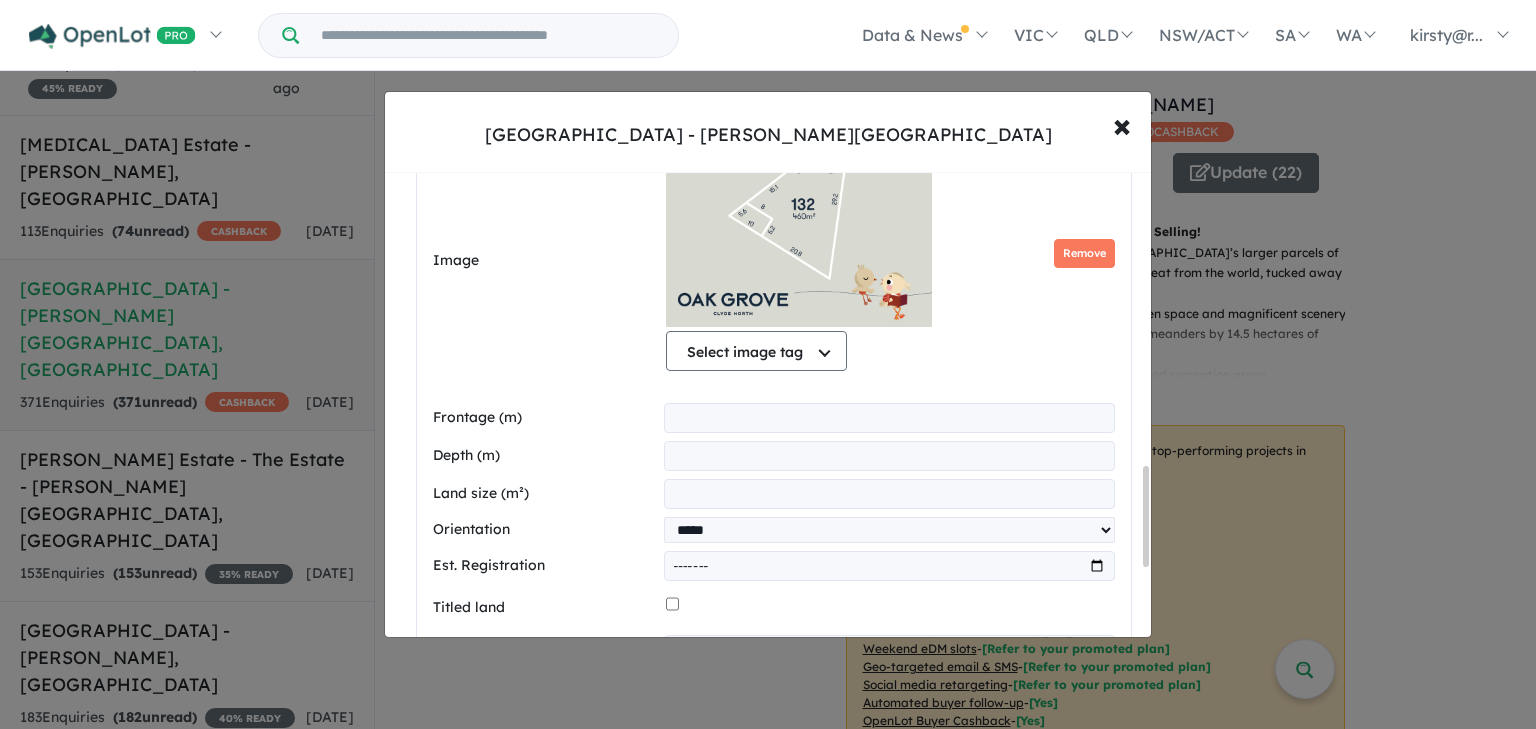 scroll, scrollTop: 1354, scrollLeft: 0, axis: vertical 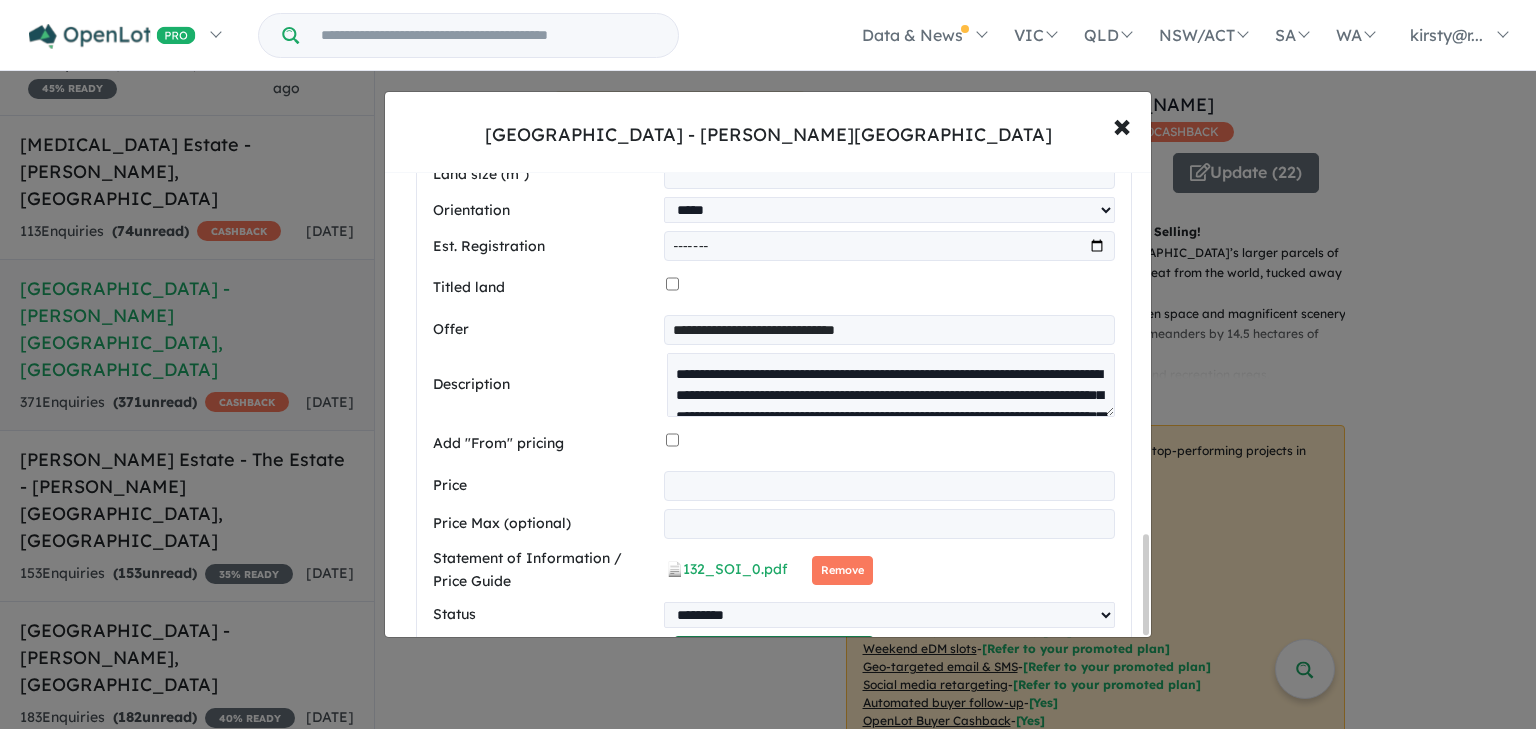 click on "Save listing" at bounding box center [774, 657] 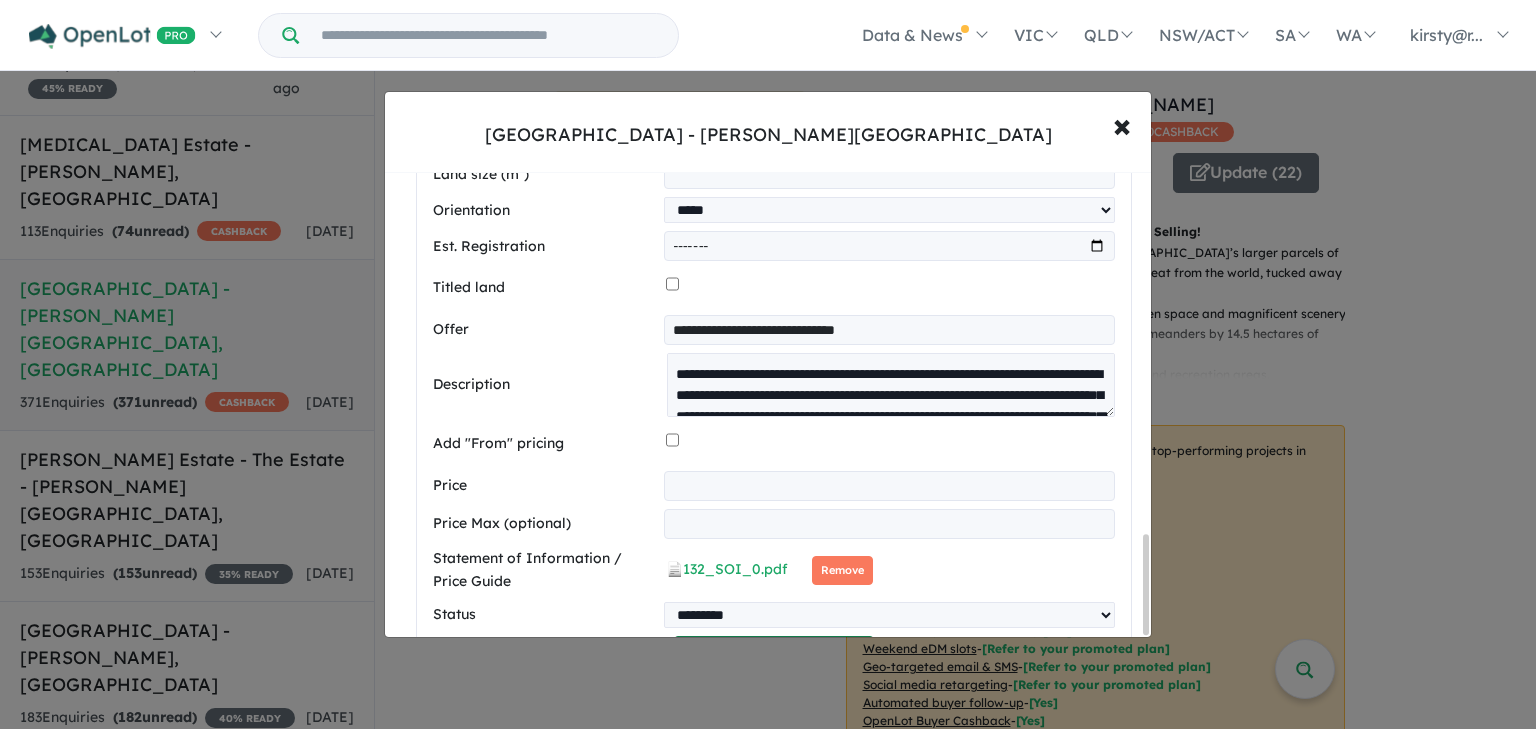 select on "*****" 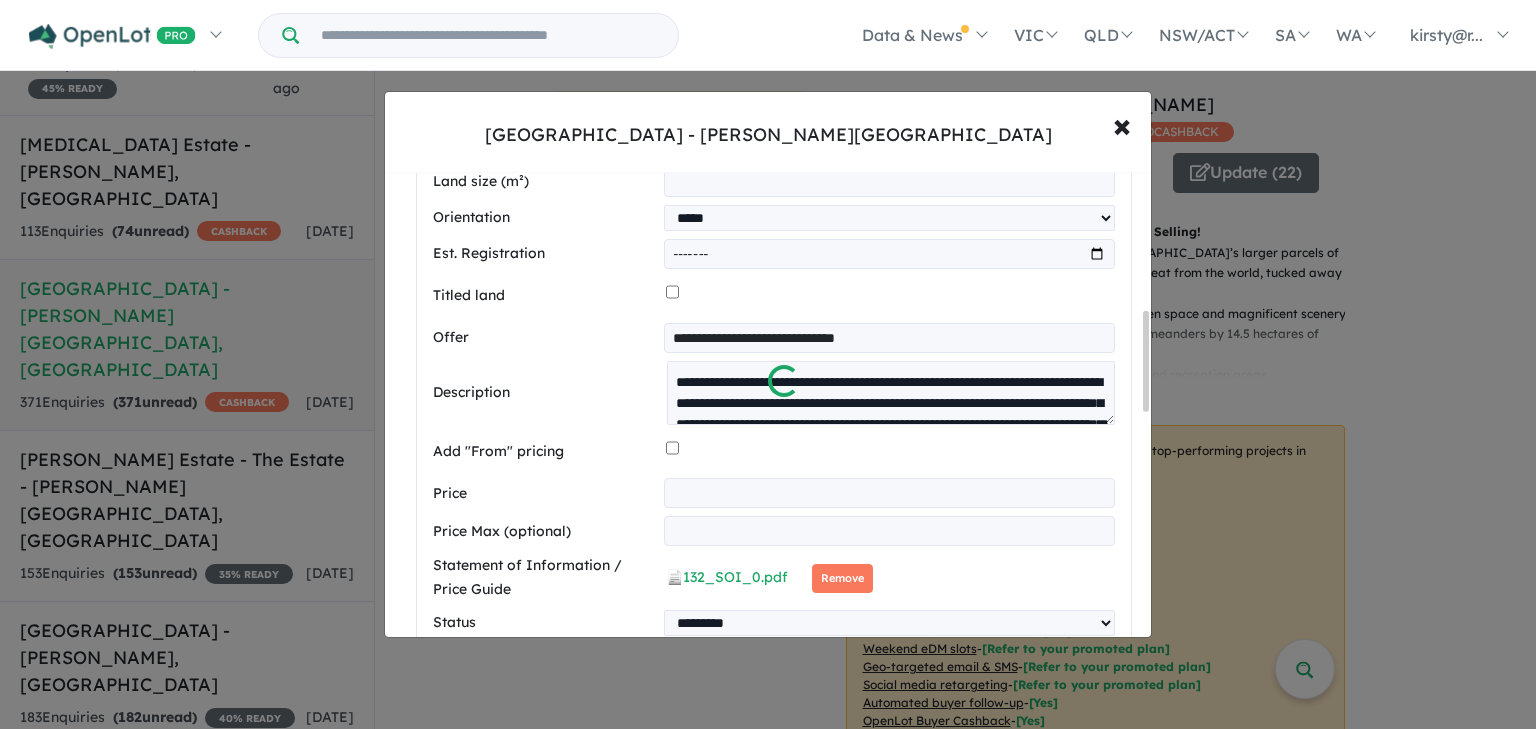 scroll, scrollTop: 634, scrollLeft: 0, axis: vertical 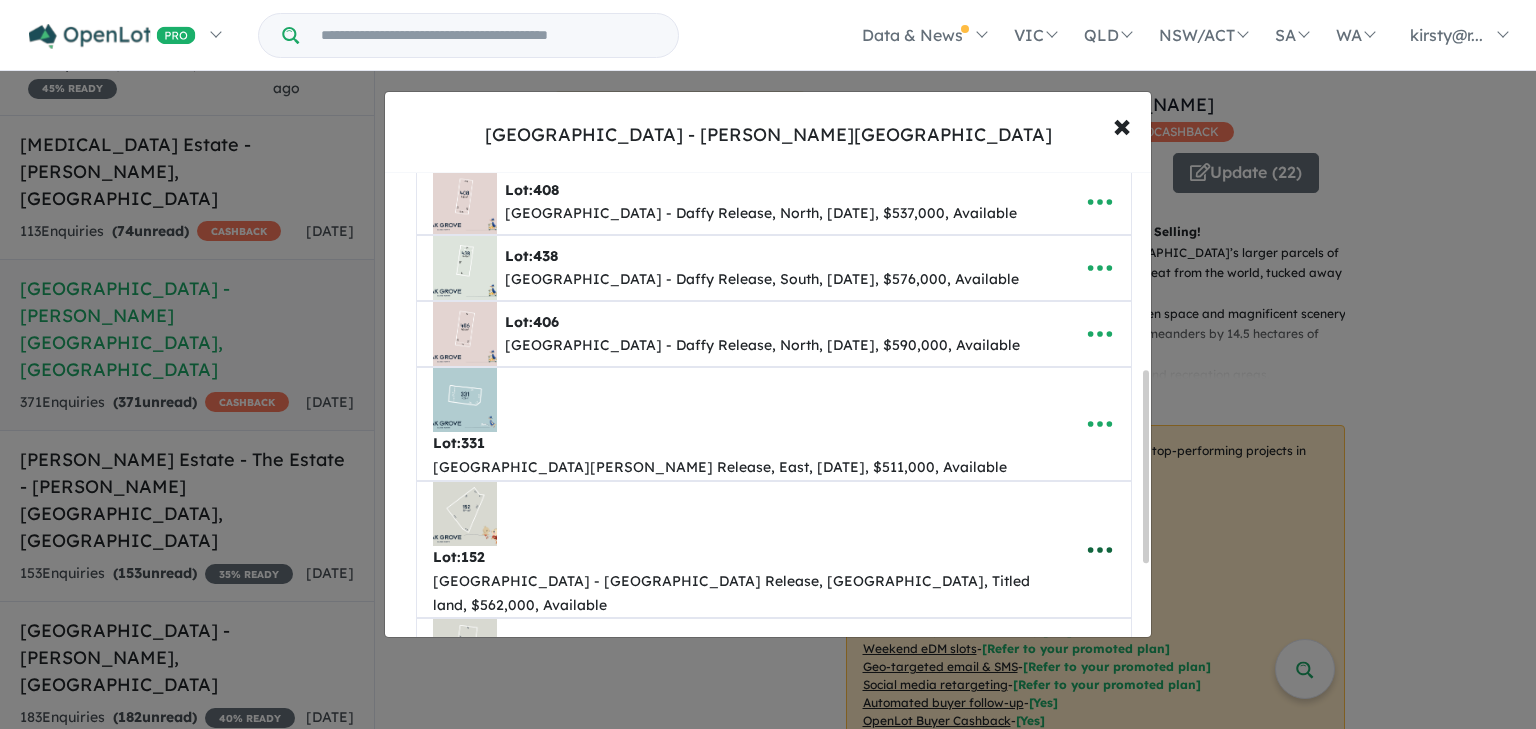click 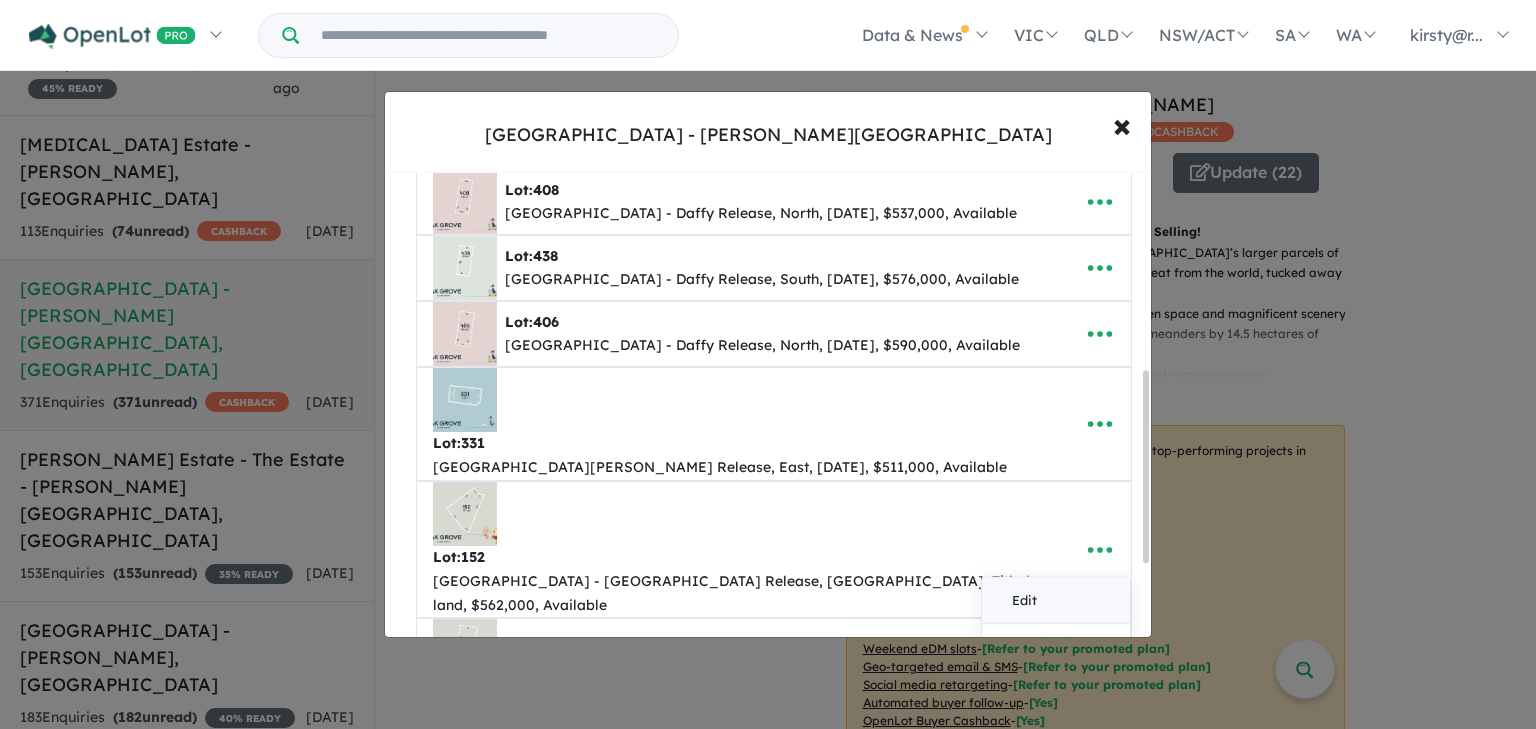 click on "Edit" at bounding box center [1056, 600] 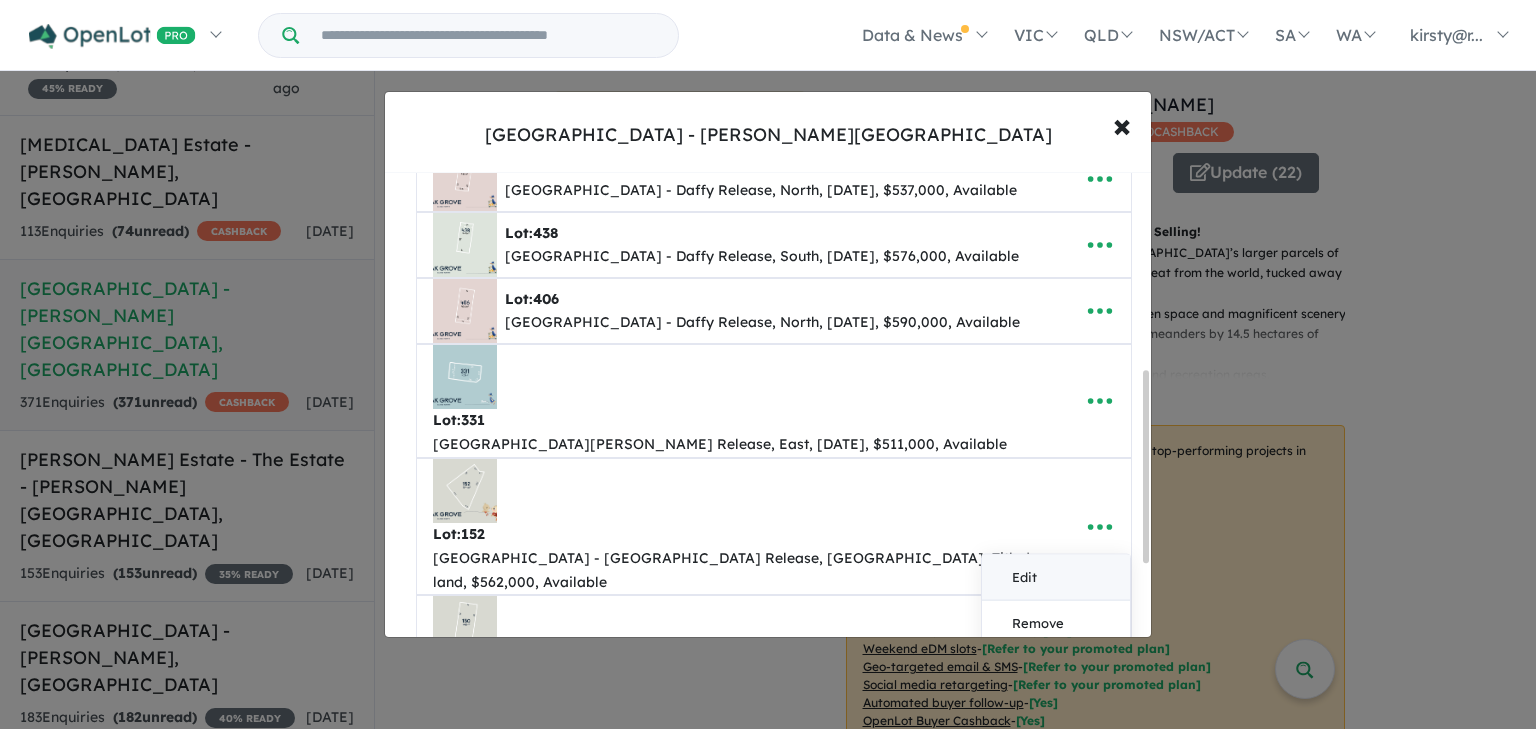 select on "**********" 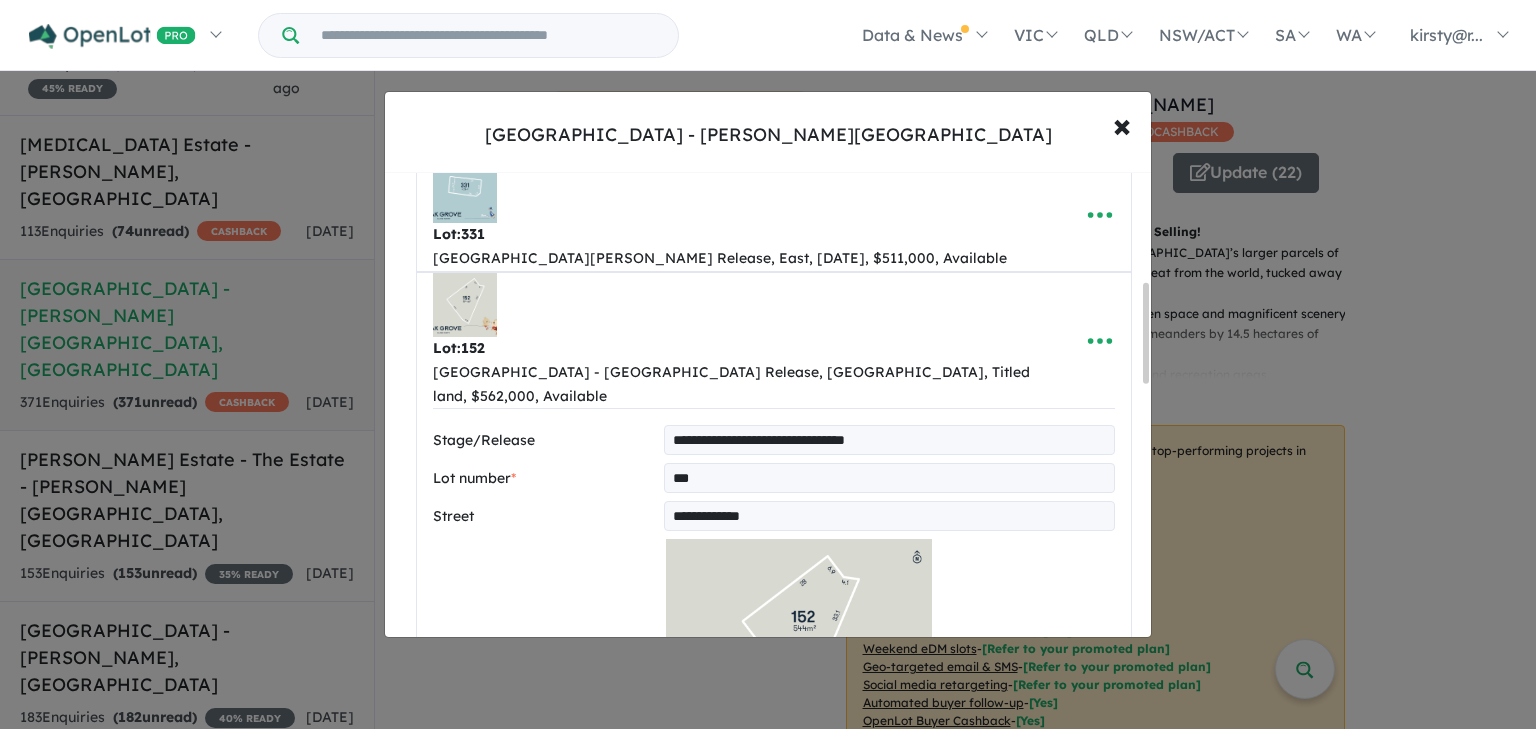 scroll, scrollTop: 983, scrollLeft: 0, axis: vertical 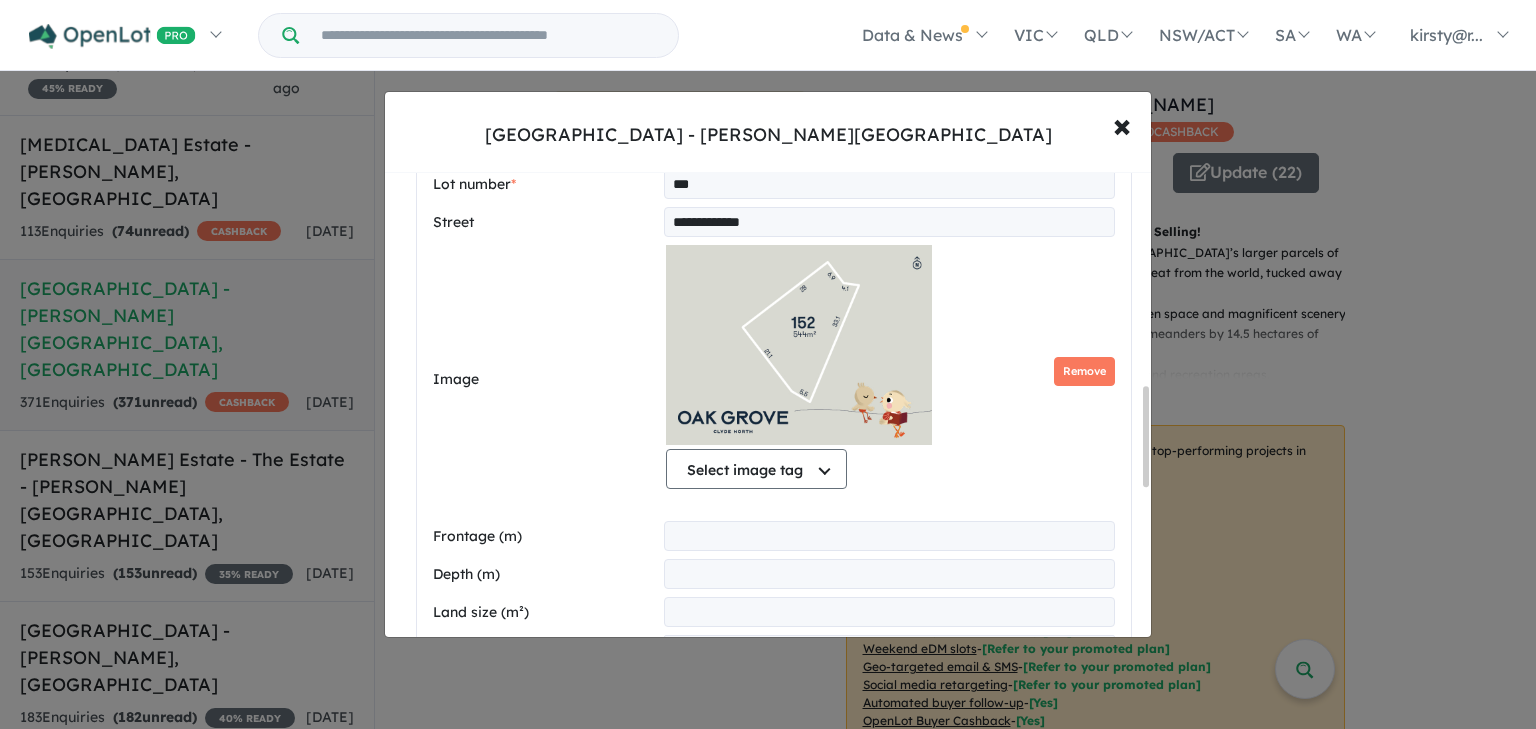 click at bounding box center (890, 726) 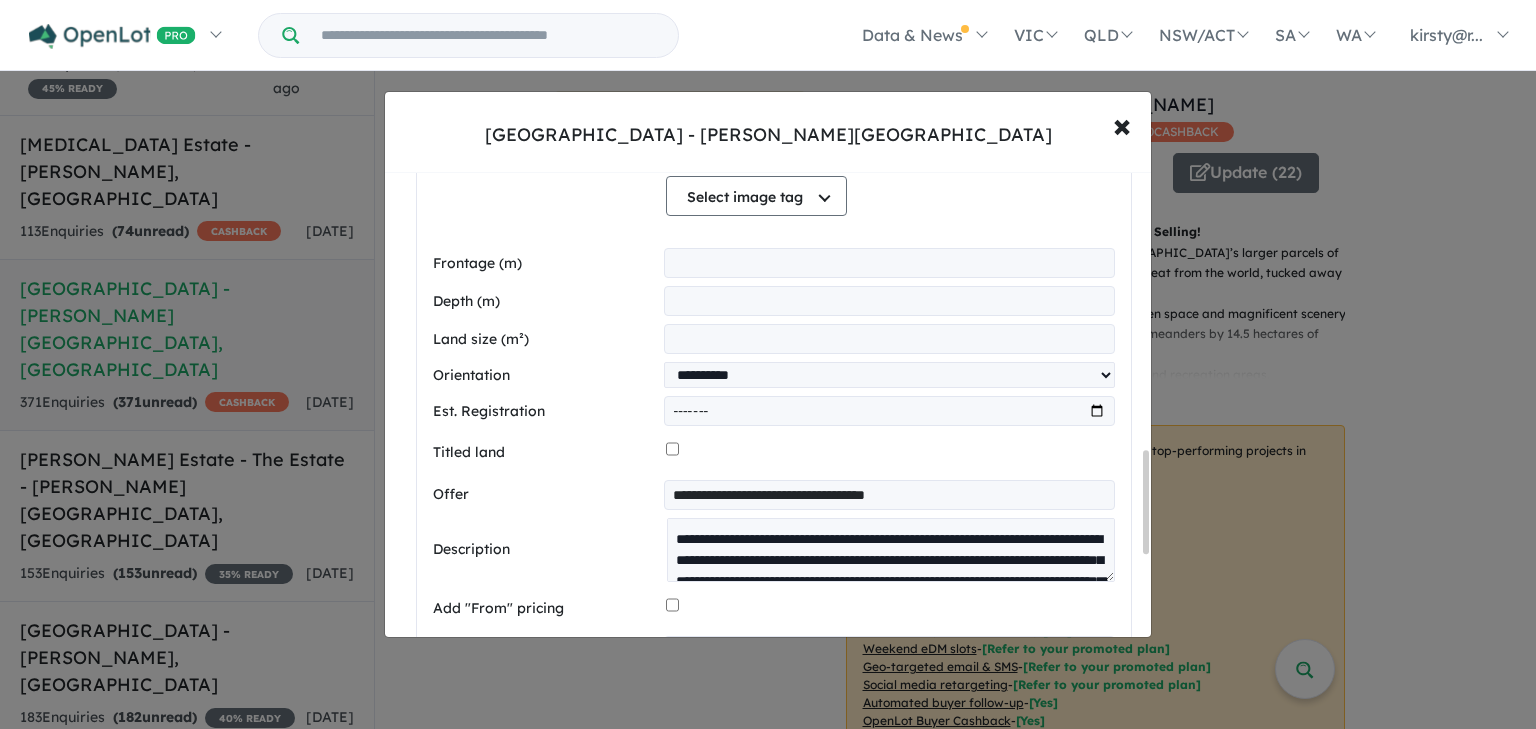 click on "Save listing" at bounding box center (774, 822) 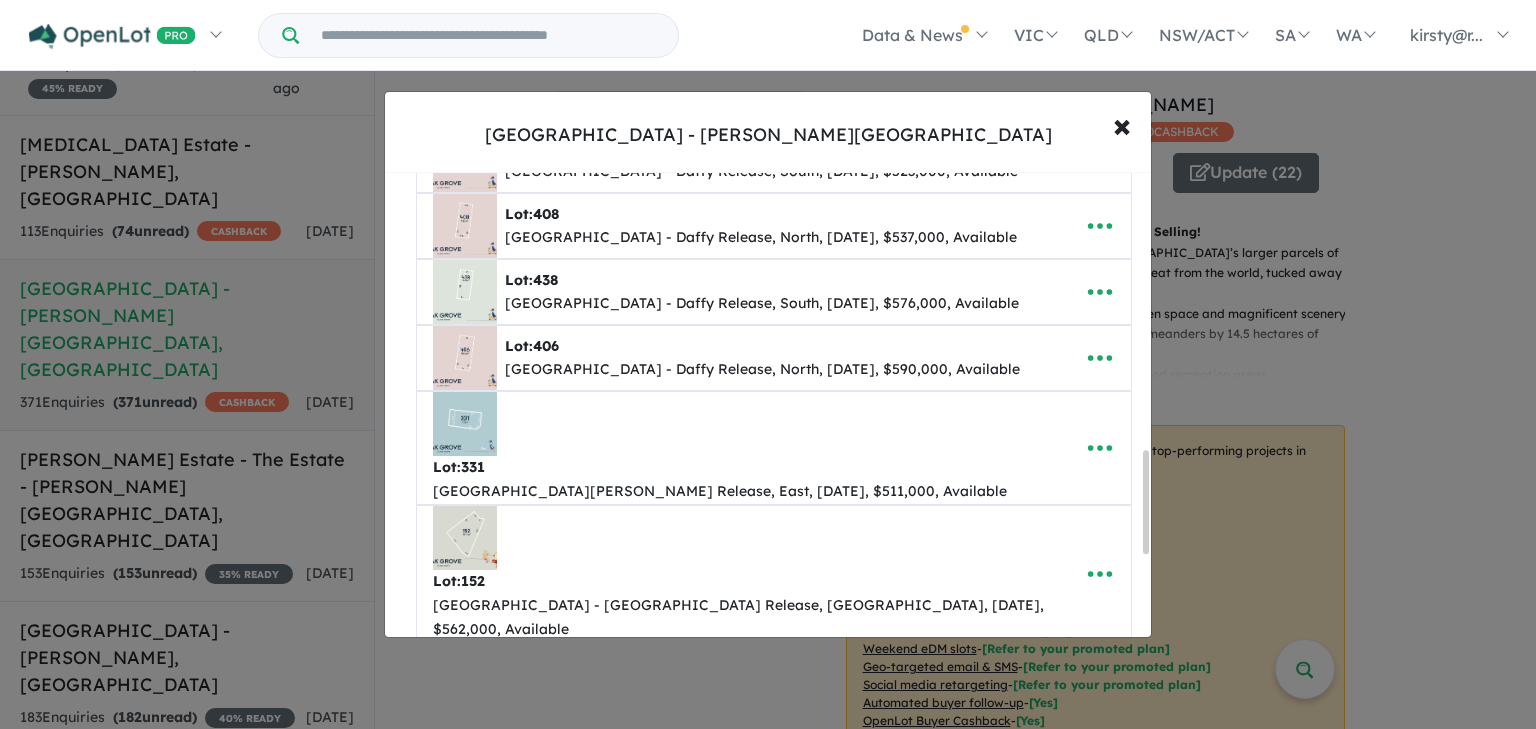 select on "**********" 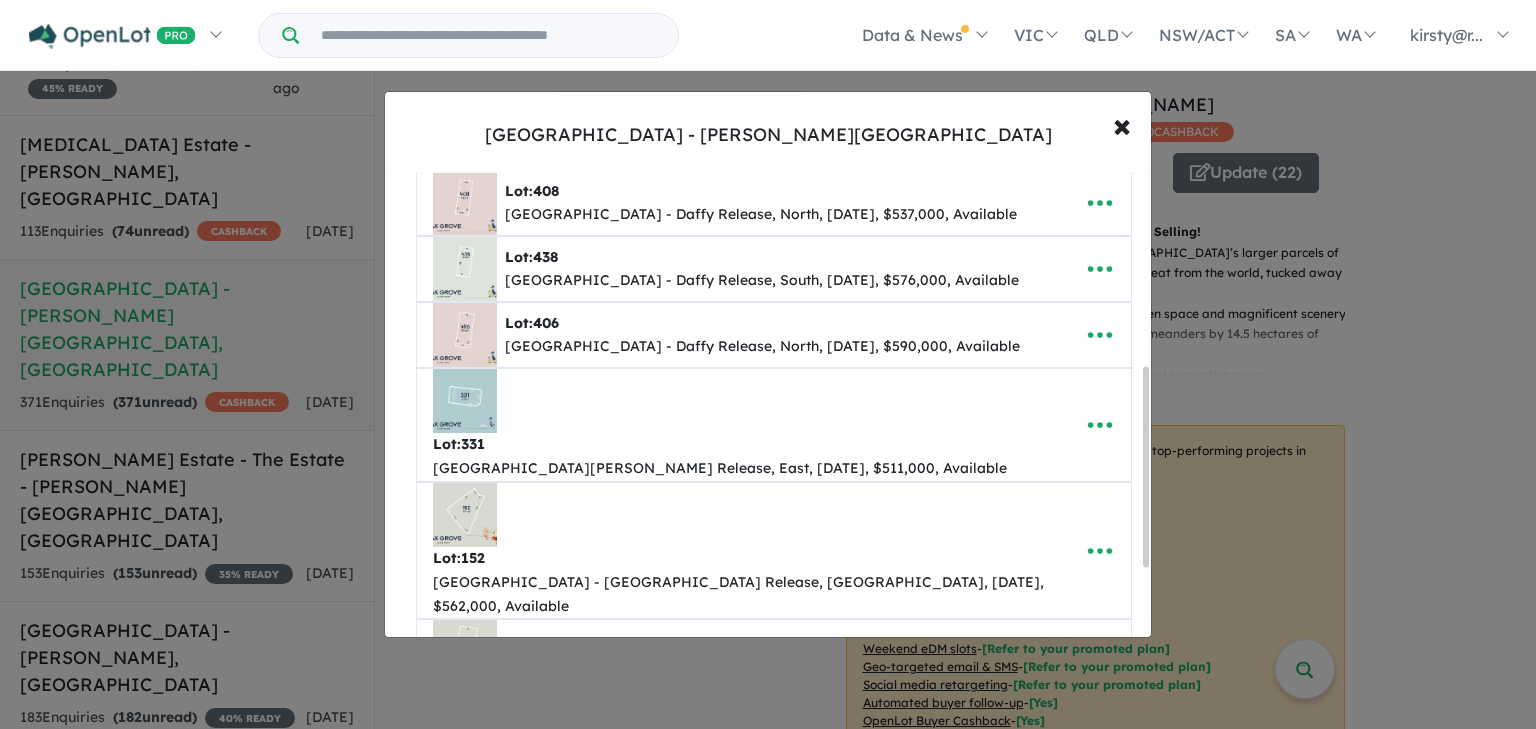 scroll, scrollTop: 480, scrollLeft: 0, axis: vertical 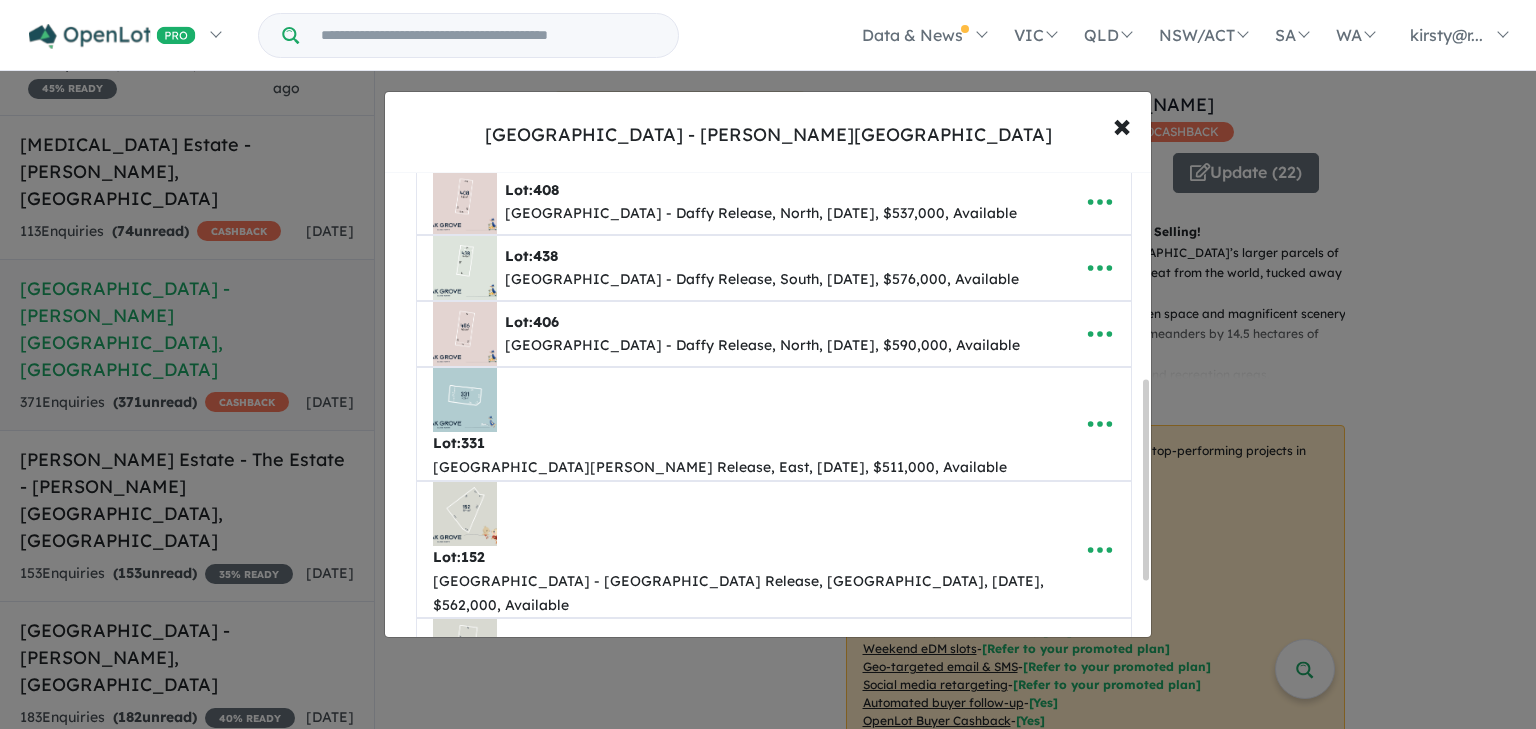 click 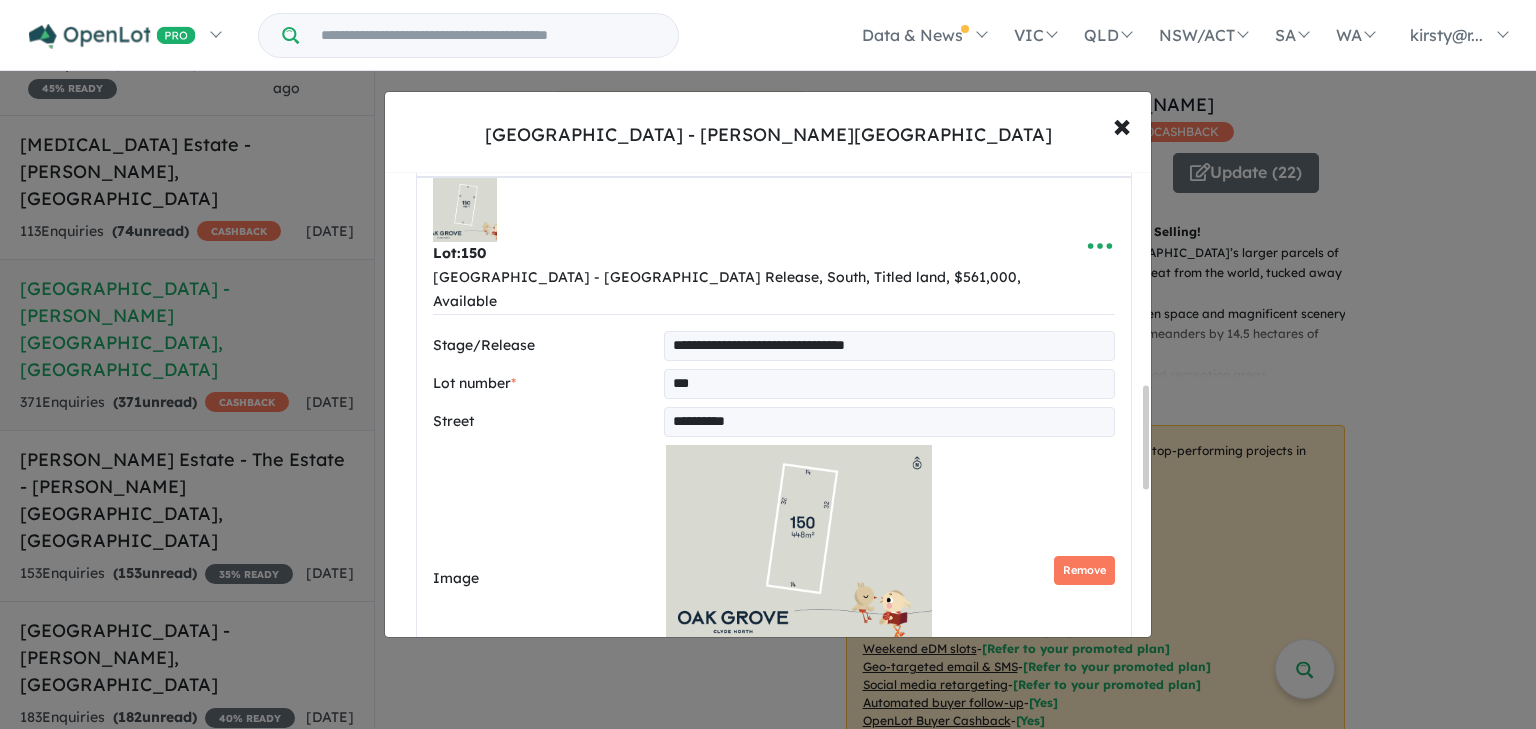 scroll, scrollTop: 1241, scrollLeft: 0, axis: vertical 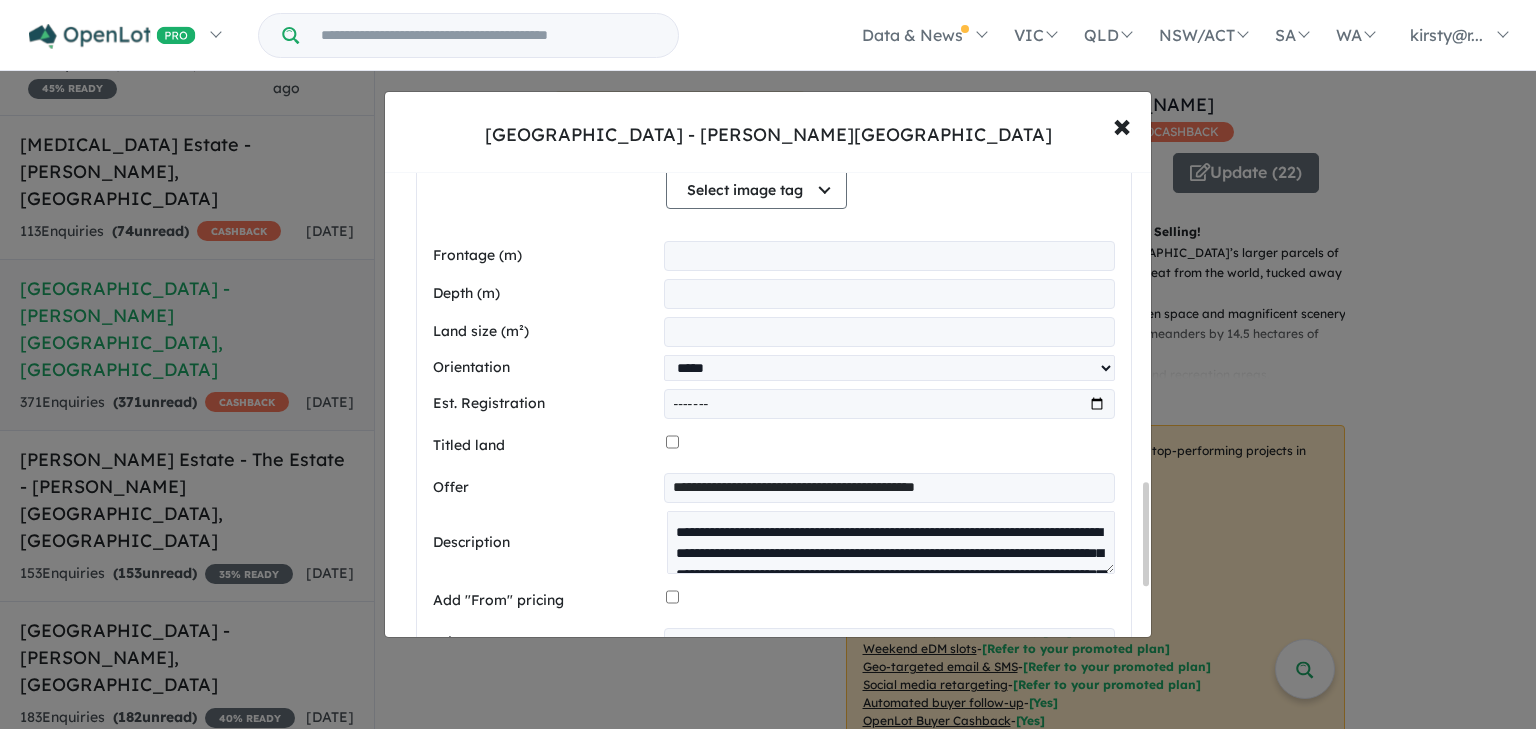 click on "Save listing" at bounding box center [774, 815] 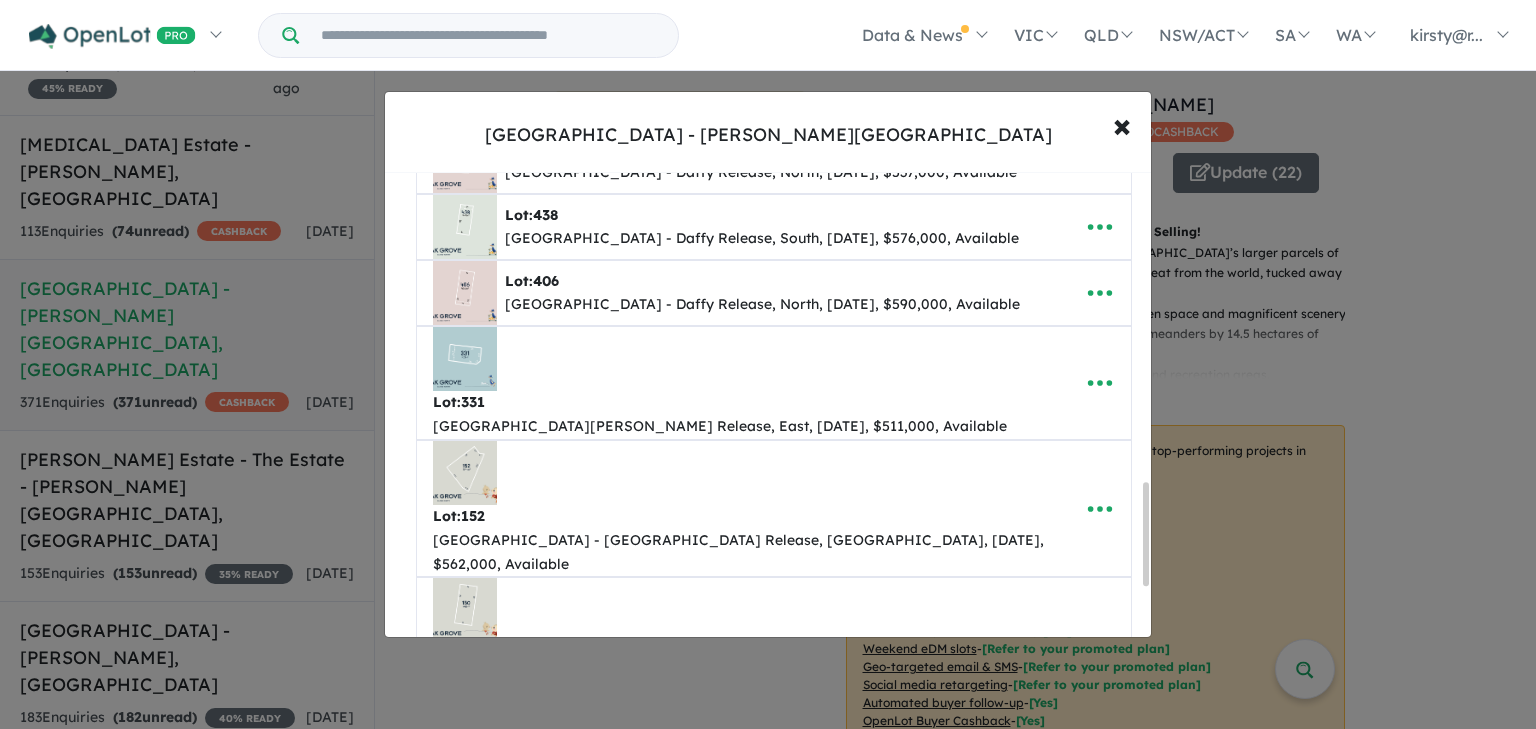 select on "*****" 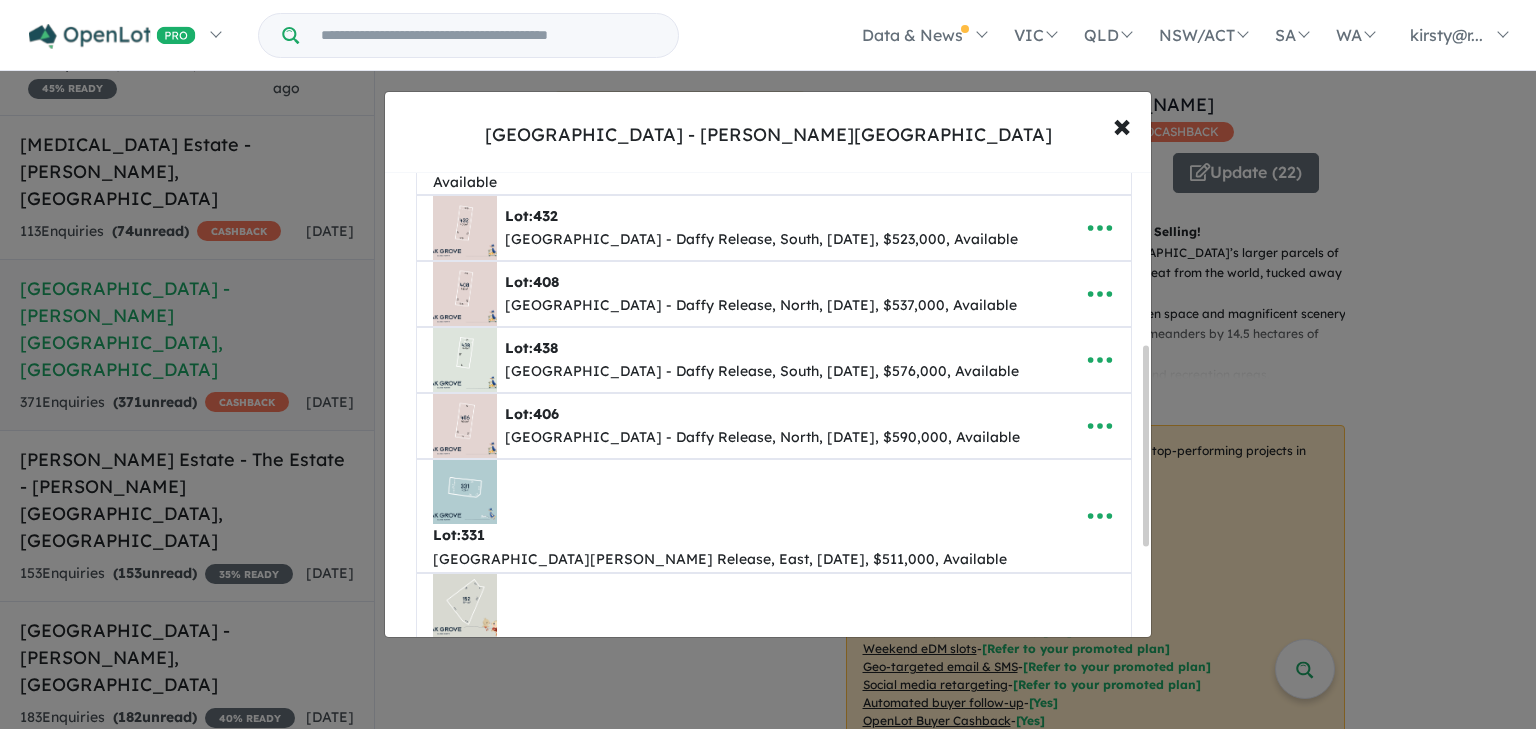 scroll, scrollTop: 400, scrollLeft: 0, axis: vertical 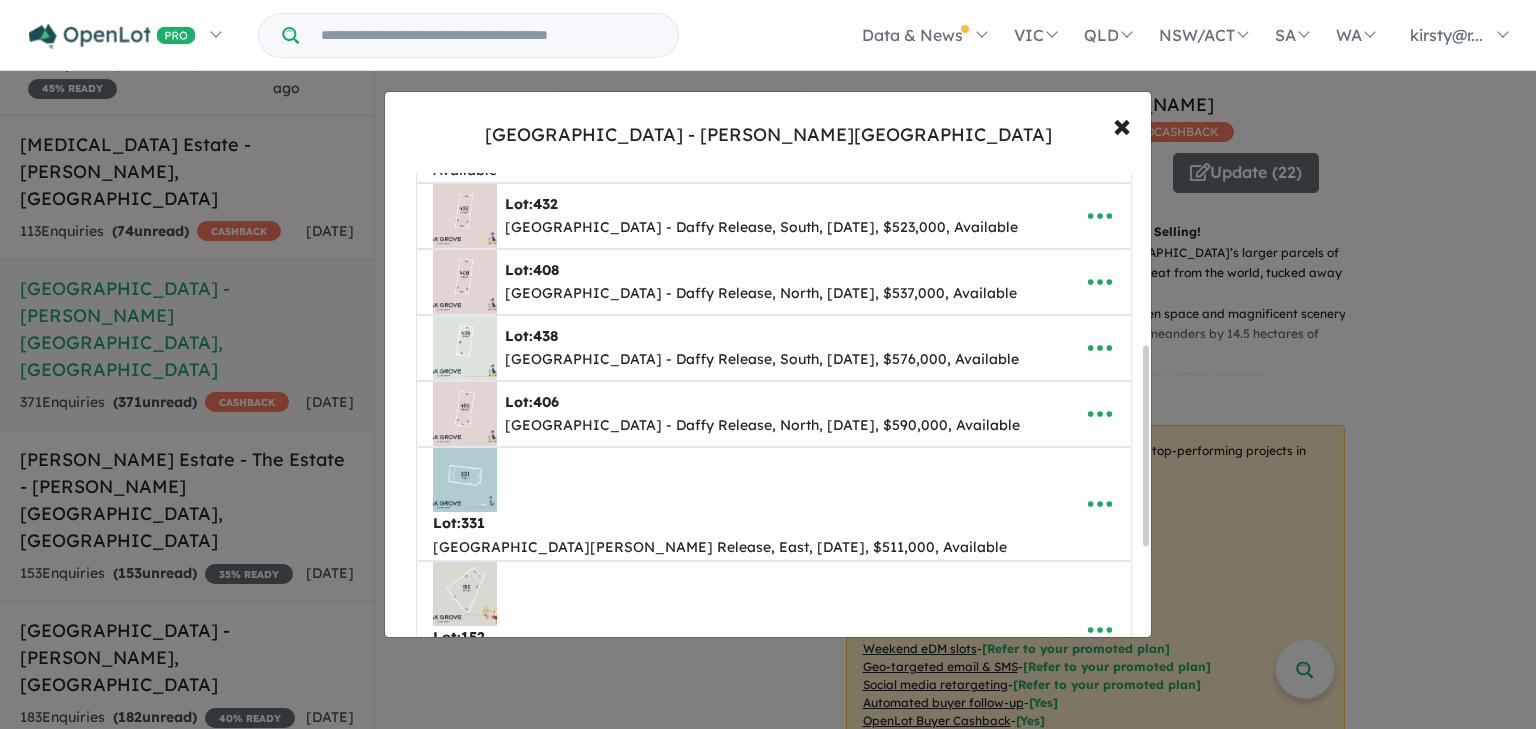 click 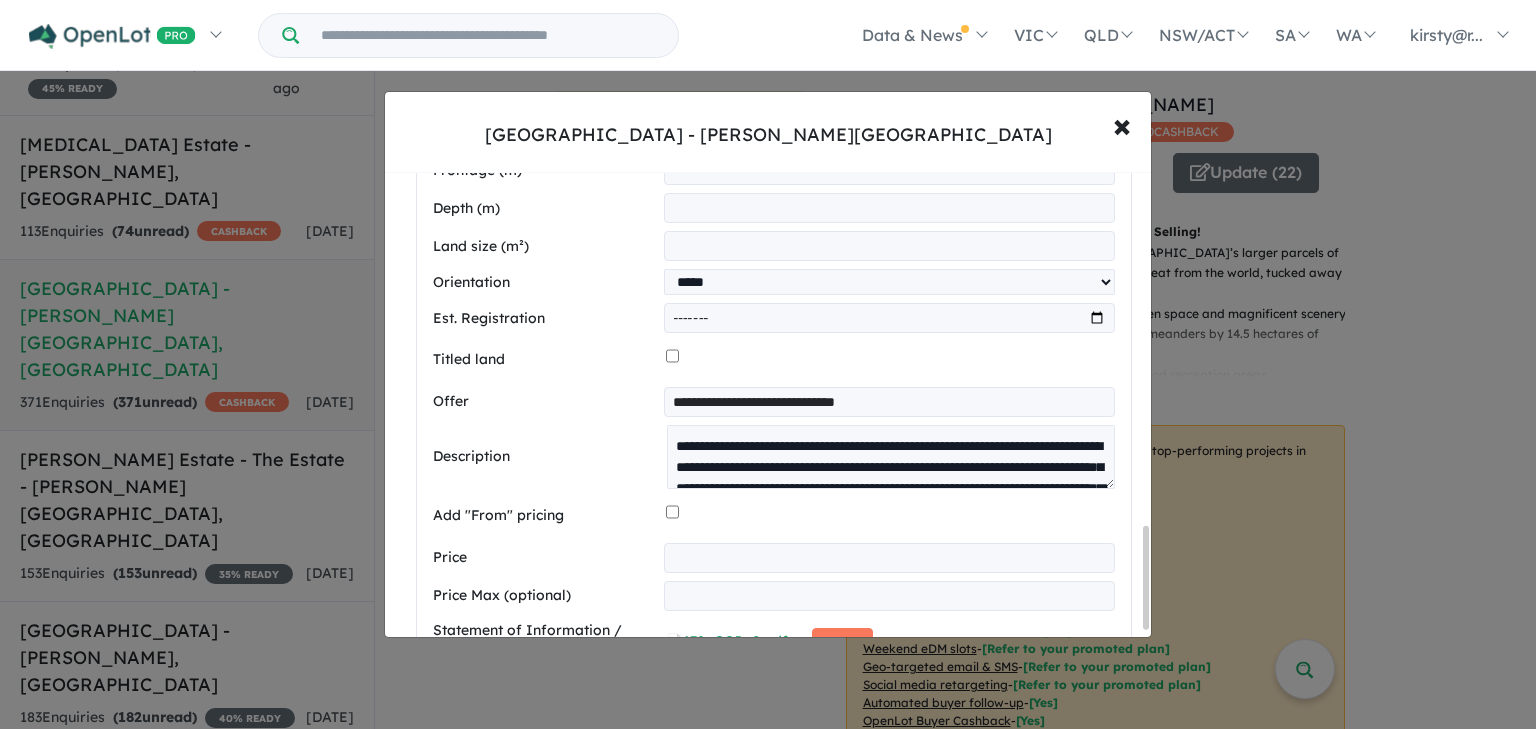 click on "Save listing" at bounding box center (774, 729) 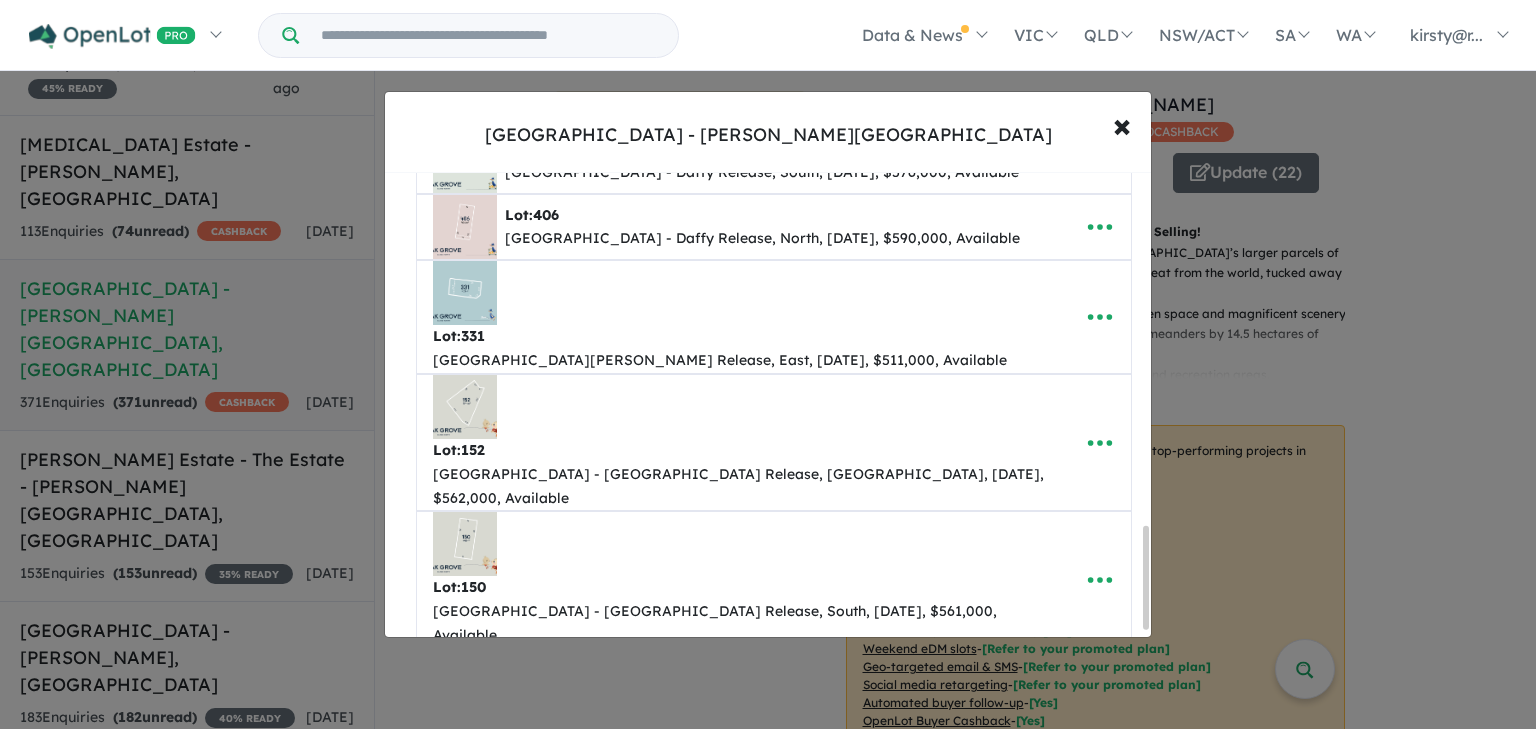 select on "*****" 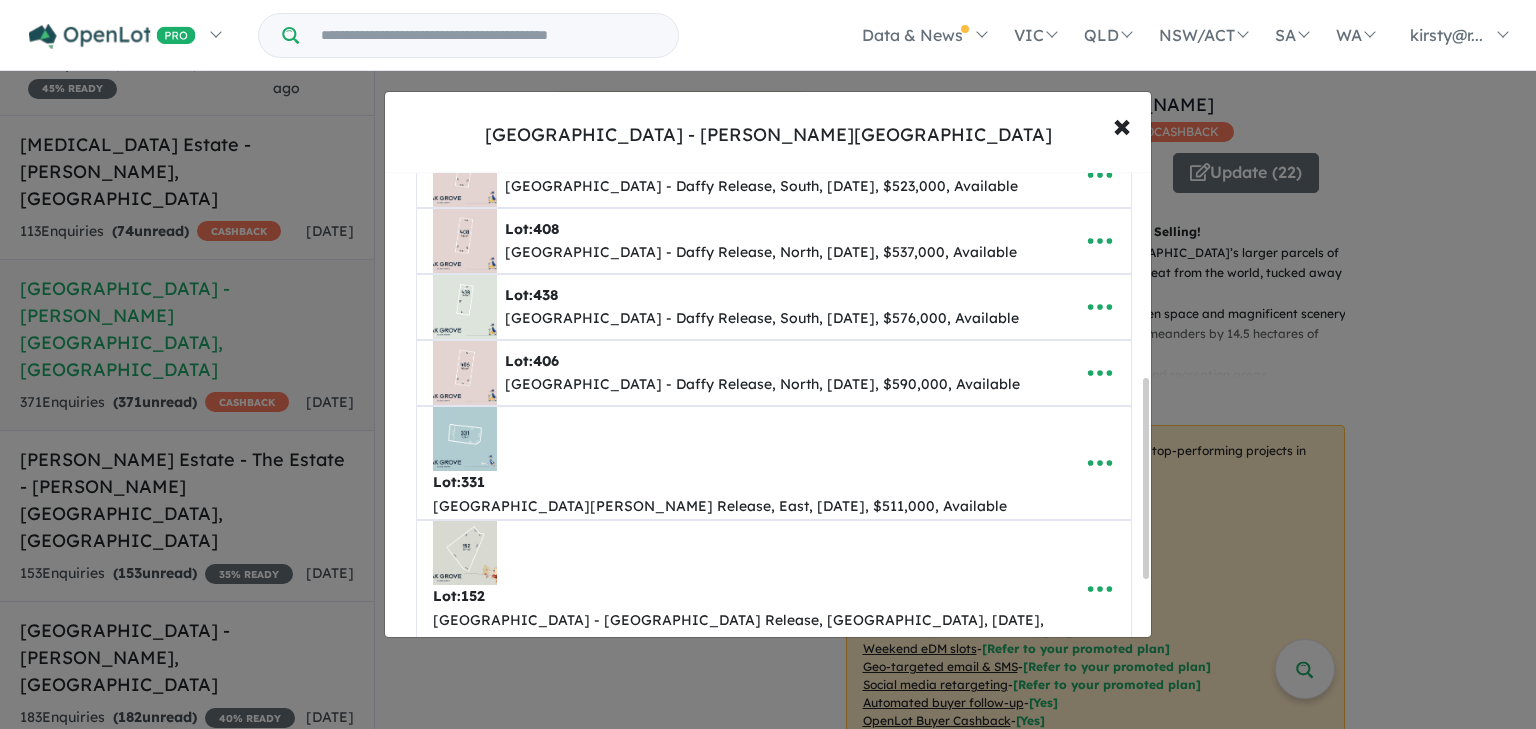 scroll, scrollTop: 480, scrollLeft: 0, axis: vertical 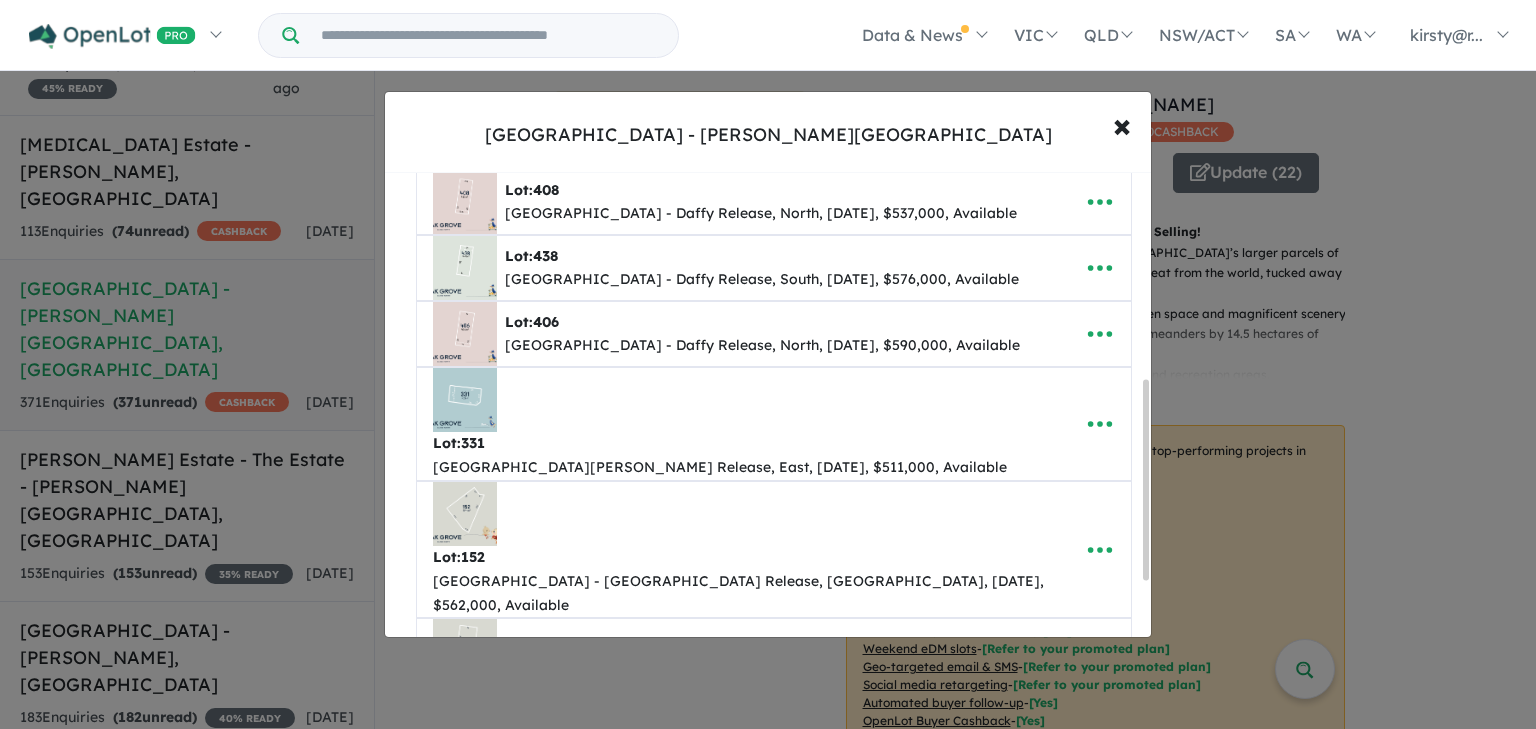 click 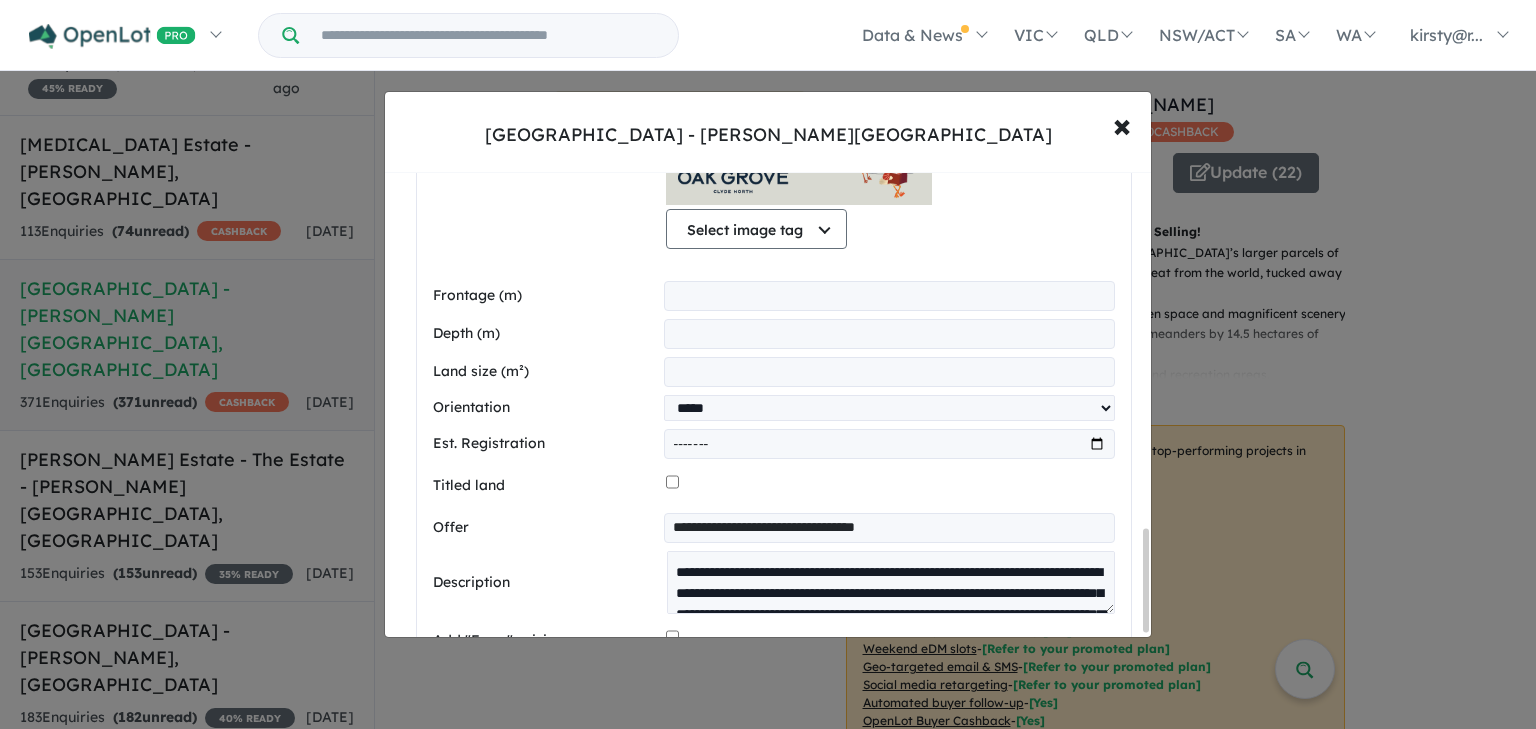 click on "Save listing" at bounding box center [774, 855] 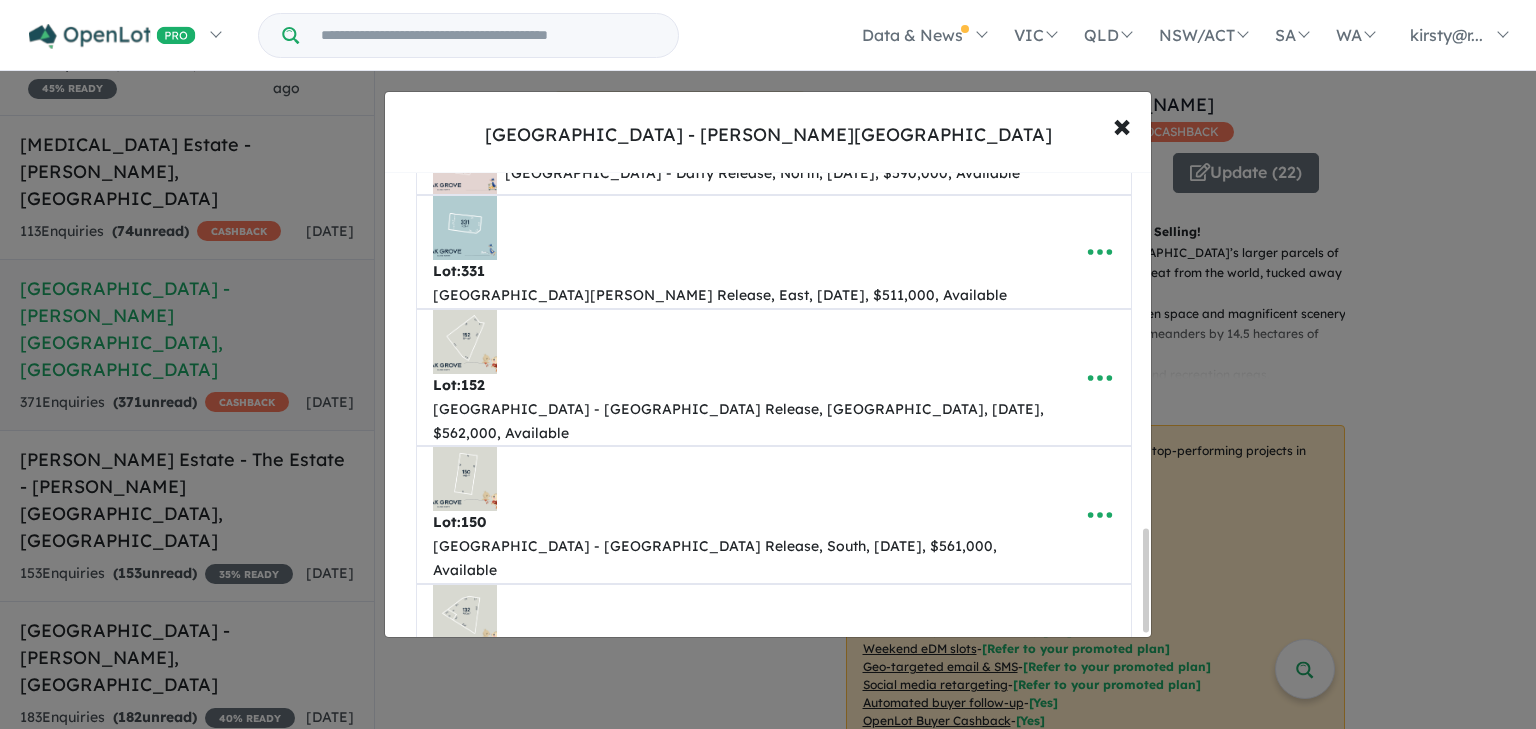 select on "*****" 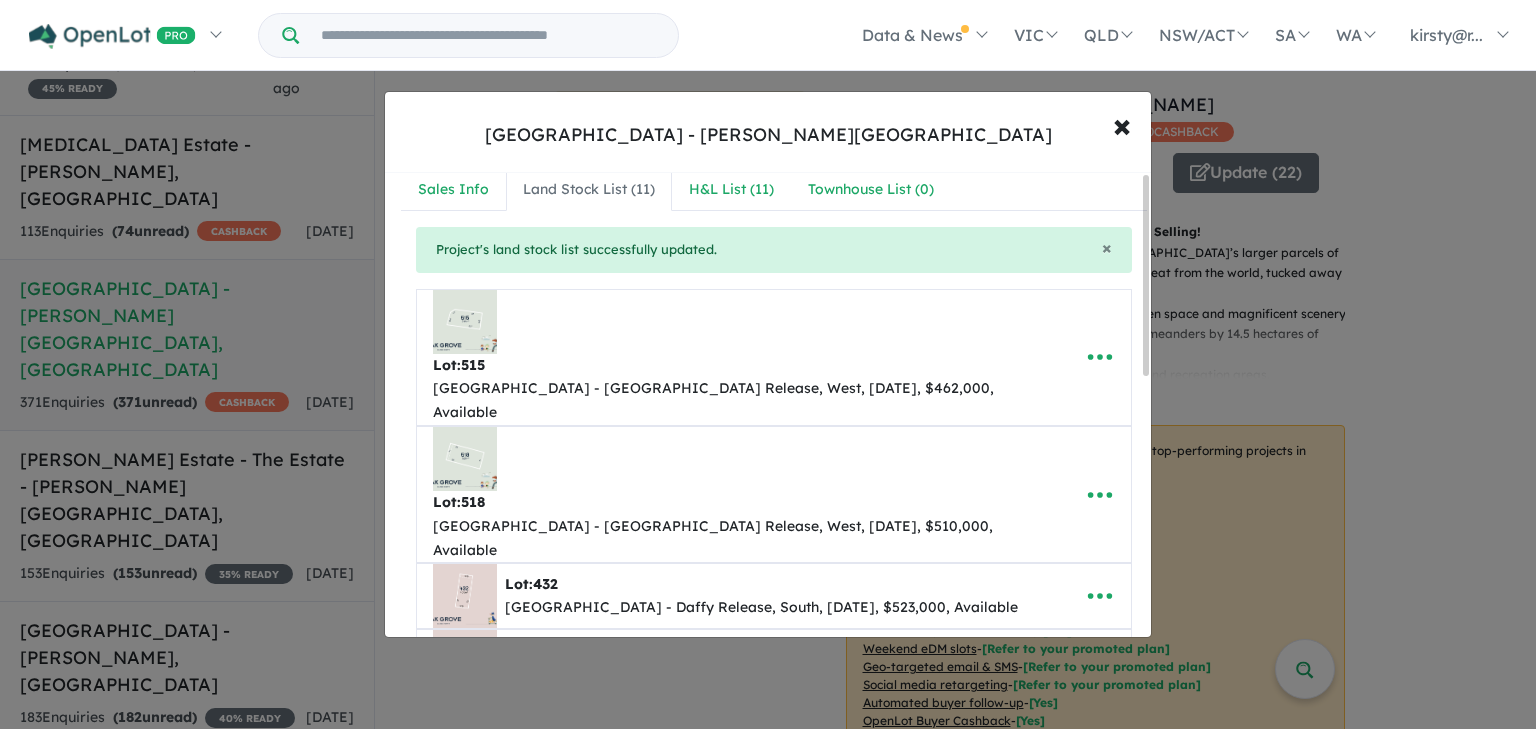 scroll, scrollTop: 0, scrollLeft: 0, axis: both 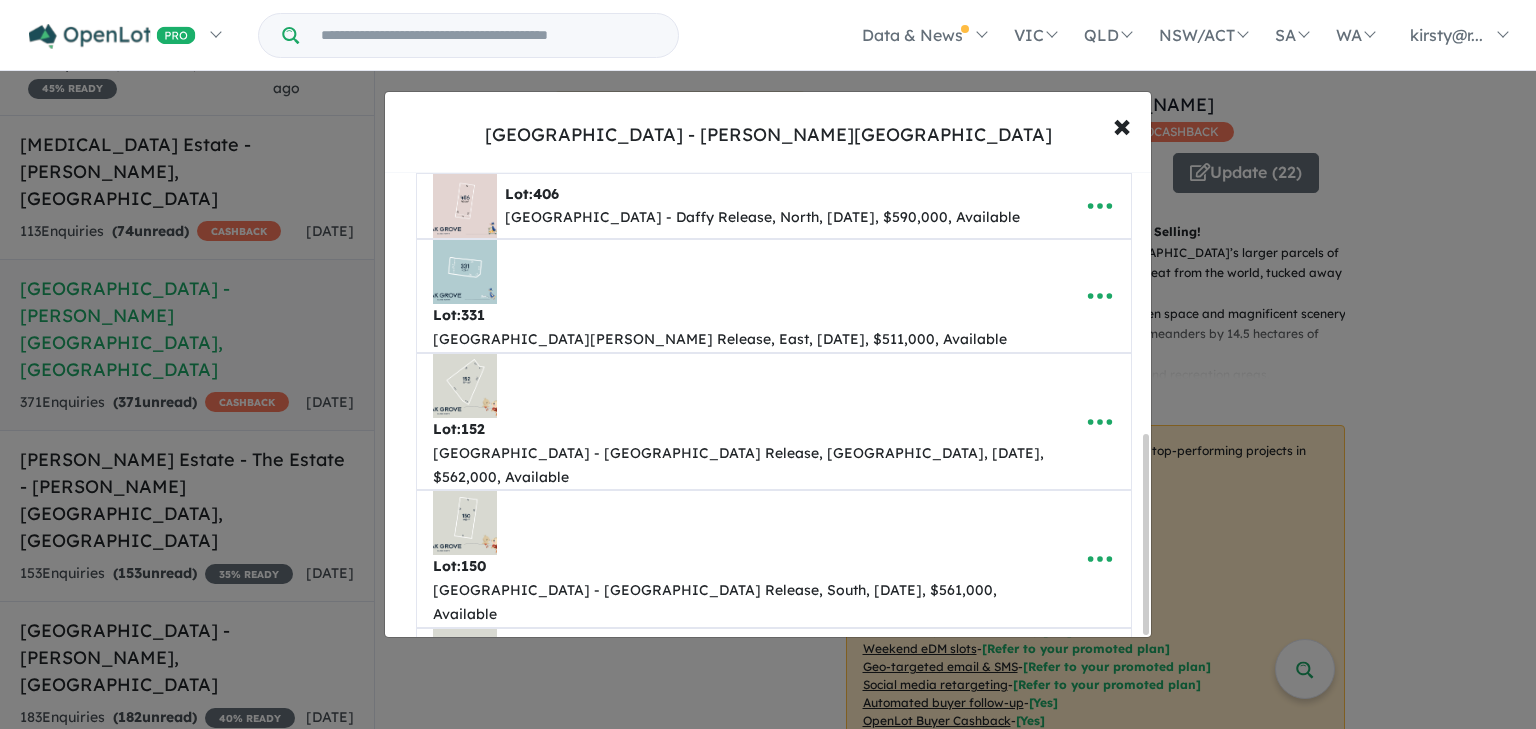 click on "Create a new listing" at bounding box center (774, 916) 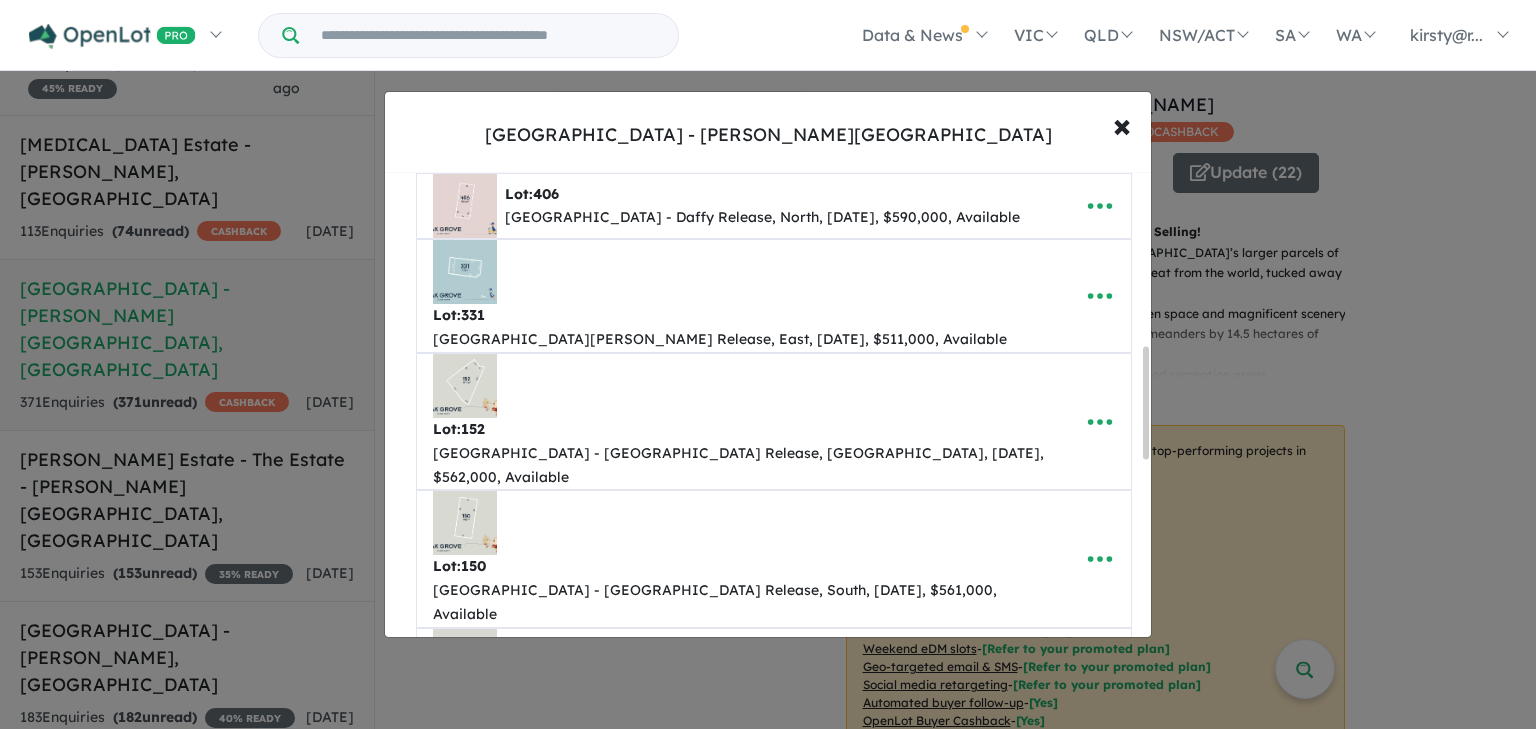 scroll, scrollTop: 718, scrollLeft: 0, axis: vertical 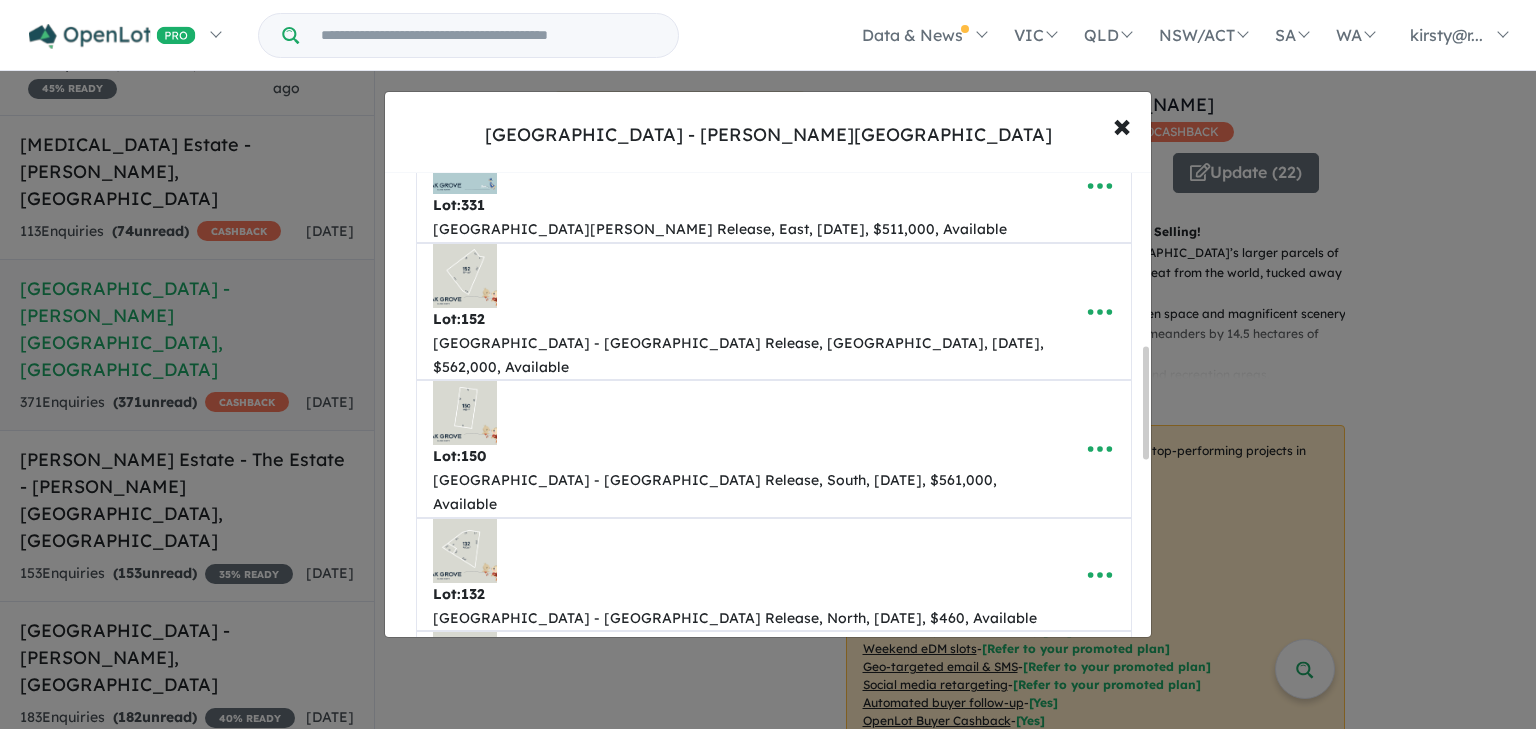 type on "**********" 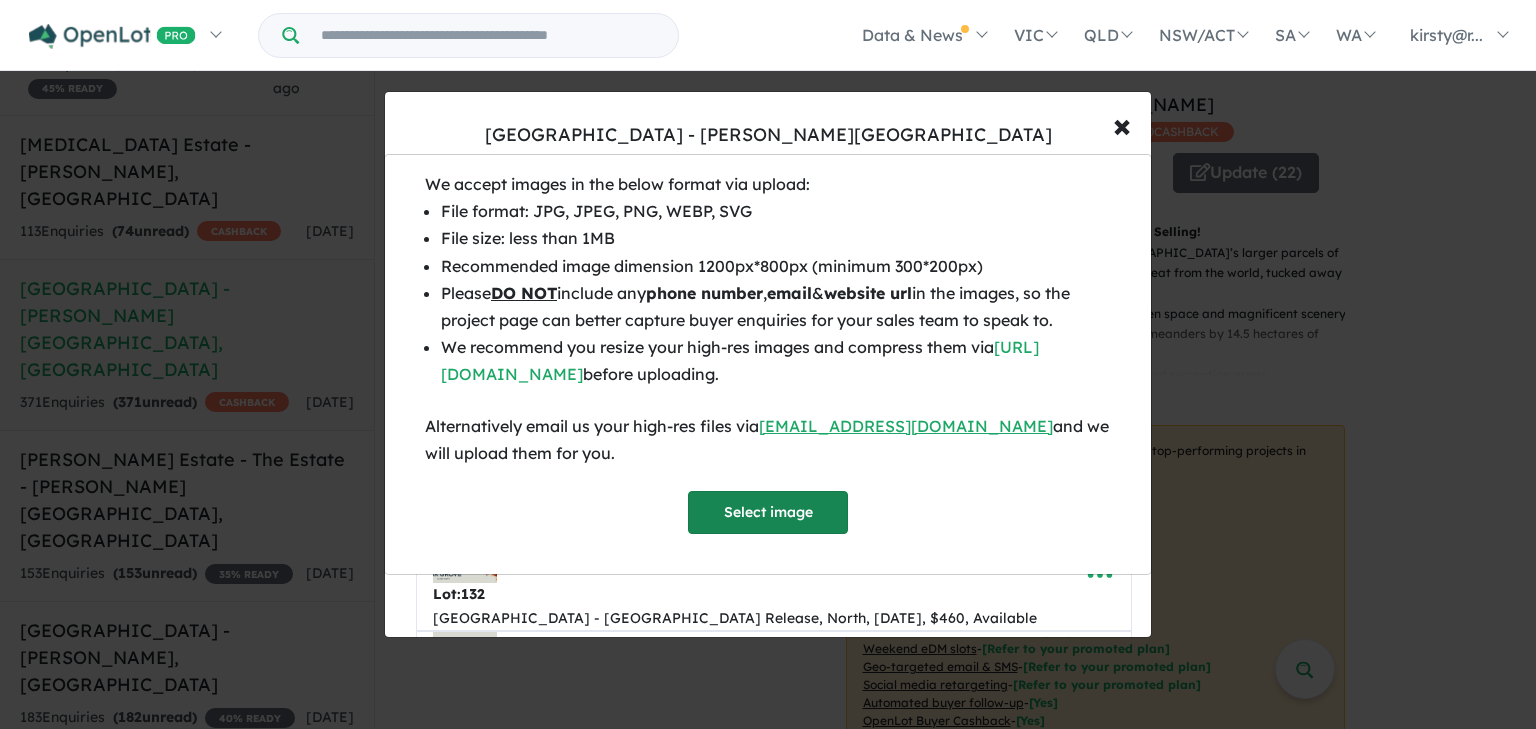 click on "Select image" at bounding box center [768, 512] 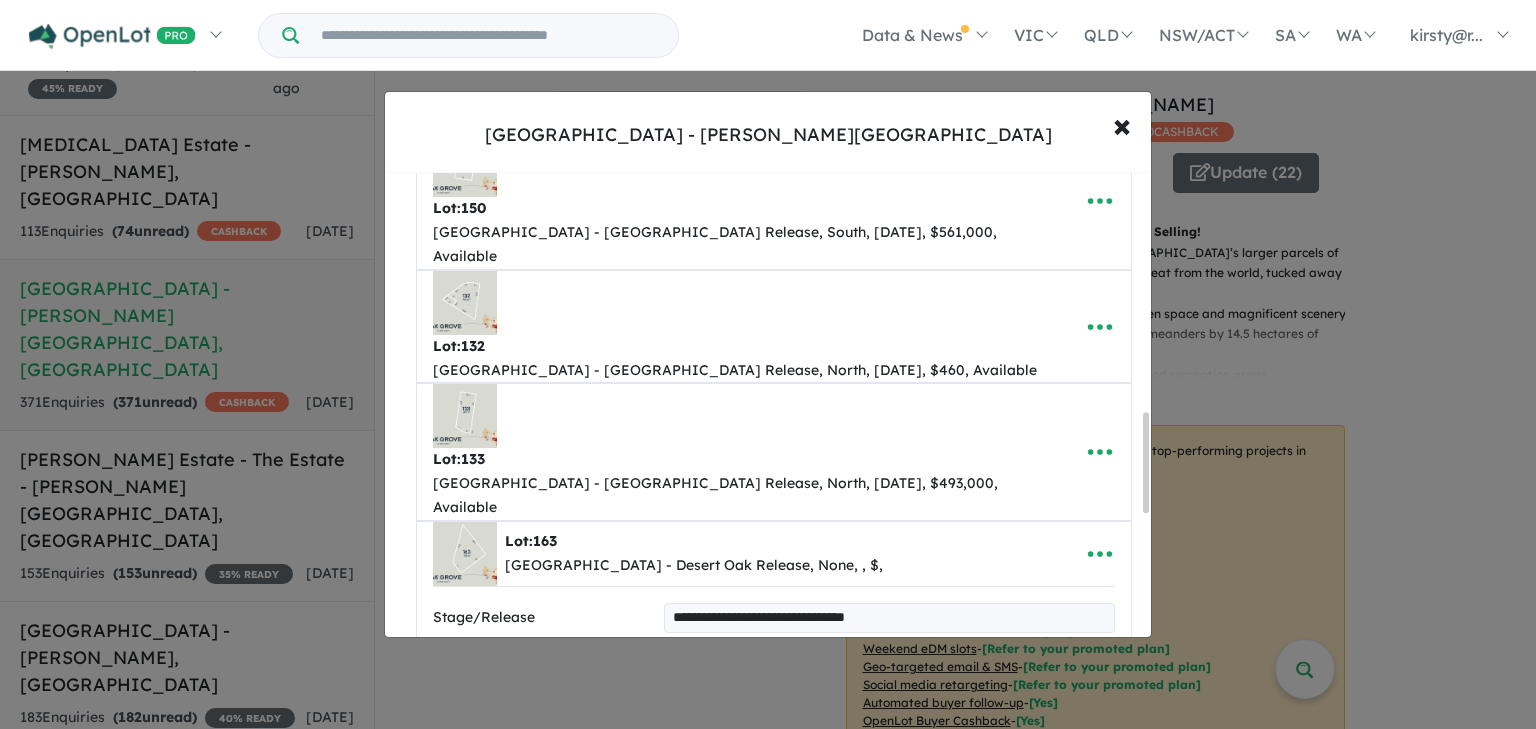 scroll, scrollTop: 1118, scrollLeft: 0, axis: vertical 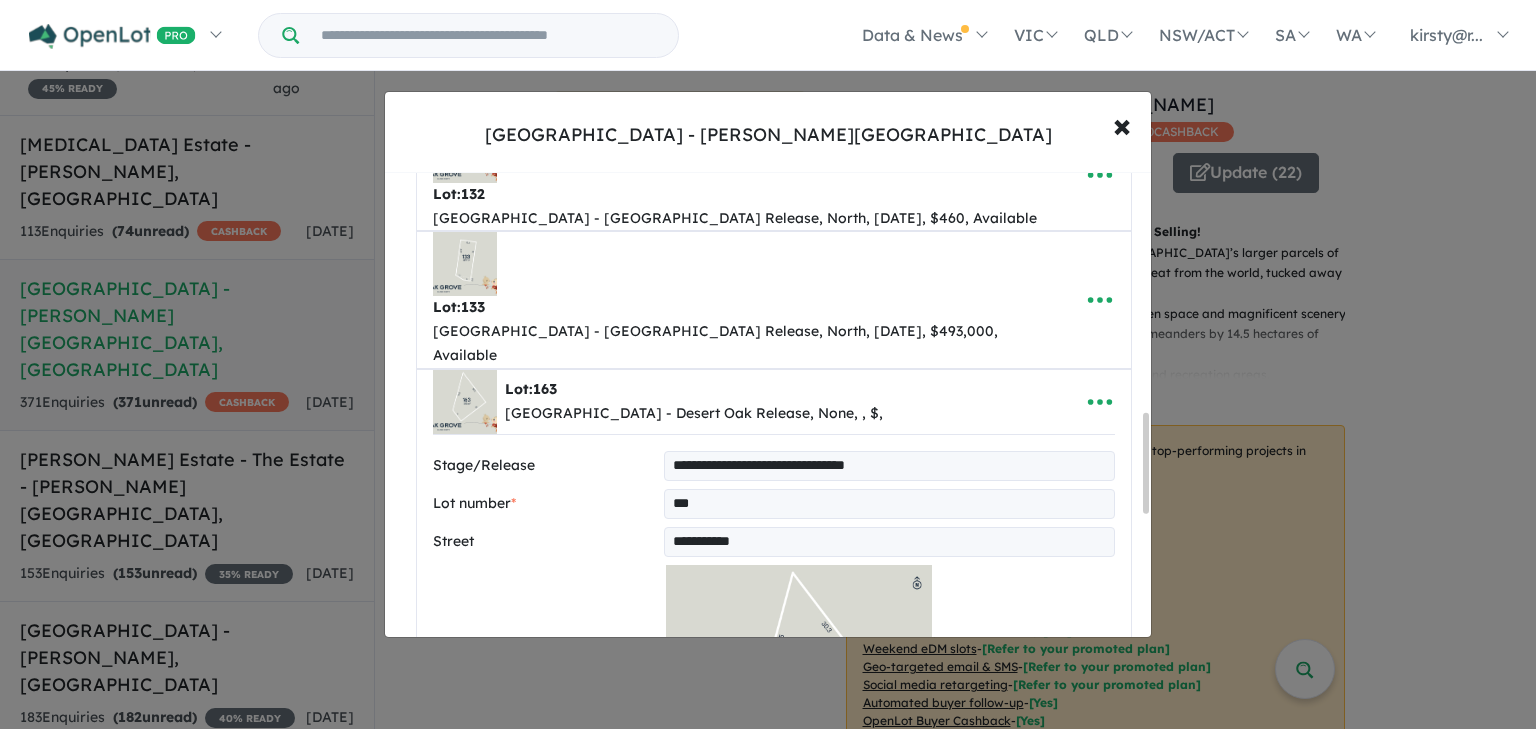 click at bounding box center (889, 856) 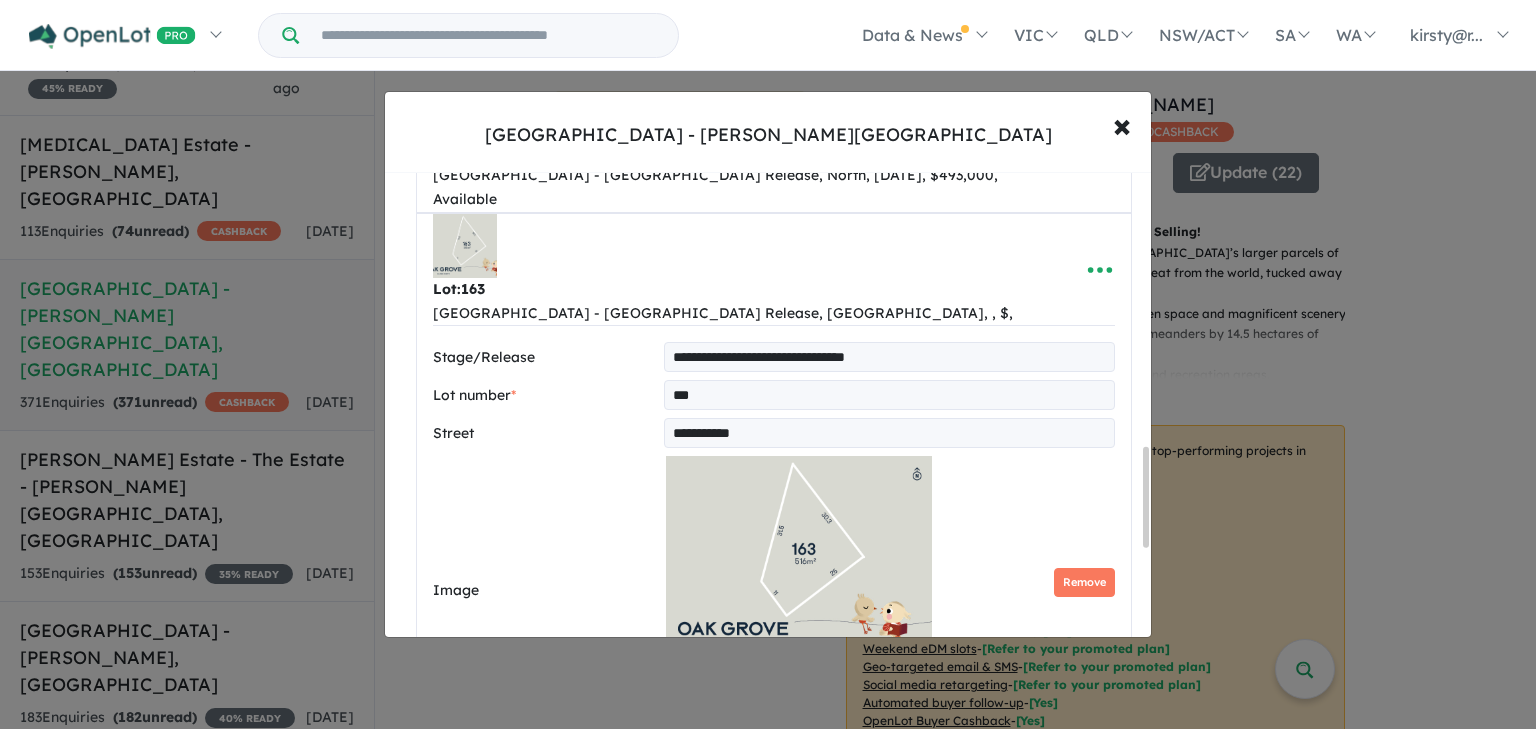 scroll, scrollTop: 1278, scrollLeft: 0, axis: vertical 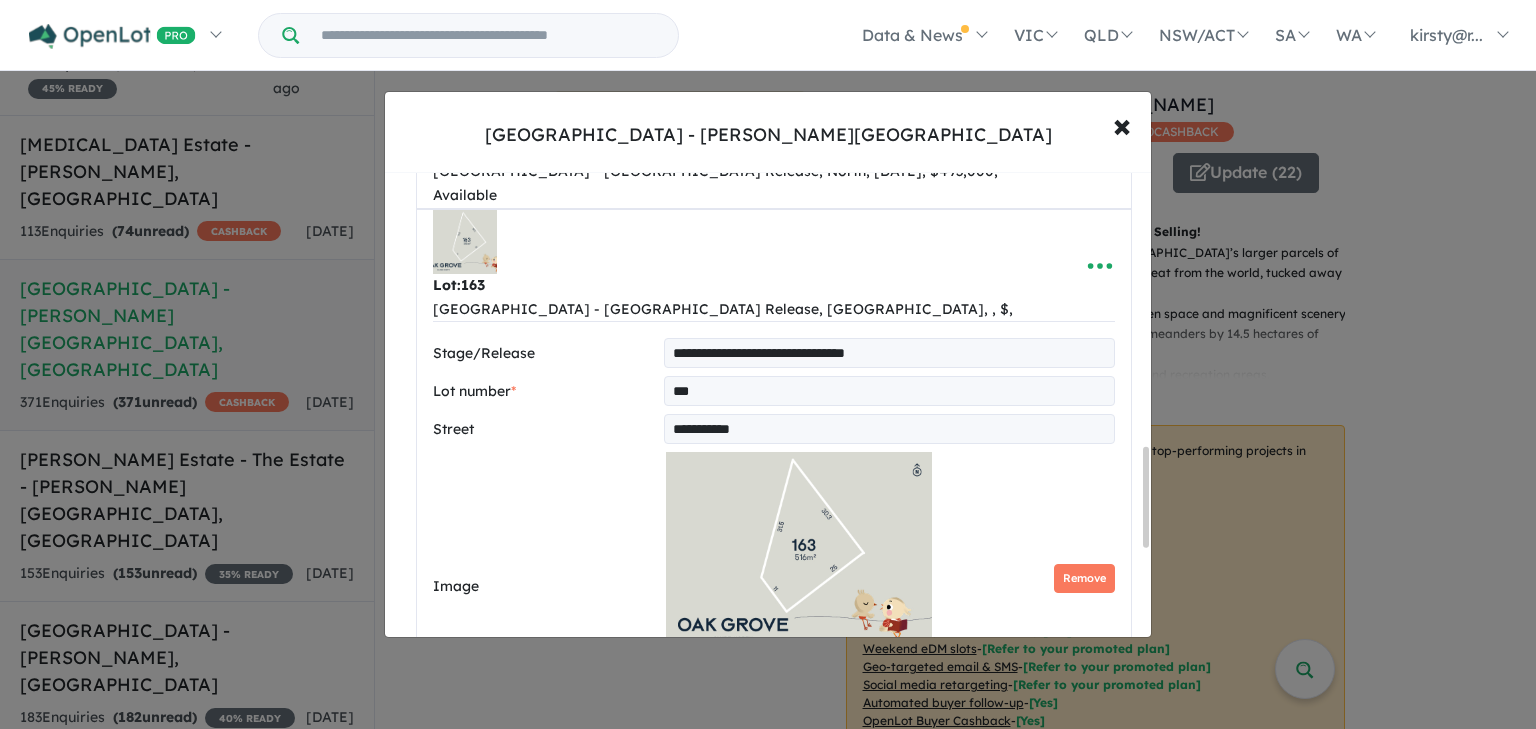 click at bounding box center (889, 975) 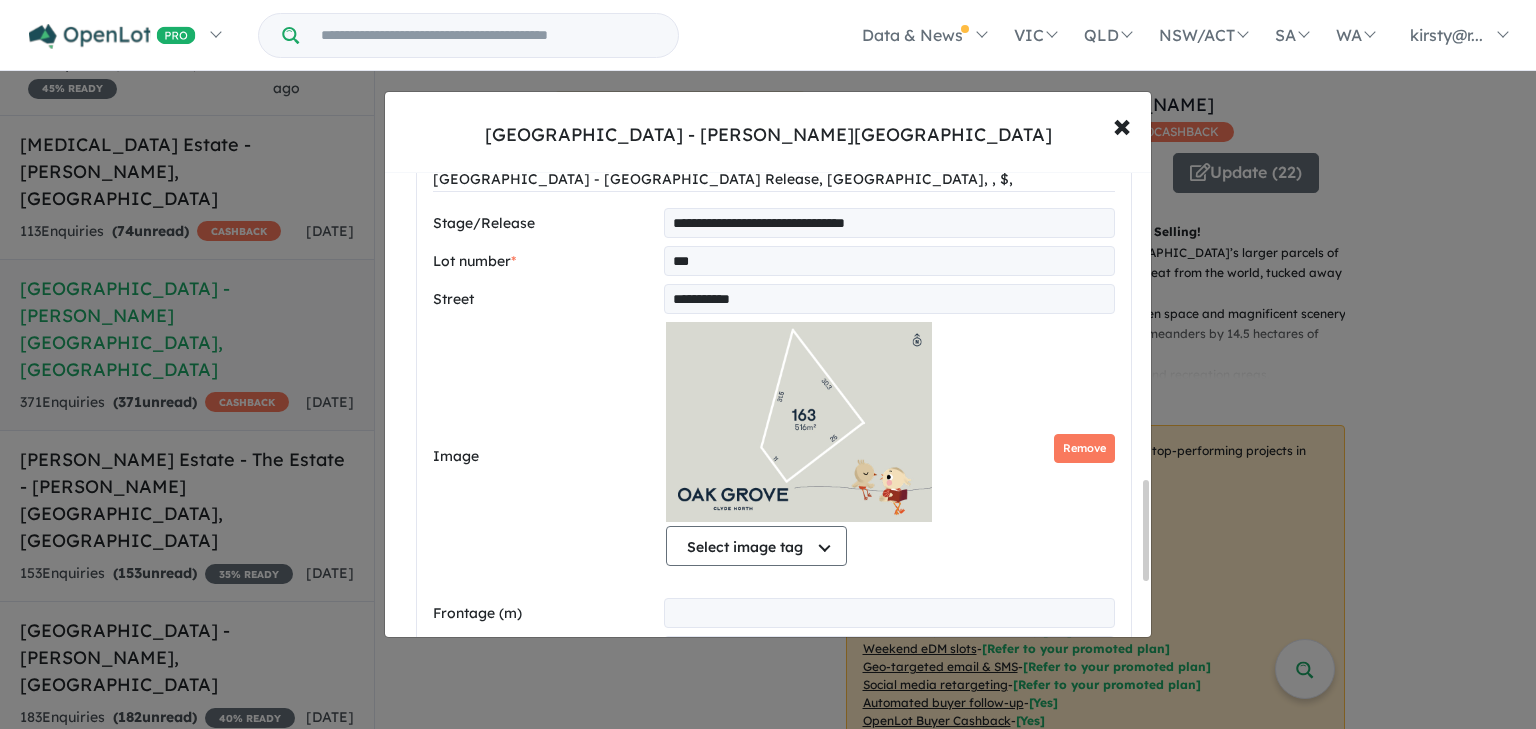 scroll, scrollTop: 1438, scrollLeft: 0, axis: vertical 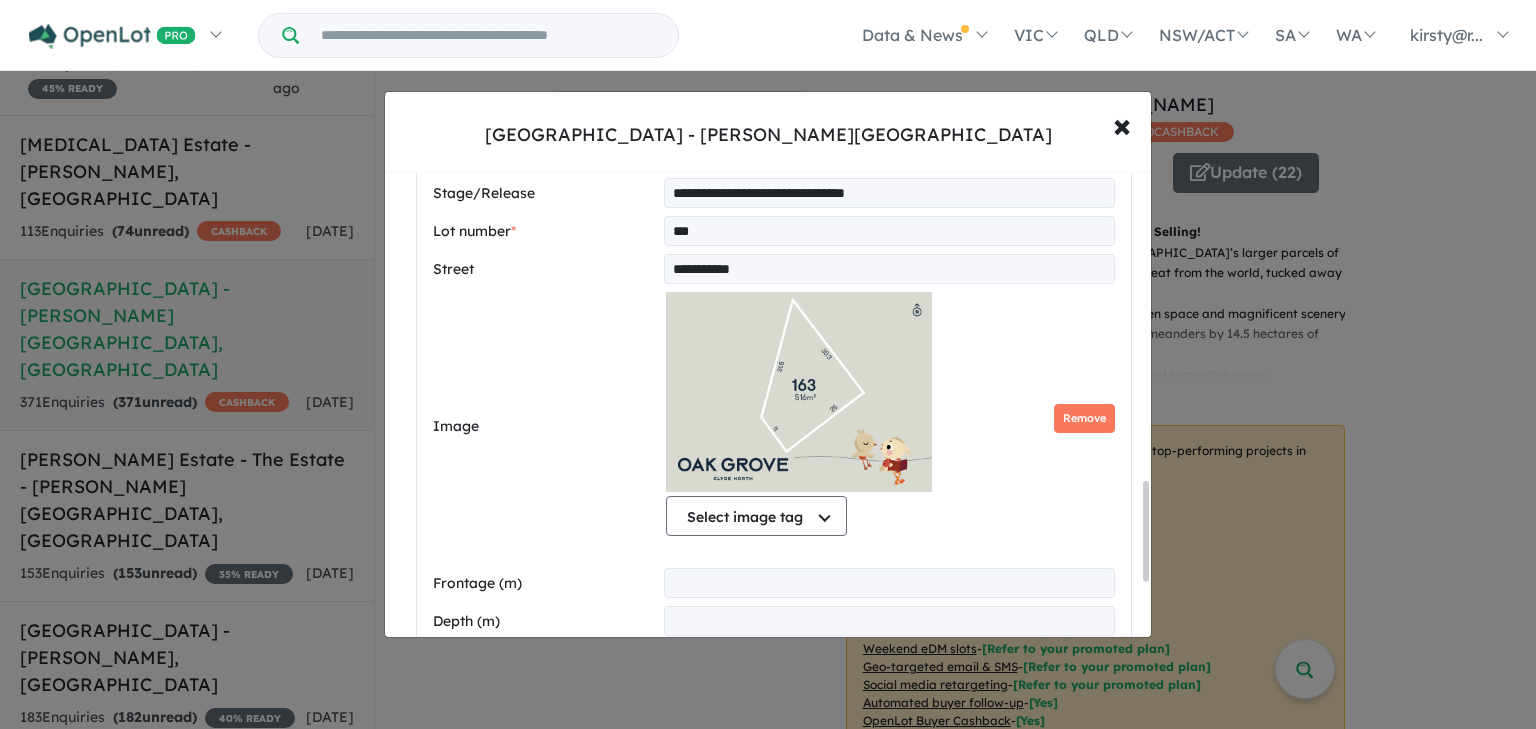 click at bounding box center (889, 971) 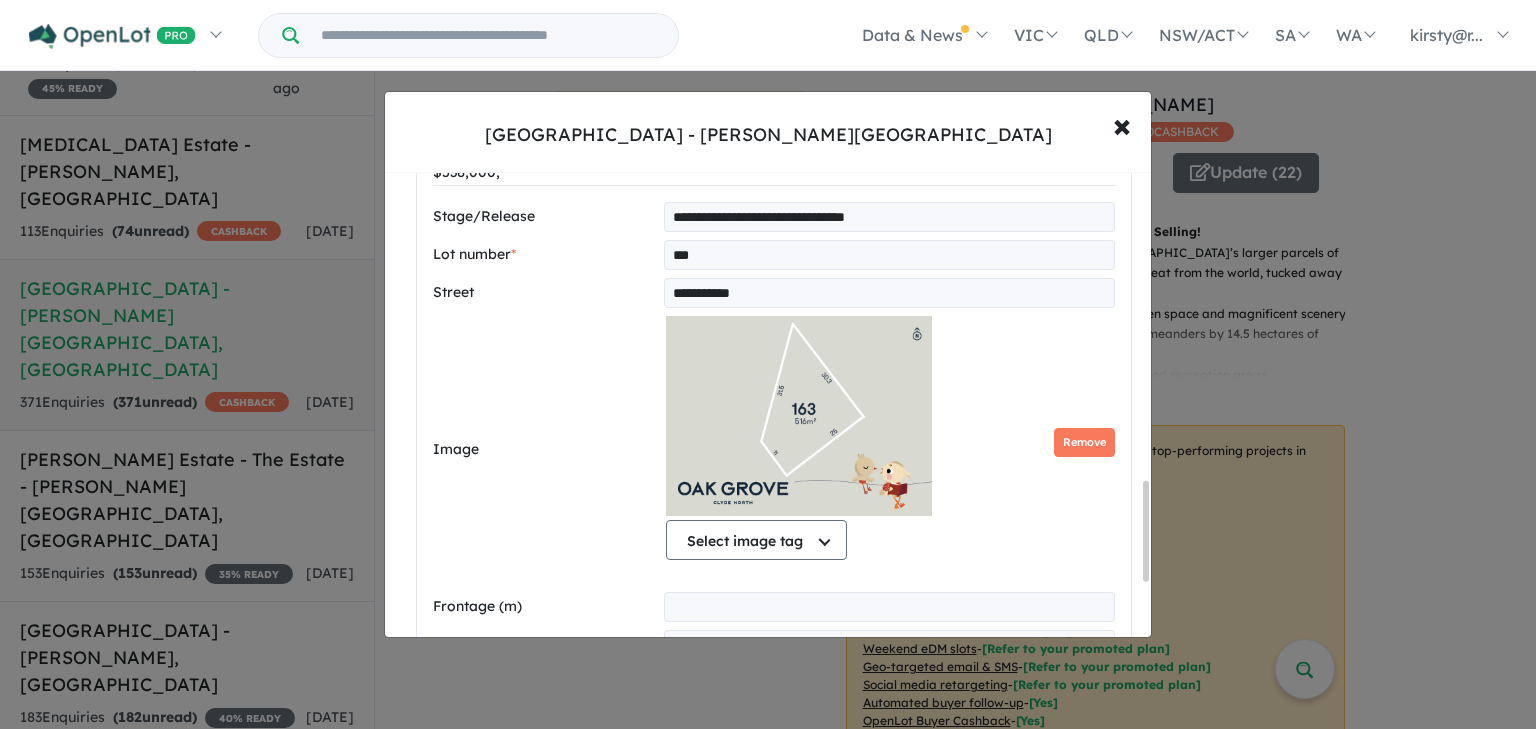 type on "******" 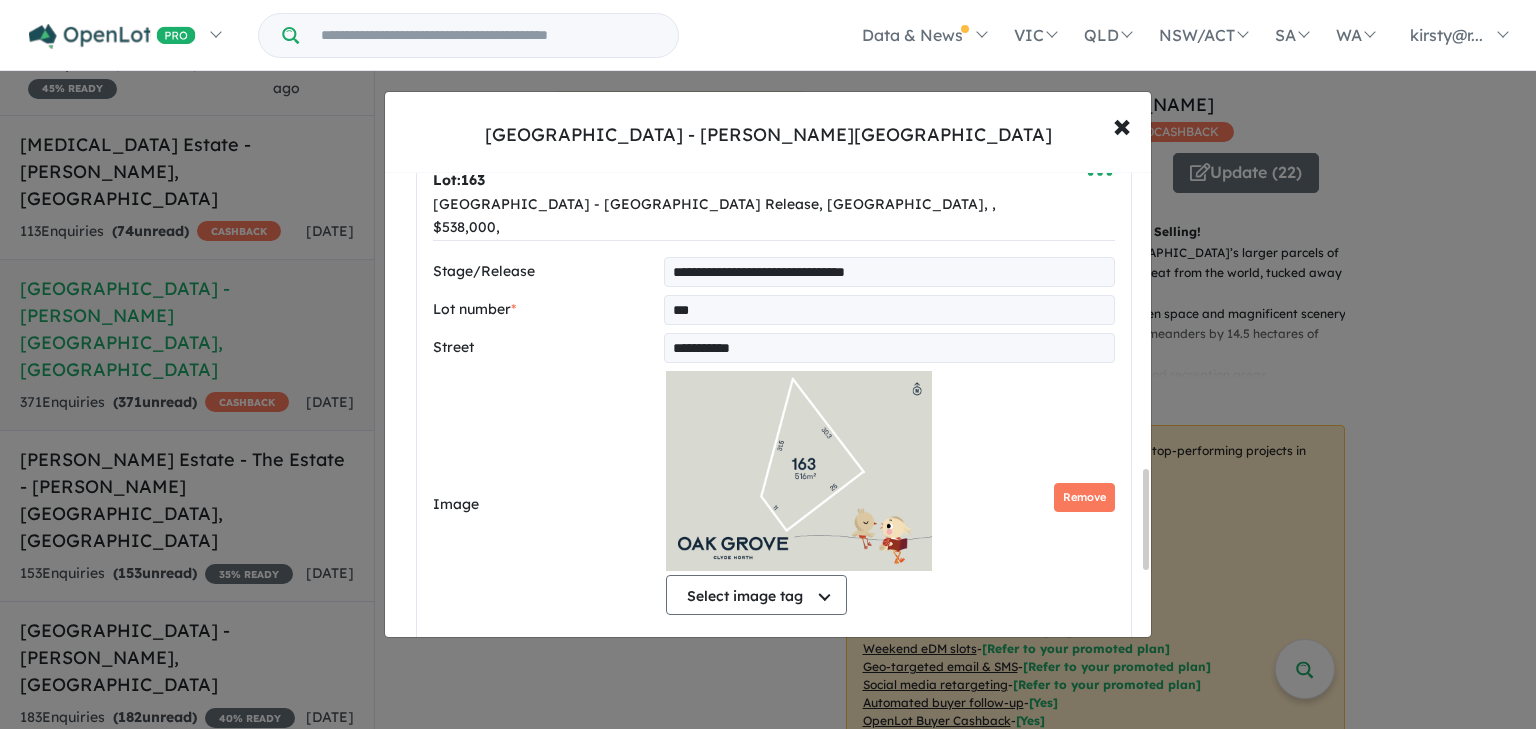 scroll, scrollTop: 1438, scrollLeft: 0, axis: vertical 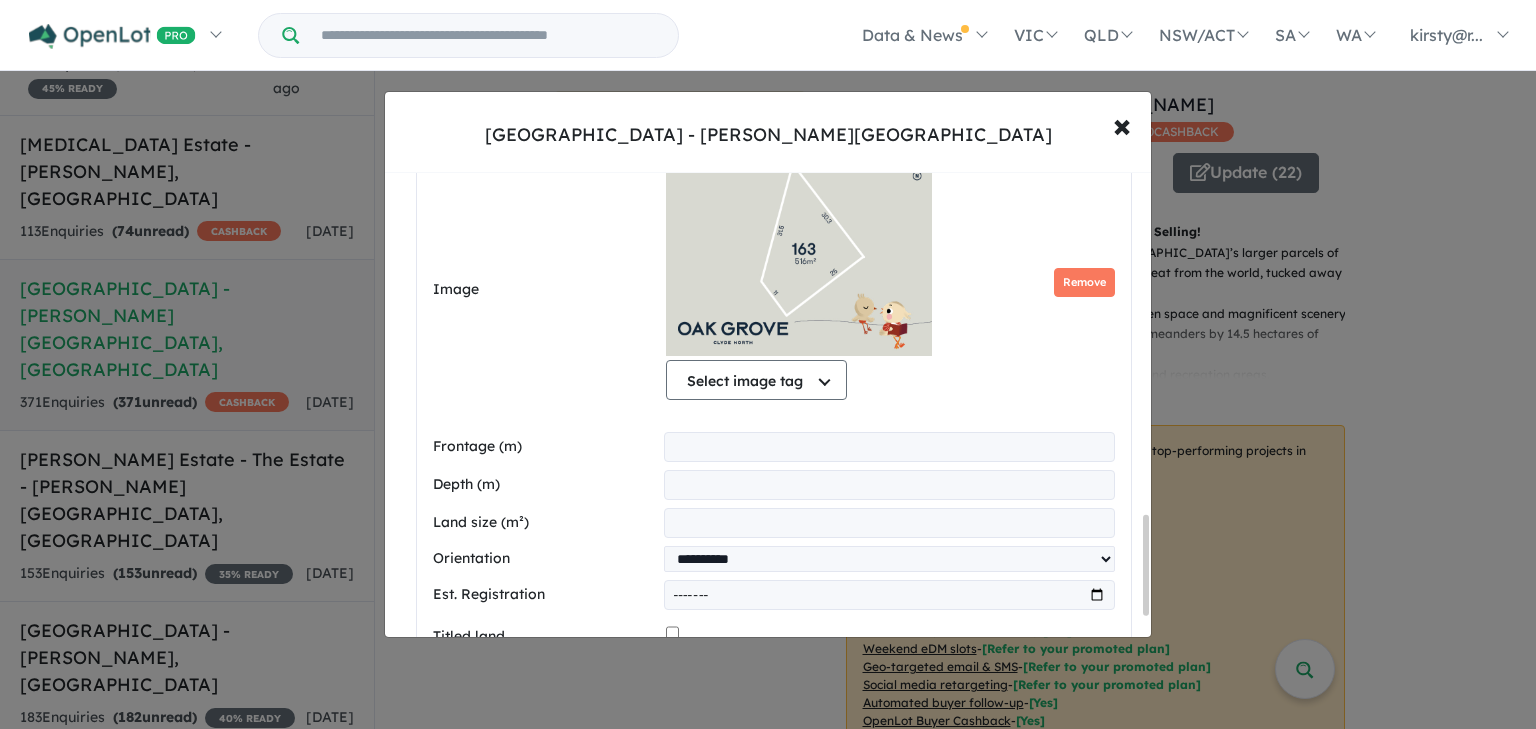 click on "Save listing" at bounding box center [774, 1006] 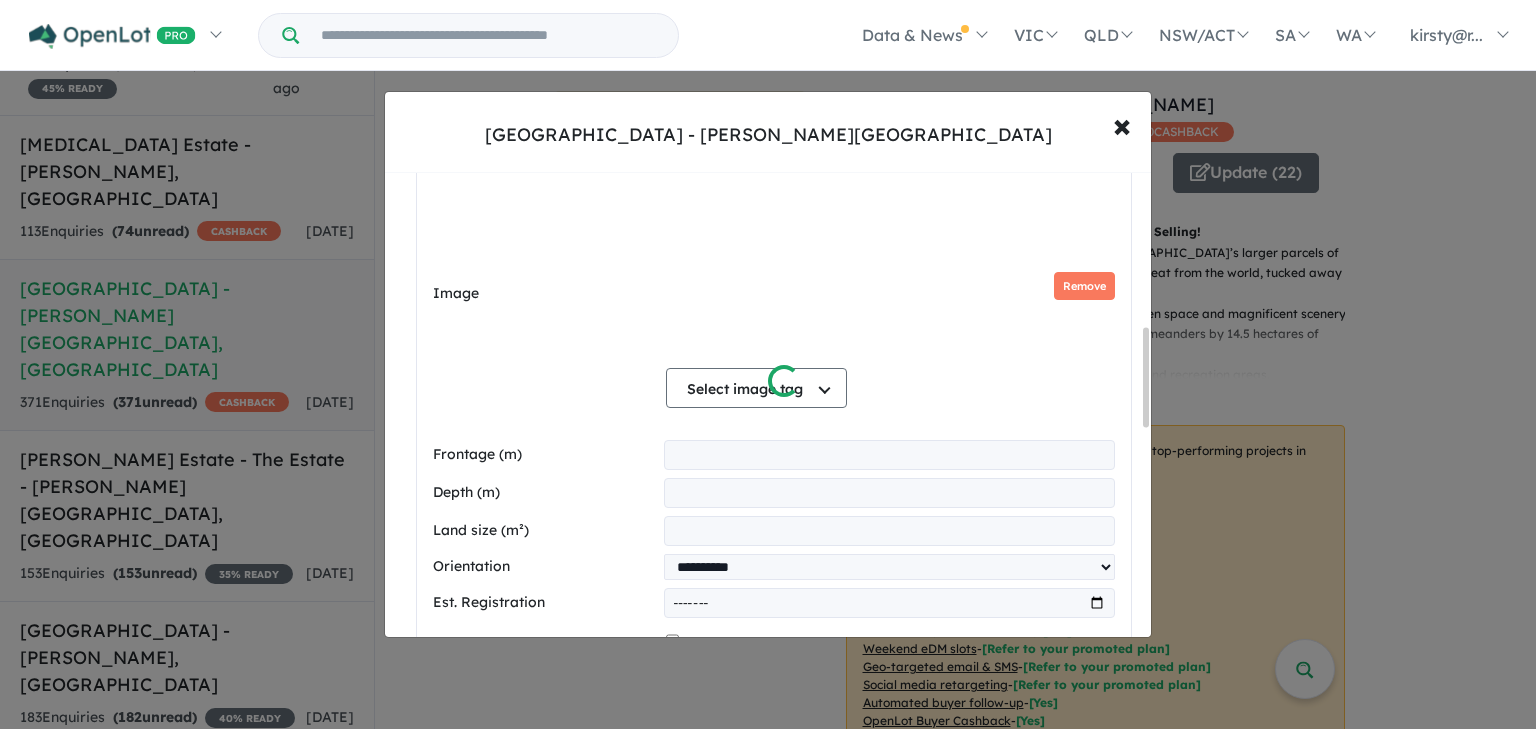 scroll, scrollTop: 718, scrollLeft: 0, axis: vertical 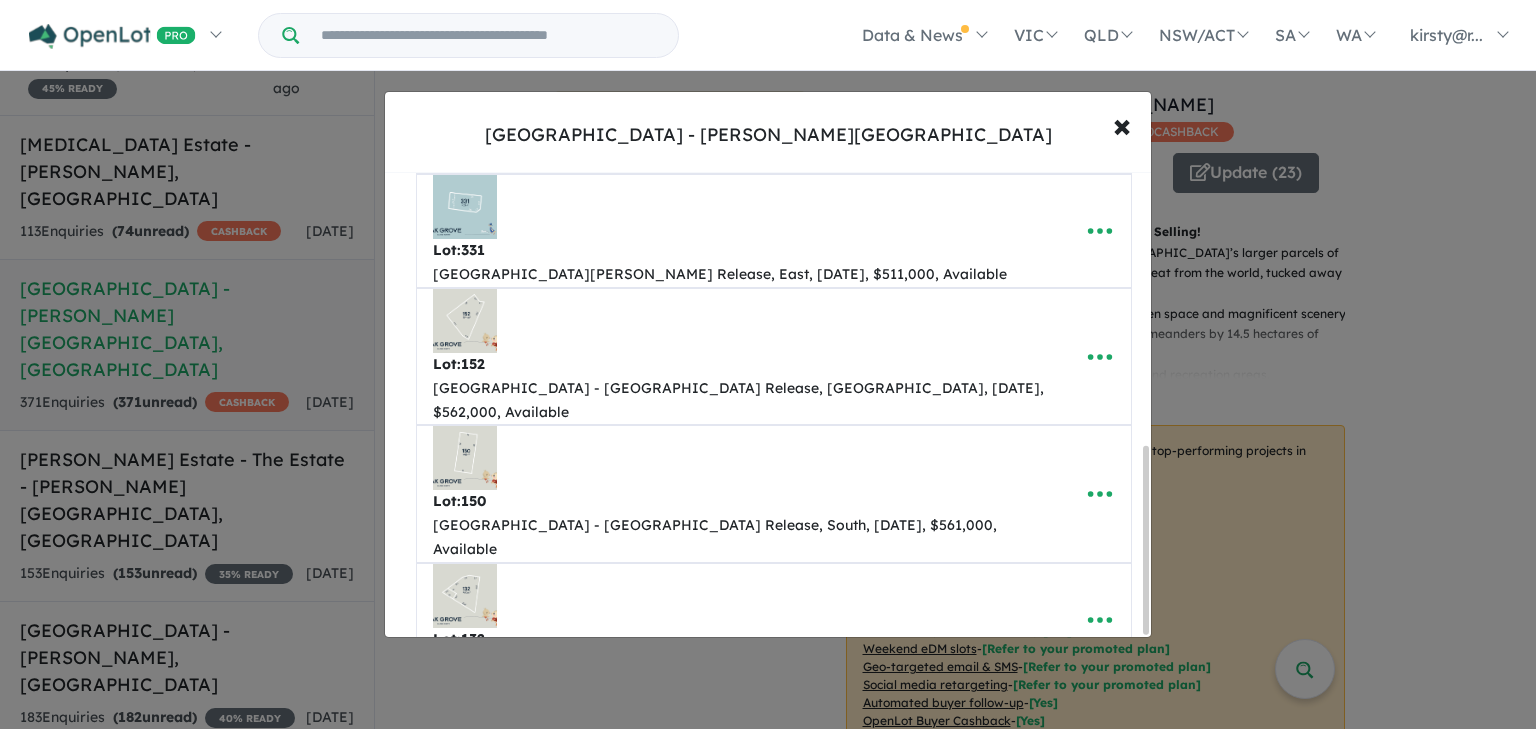 click on "Re-order listings" at bounding box center (774, 1047) 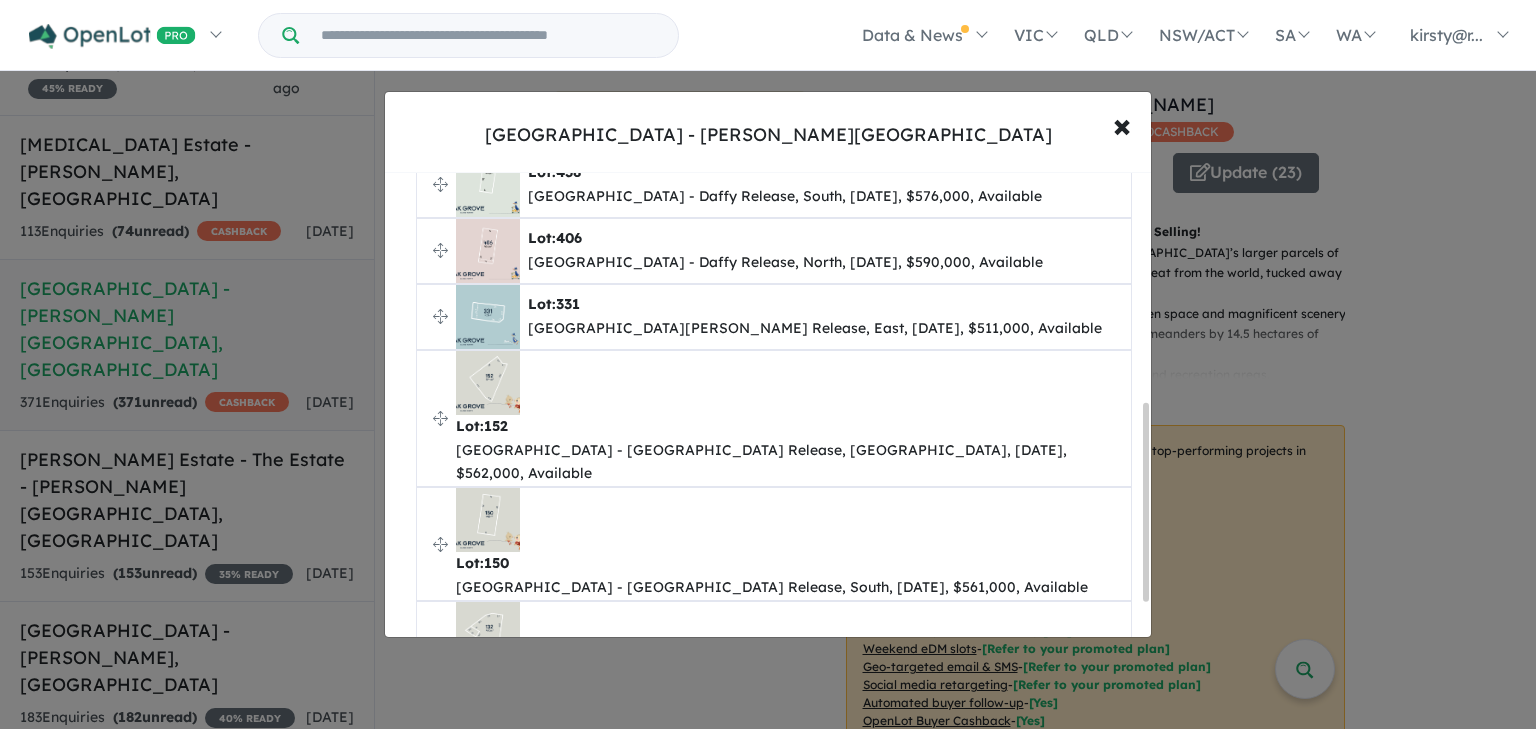 scroll, scrollTop: 541, scrollLeft: 0, axis: vertical 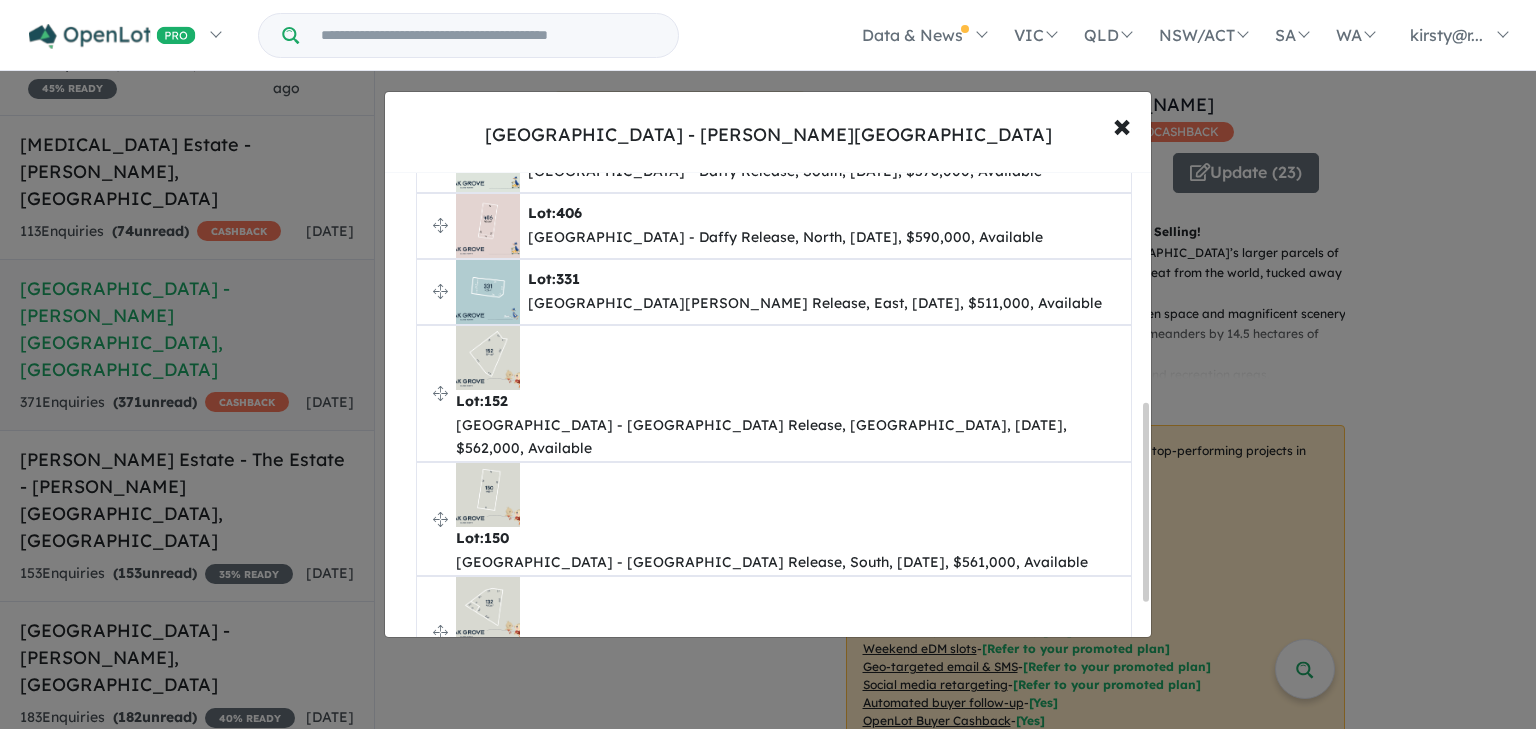 click on "Save order Cancel" at bounding box center (774, 1007) 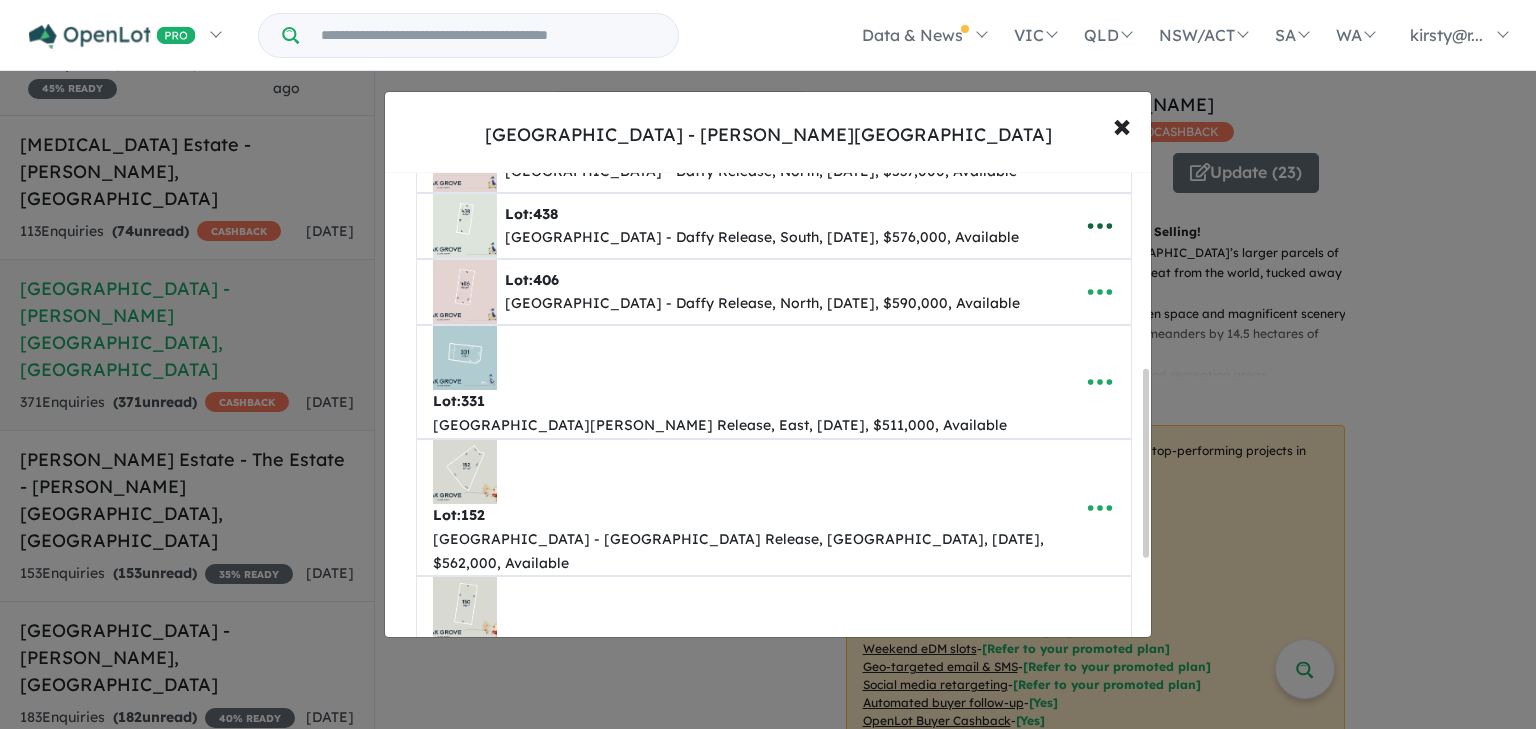scroll, scrollTop: 560, scrollLeft: 0, axis: vertical 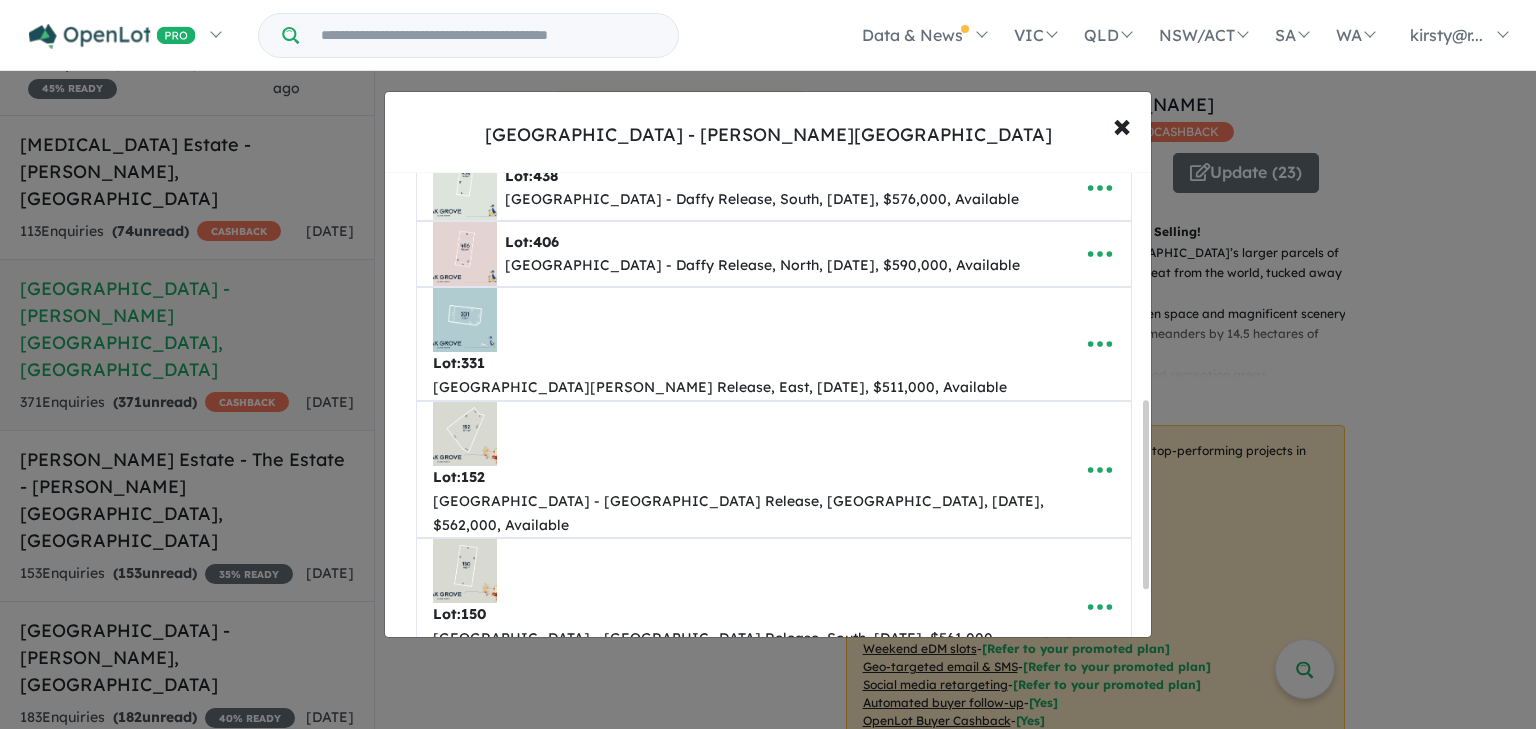 click 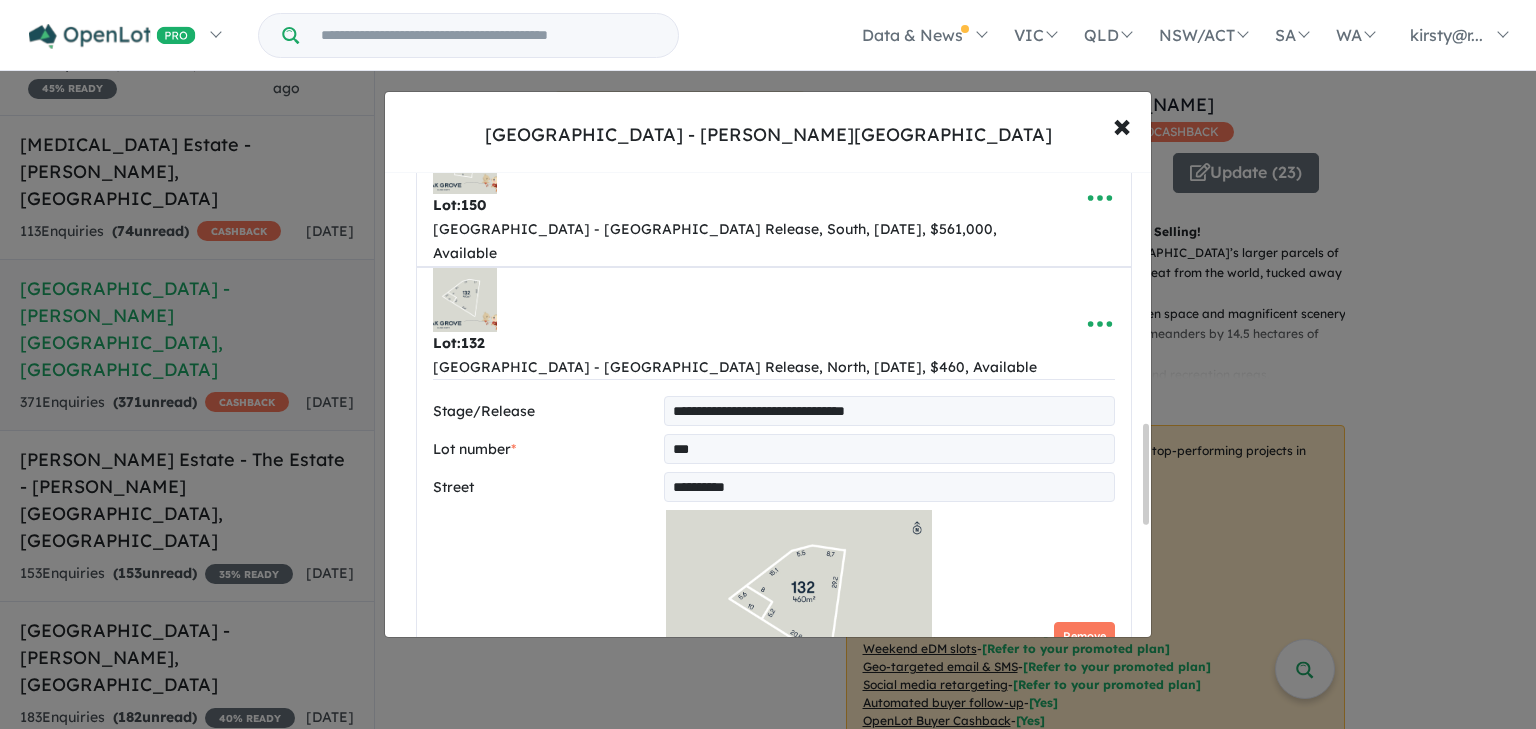 scroll, scrollTop: 1227, scrollLeft: 0, axis: vertical 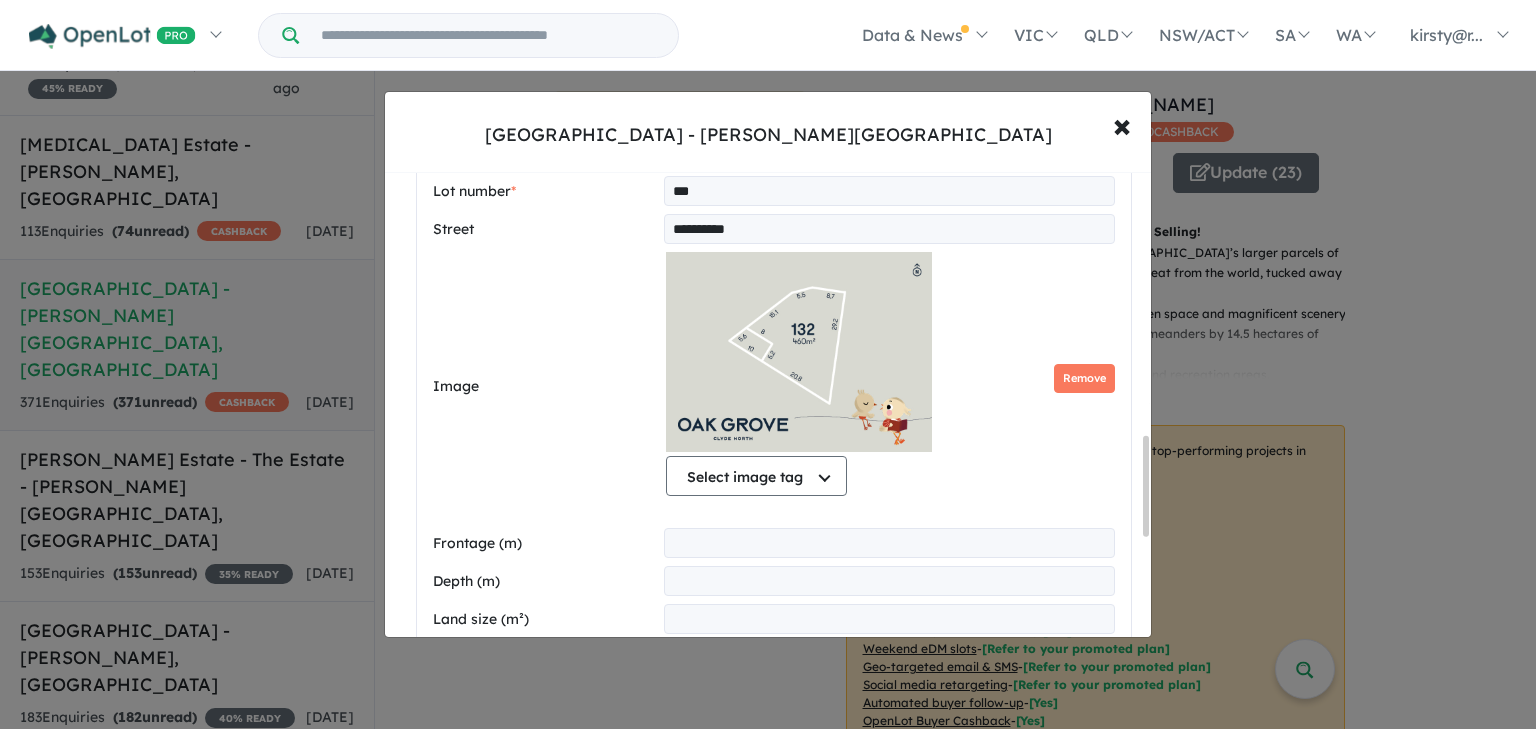 click on "******" at bounding box center (889, 931) 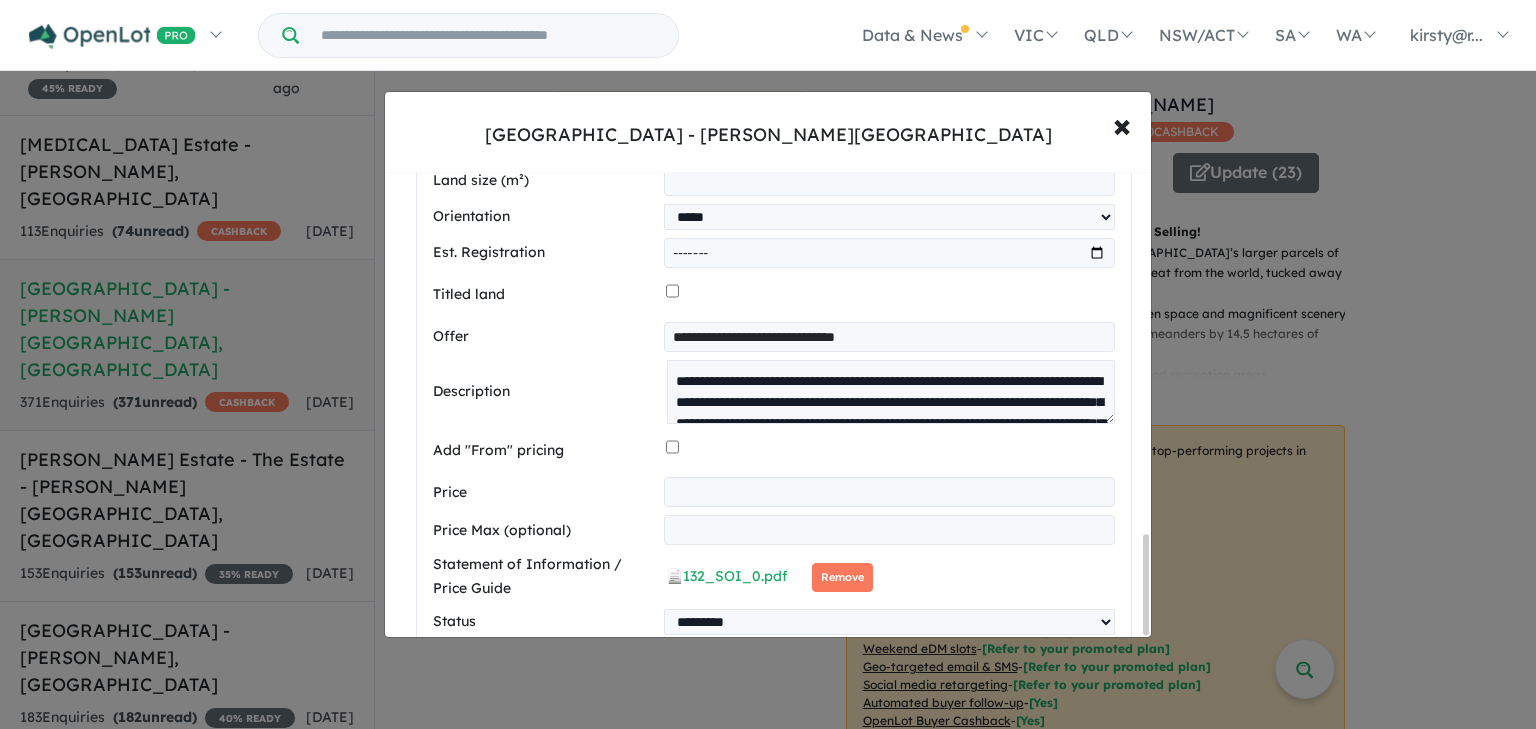 type on "******" 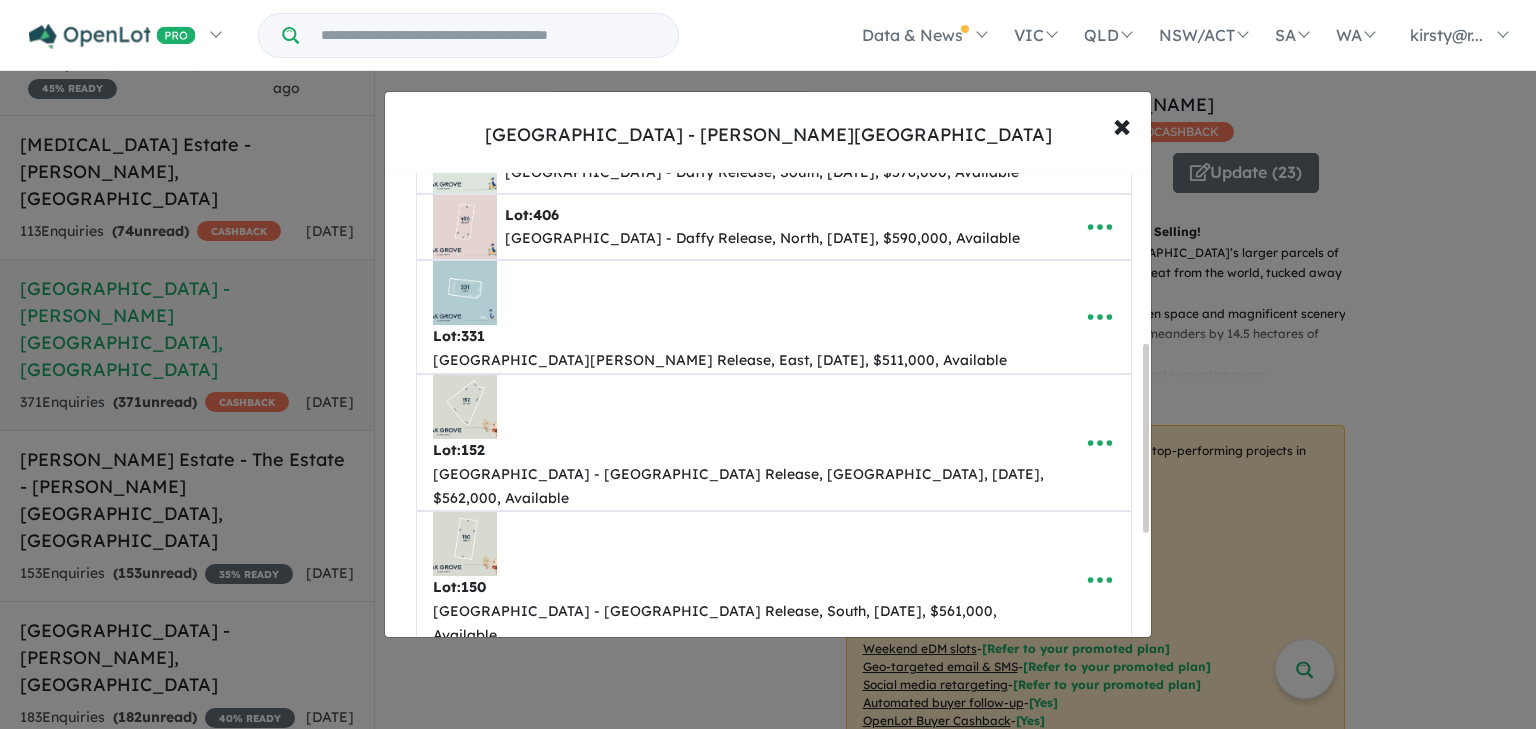 scroll, scrollTop: 0, scrollLeft: 0, axis: both 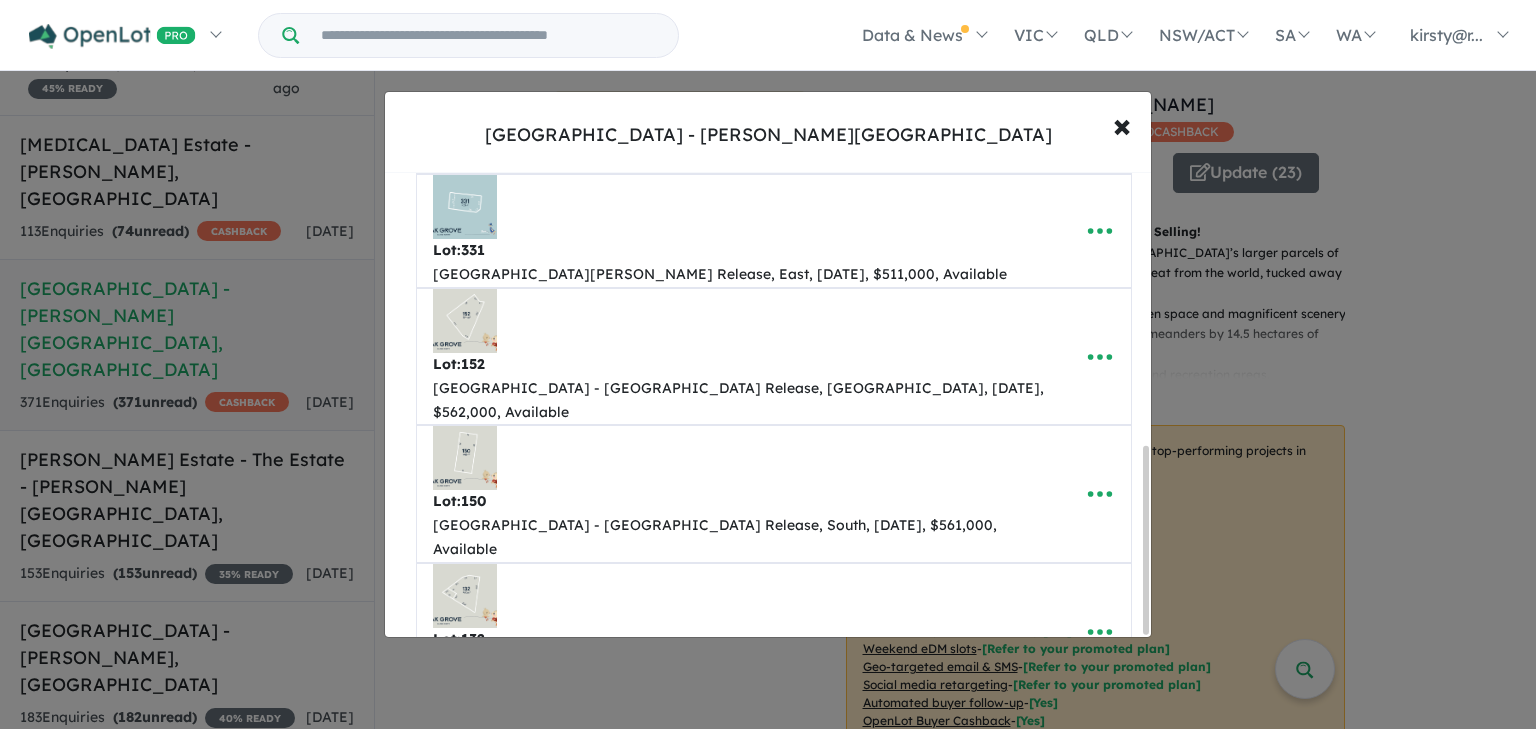 click on "Re-order listings" at bounding box center [774, 1071] 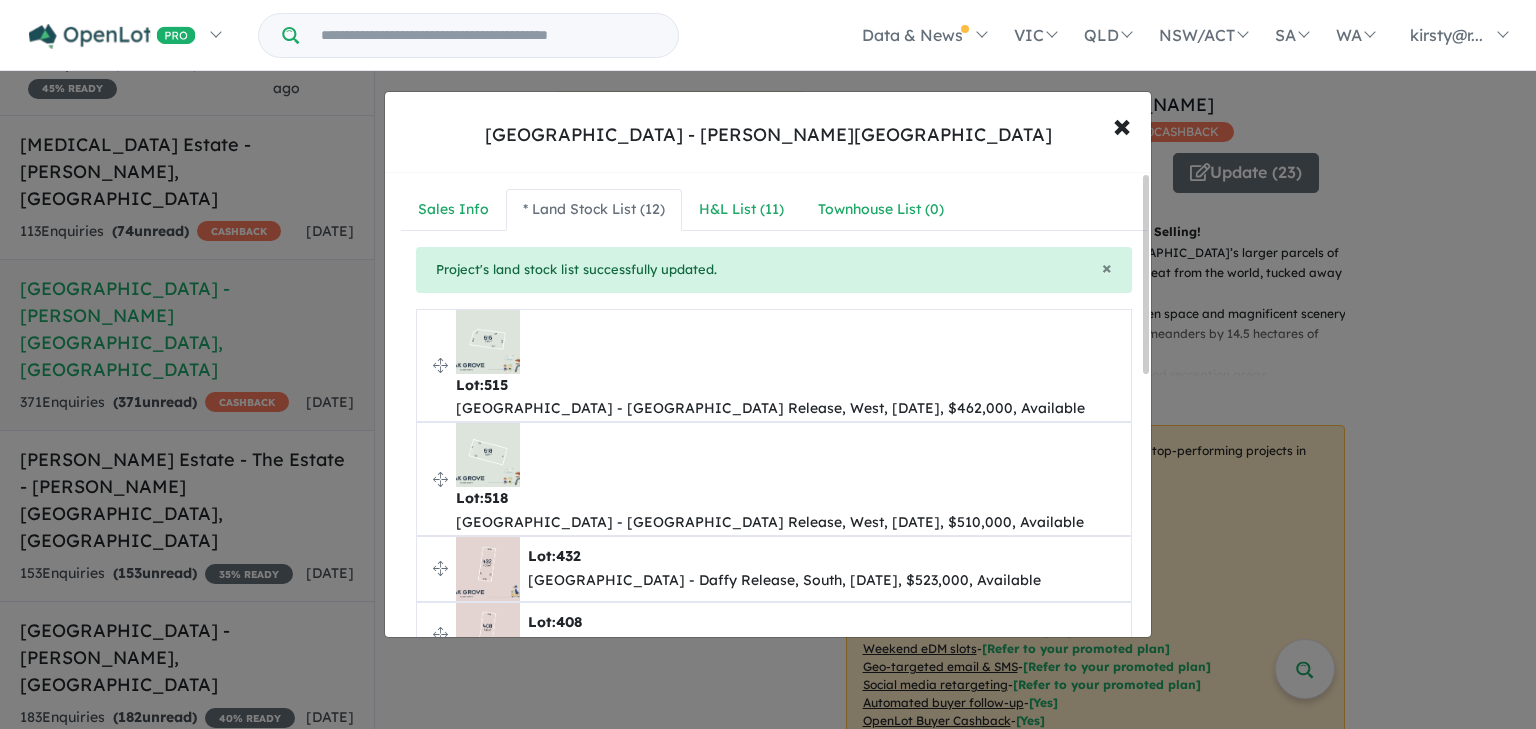 scroll, scrollTop: 80, scrollLeft: 0, axis: vertical 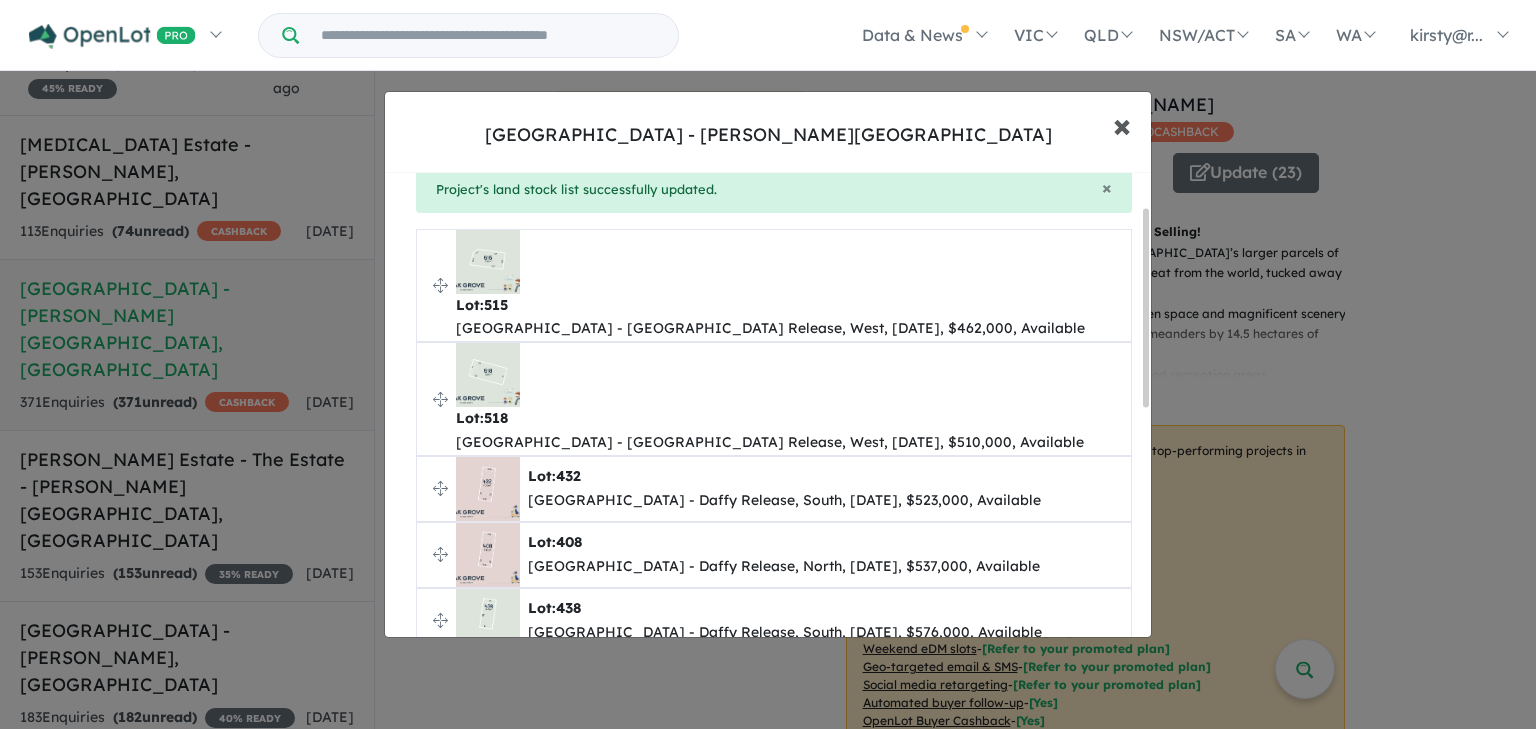 click on "× Close" at bounding box center [1122, 125] 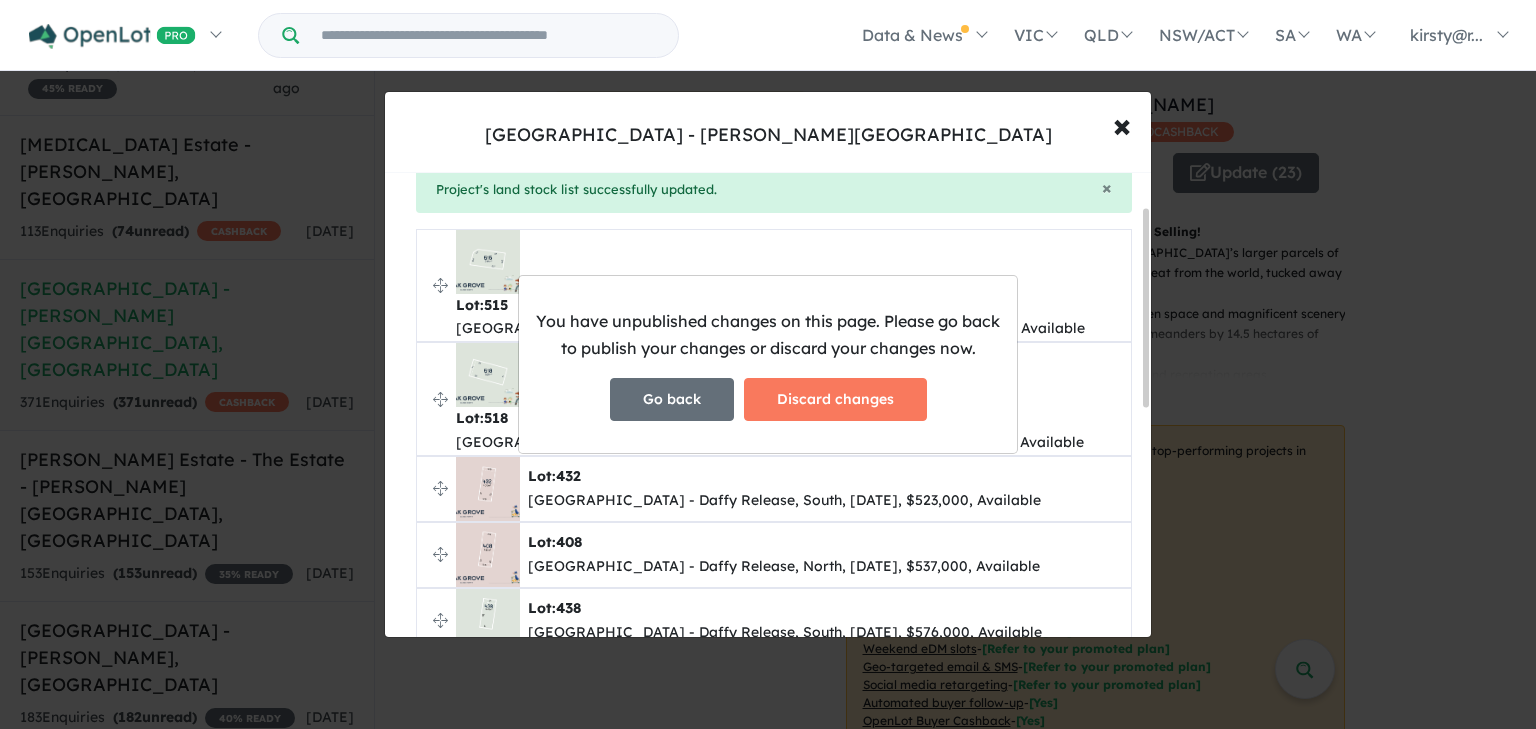 click on "Go back" at bounding box center [672, 399] 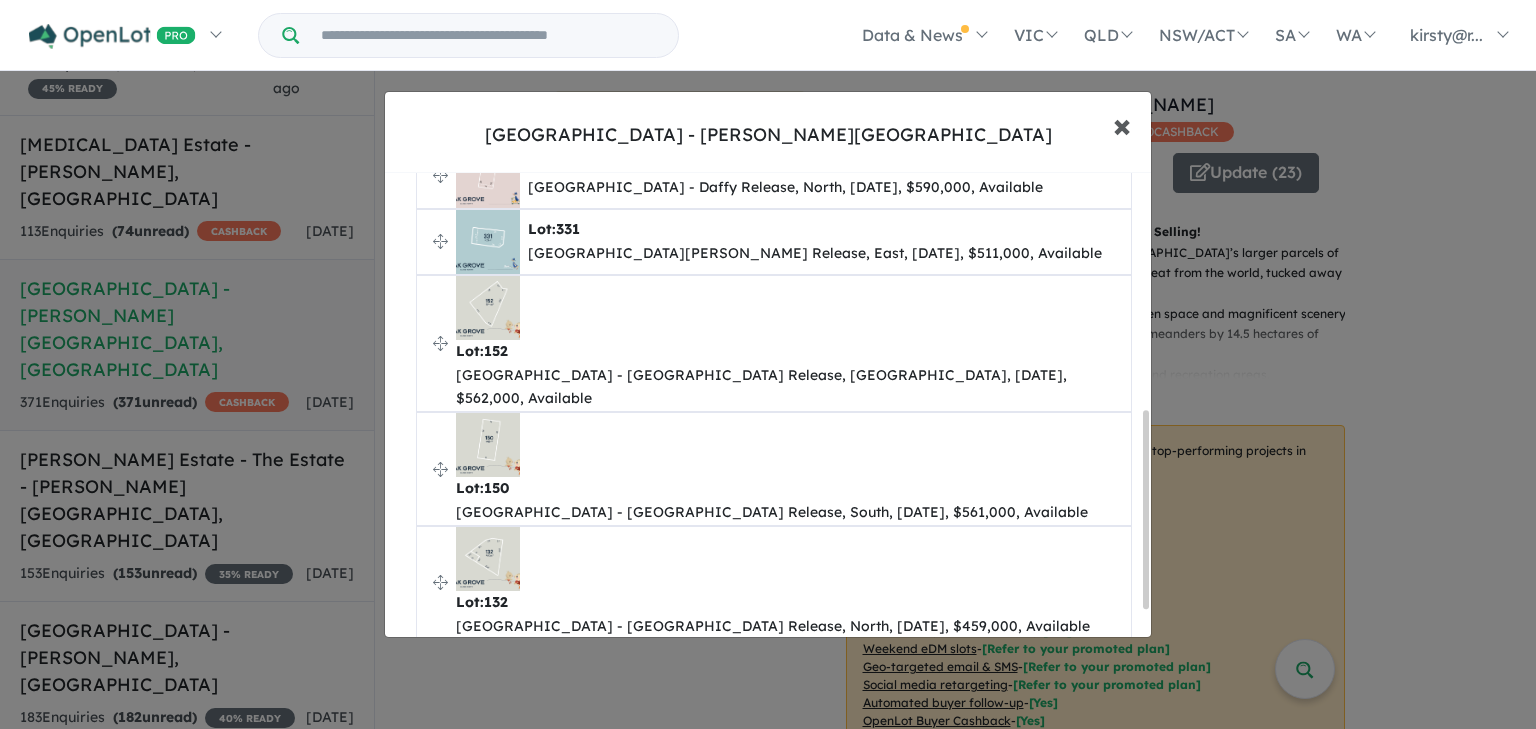 scroll, scrollTop: 621, scrollLeft: 0, axis: vertical 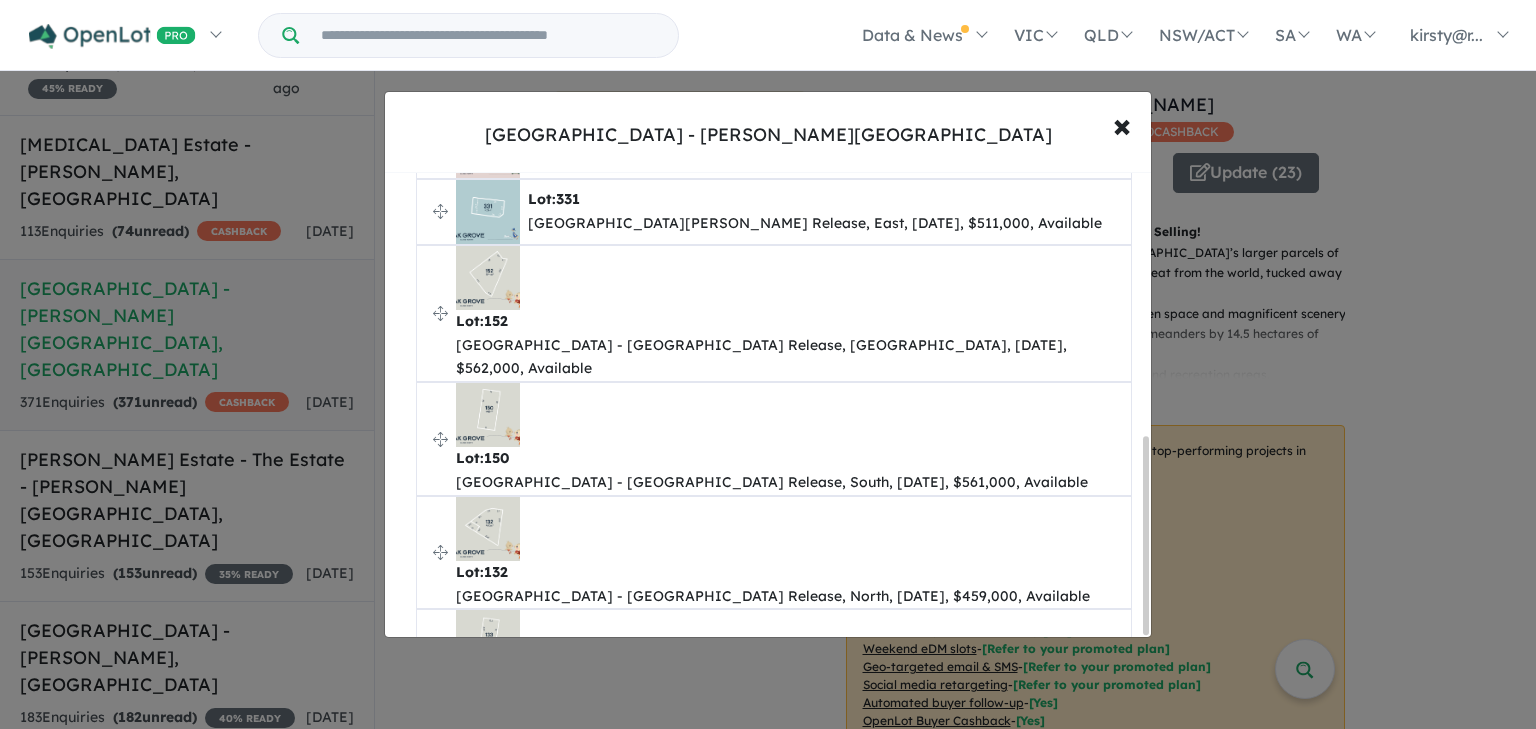 click on "Save order" at bounding box center [774, 905] 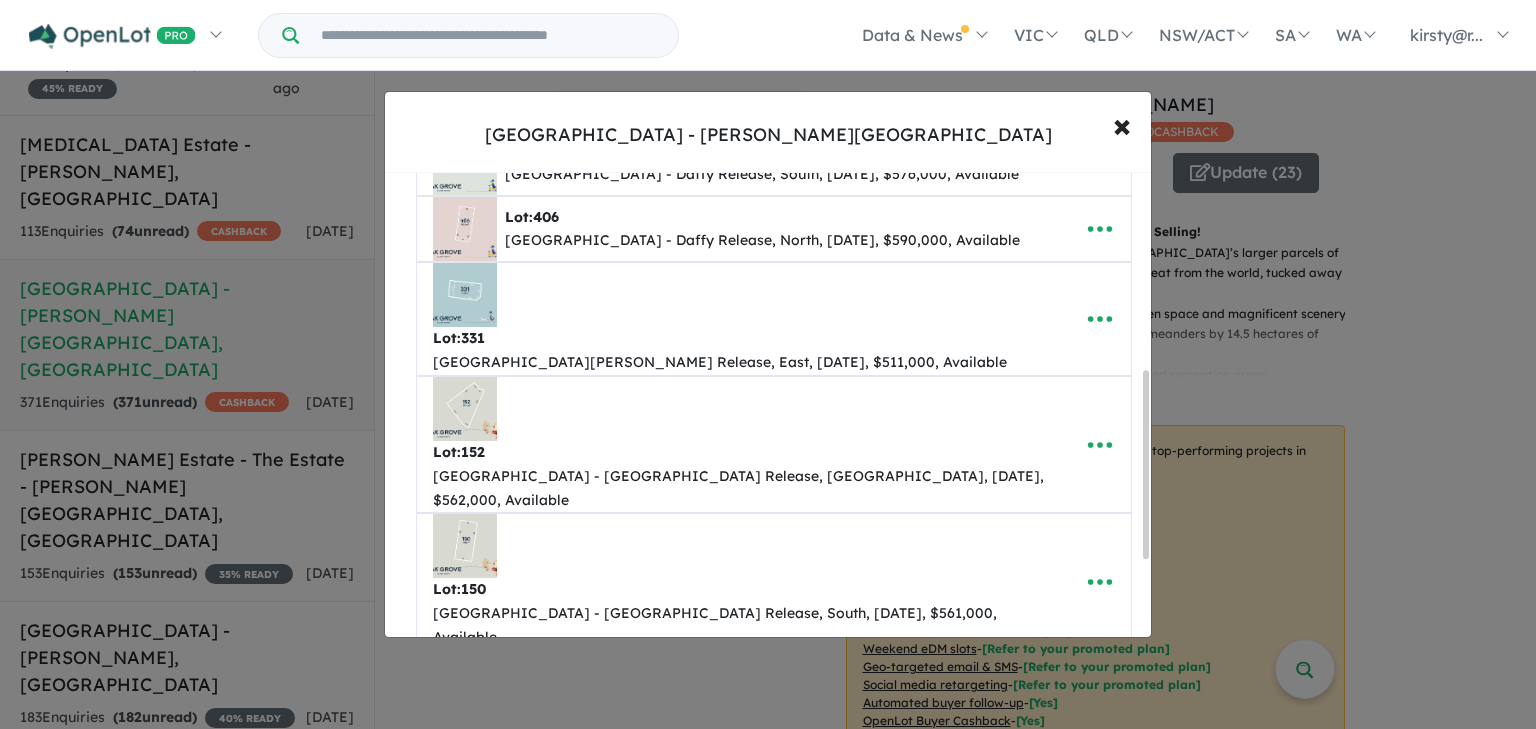 scroll, scrollTop: 673, scrollLeft: 0, axis: vertical 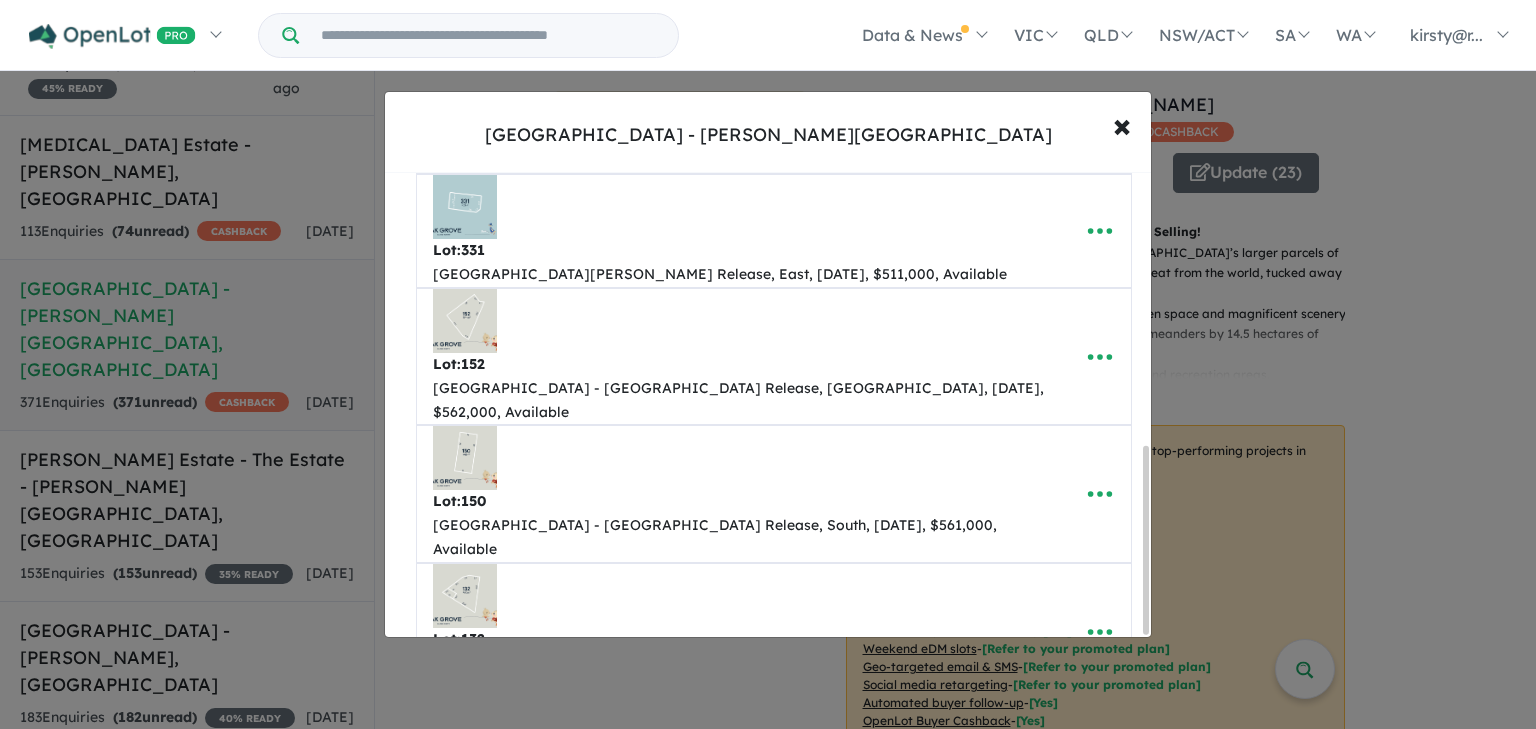 click on "Re-order listings" at bounding box center (774, 1071) 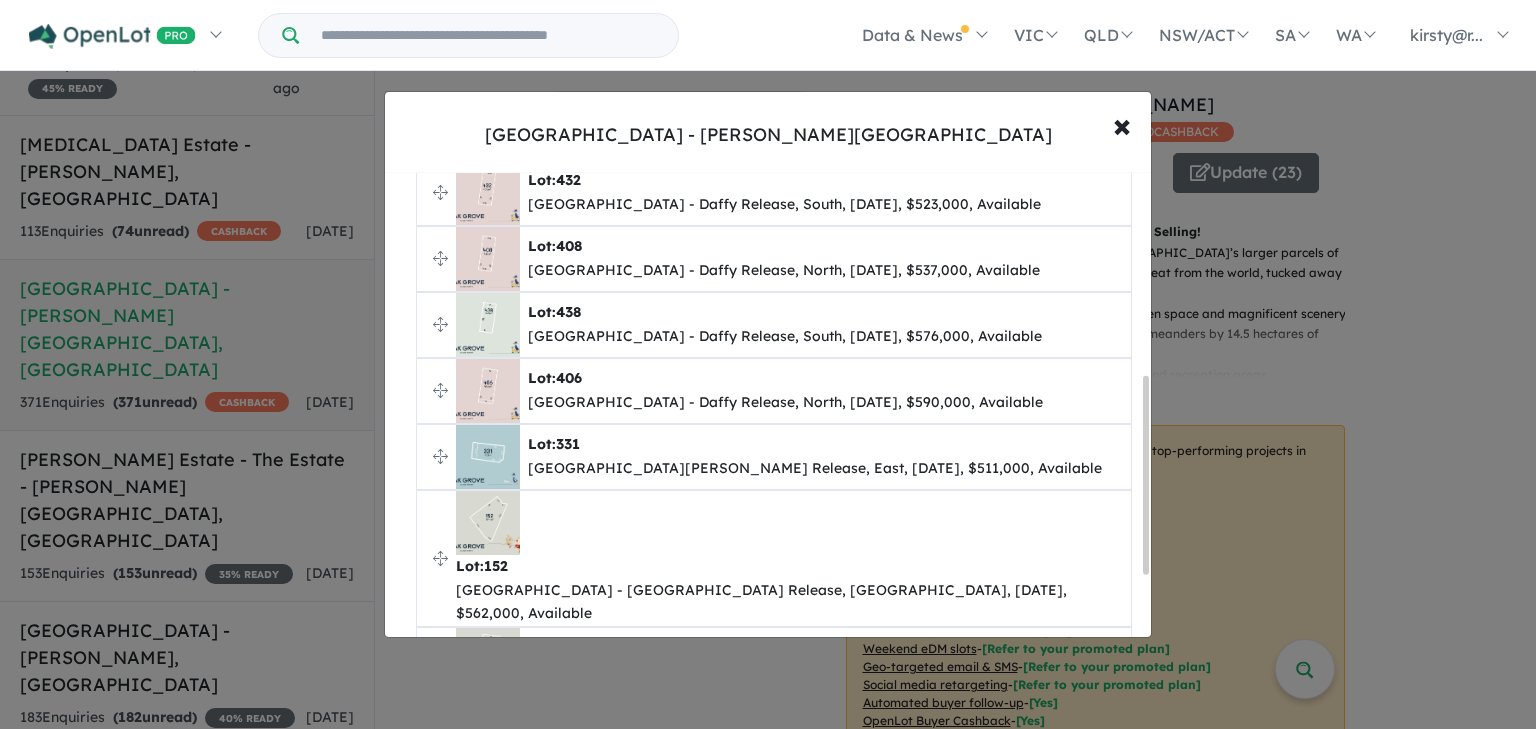 scroll, scrollTop: 480, scrollLeft: 0, axis: vertical 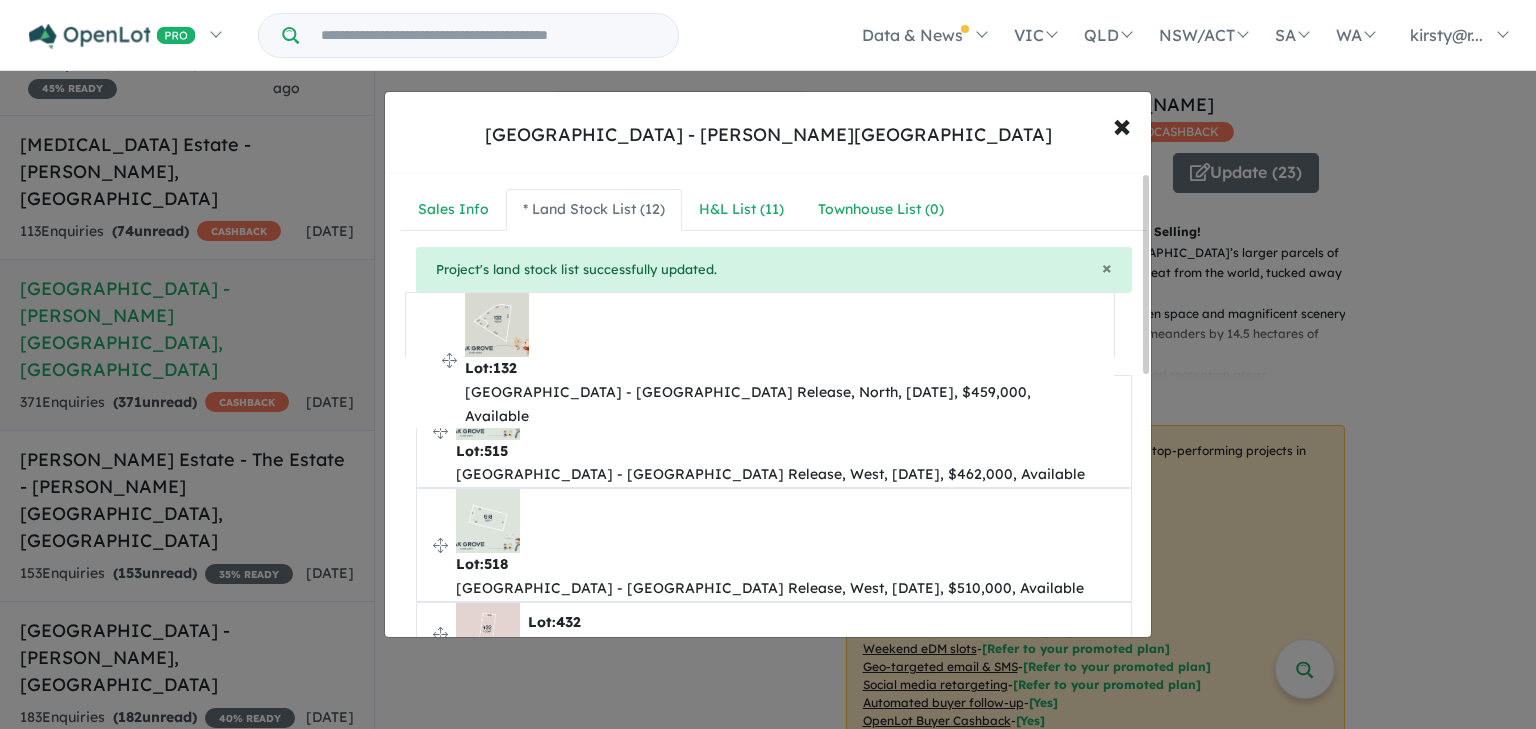 drag, startPoint x: 440, startPoint y: 455, endPoint x: 429, endPoint y: 329, distance: 126.47925 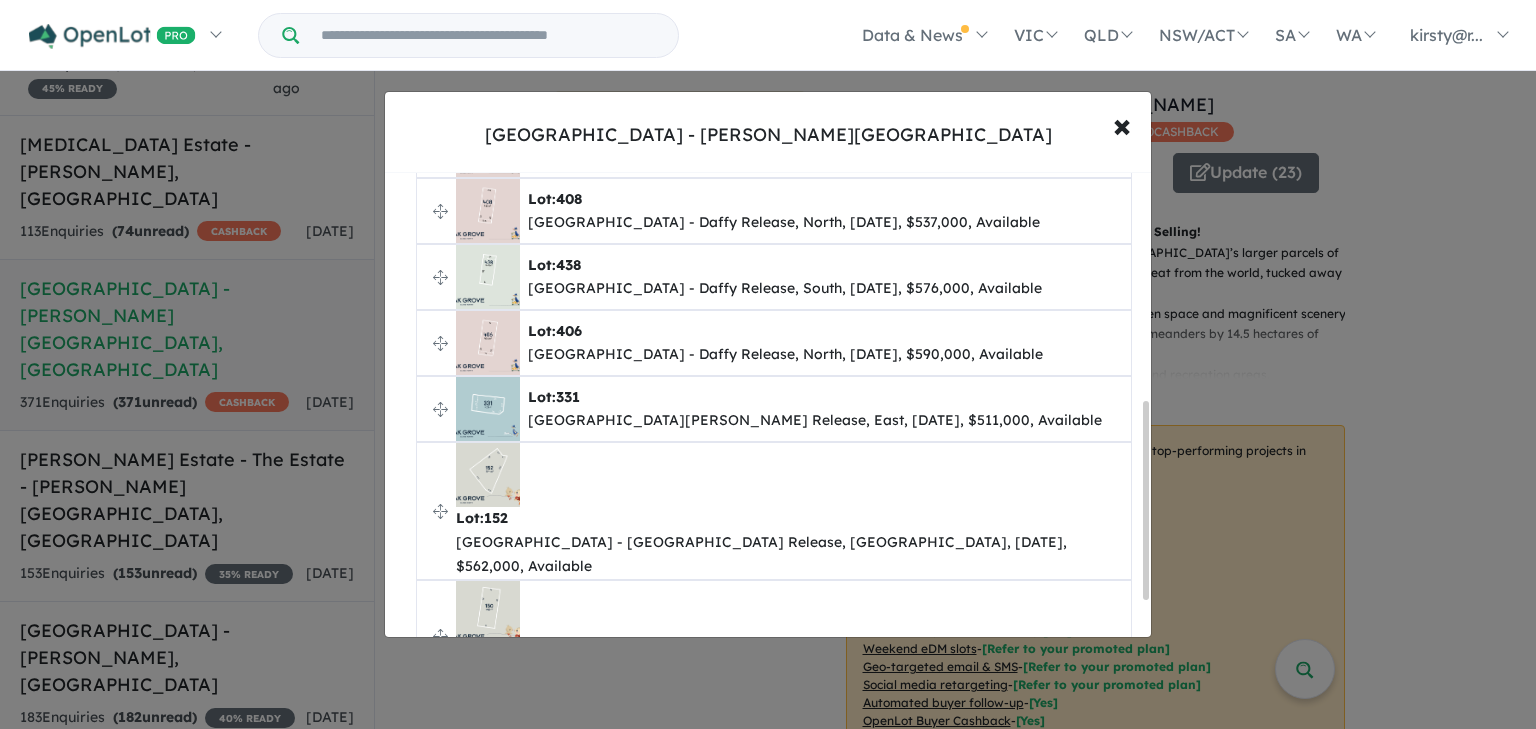 scroll, scrollTop: 461, scrollLeft: 0, axis: vertical 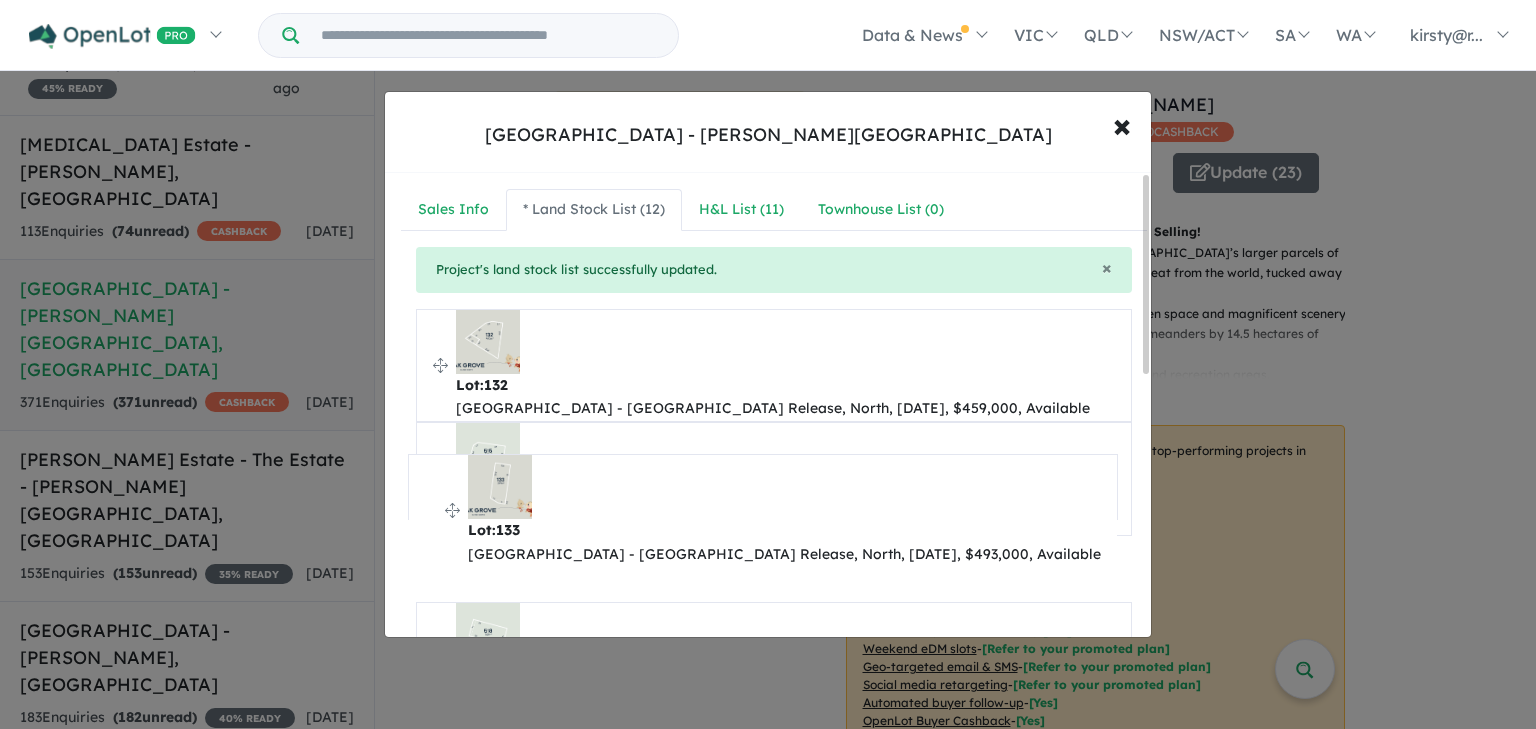 drag, startPoint x: 436, startPoint y: 527, endPoint x: 428, endPoint y: 479, distance: 48.6621 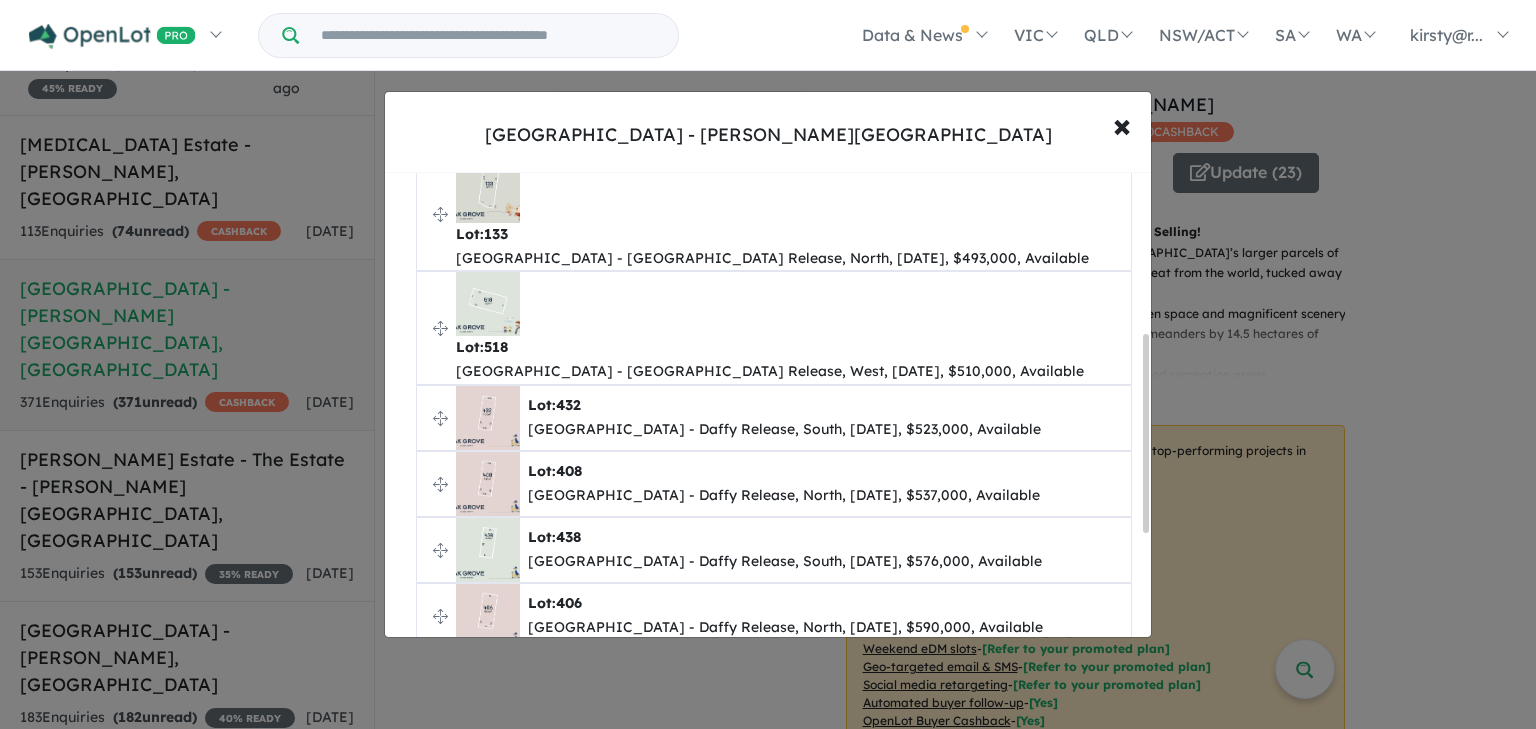 scroll, scrollTop: 400, scrollLeft: 0, axis: vertical 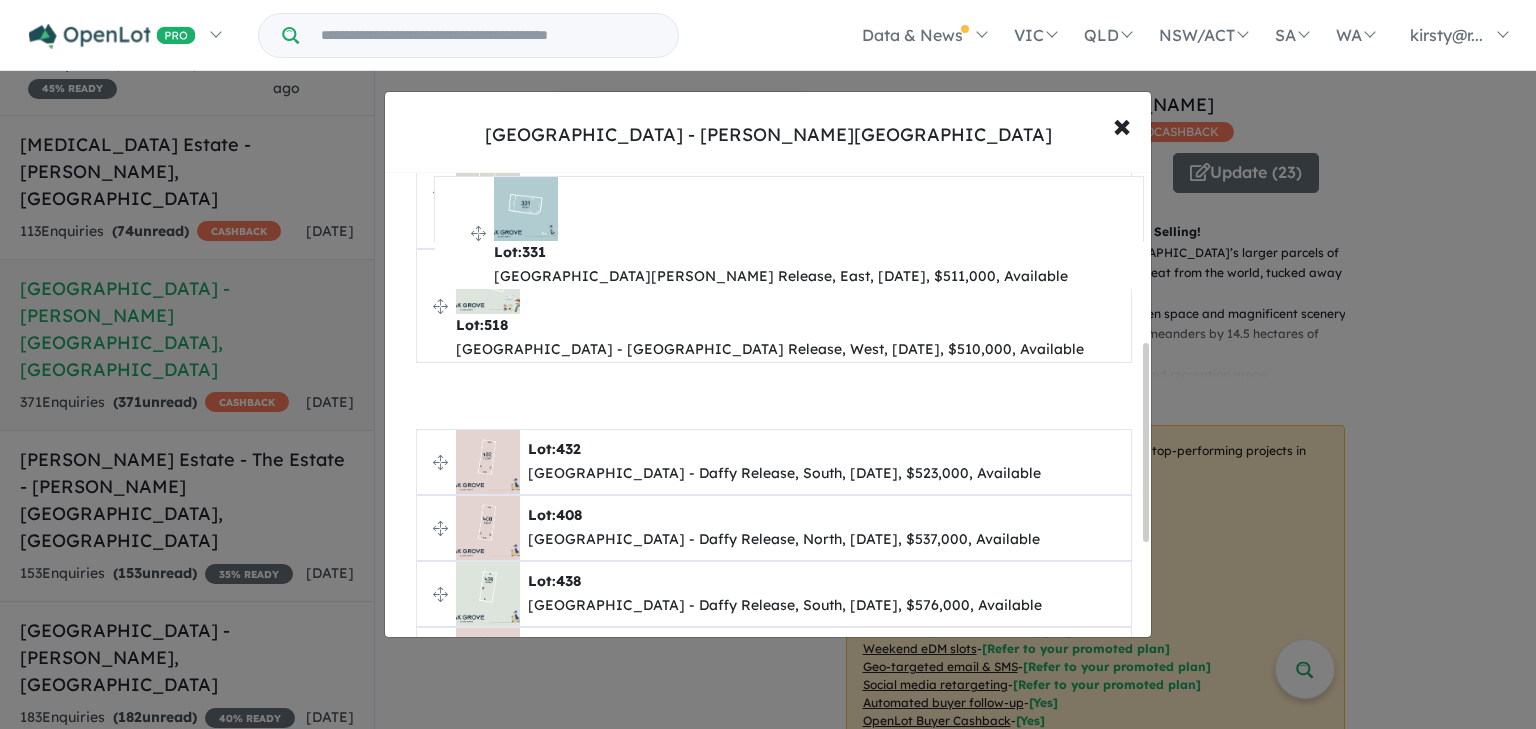 drag, startPoint x: 440, startPoint y: 469, endPoint x: 458, endPoint y: 214, distance: 255.6345 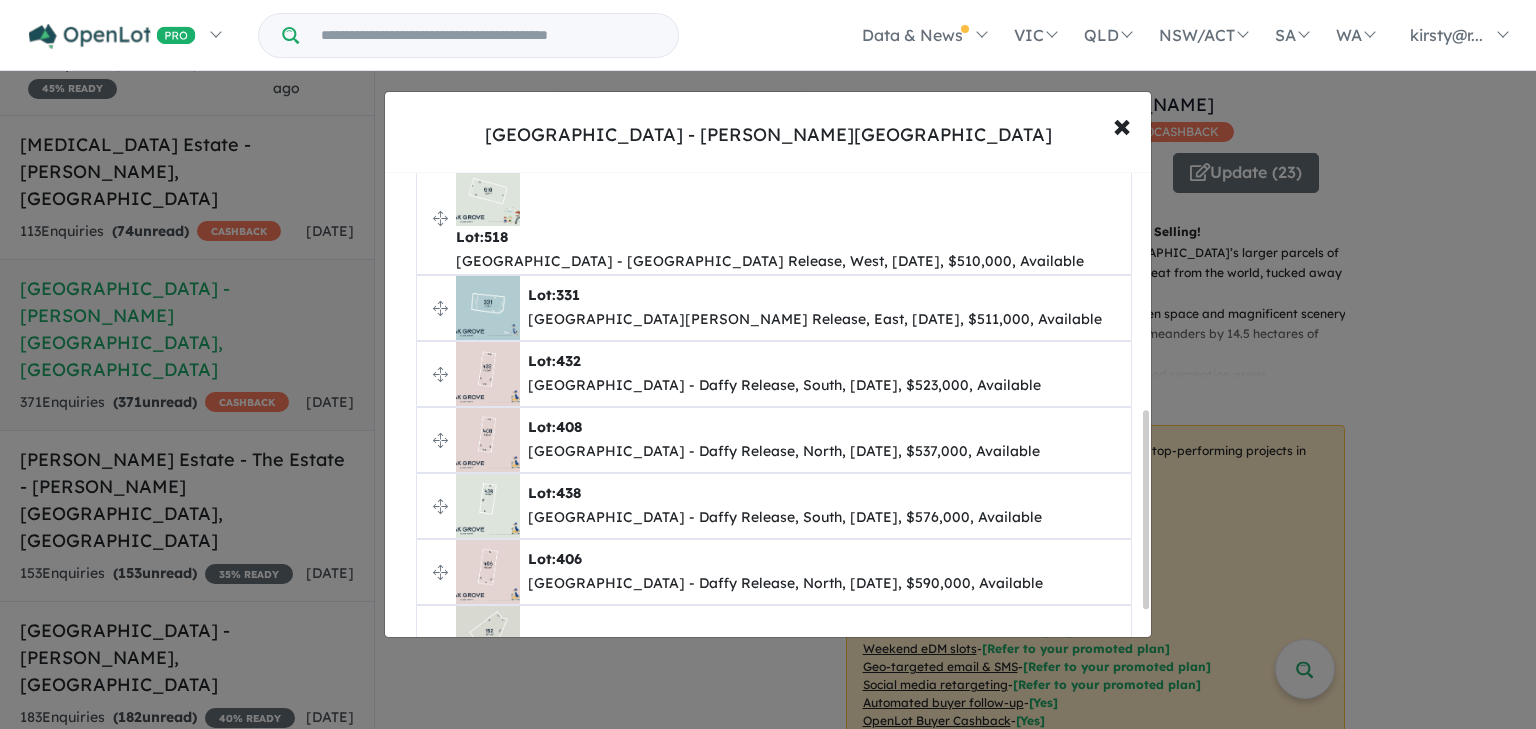 scroll, scrollTop: 560, scrollLeft: 0, axis: vertical 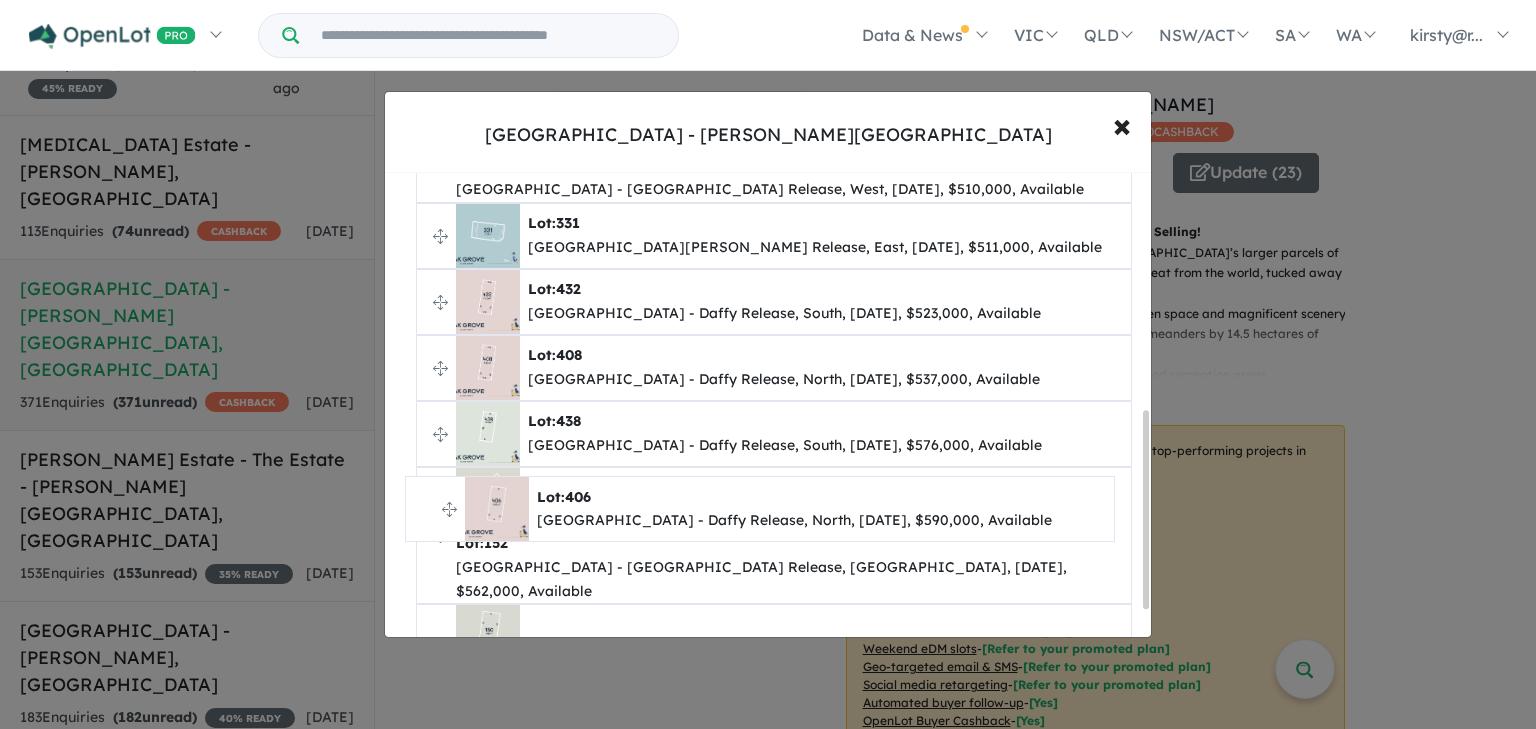 drag, startPoint x: 443, startPoint y: 304, endPoint x: 432, endPoint y: 514, distance: 210.2879 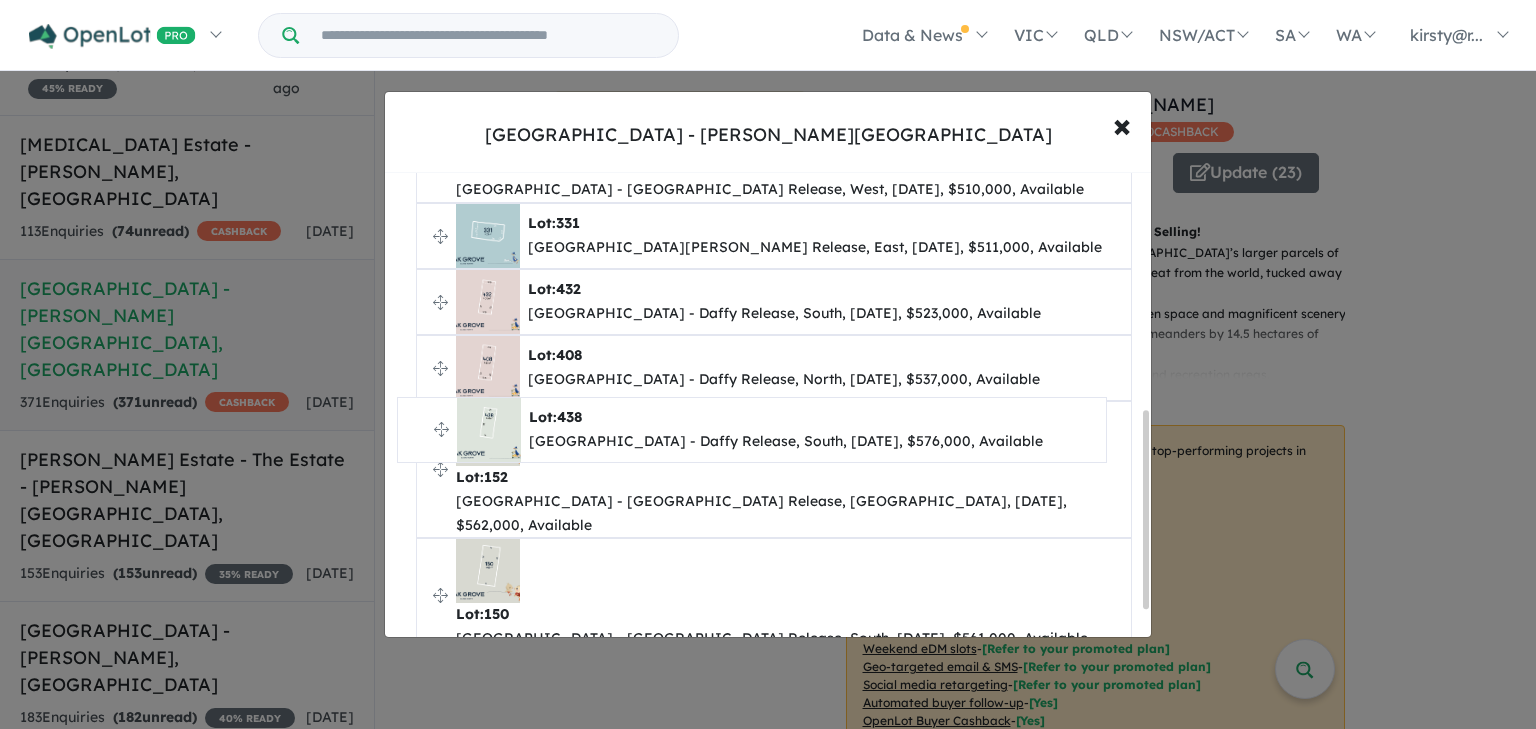 drag, startPoint x: 432, startPoint y: 235, endPoint x: 413, endPoint y: 425, distance: 190.94763 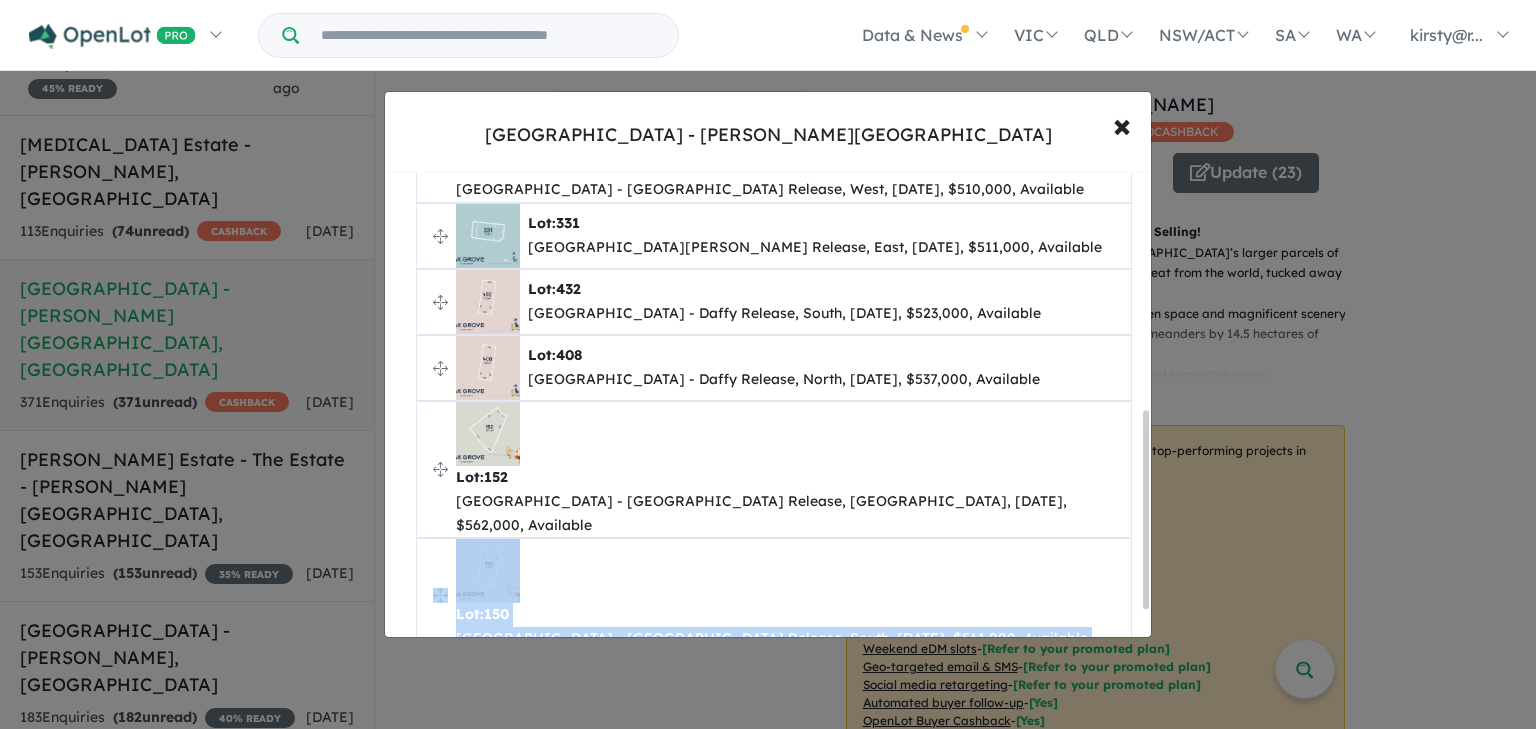 drag, startPoint x: 441, startPoint y: 296, endPoint x: 436, endPoint y: 384, distance: 88.14193 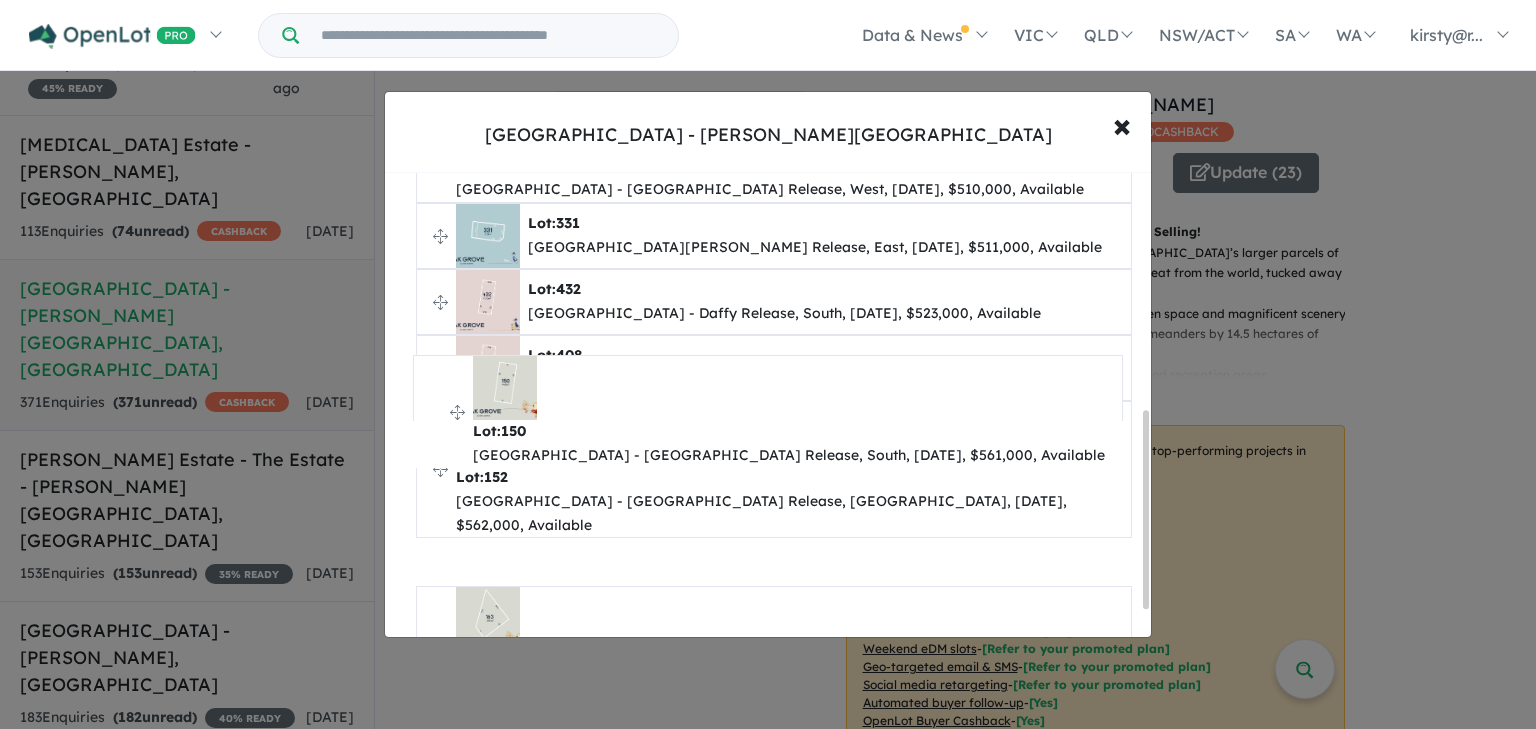 drag, startPoint x: 439, startPoint y: 306, endPoint x: 437, endPoint y: 376, distance: 70.028564 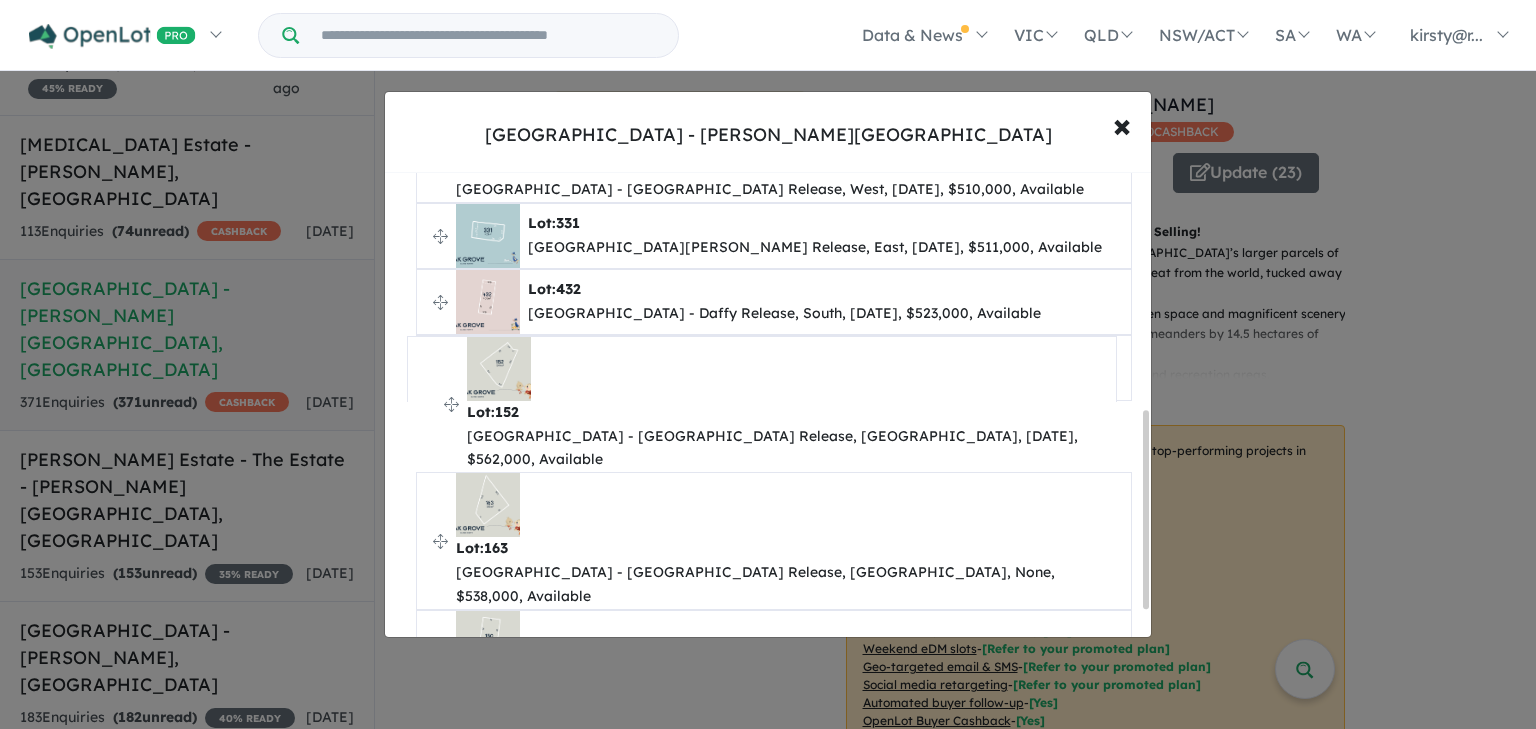 drag, startPoint x: 440, startPoint y: 237, endPoint x: 431, endPoint y: 366, distance: 129.31357 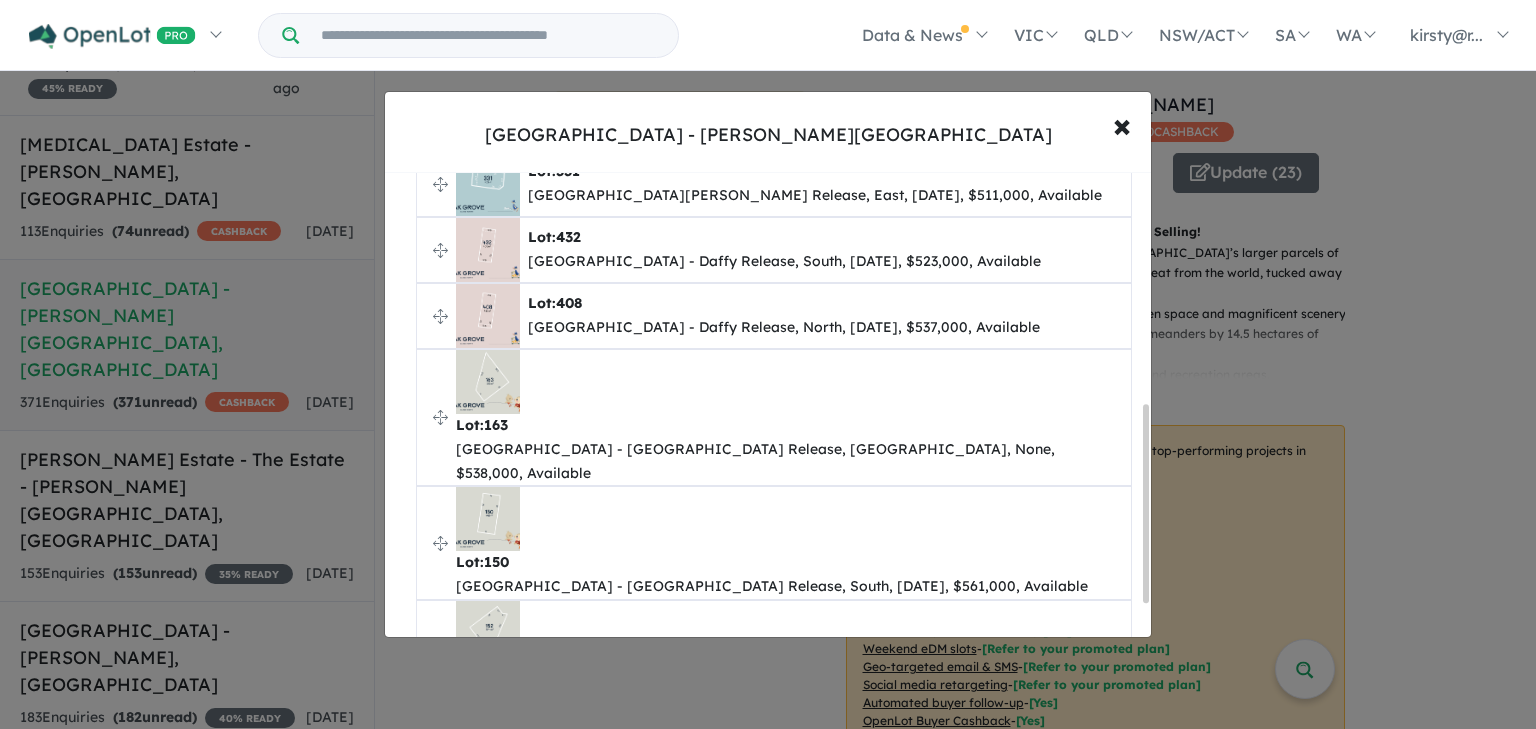 scroll, scrollTop: 621, scrollLeft: 0, axis: vertical 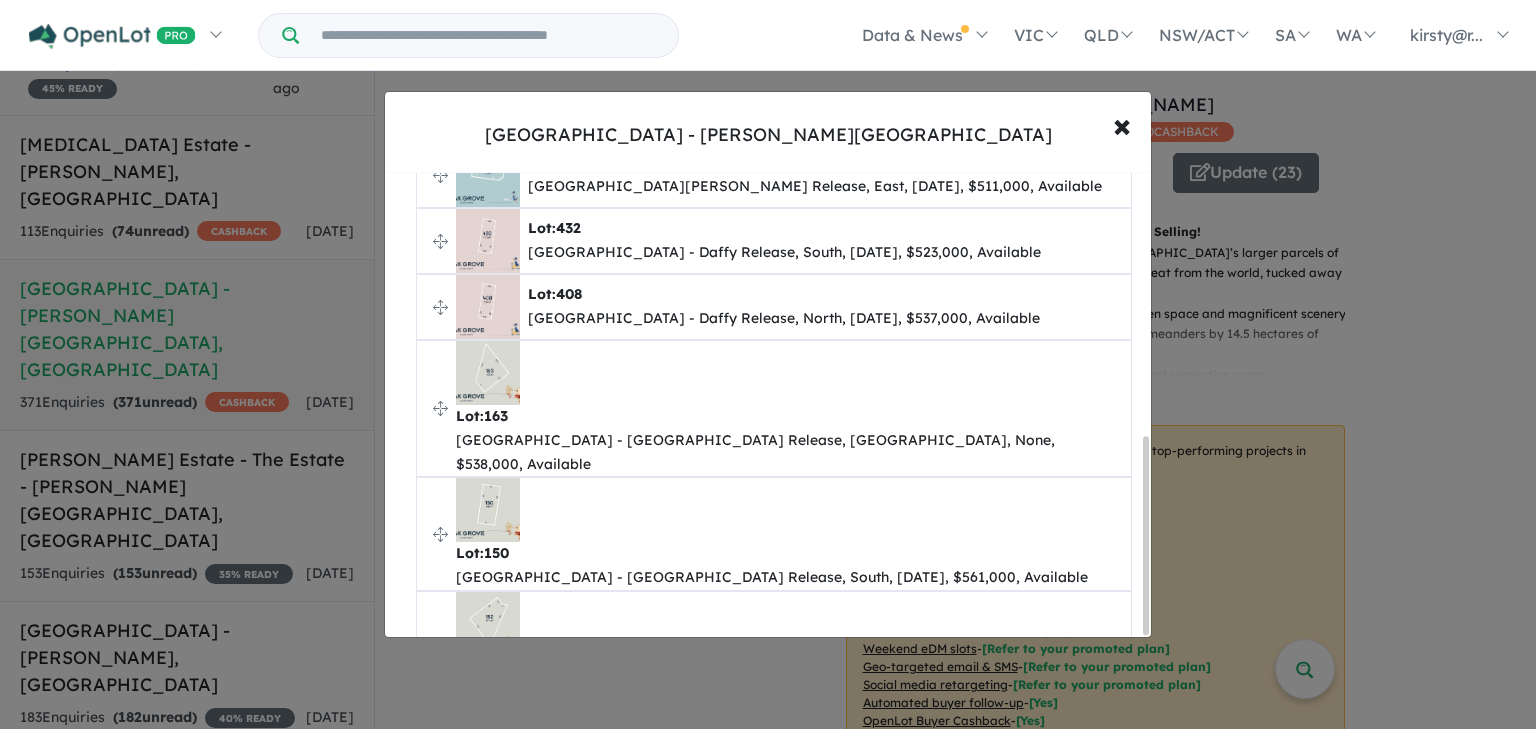 click on "Save order" at bounding box center [774, 905] 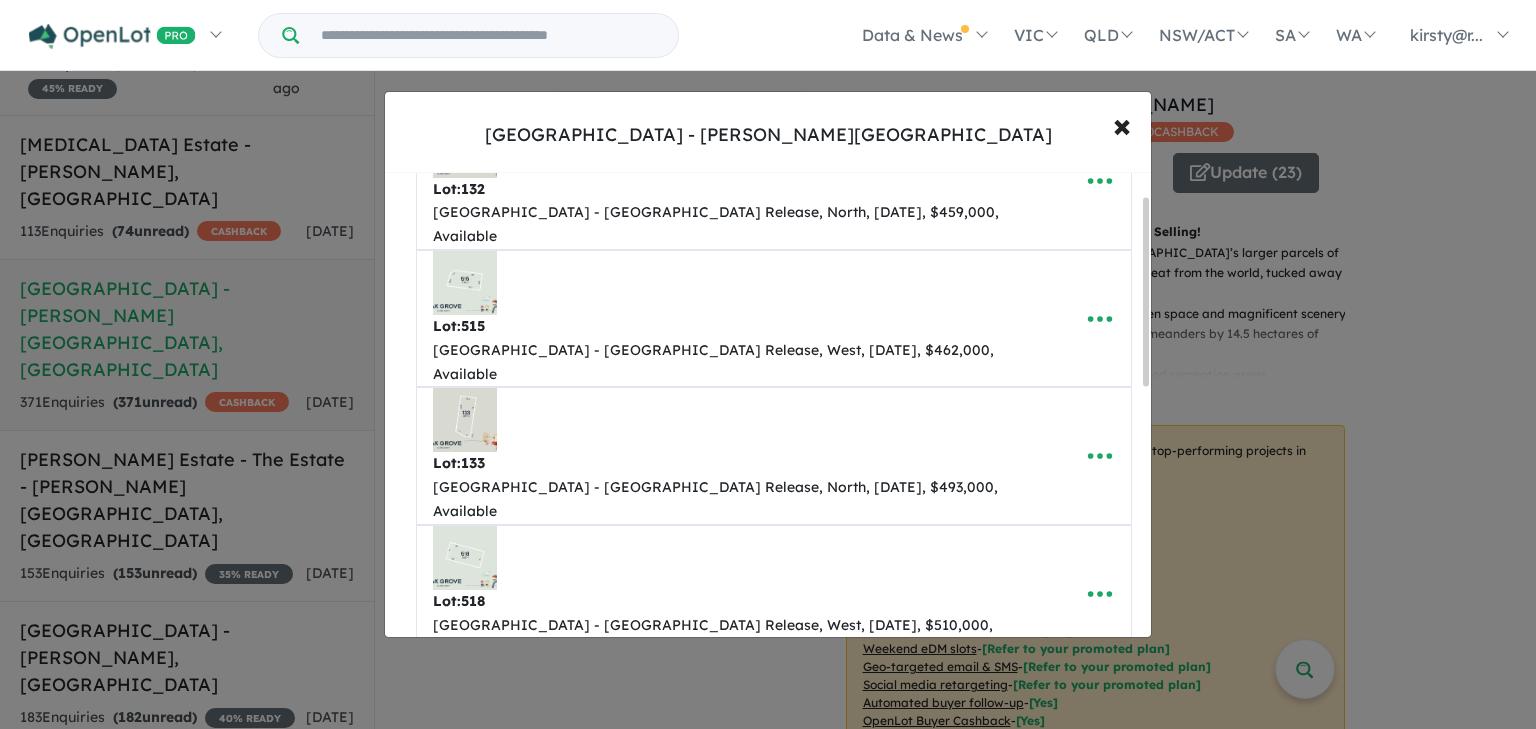 scroll, scrollTop: 0, scrollLeft: 0, axis: both 